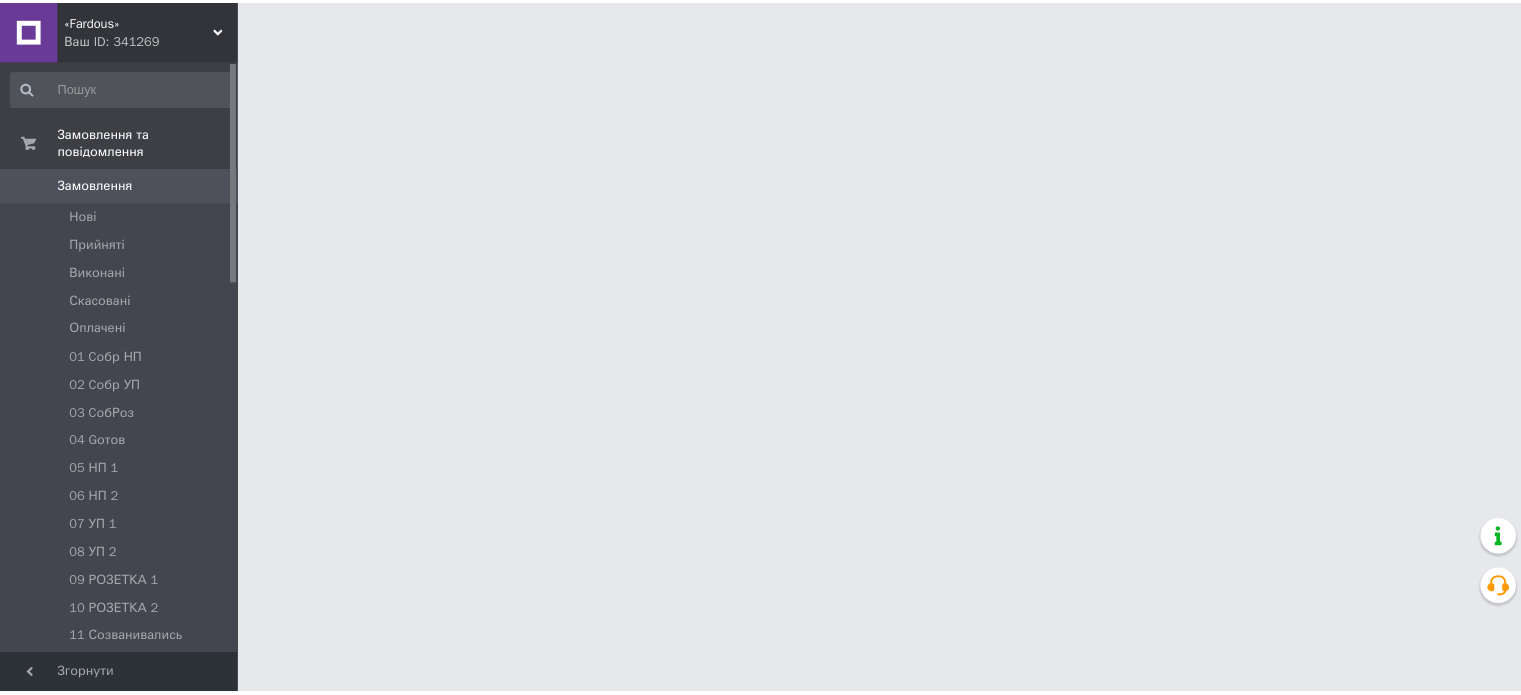 scroll, scrollTop: 0, scrollLeft: 0, axis: both 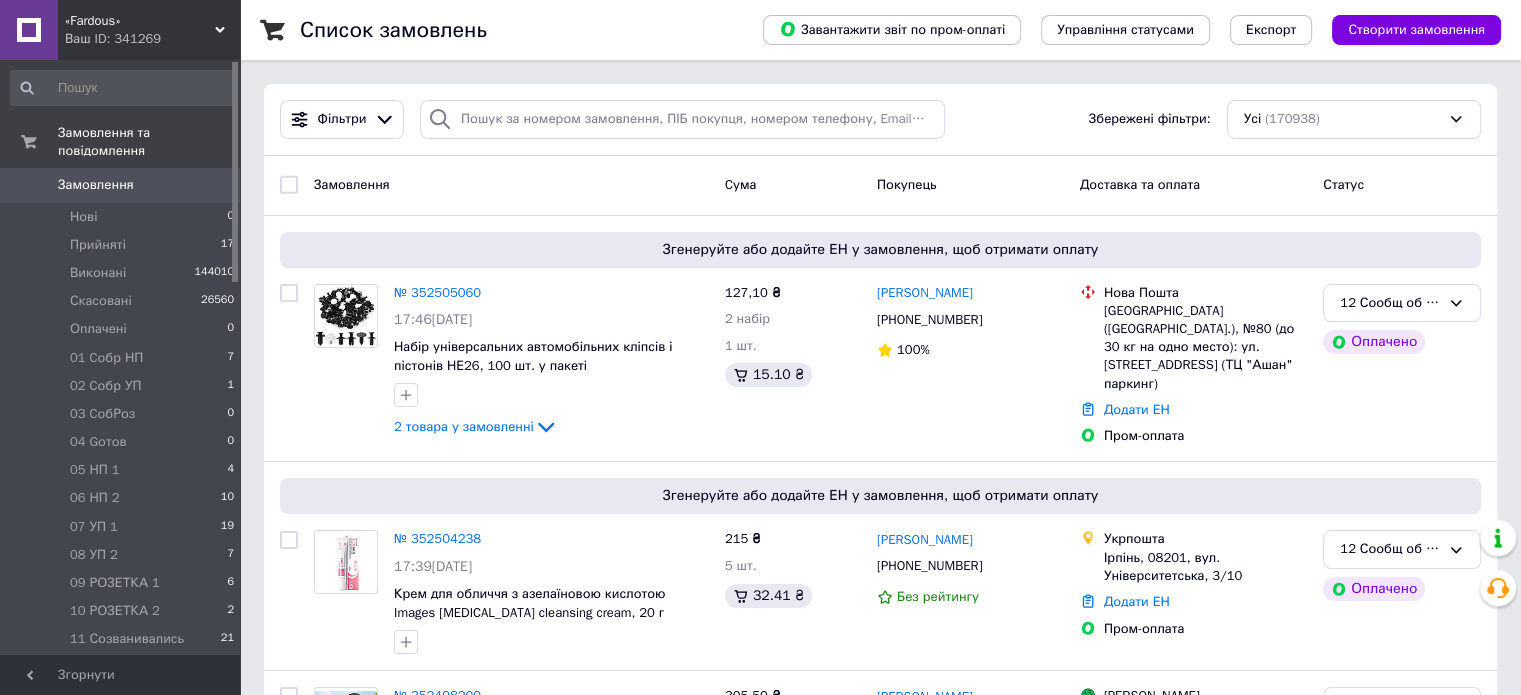 click on "12 Сообщ об ОПЛ 39" at bounding box center (123, 668) 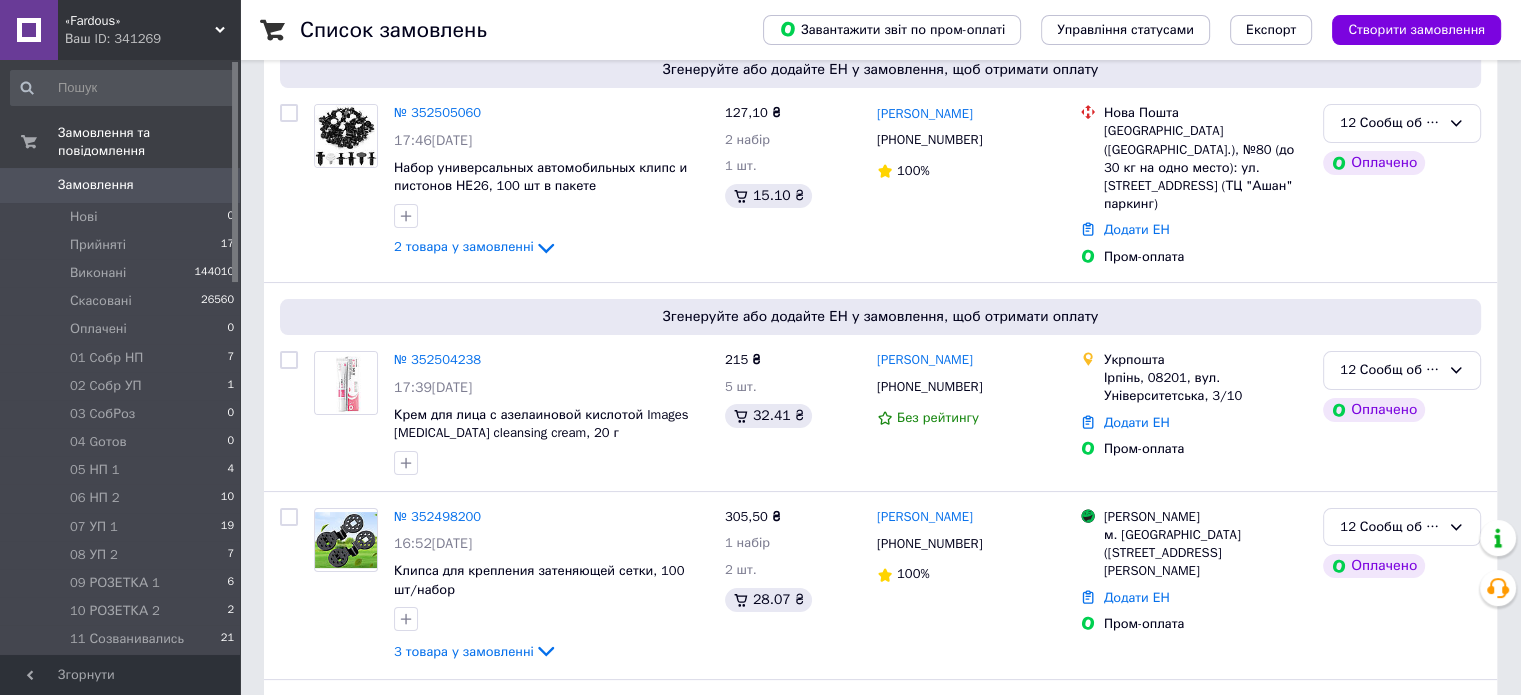 scroll, scrollTop: 262, scrollLeft: 0, axis: vertical 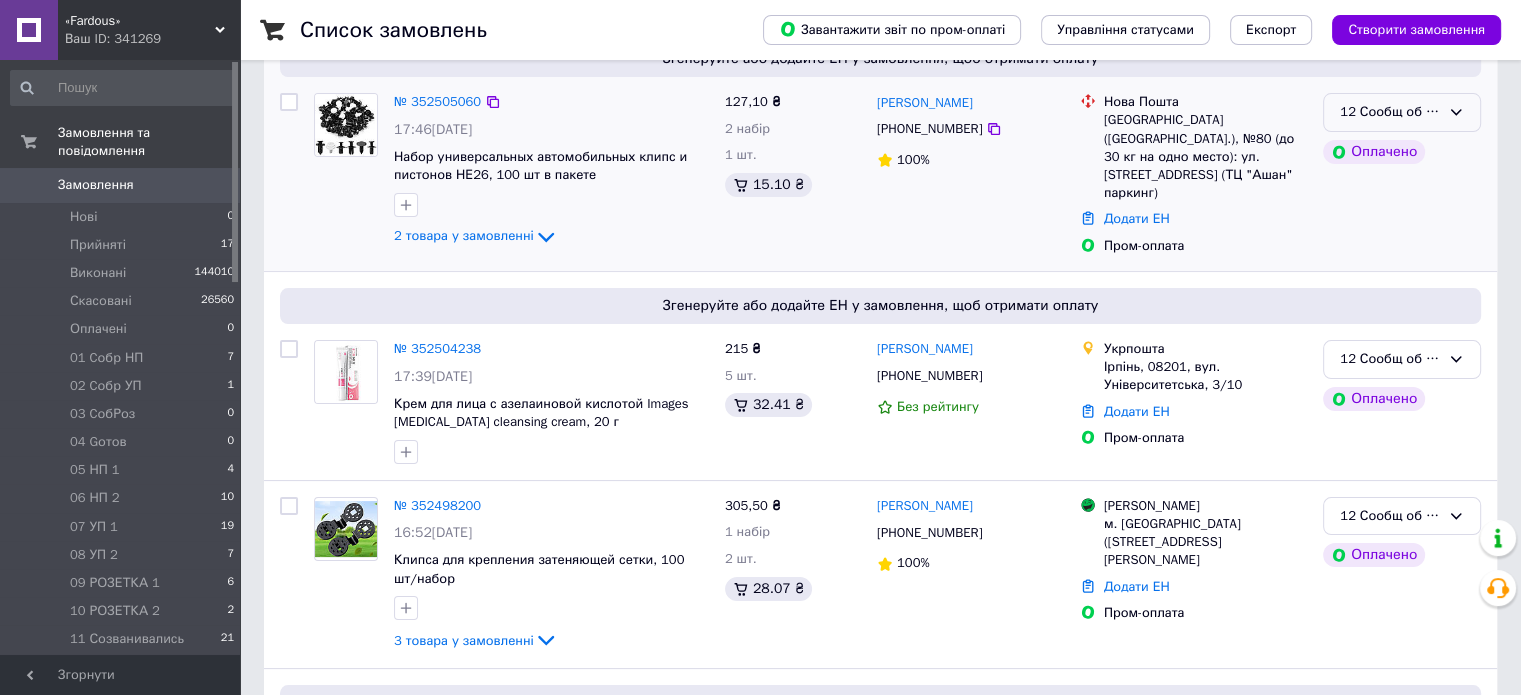 click 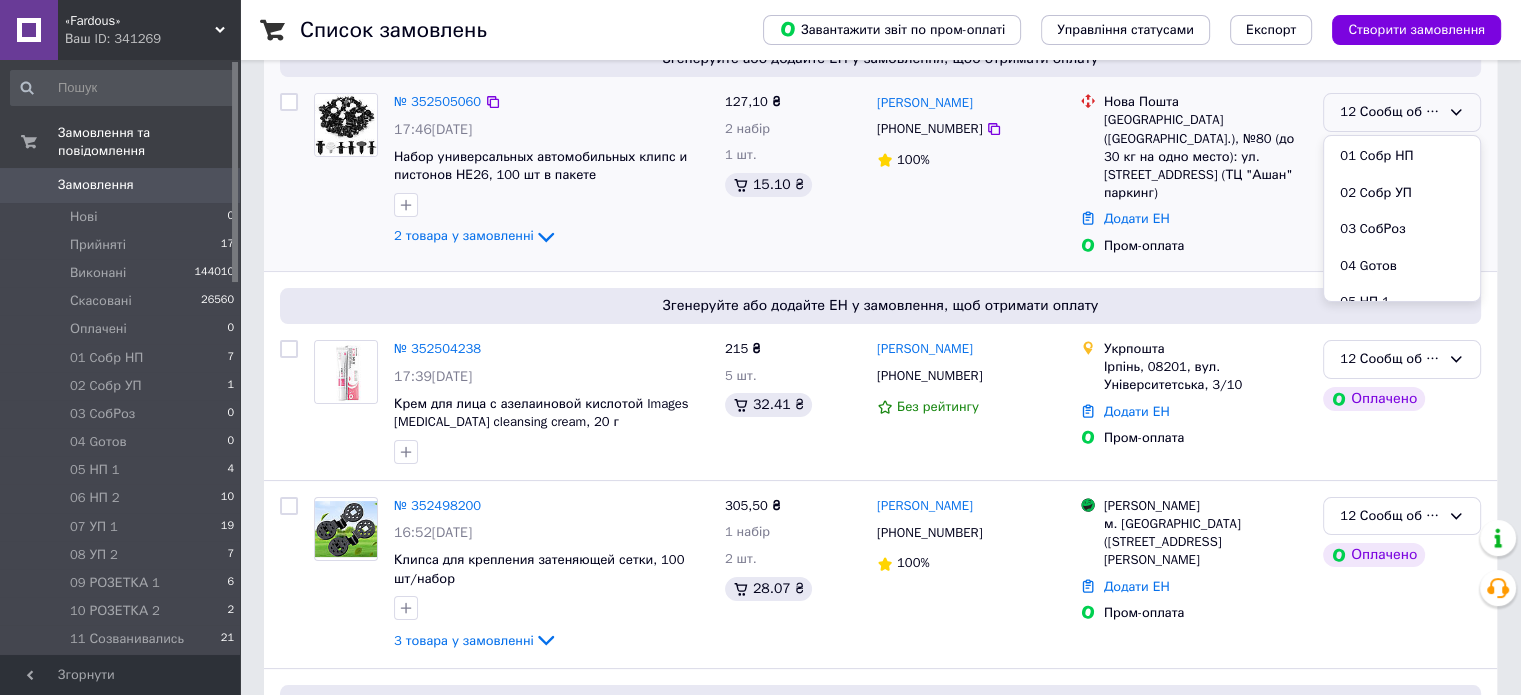scroll, scrollTop: 289, scrollLeft: 0, axis: vertical 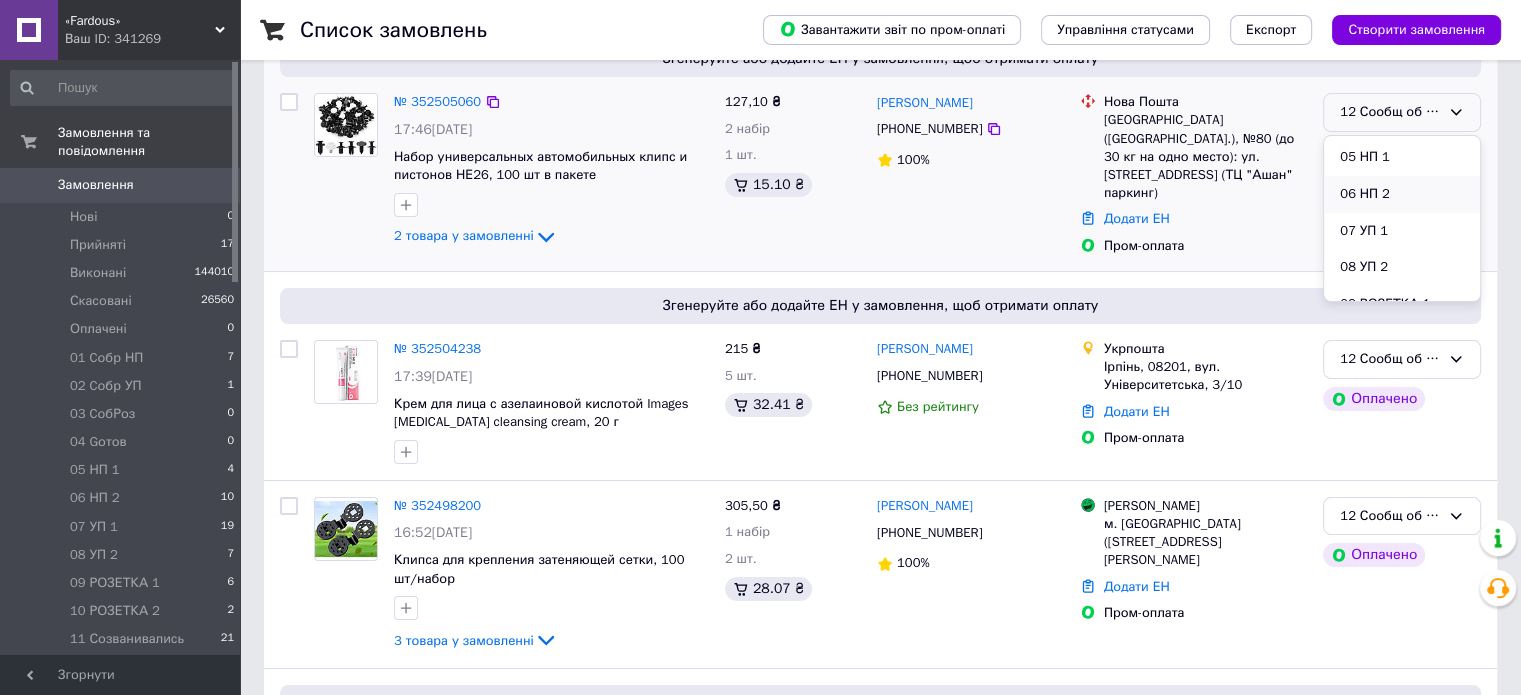 click on "06 НП 2" at bounding box center [1402, 194] 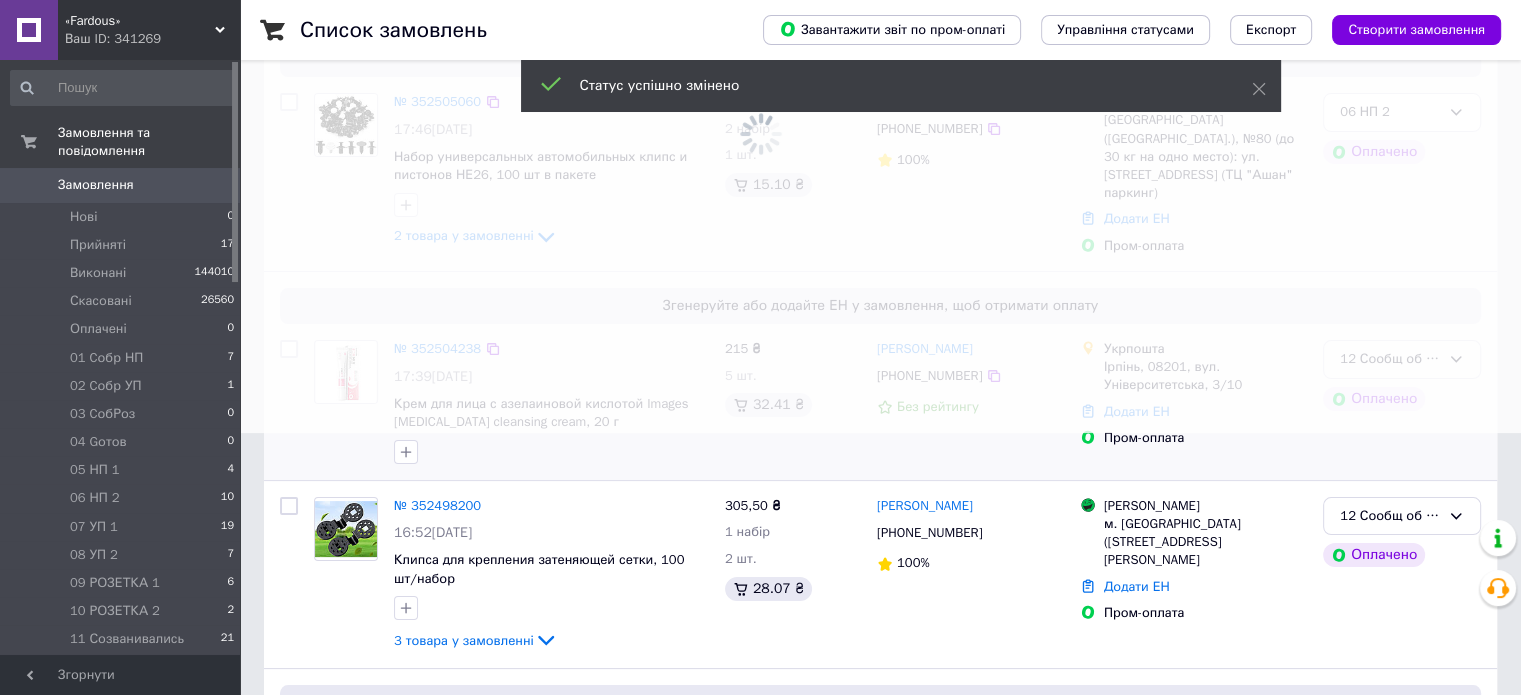 click at bounding box center (760, 85) 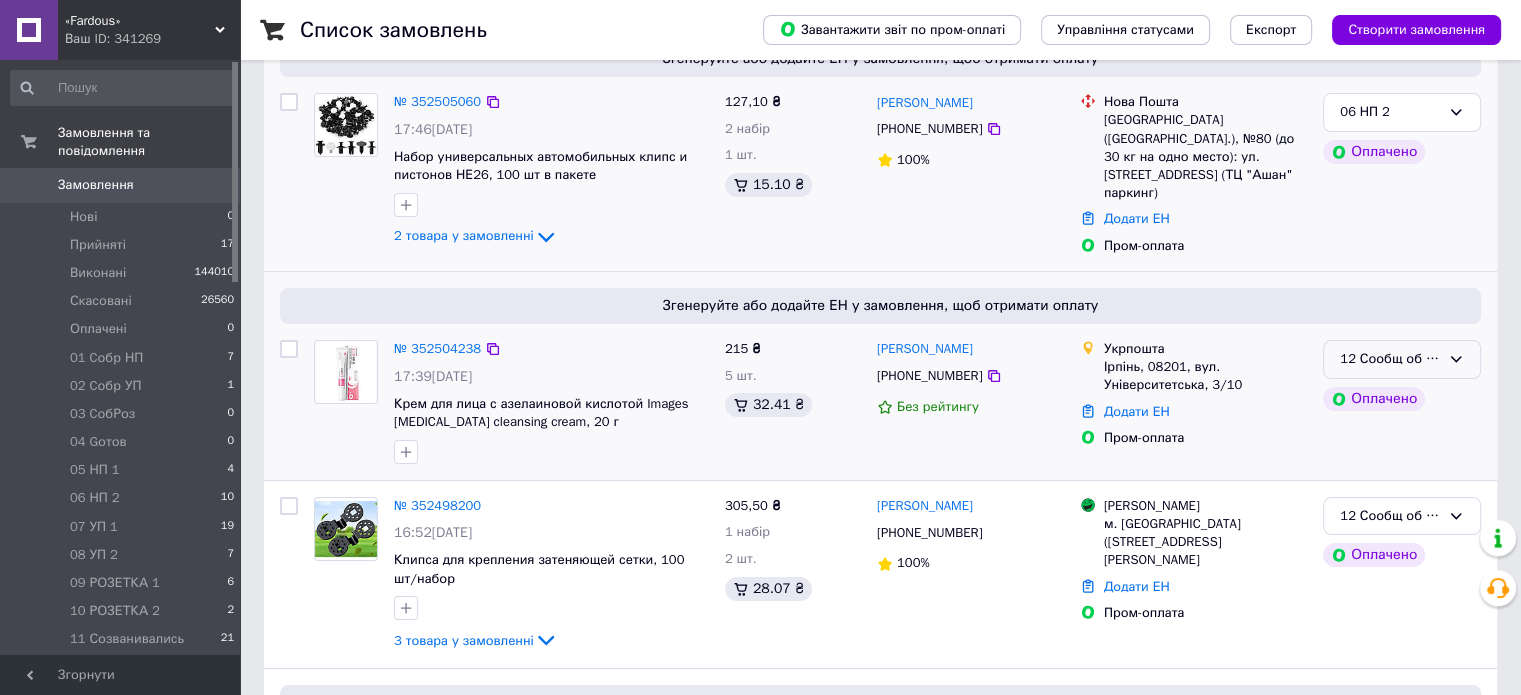 click on "12 Сообщ об ОПЛ" at bounding box center [1402, 359] 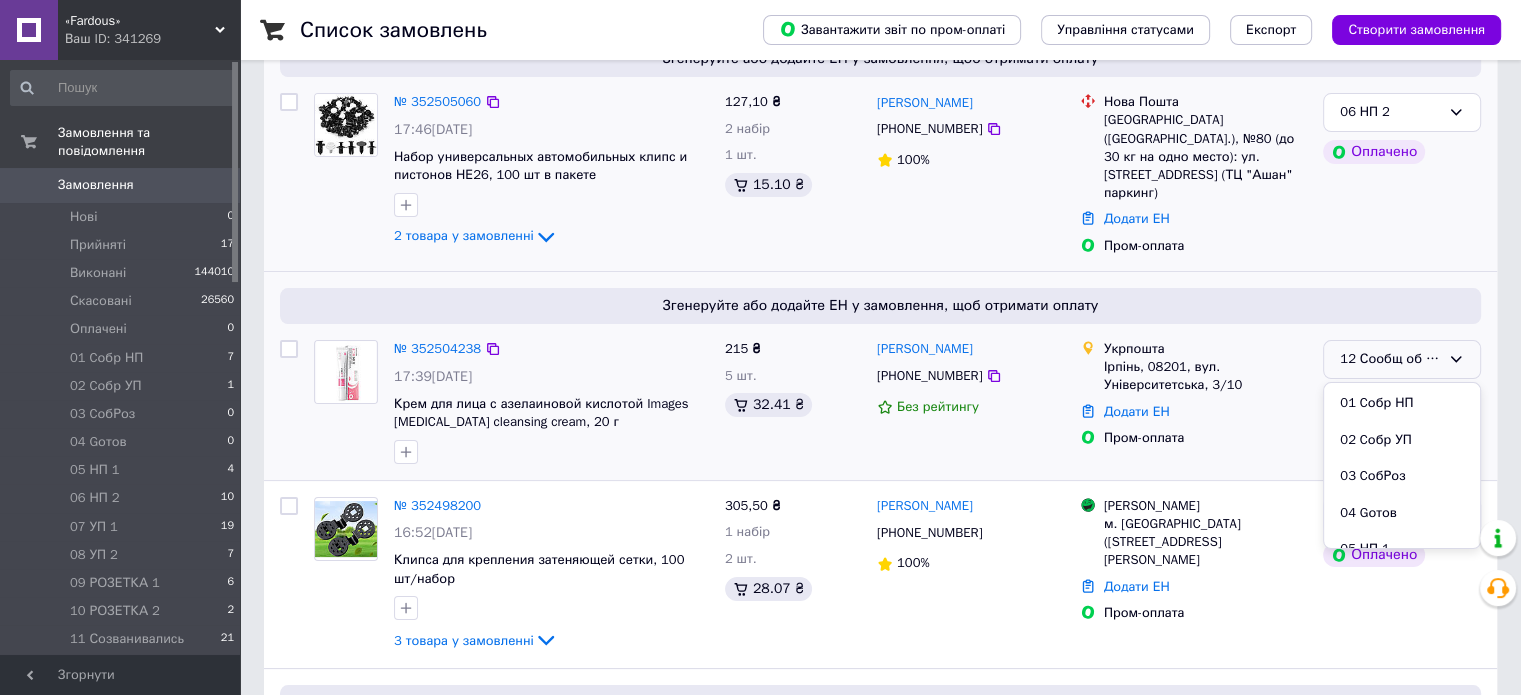 scroll, scrollTop: 289, scrollLeft: 0, axis: vertical 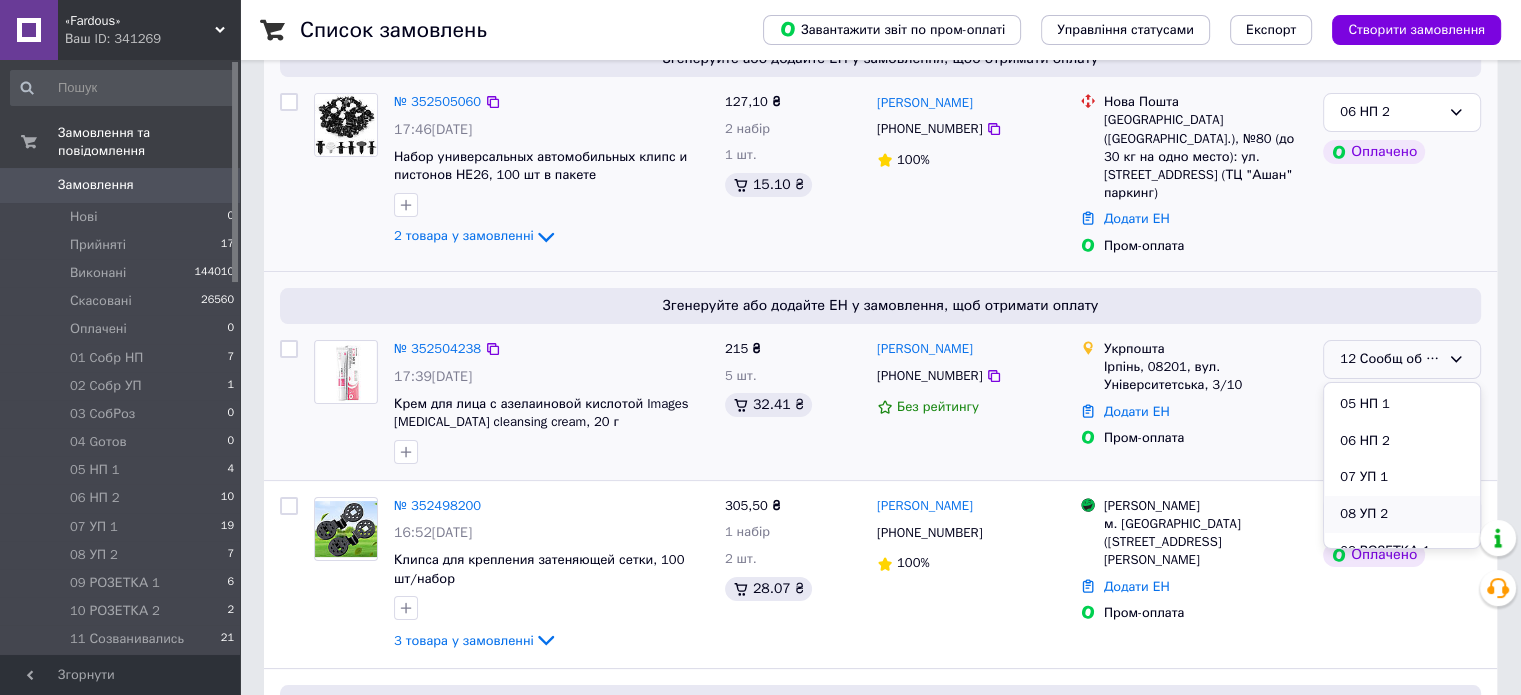 click on "08 УП 2" at bounding box center [1402, 514] 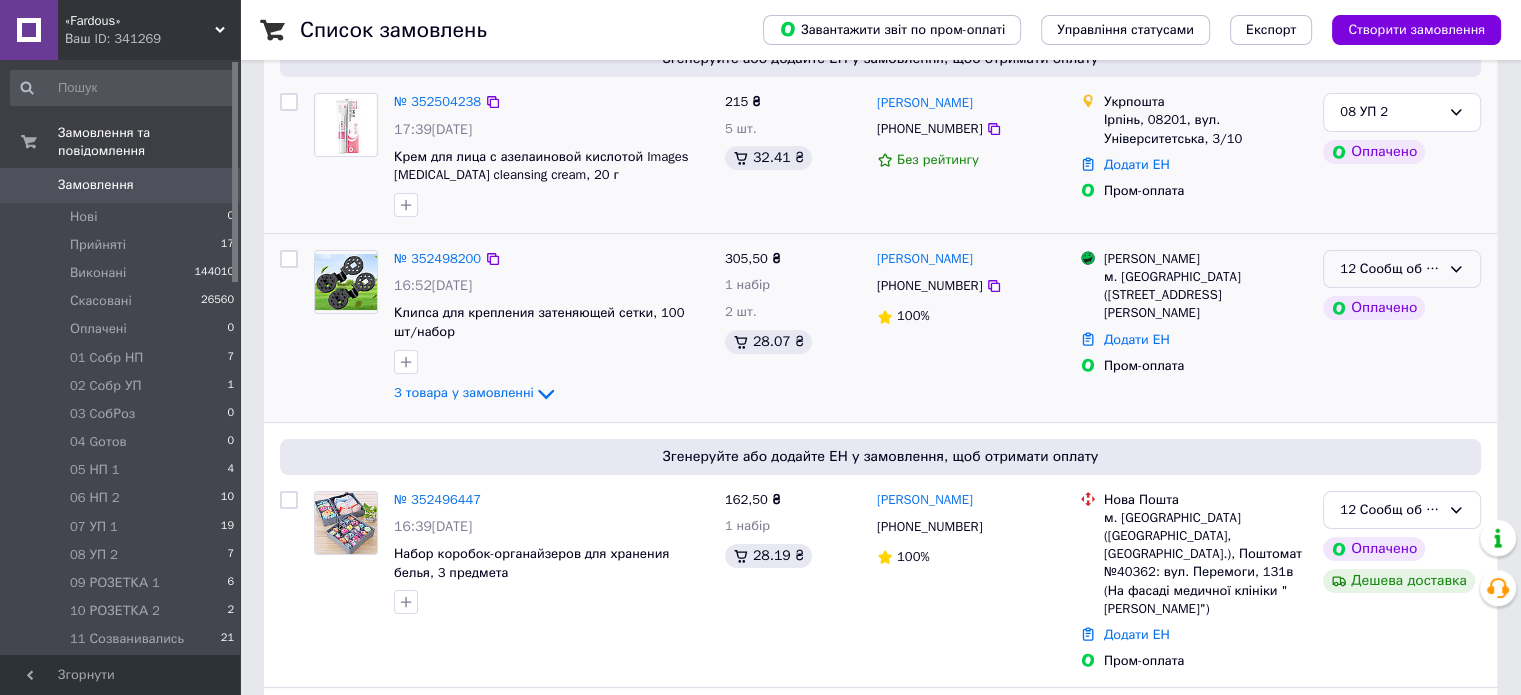 click 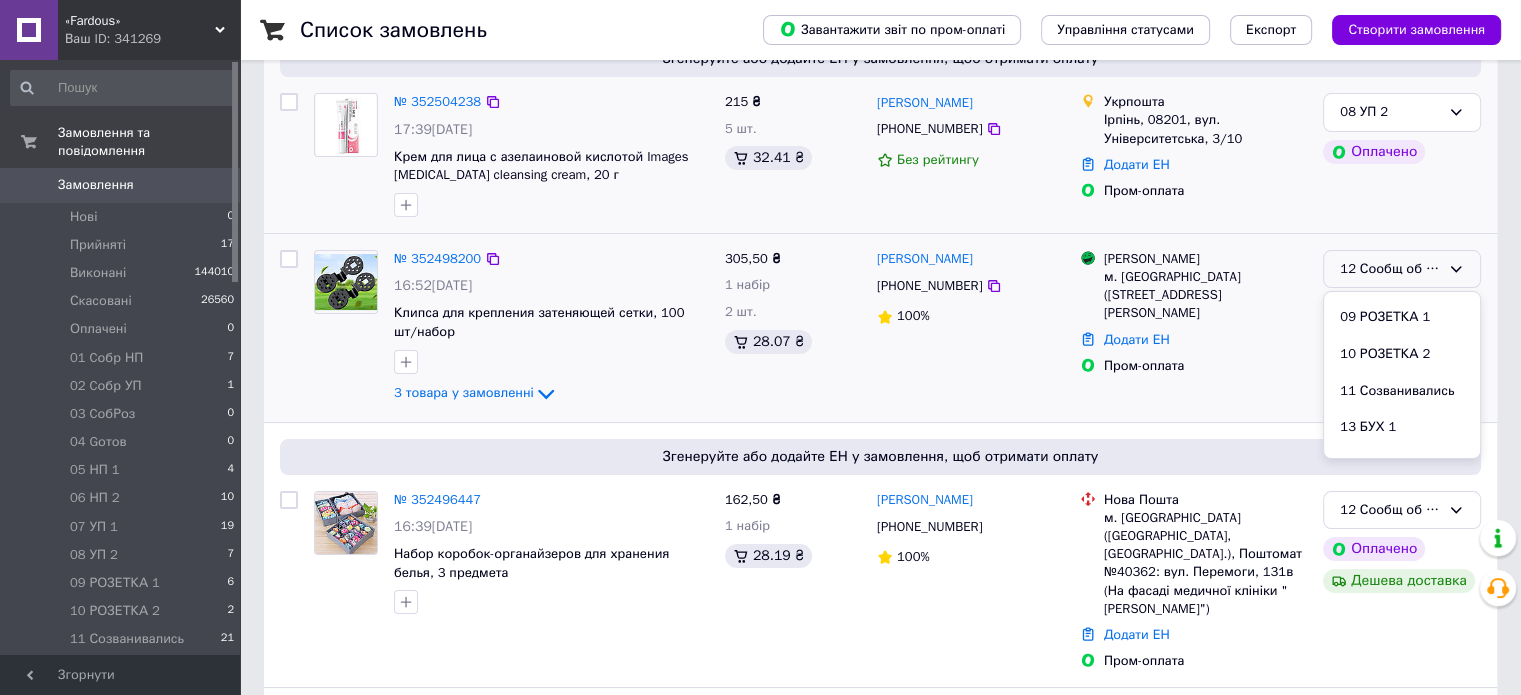 scroll, scrollTop: 434, scrollLeft: 0, axis: vertical 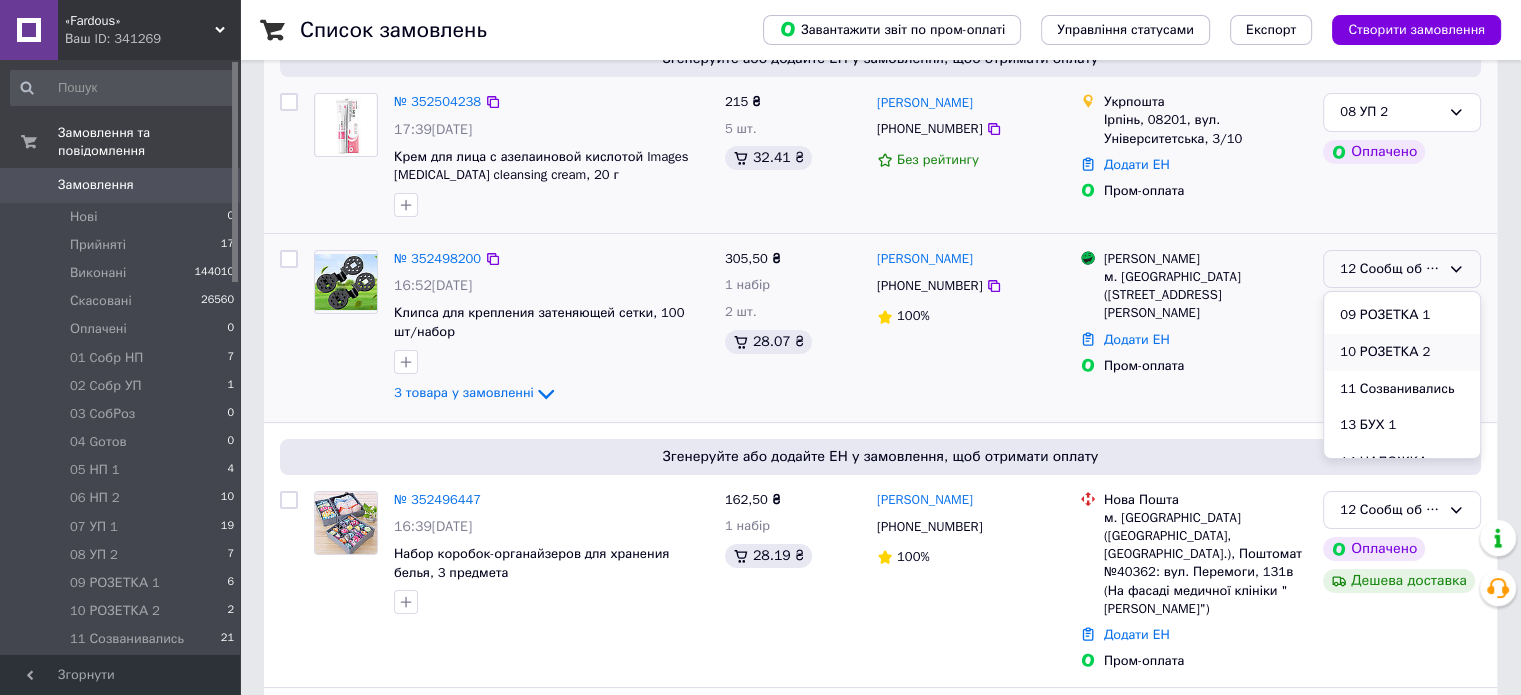 click on "10 РОЗЕТКА 2" at bounding box center (1402, 352) 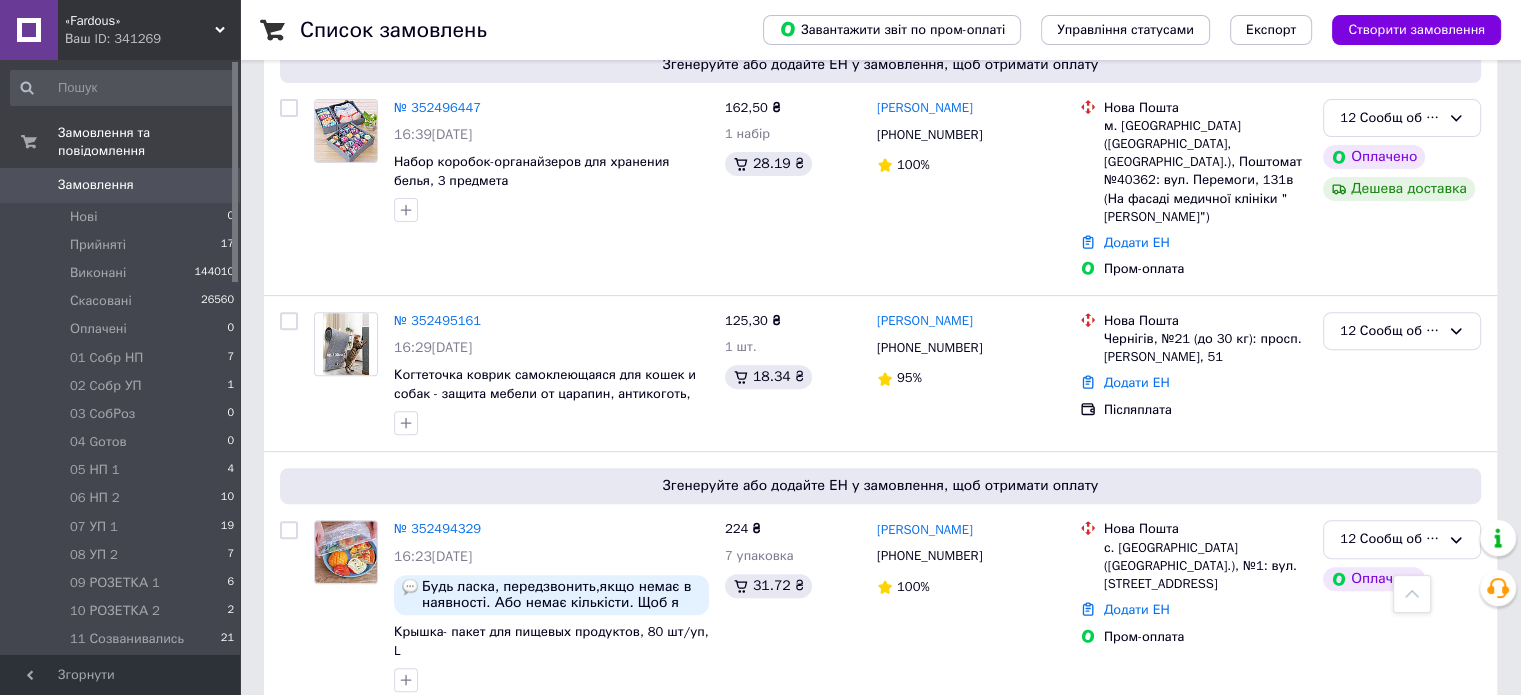 scroll, scrollTop: 620, scrollLeft: 0, axis: vertical 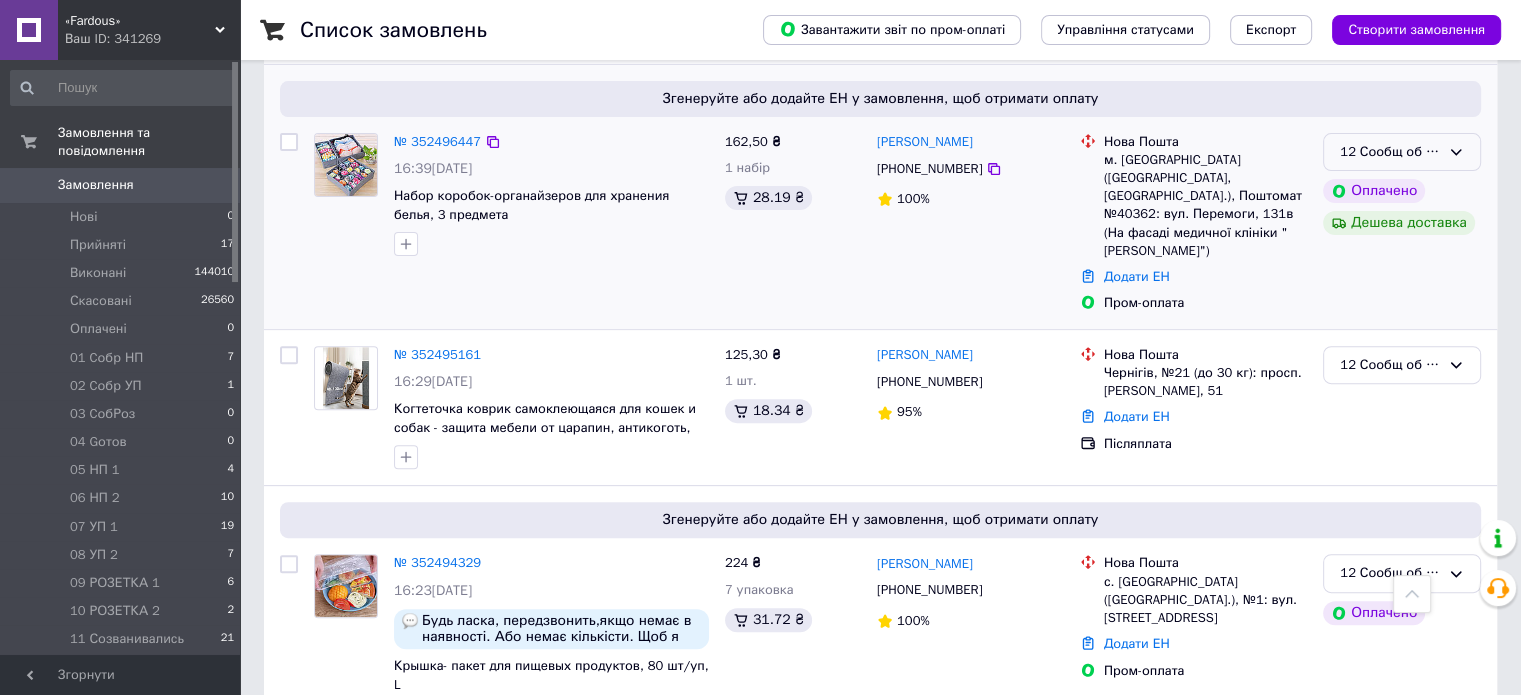 click on "12 Сообщ об ОПЛ" at bounding box center [1402, 152] 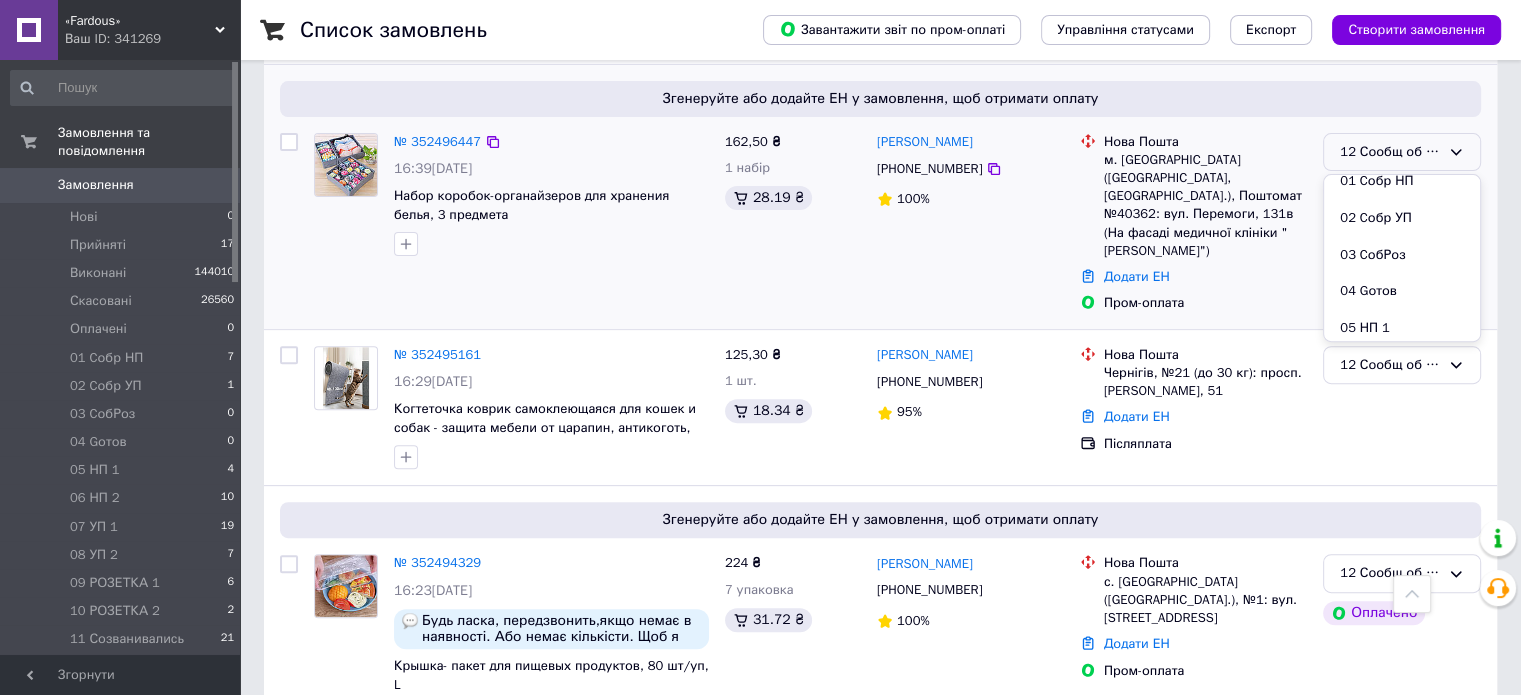 scroll, scrollTop: 291, scrollLeft: 0, axis: vertical 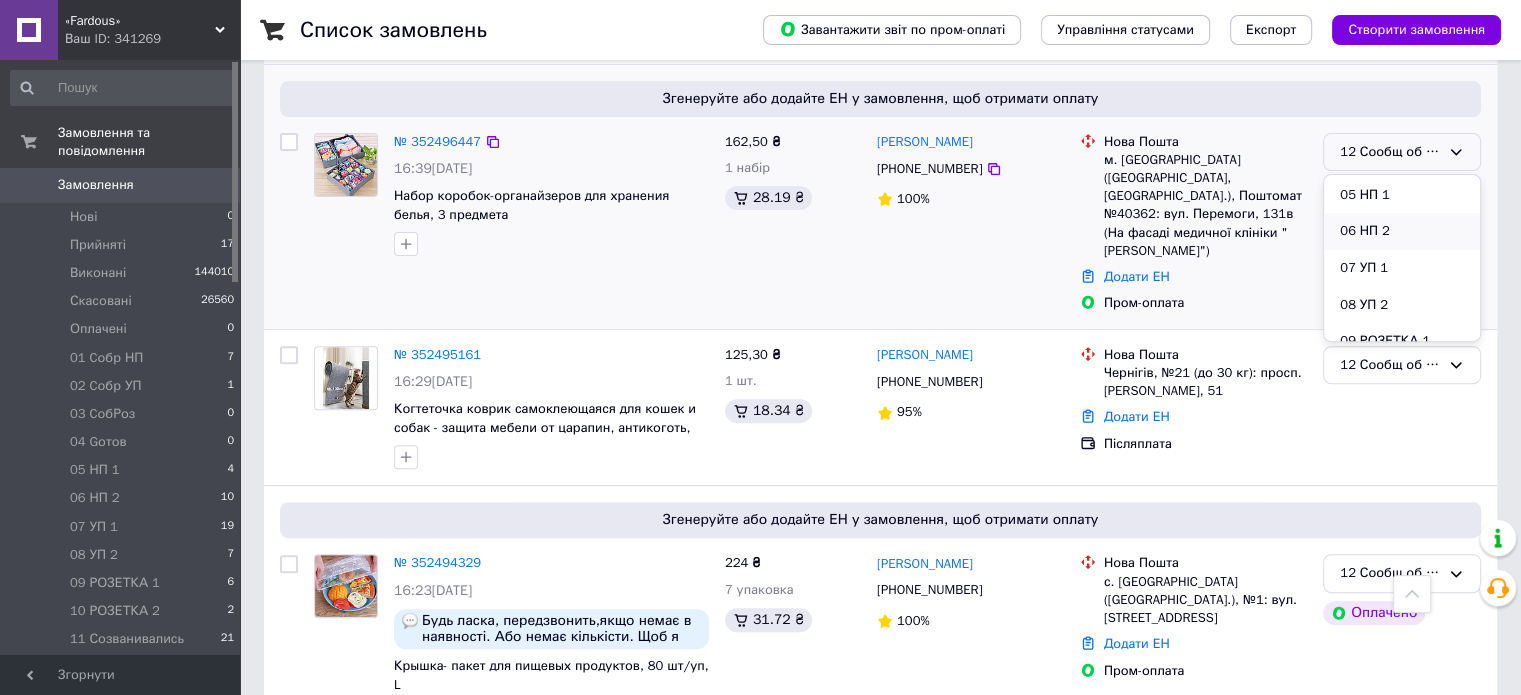 click on "06 НП 2" at bounding box center (1402, 231) 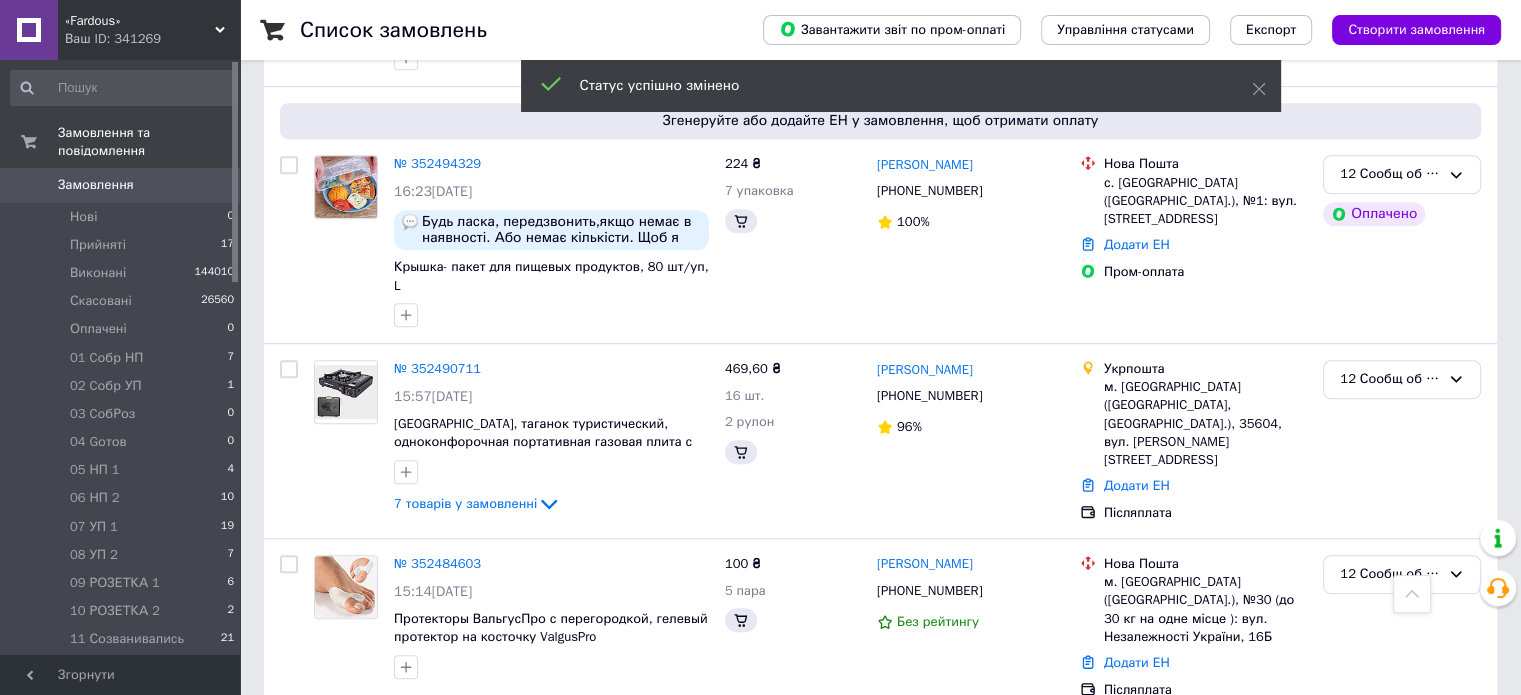 scroll, scrollTop: 985, scrollLeft: 0, axis: vertical 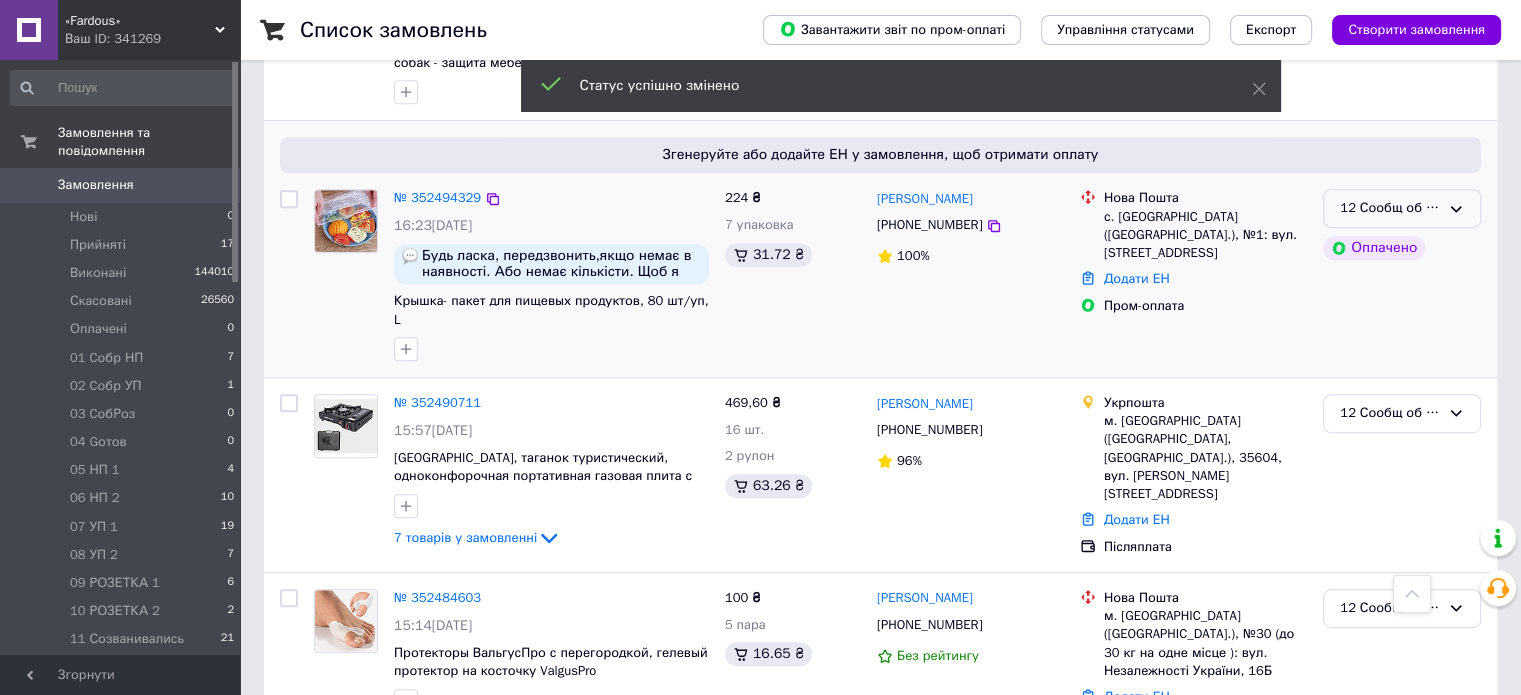 click 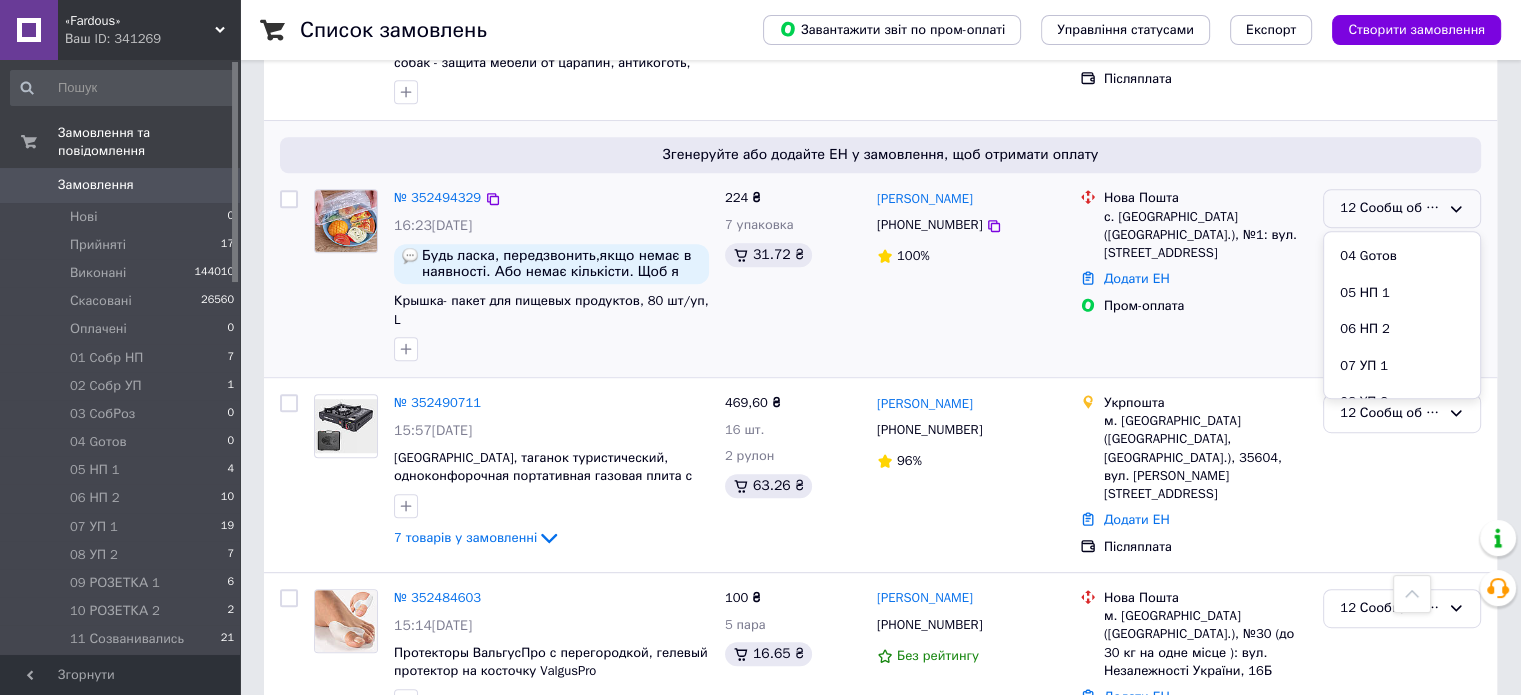 scroll, scrollTop: 289, scrollLeft: 0, axis: vertical 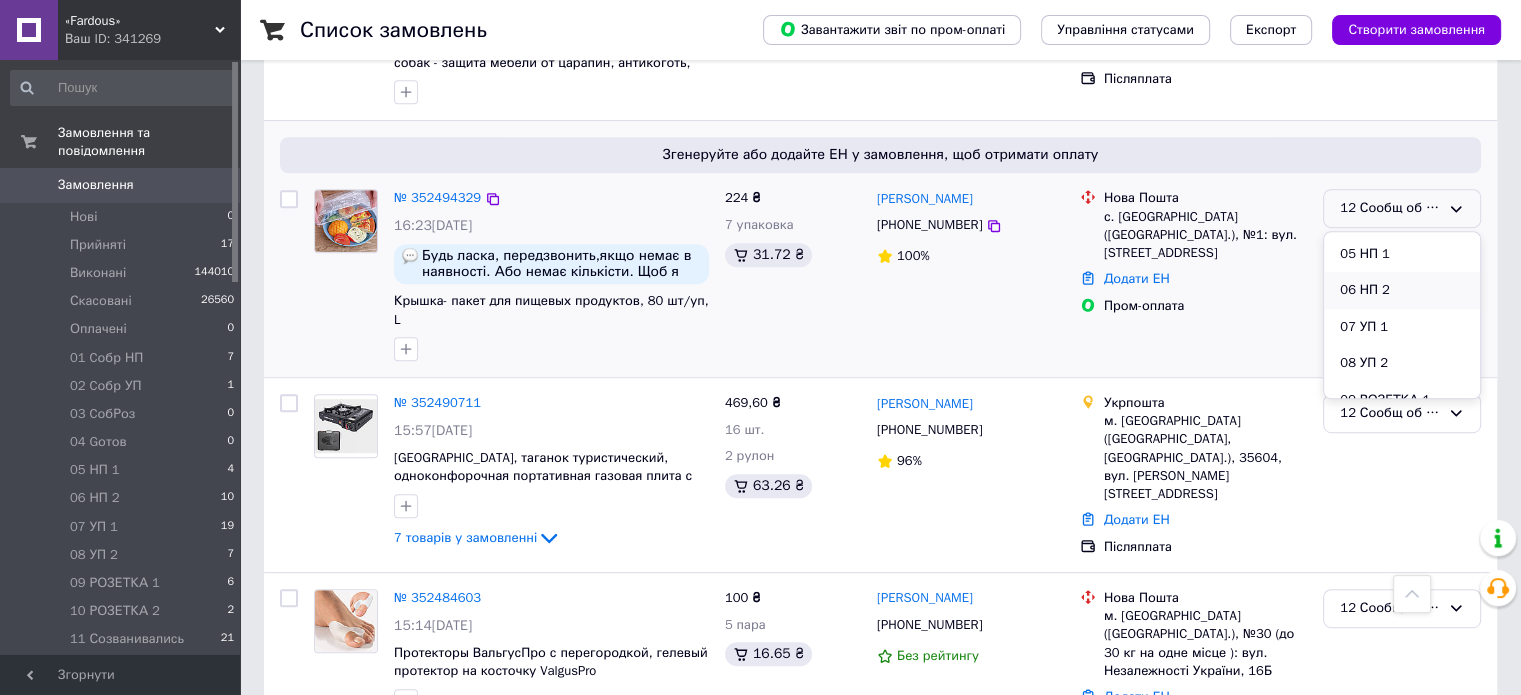 click on "06 НП 2" at bounding box center (1402, 290) 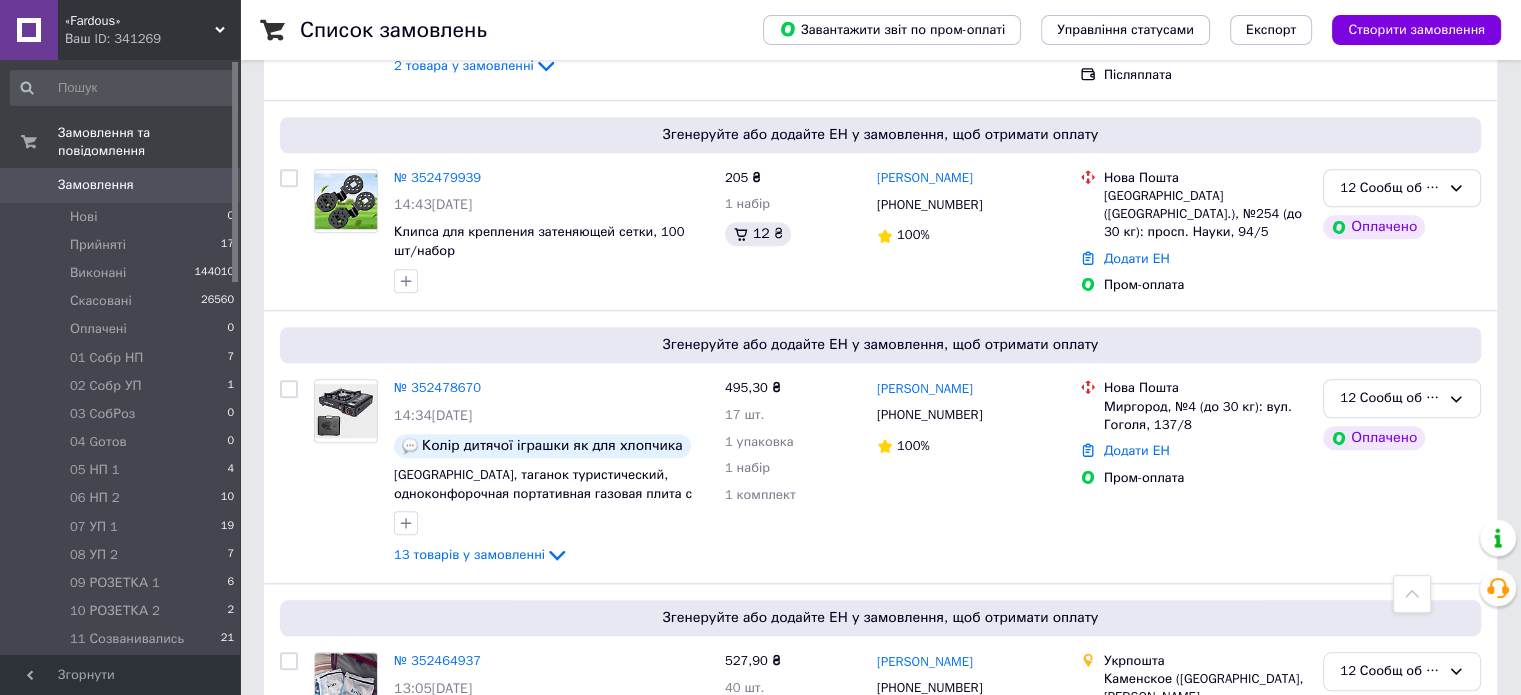 scroll, scrollTop: 1637, scrollLeft: 0, axis: vertical 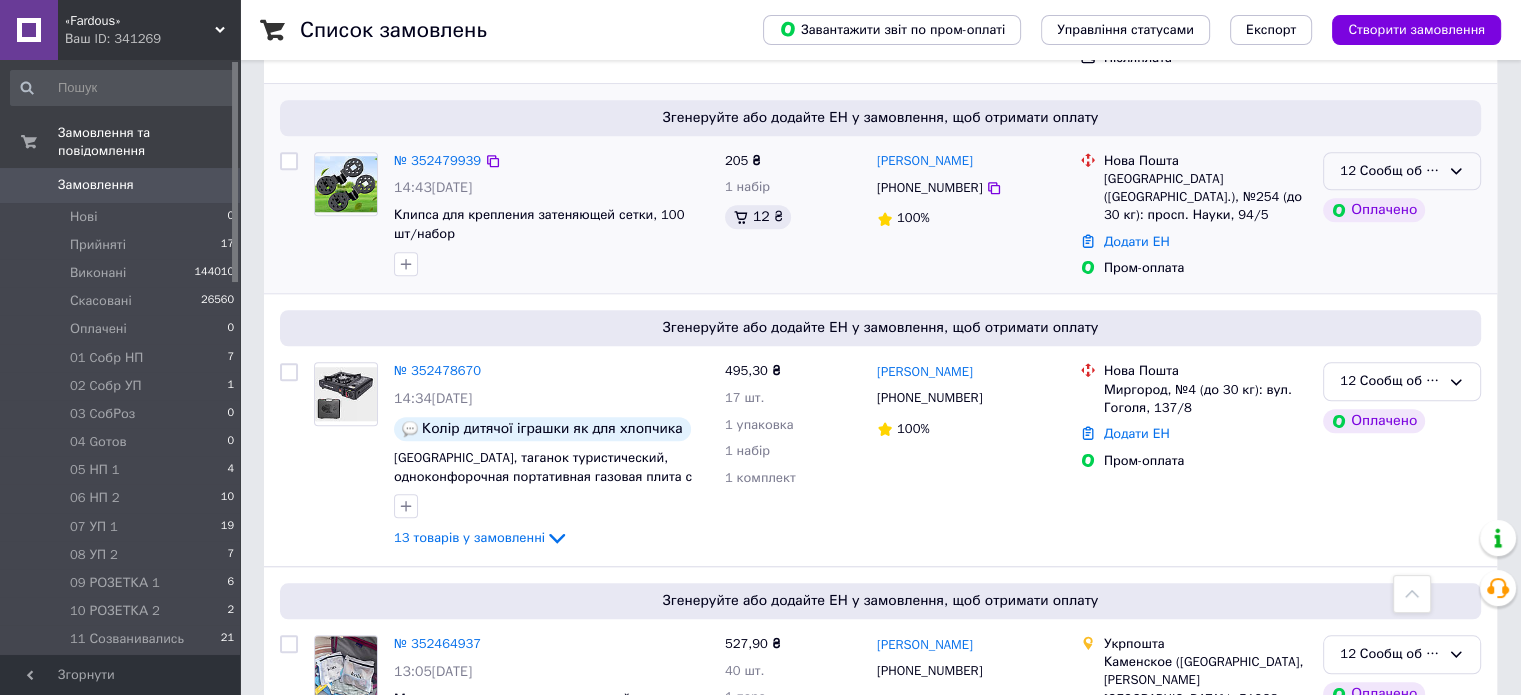 click 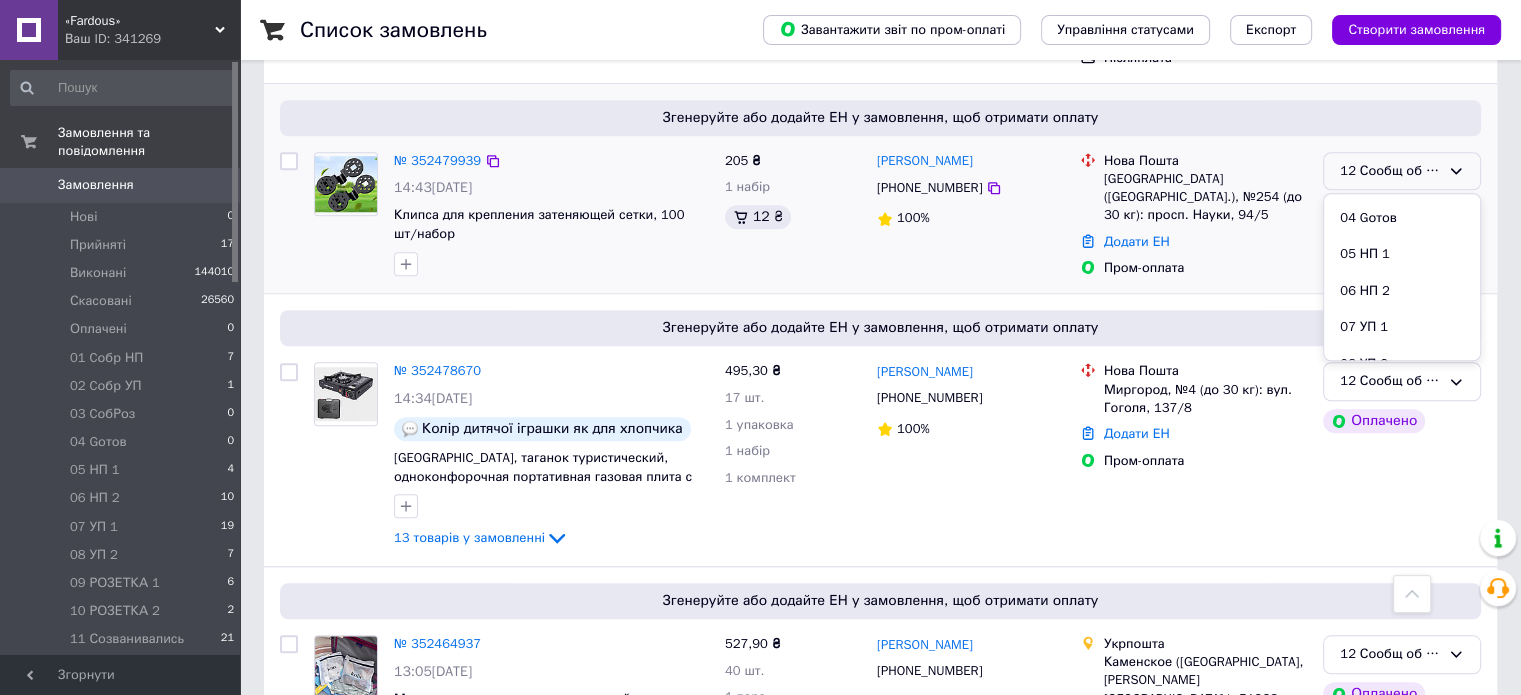 scroll, scrollTop: 289, scrollLeft: 0, axis: vertical 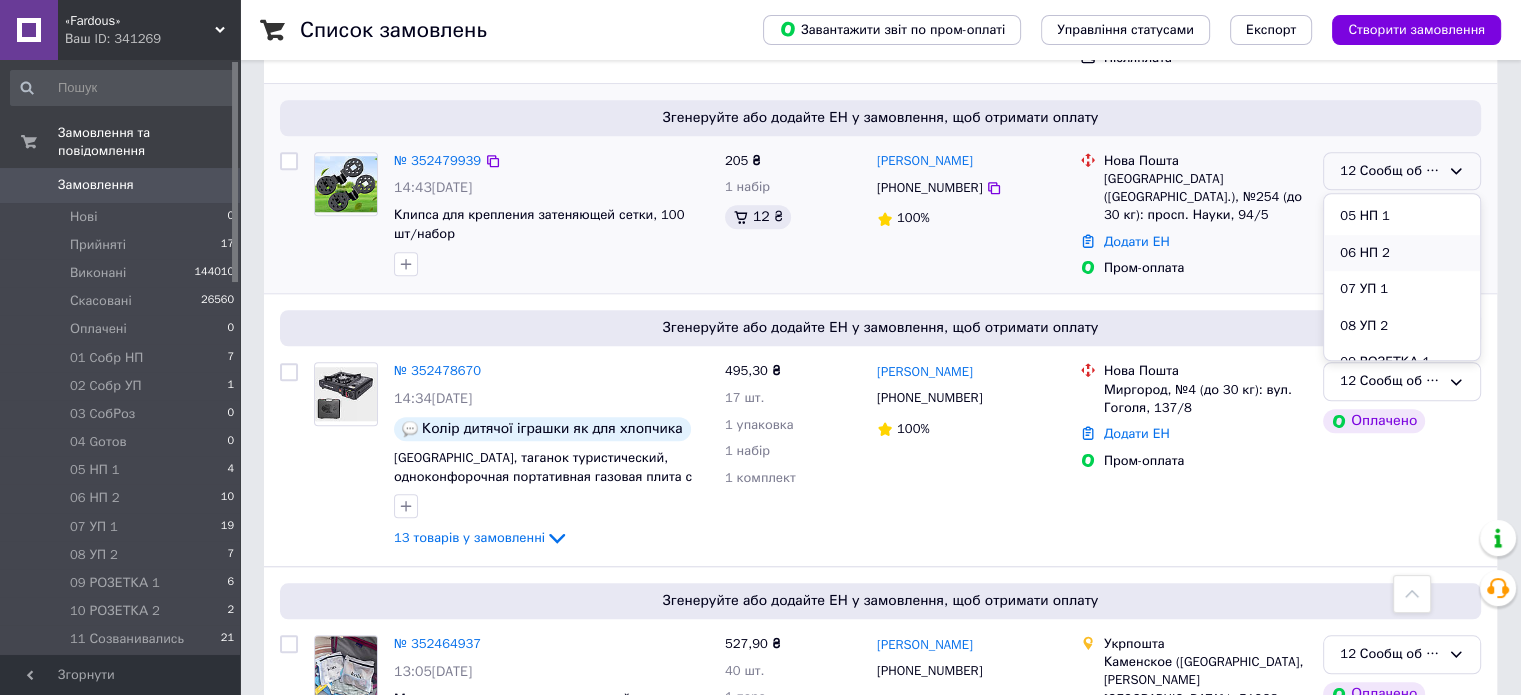 click on "06 НП 2" at bounding box center (1402, 253) 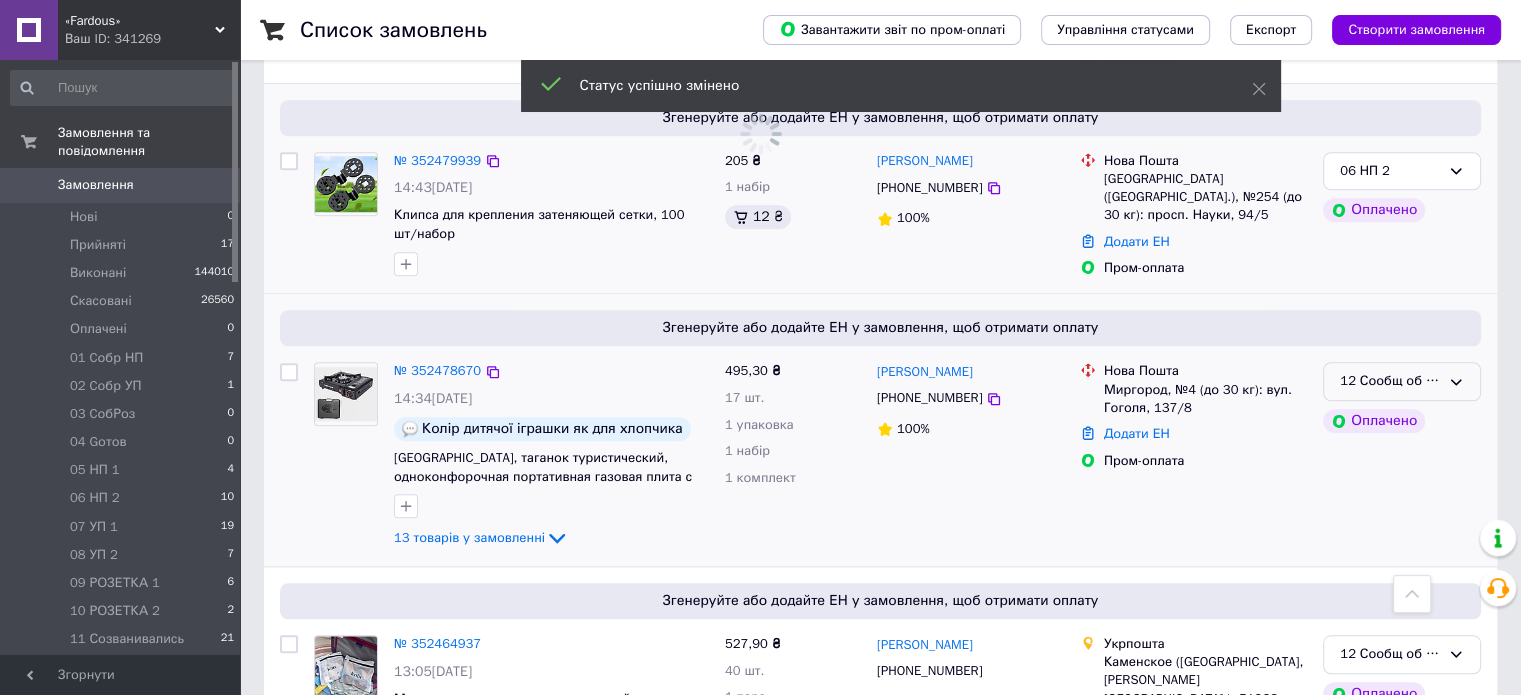 click 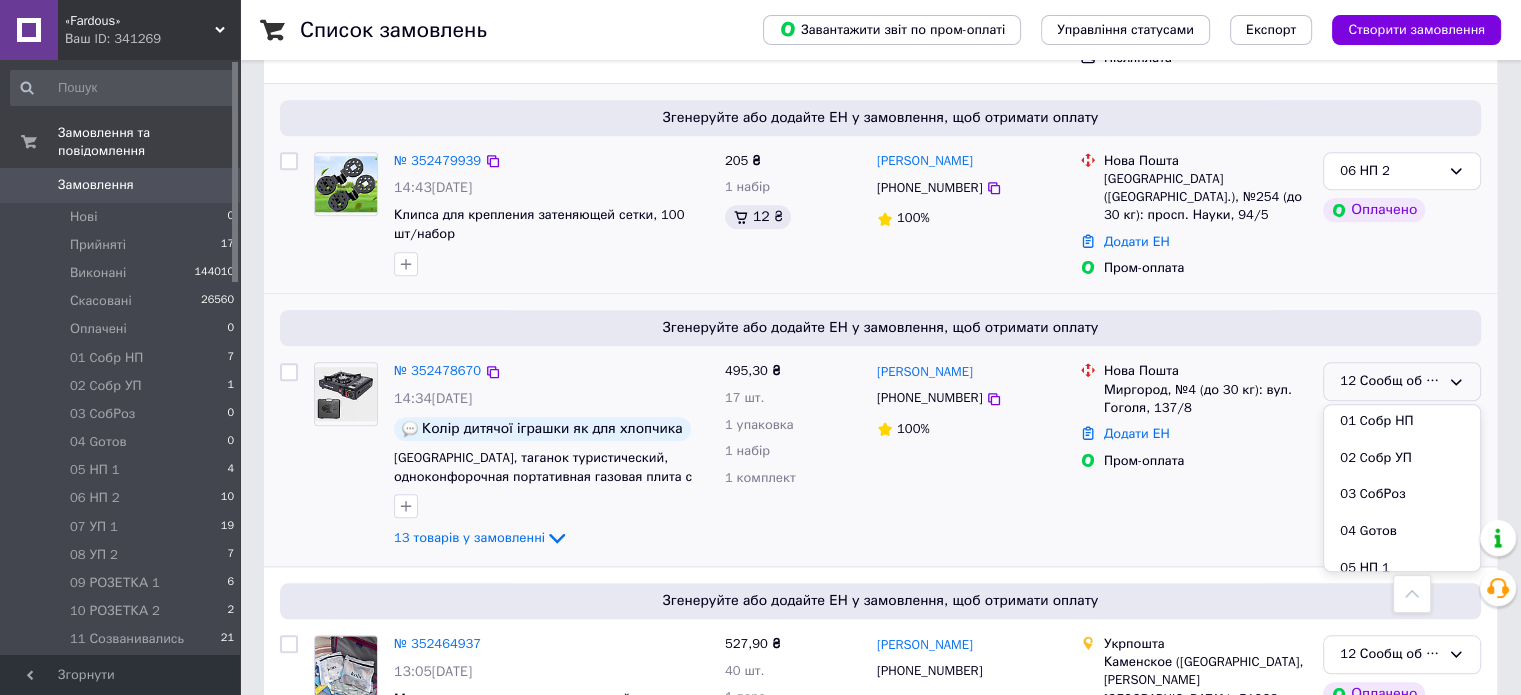 scroll, scrollTop: 289, scrollLeft: 0, axis: vertical 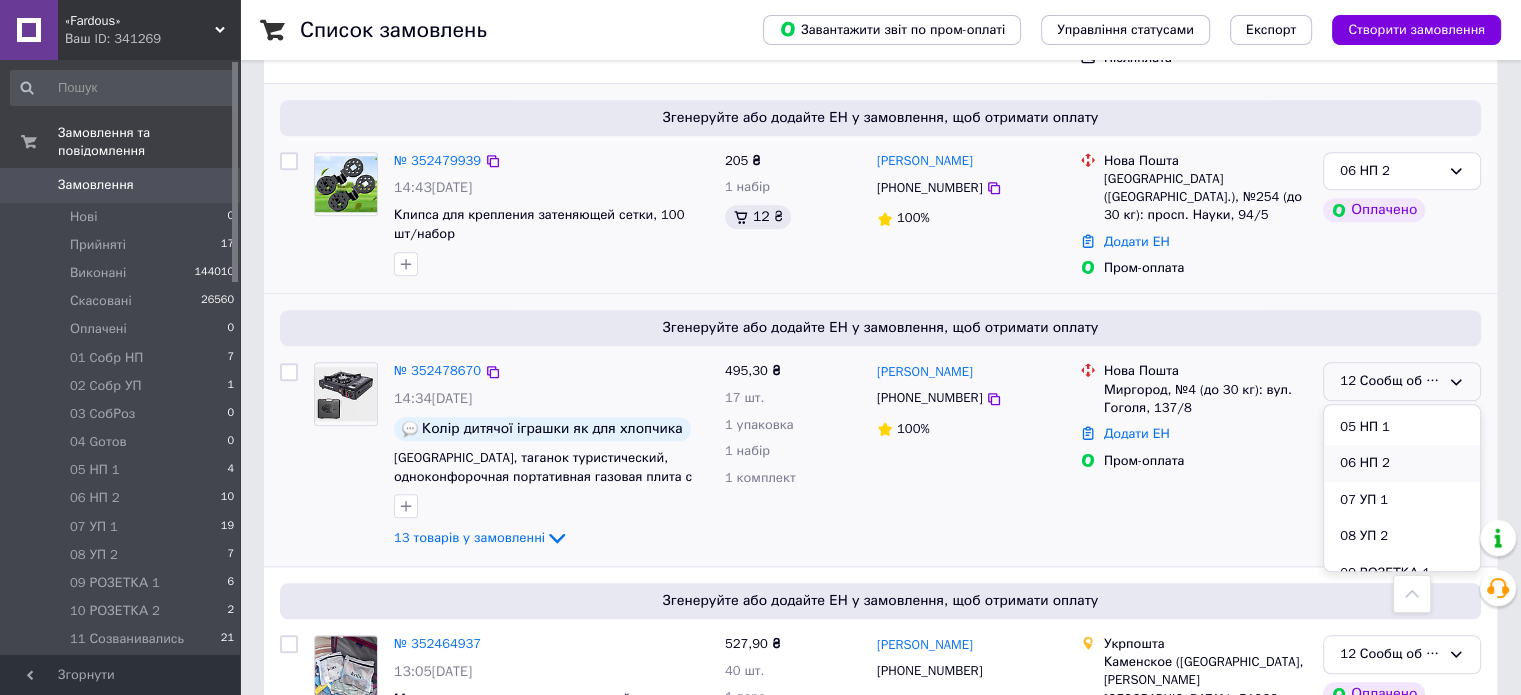 click on "06 НП 2" at bounding box center (1402, 463) 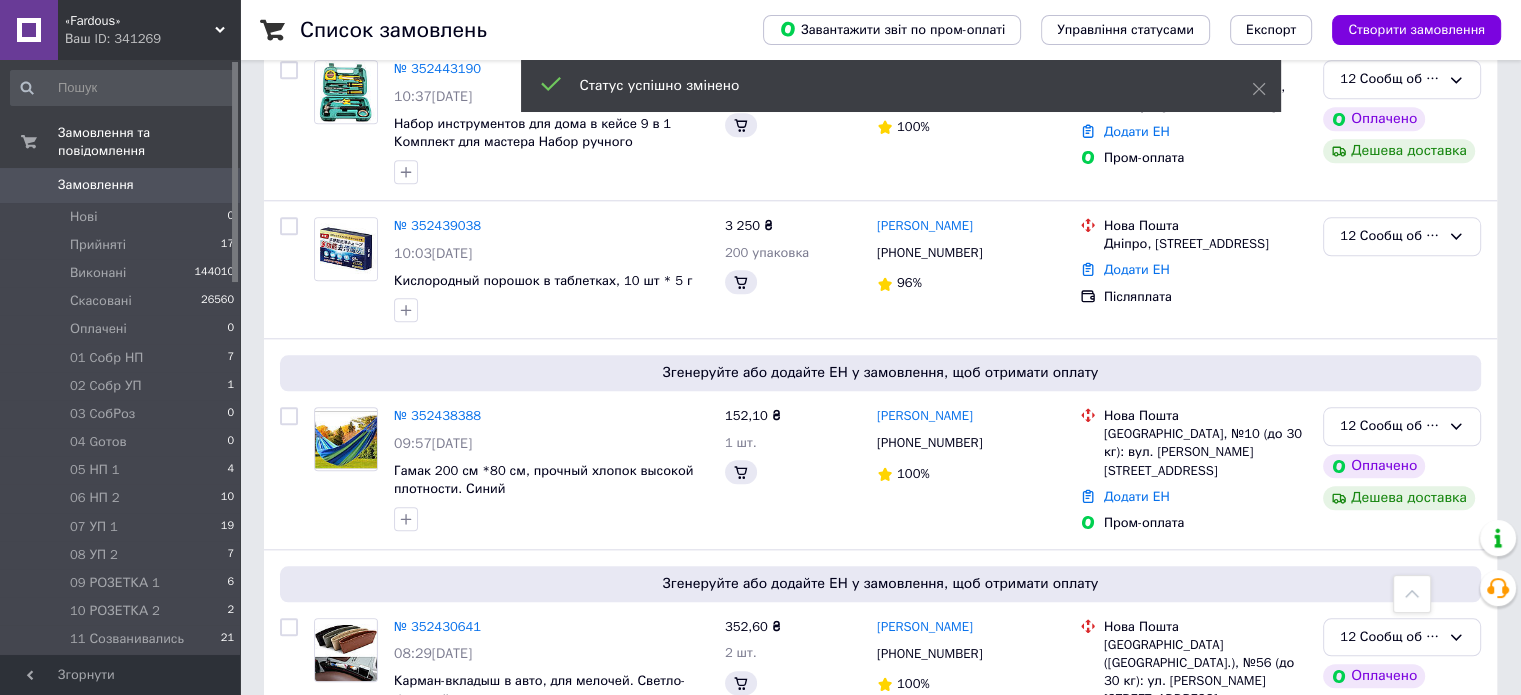 scroll, scrollTop: 1404, scrollLeft: 0, axis: vertical 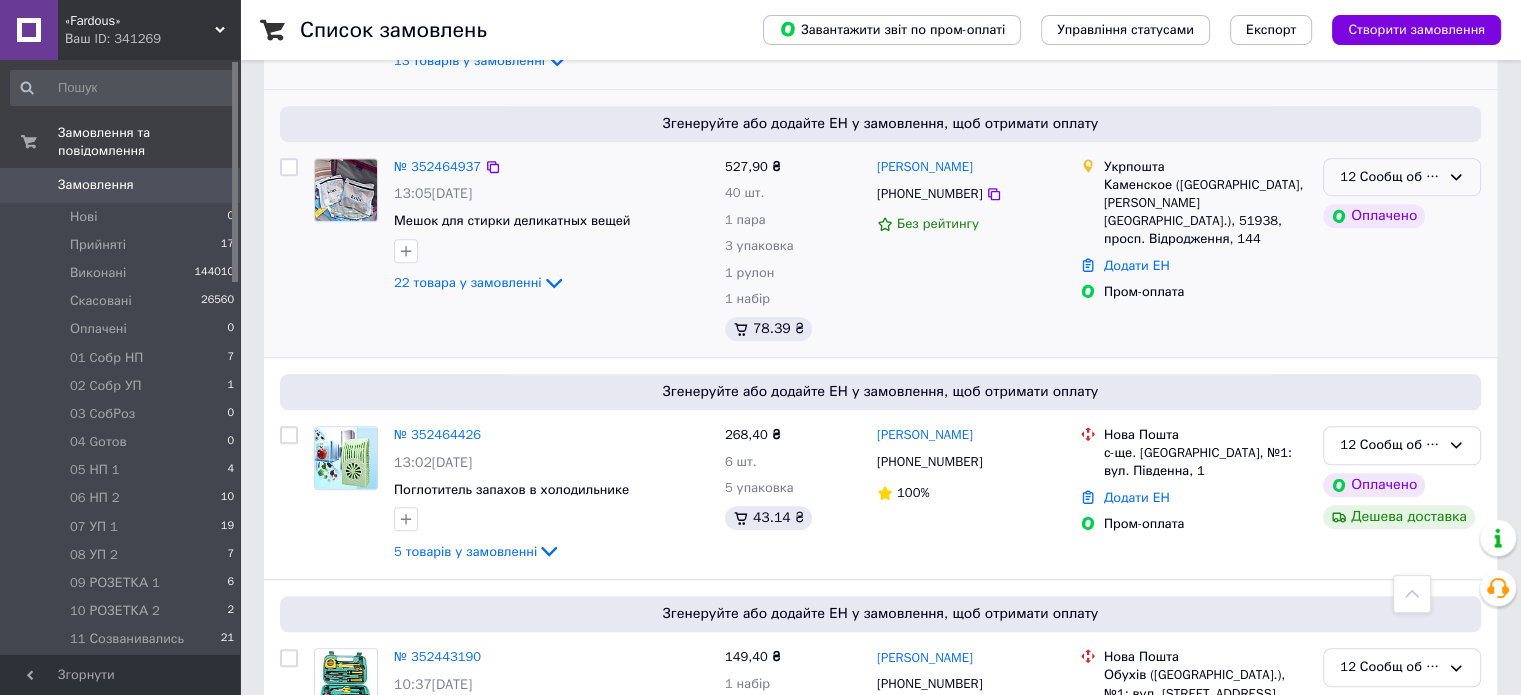 click on "12 Сообщ об ОПЛ" at bounding box center [1402, 177] 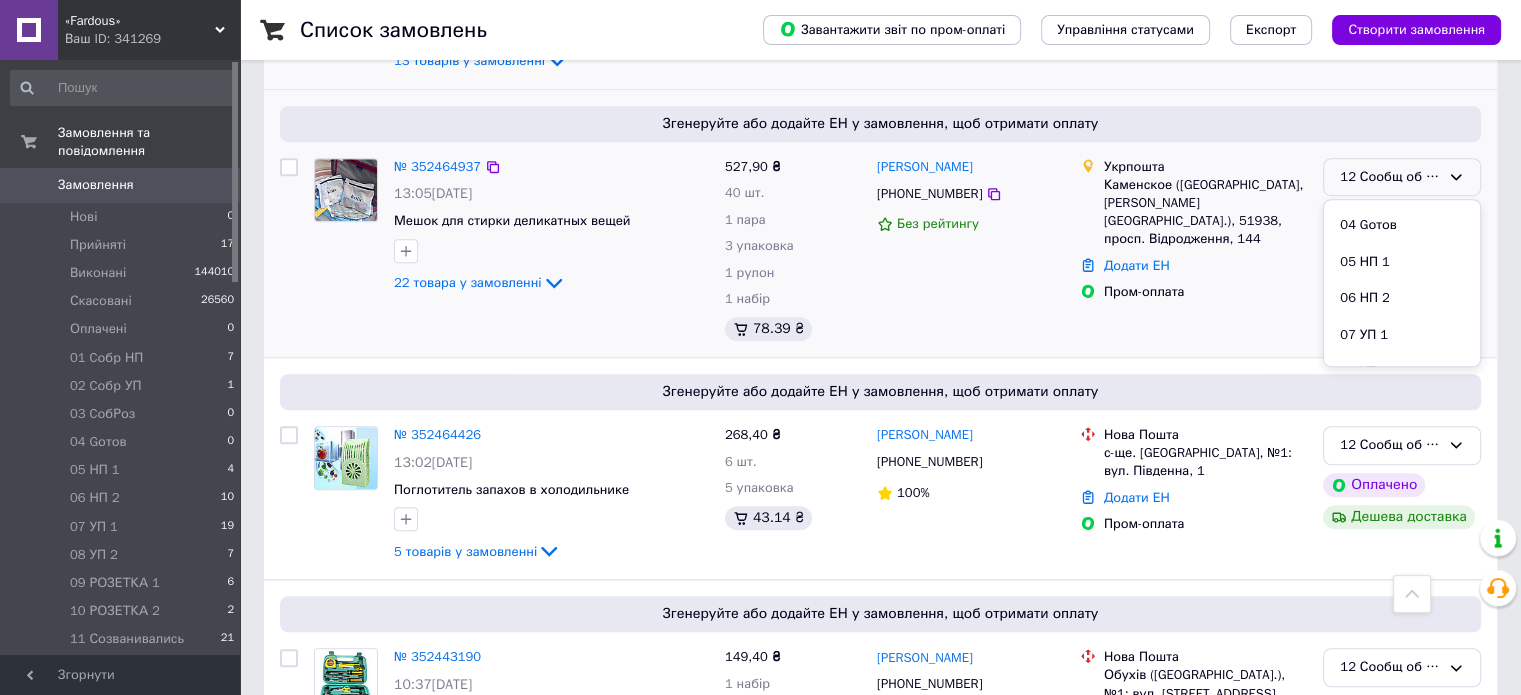 scroll, scrollTop: 289, scrollLeft: 0, axis: vertical 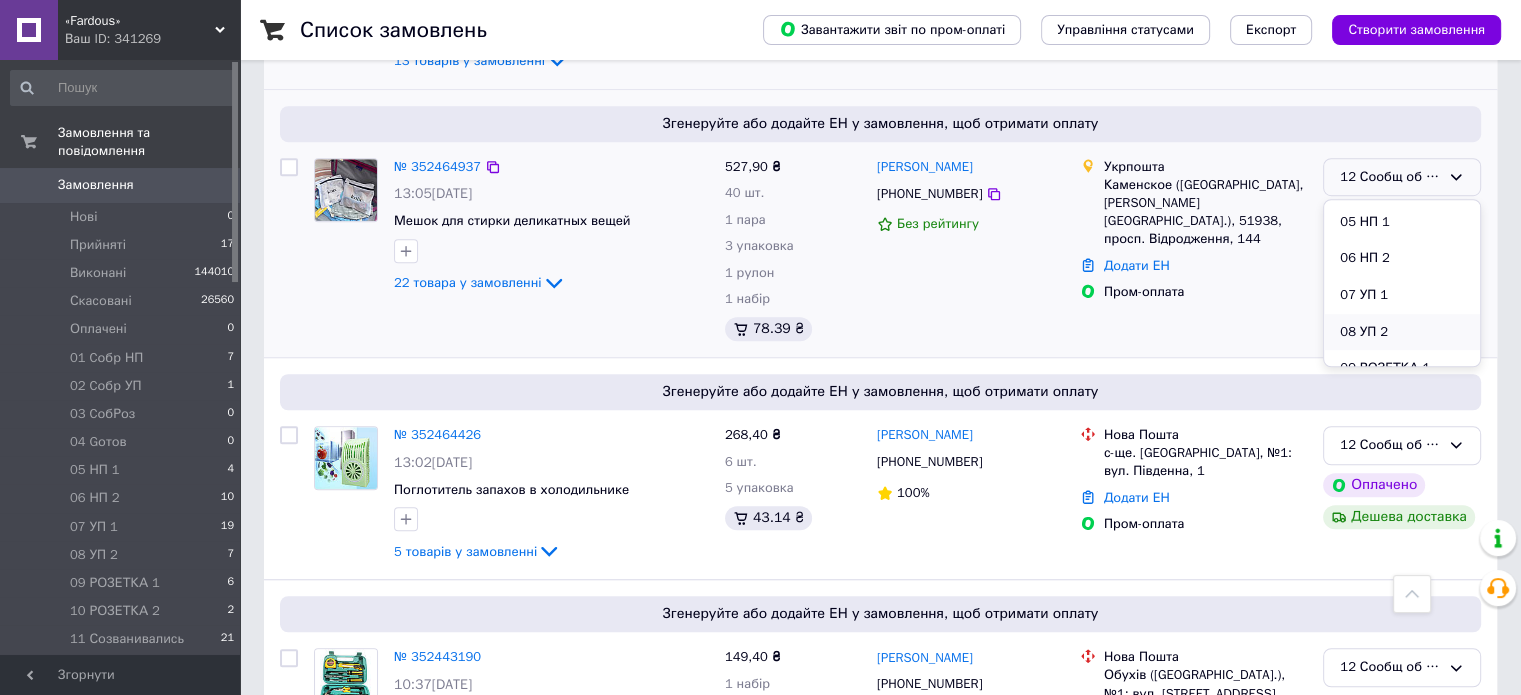 click on "08 УП 2" at bounding box center (1402, 332) 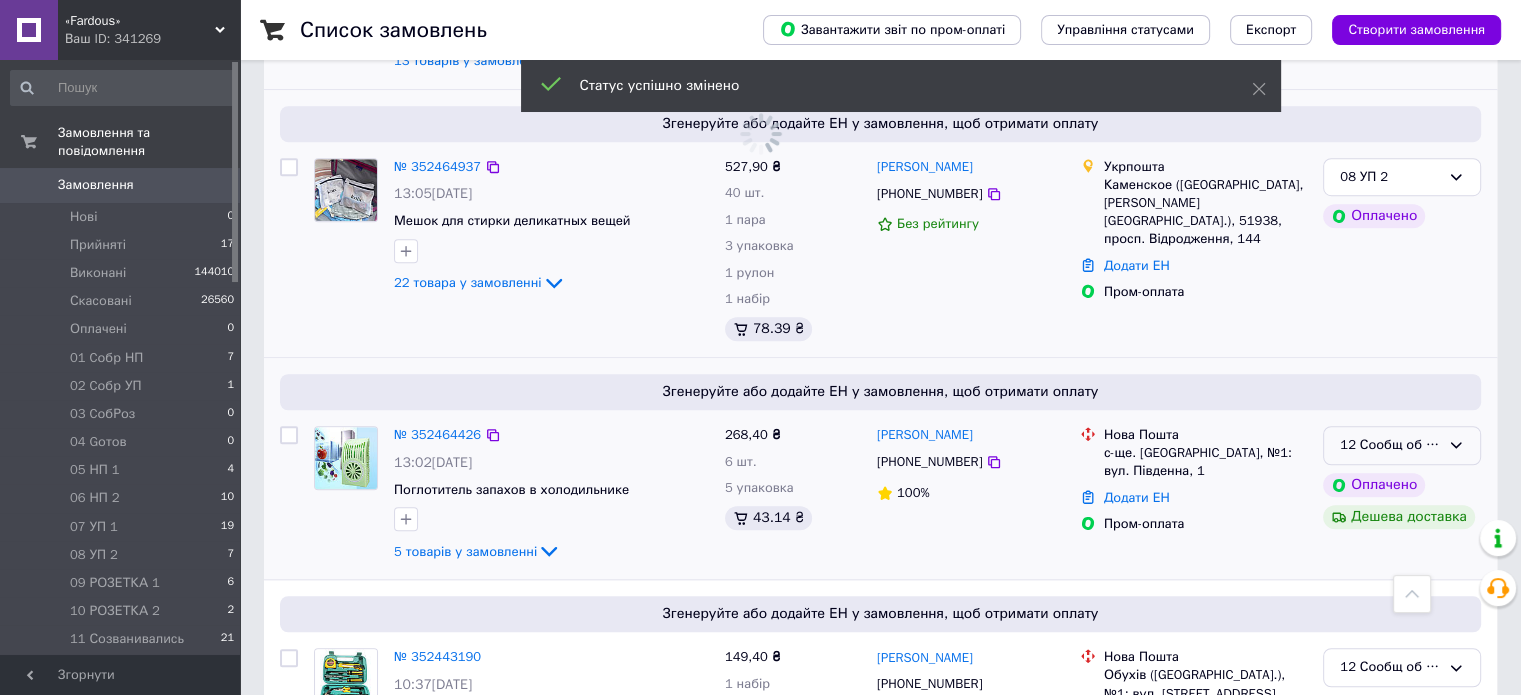 click 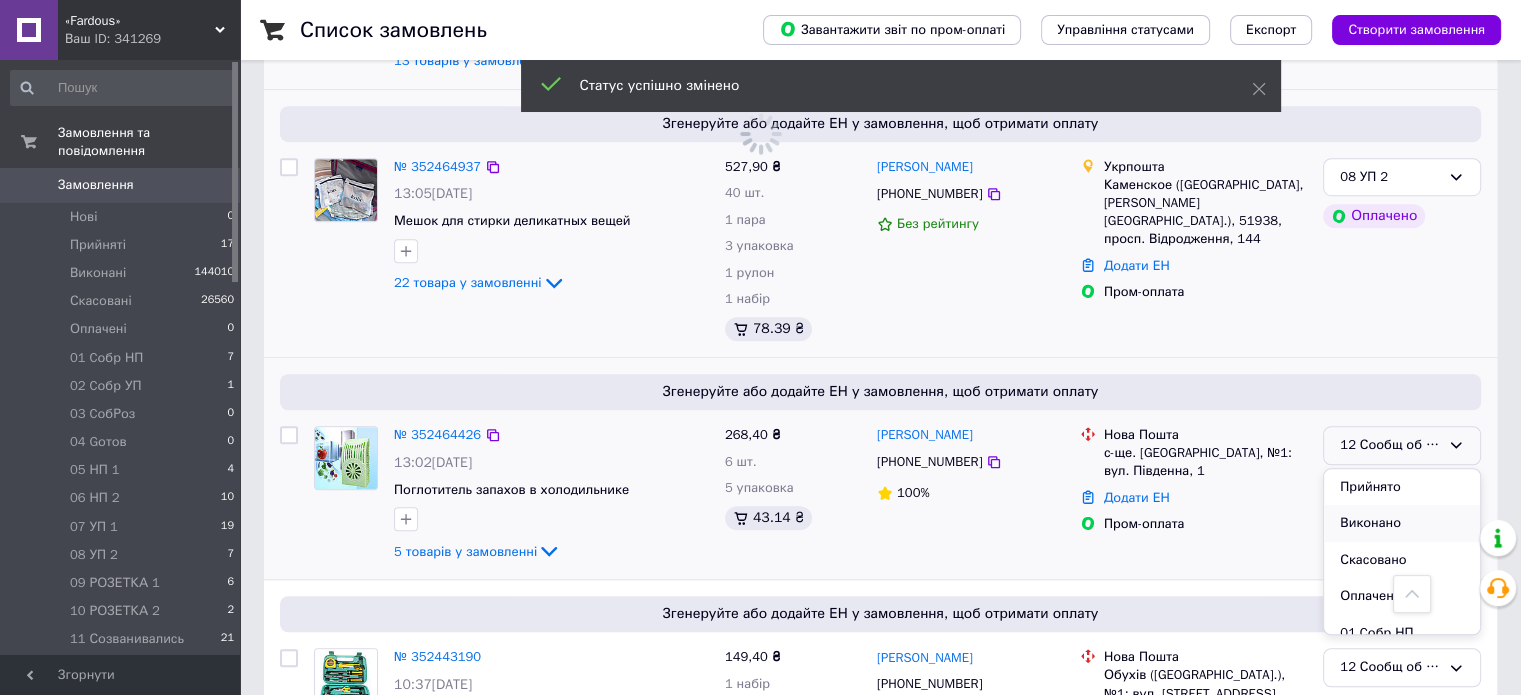 scroll, scrollTop: 2060, scrollLeft: 0, axis: vertical 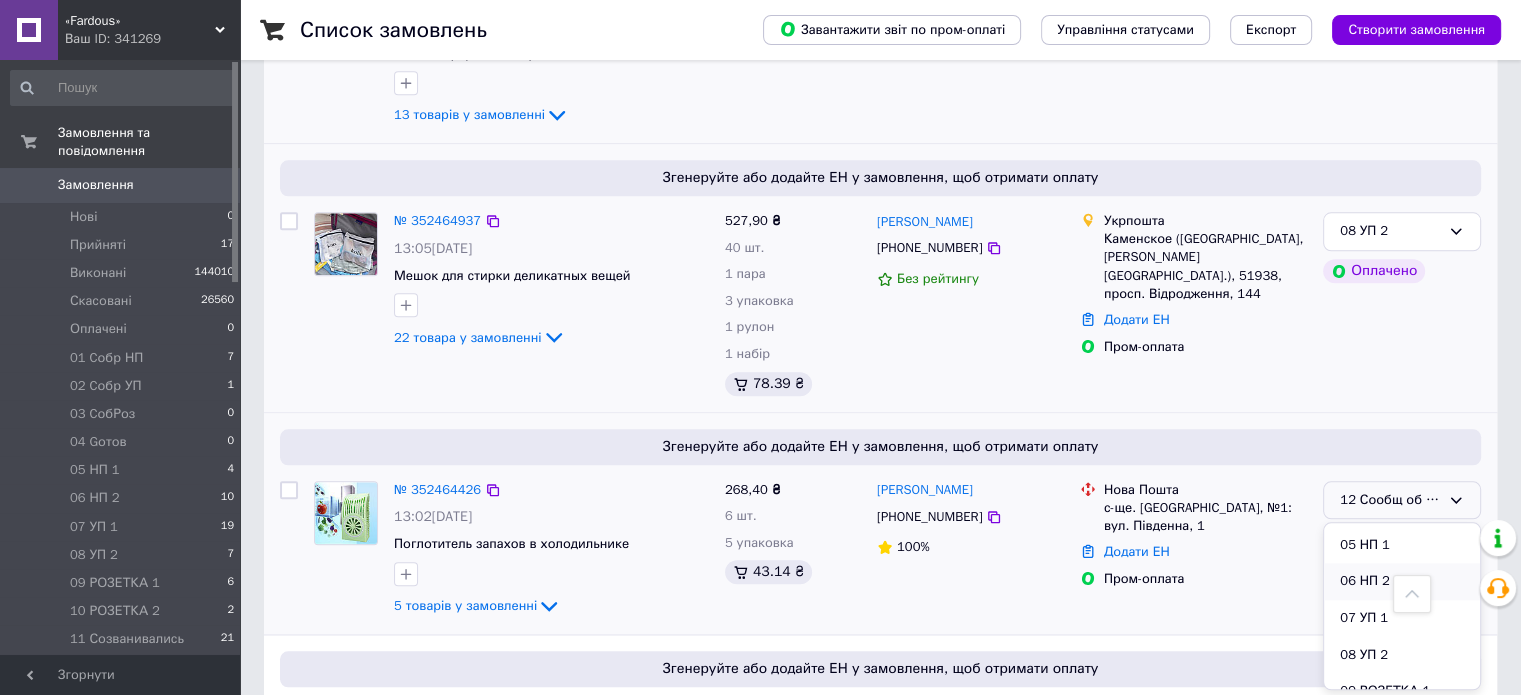 click on "06 НП 2" at bounding box center [1402, 581] 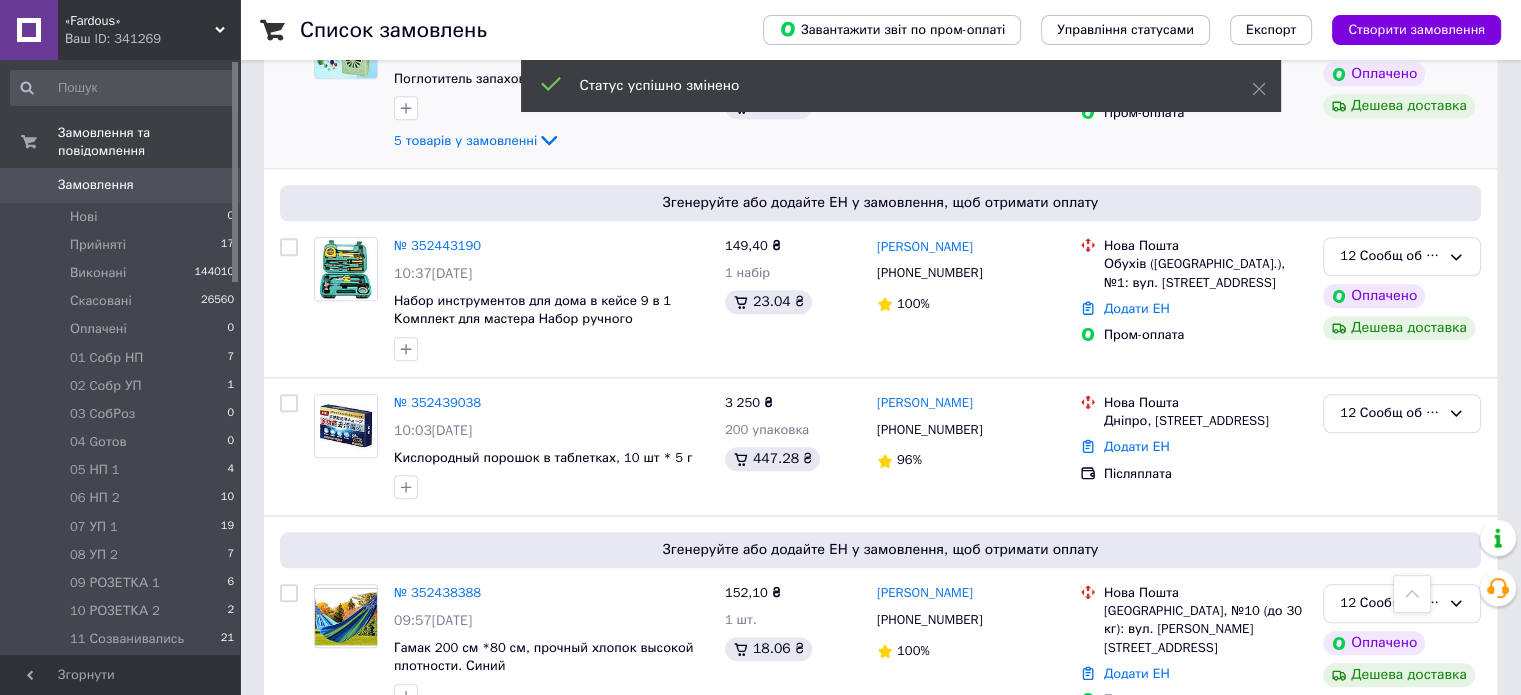 scroll, scrollTop: 1804, scrollLeft: 0, axis: vertical 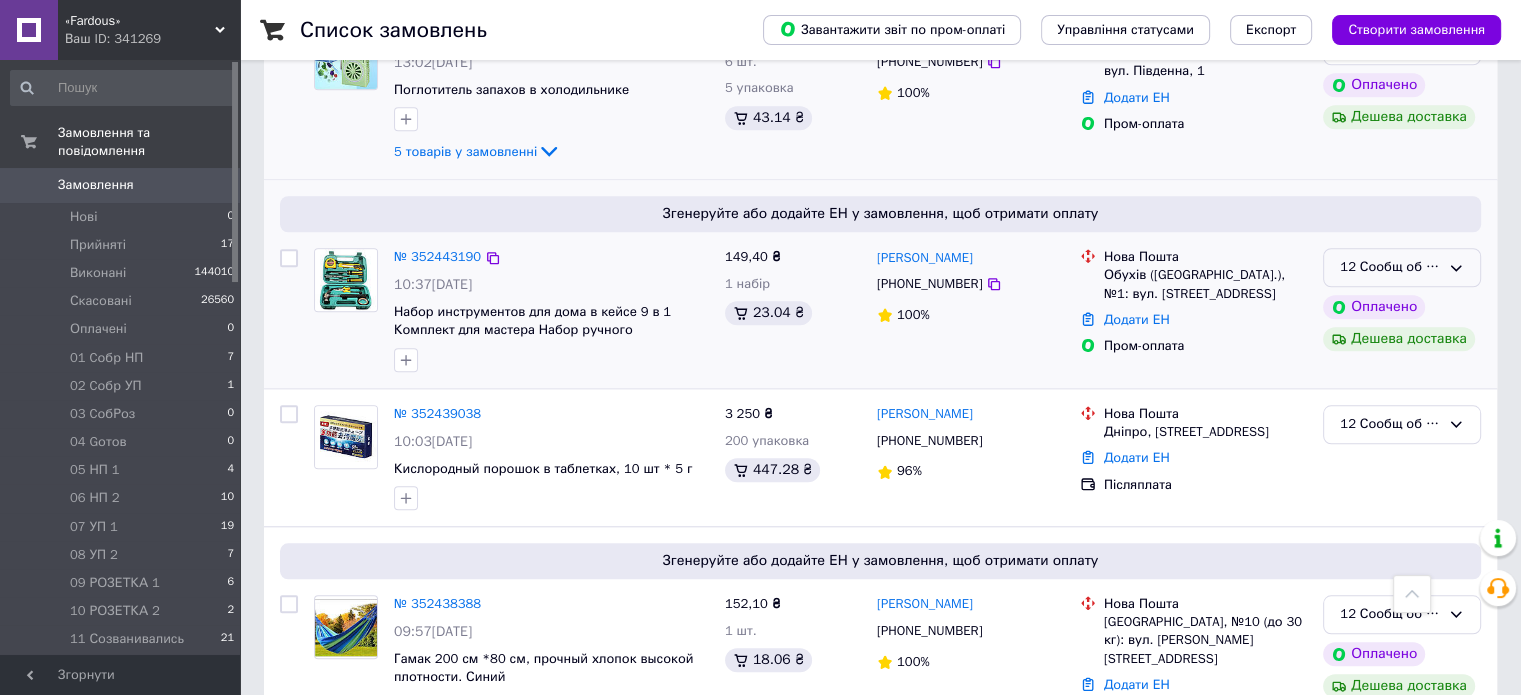 click 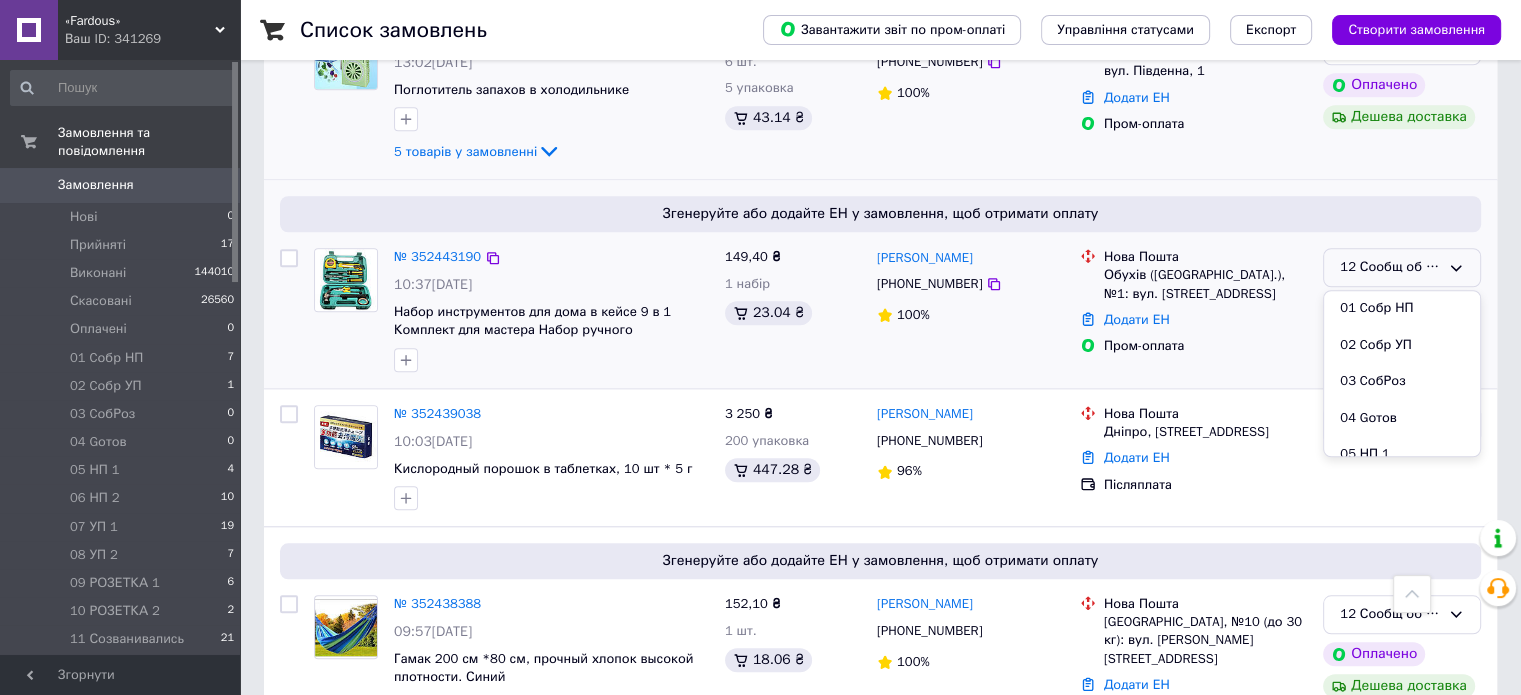 scroll, scrollTop: 289, scrollLeft: 0, axis: vertical 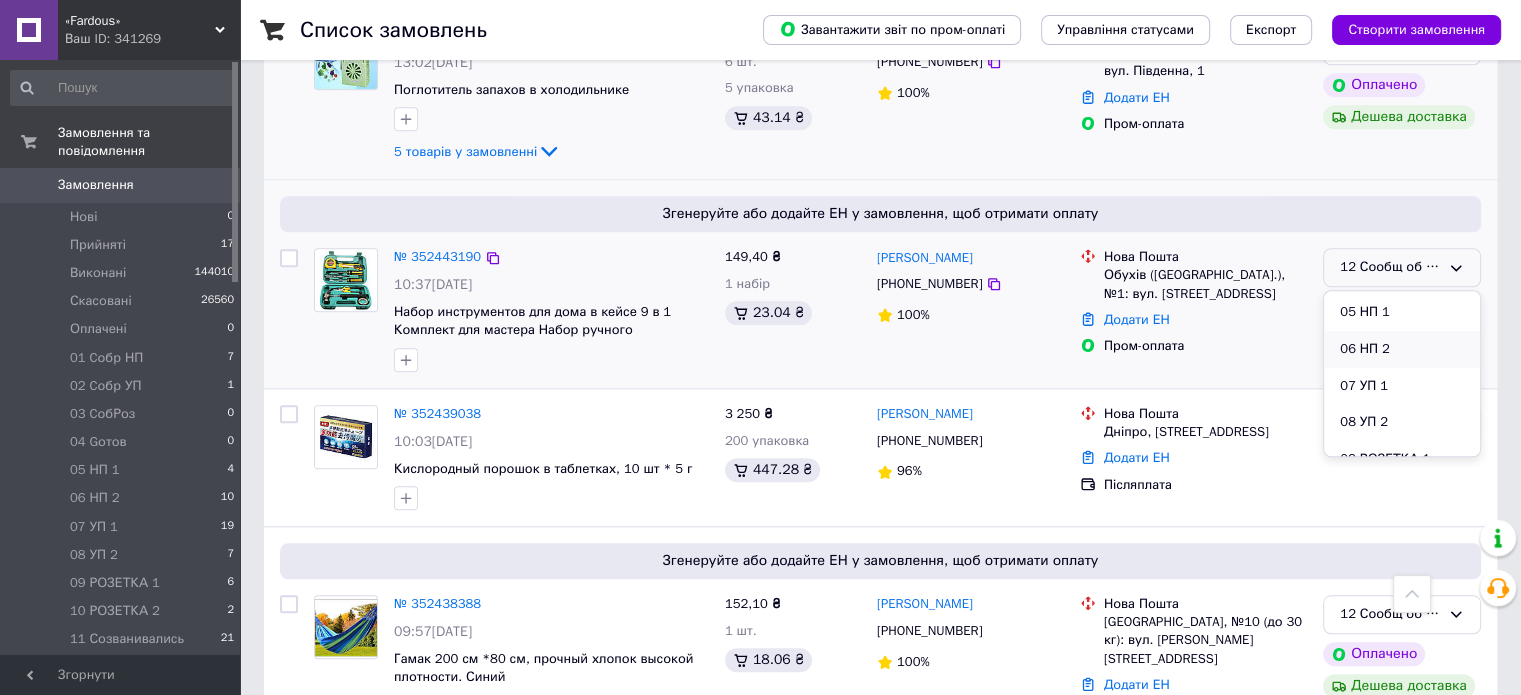 click on "06 НП 2" at bounding box center [1402, 349] 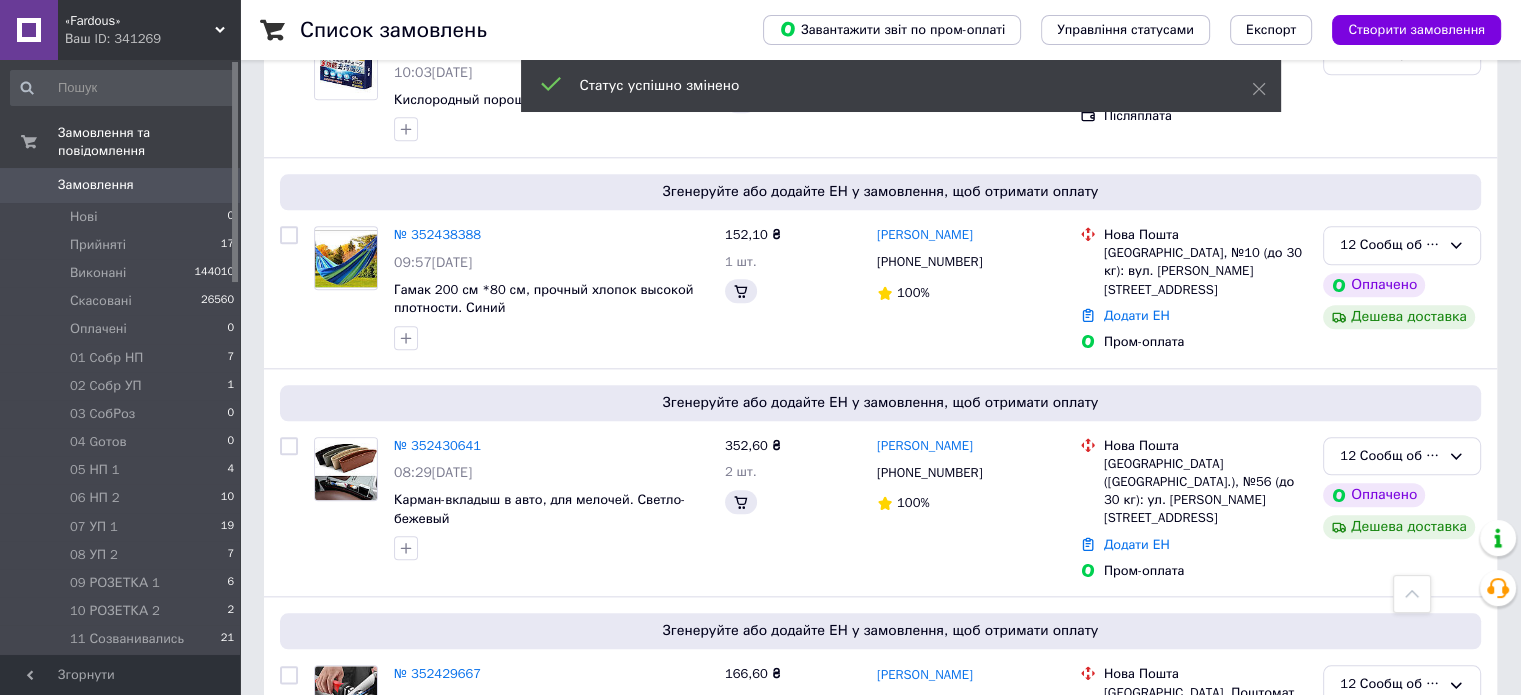 scroll, scrollTop: 2196, scrollLeft: 0, axis: vertical 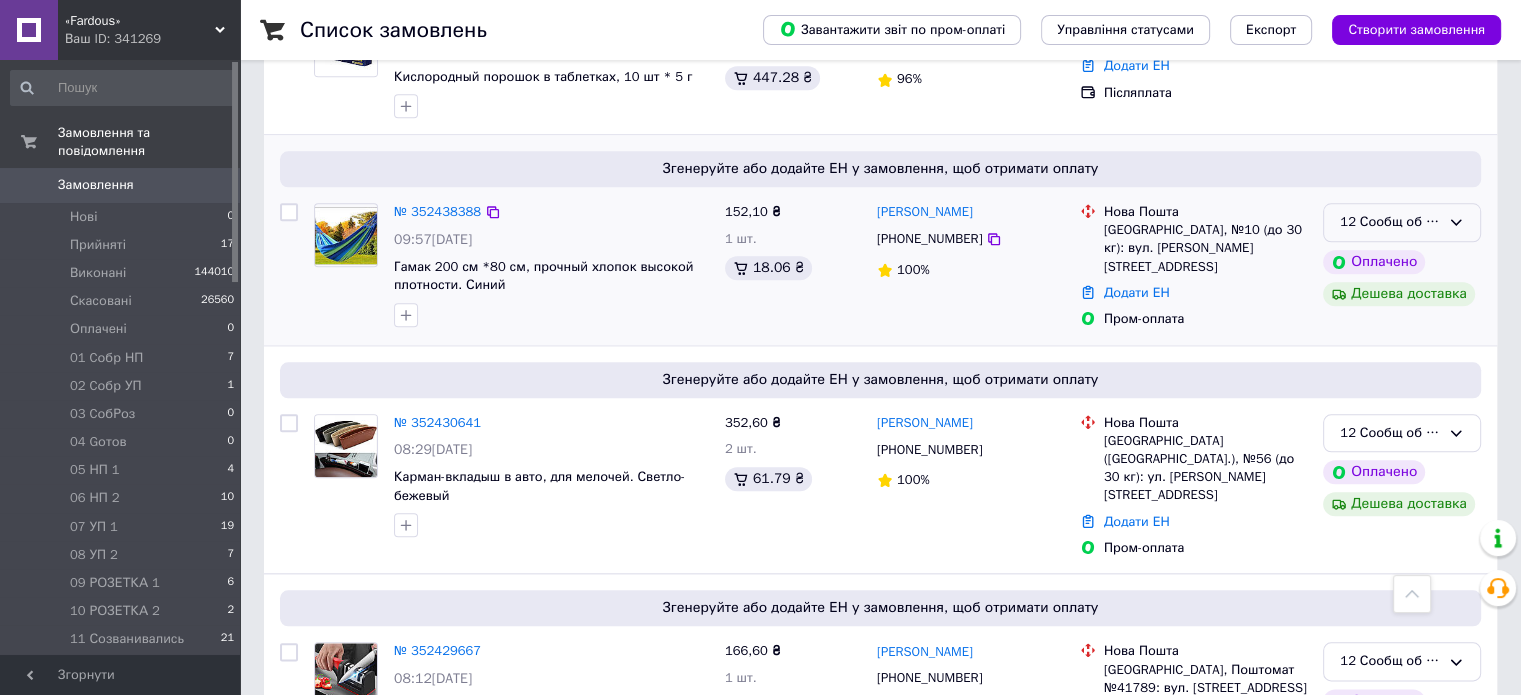 click 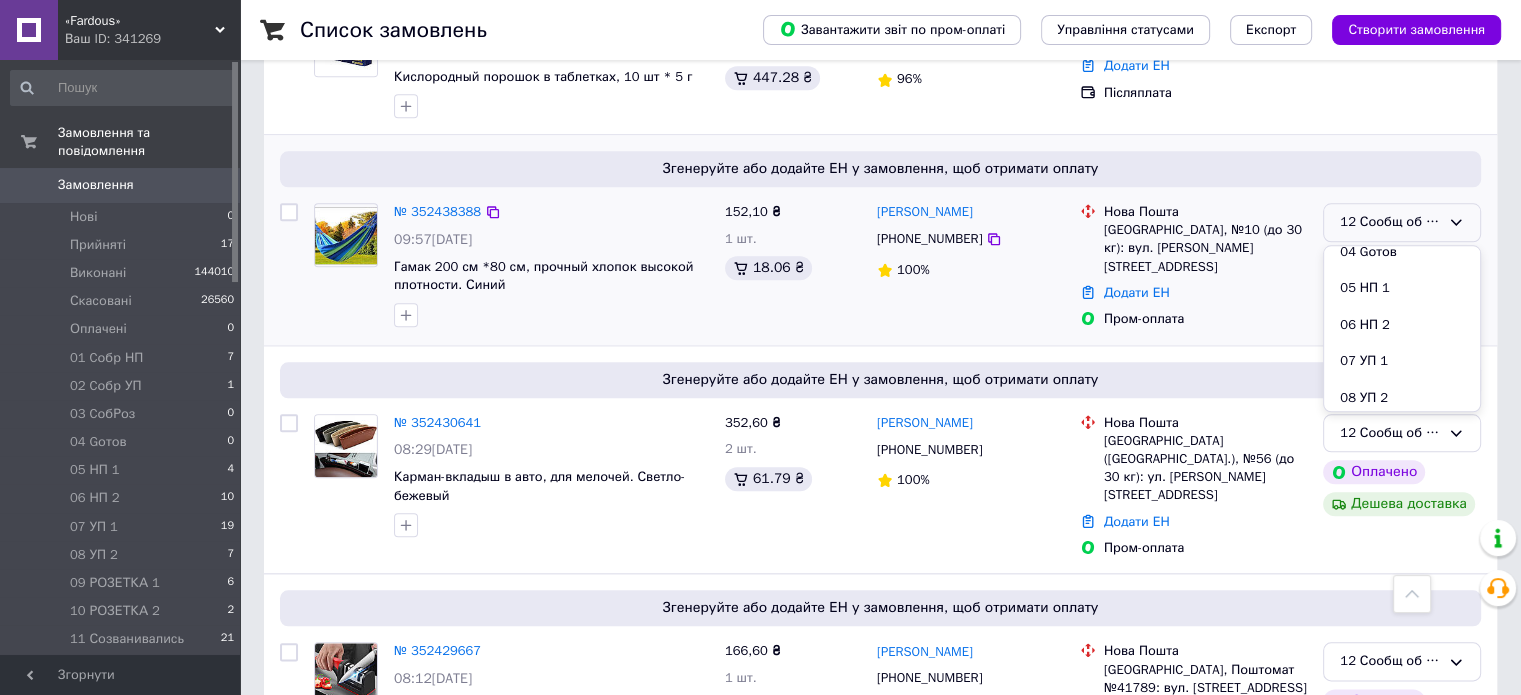 scroll, scrollTop: 289, scrollLeft: 0, axis: vertical 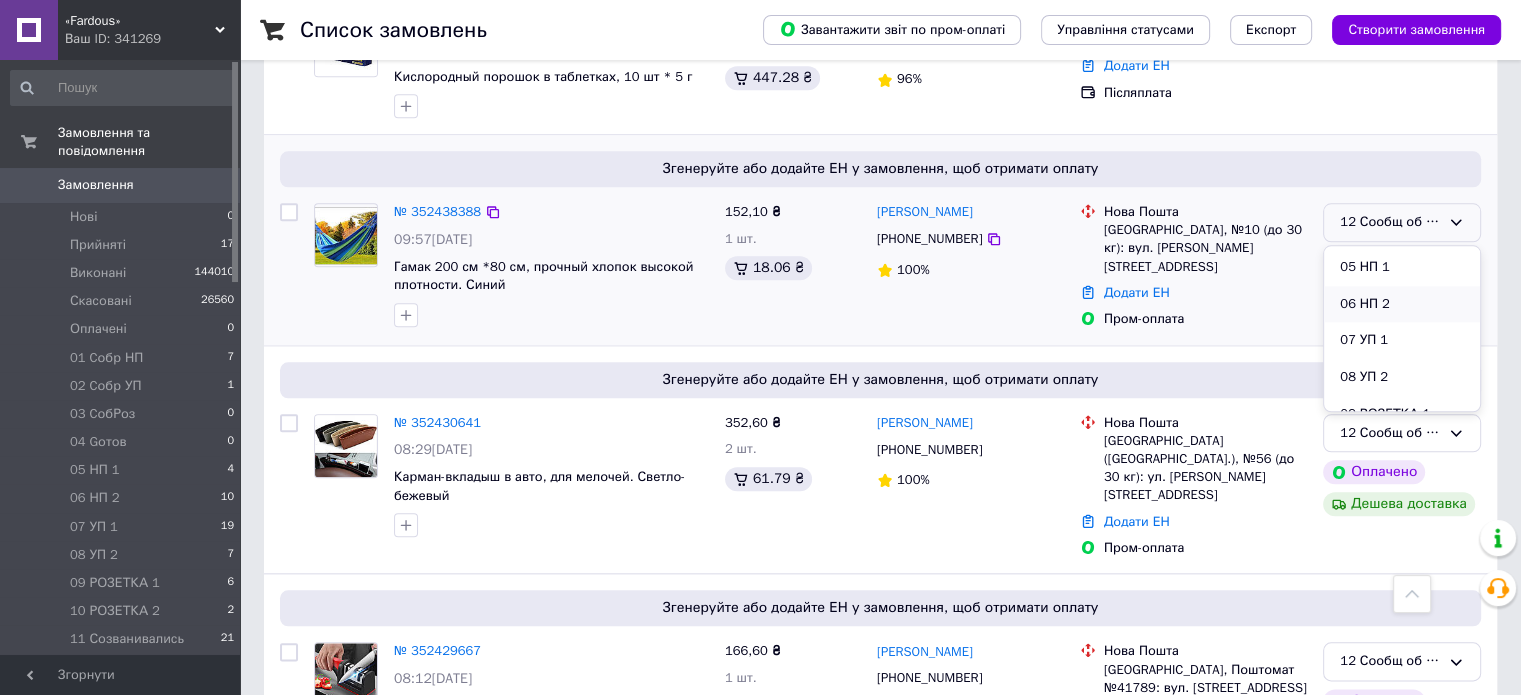click on "06 НП 2" at bounding box center (1402, 304) 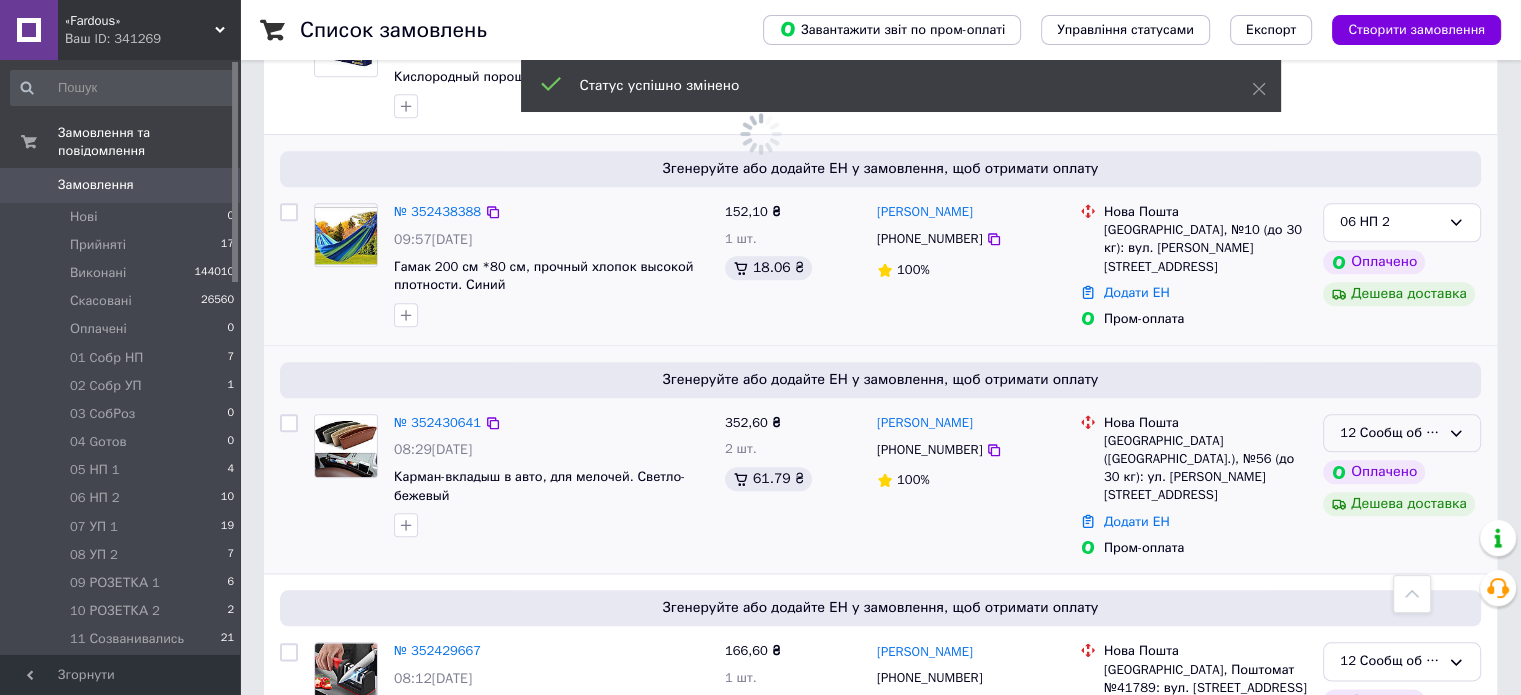 click on "12 Сообщ об ОПЛ" at bounding box center (1402, 433) 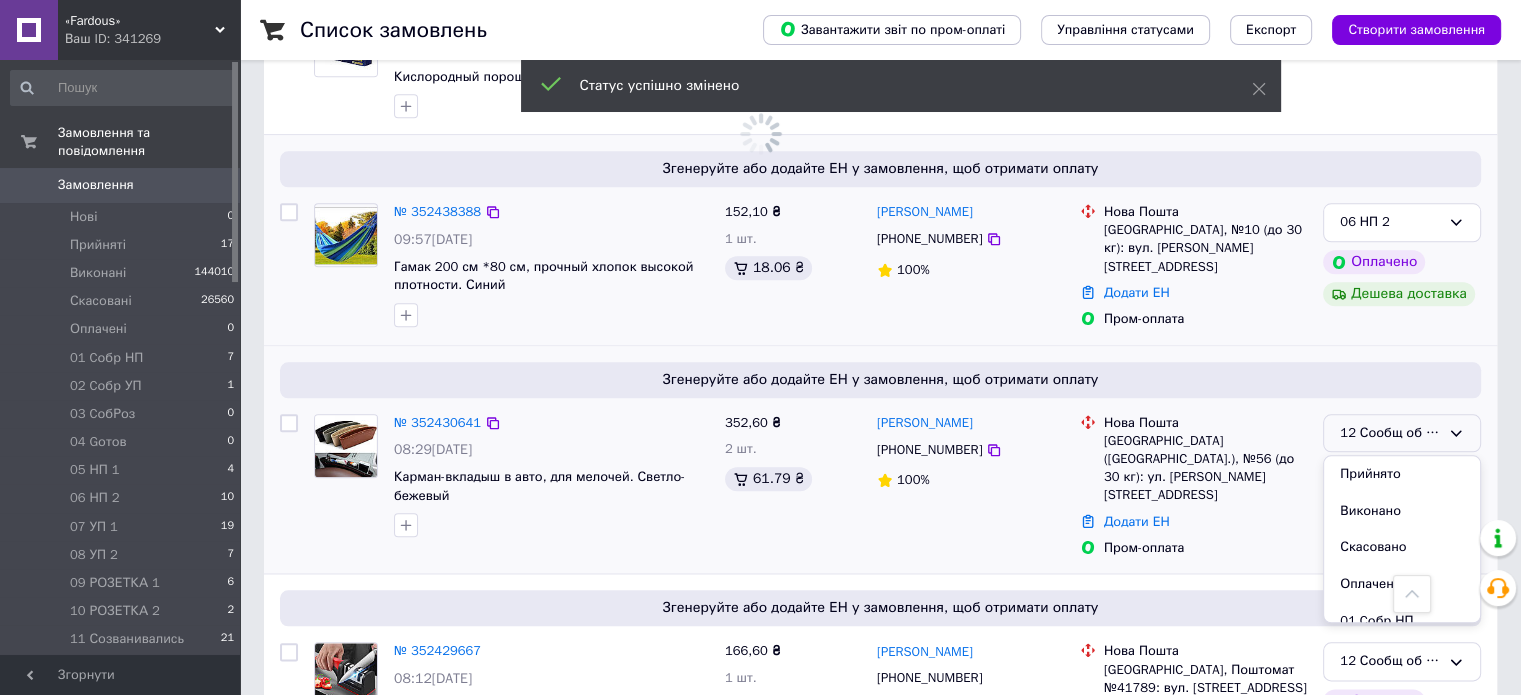 scroll, scrollTop: 2851, scrollLeft: 0, axis: vertical 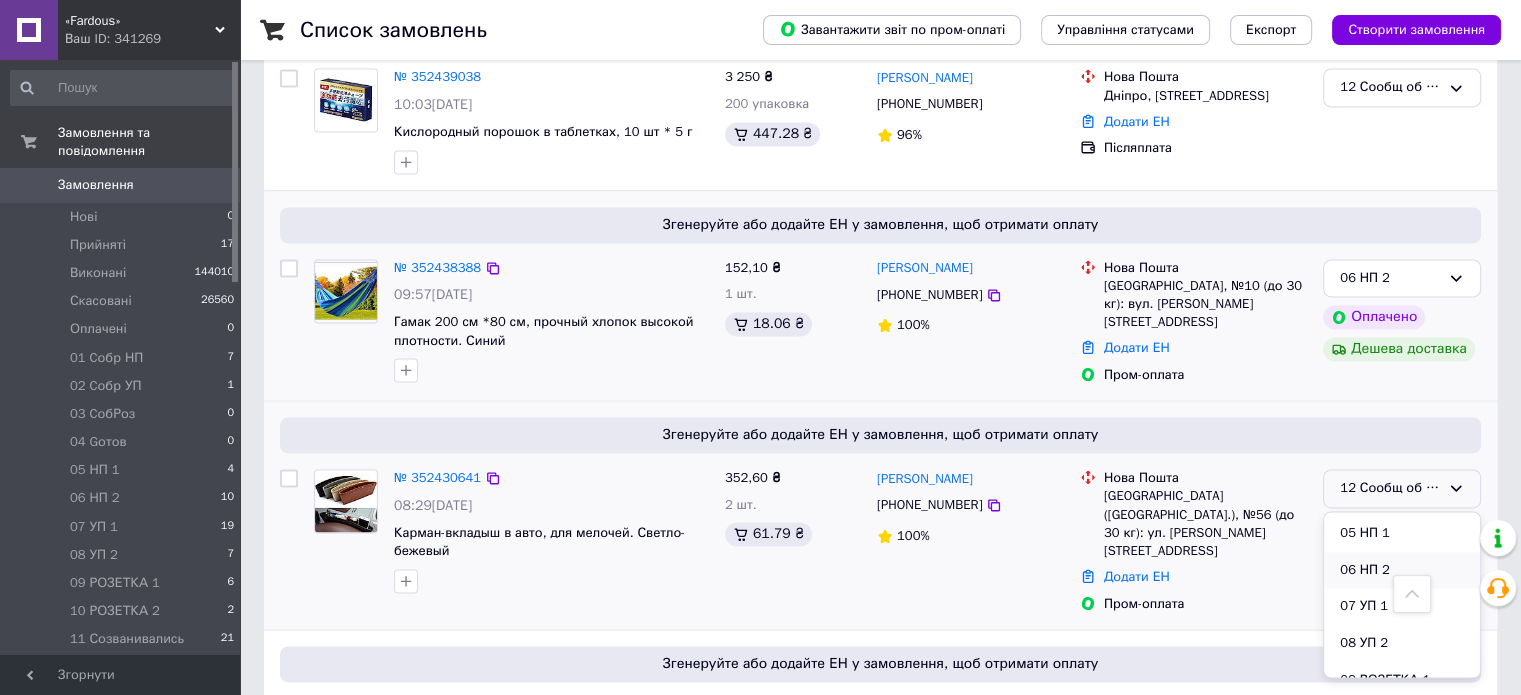 click on "06 НП 2" at bounding box center (1402, 570) 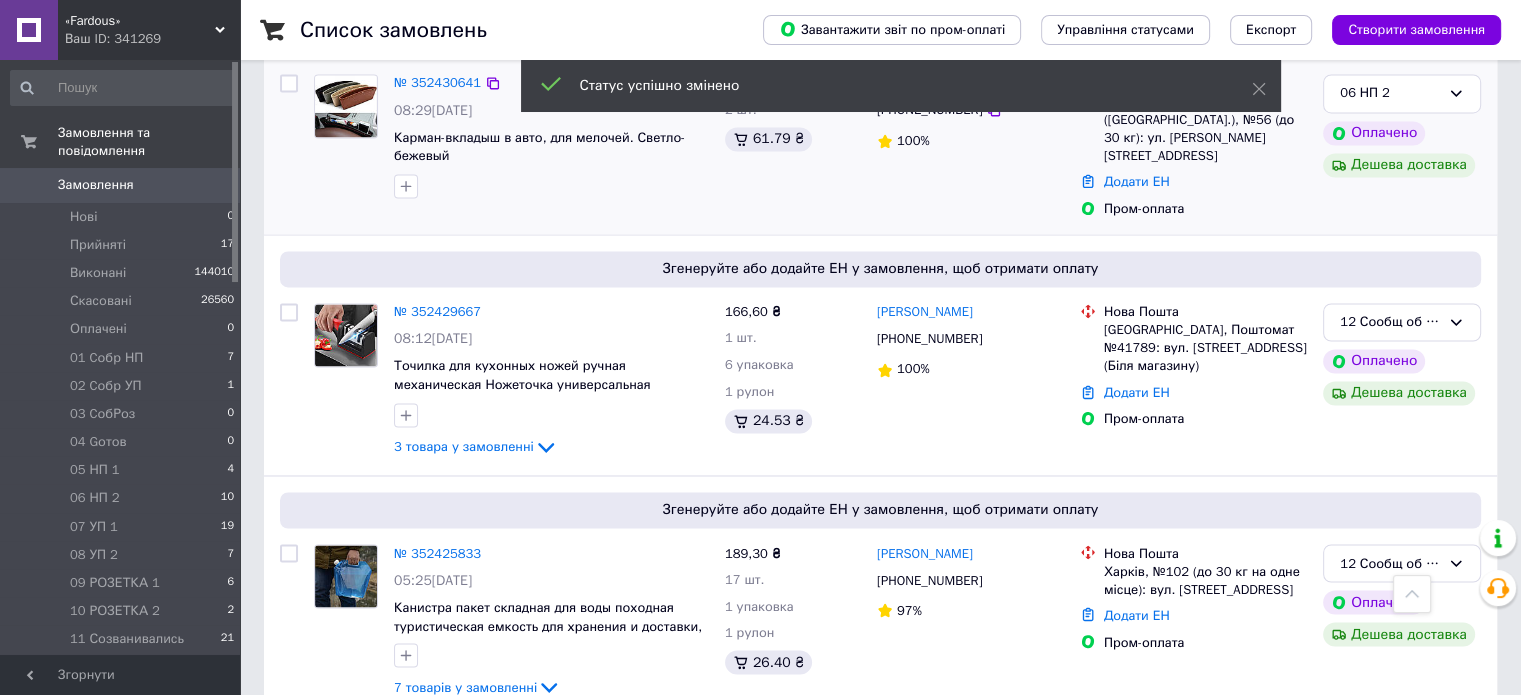 scroll, scrollTop: 3291, scrollLeft: 0, axis: vertical 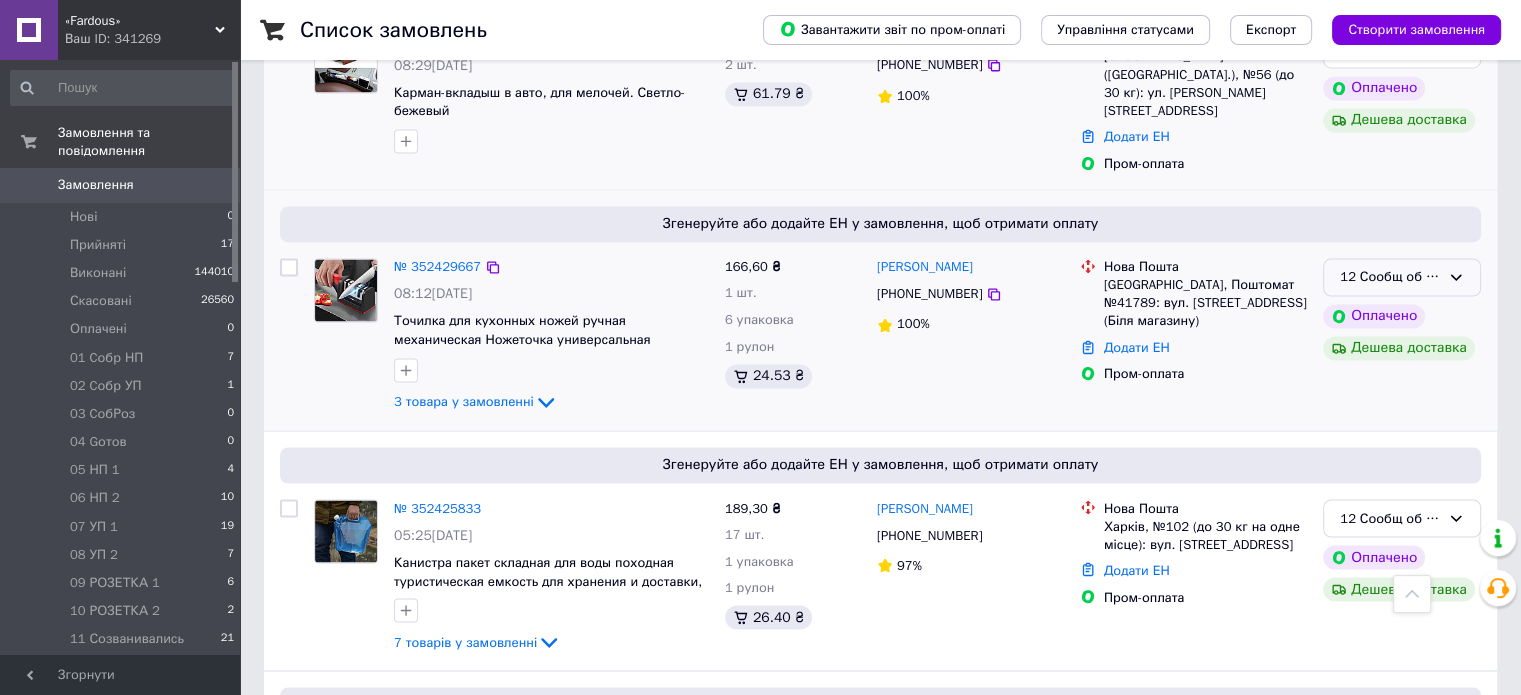 click on "12 Сообщ об ОПЛ" at bounding box center (1402, 277) 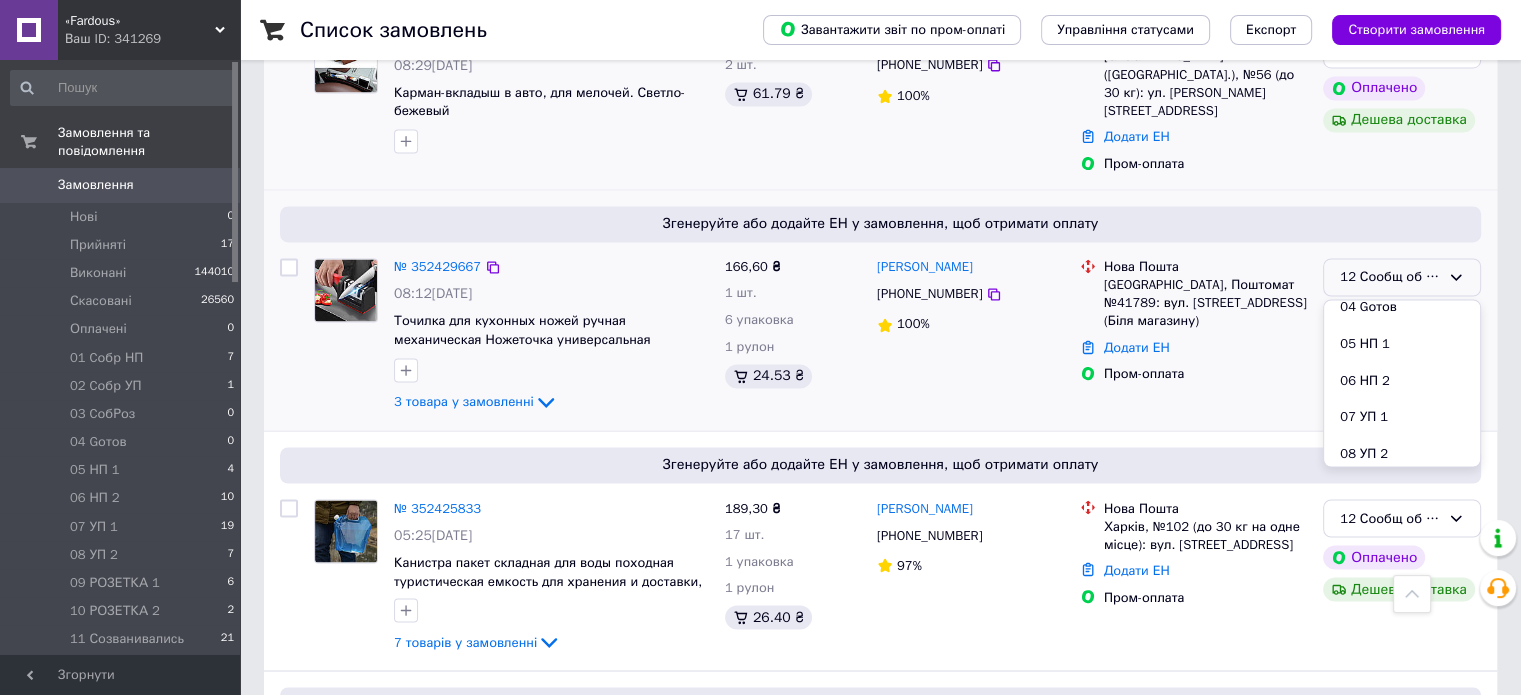 scroll, scrollTop: 289, scrollLeft: 0, axis: vertical 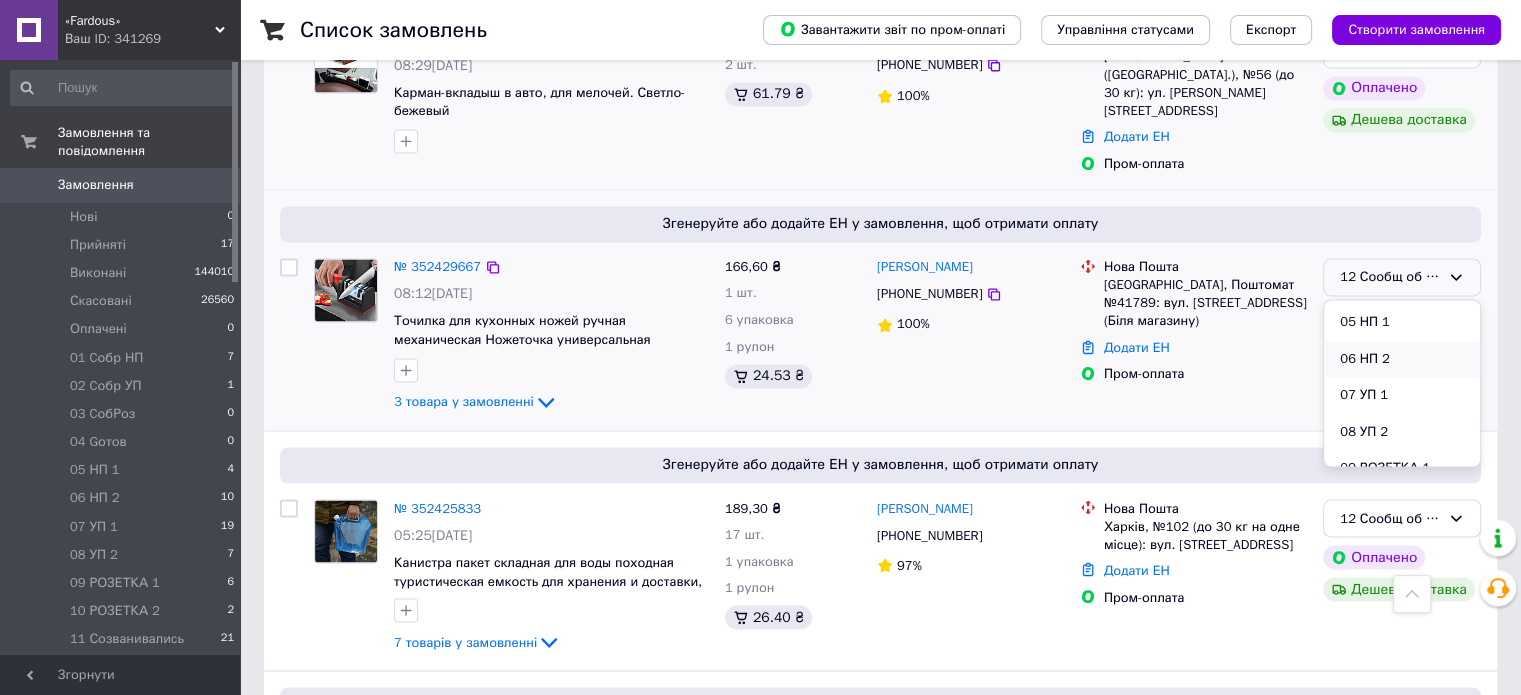 click on "06 НП 2" at bounding box center [1402, 359] 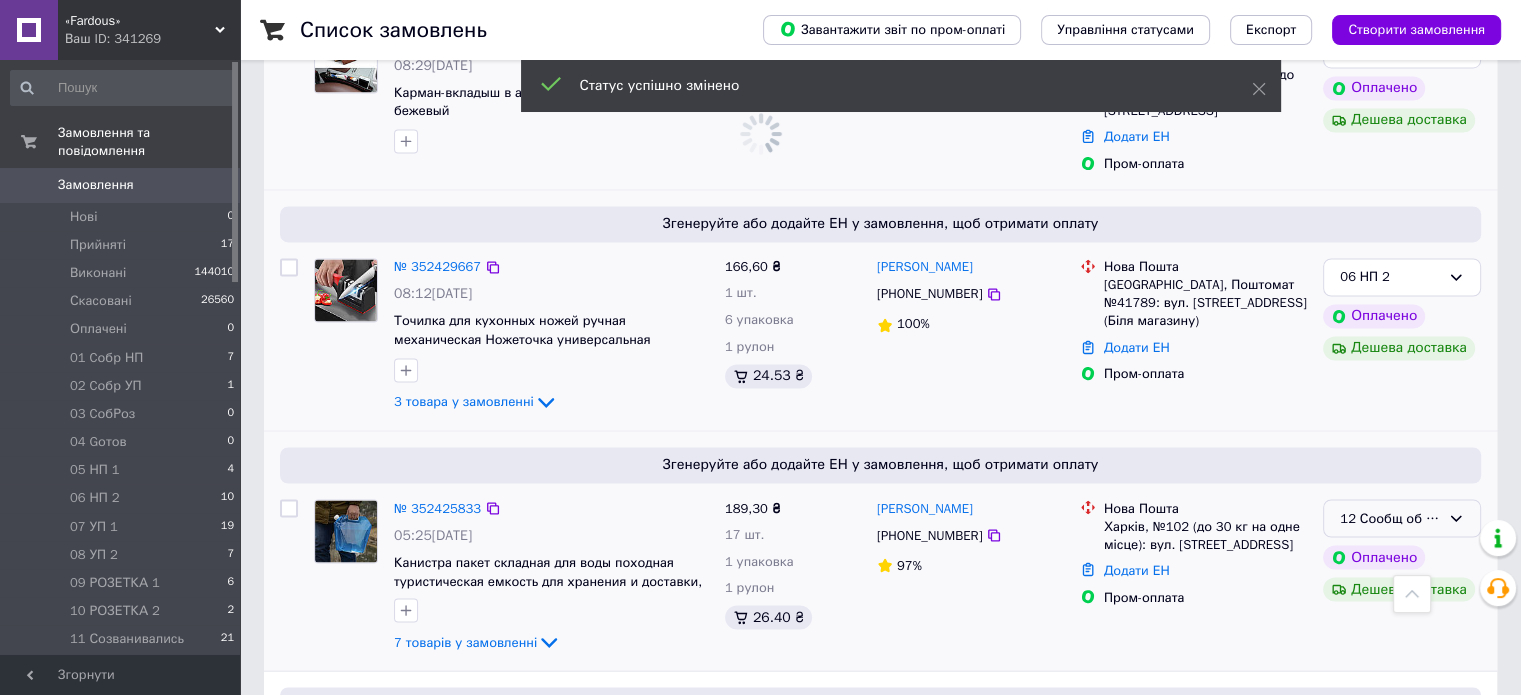 click 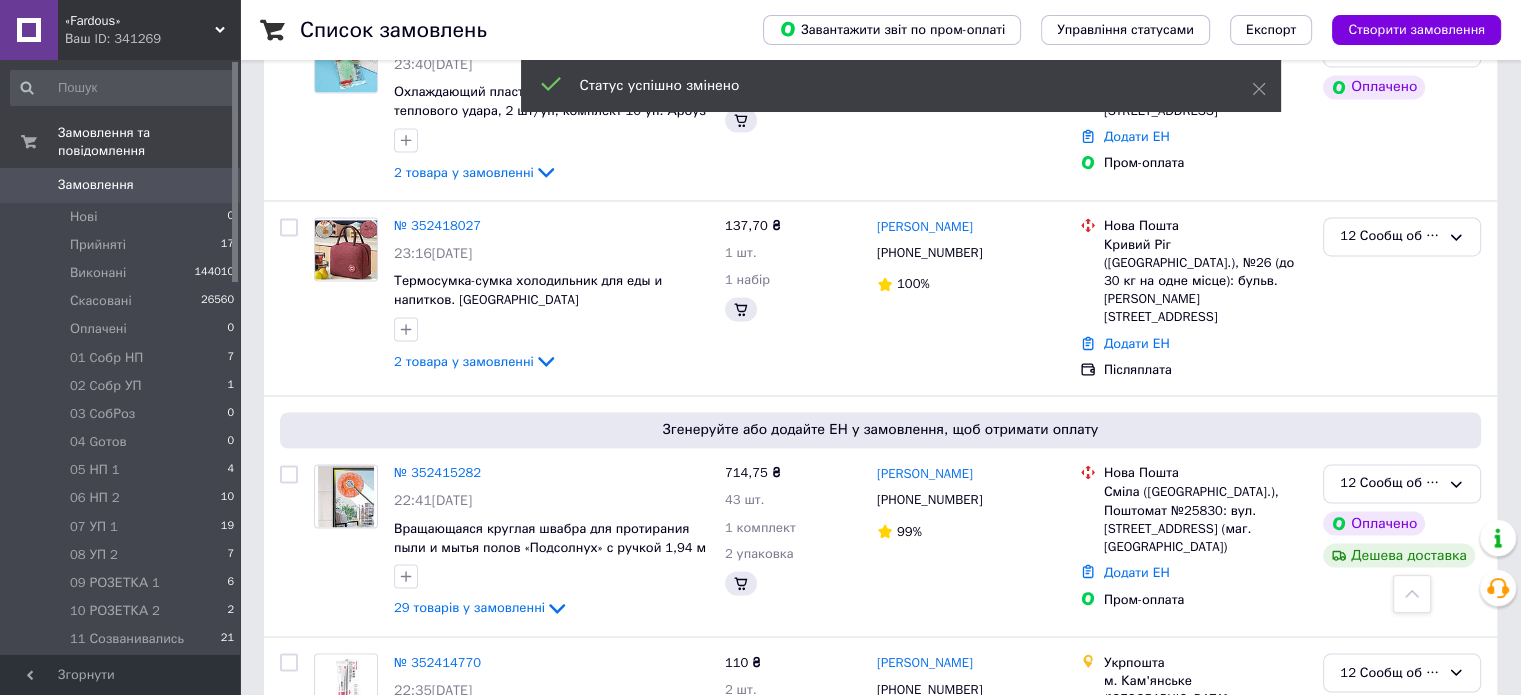 scroll, scrollTop: 2636, scrollLeft: 0, axis: vertical 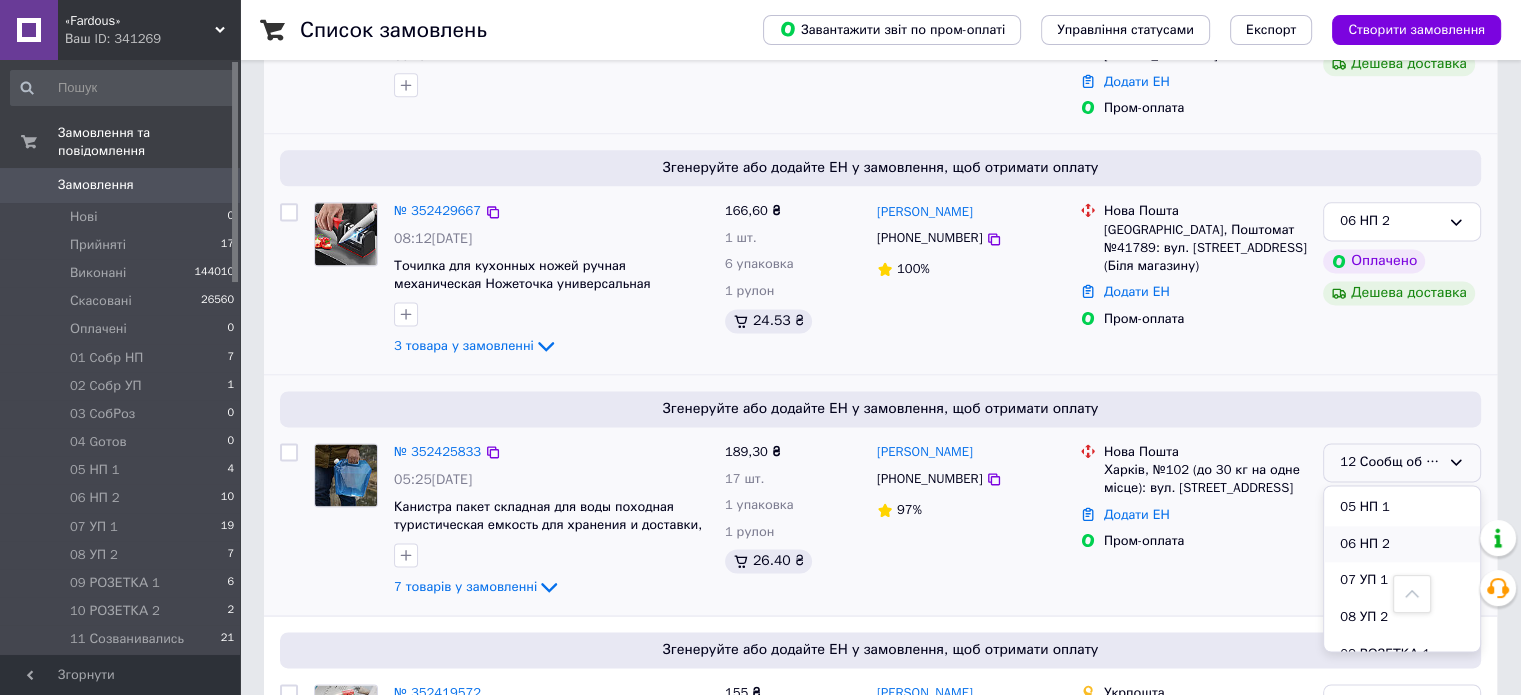 click on "06 НП 2" at bounding box center [1402, 544] 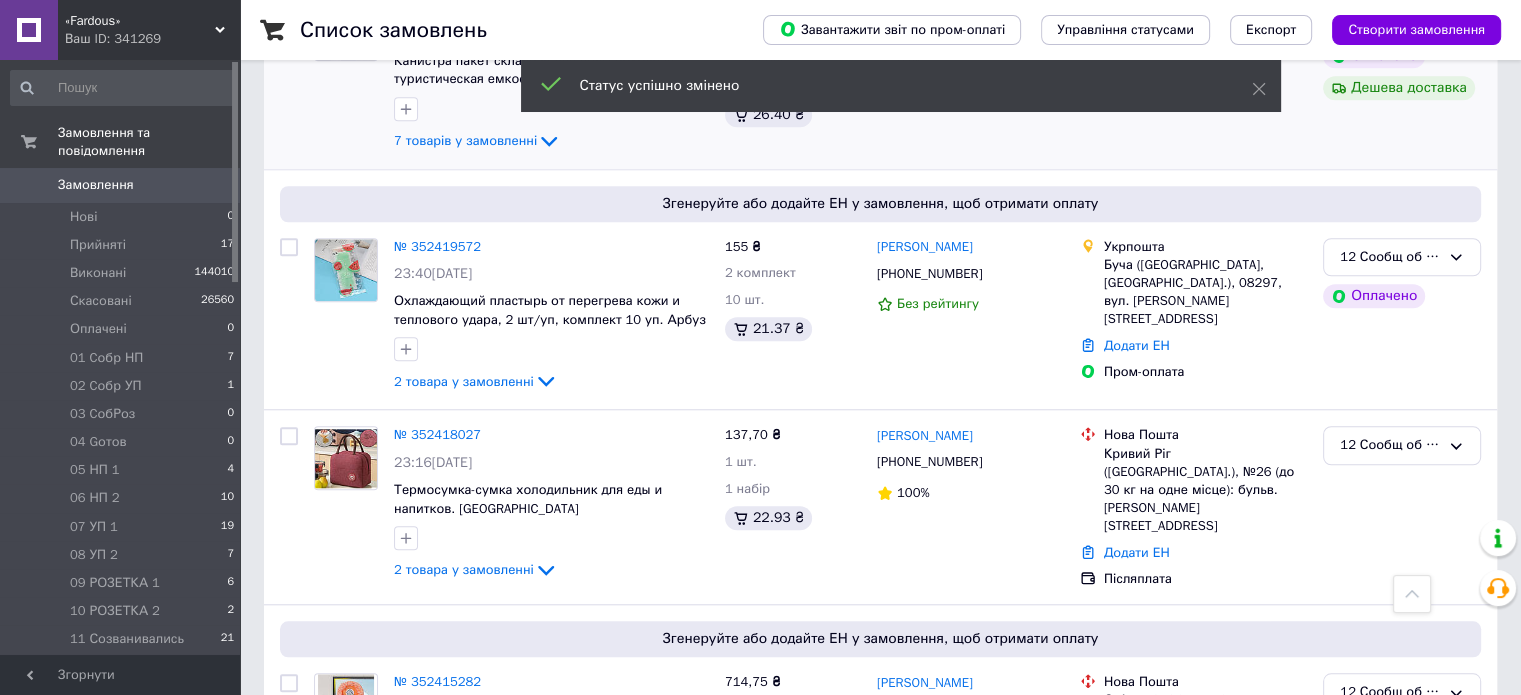 scroll, scrollTop: 1694, scrollLeft: 0, axis: vertical 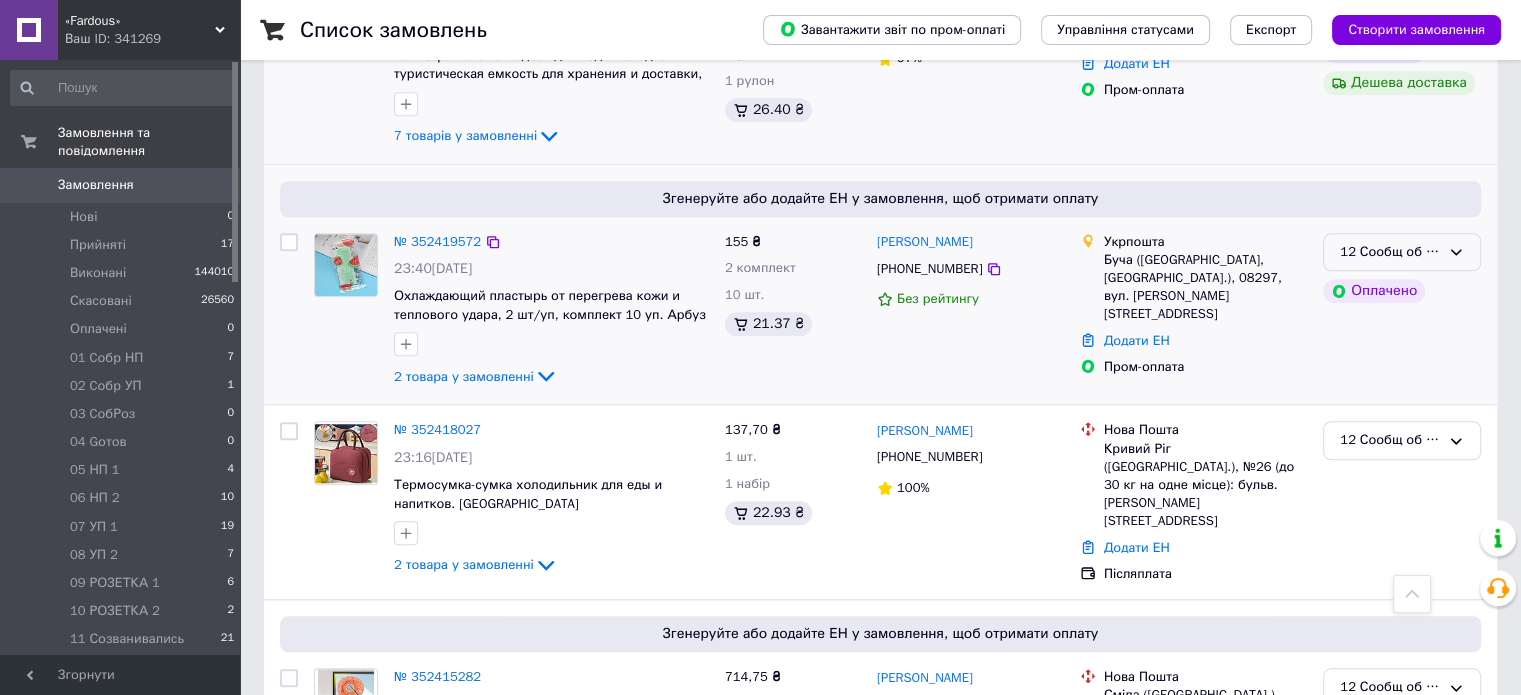 click on "12 Сообщ об ОПЛ" at bounding box center (1402, 252) 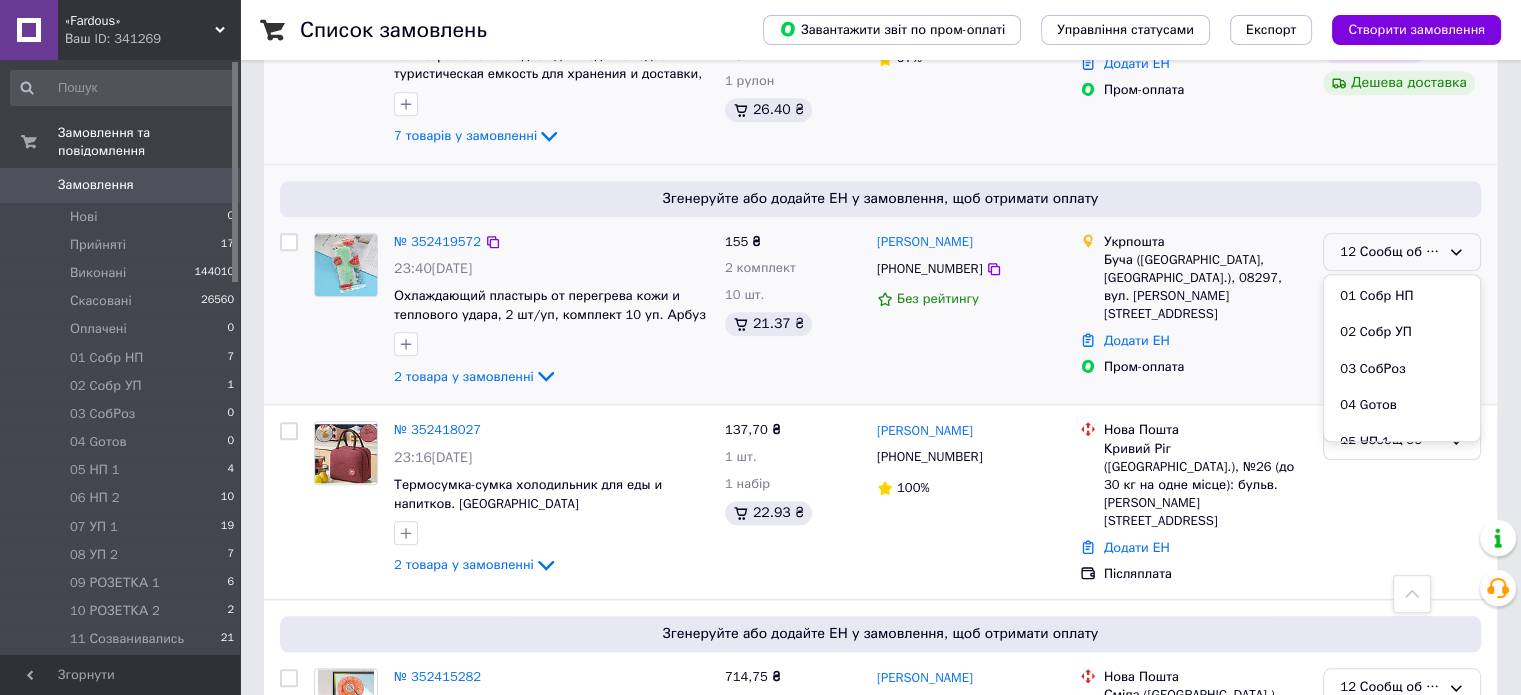 scroll, scrollTop: 289, scrollLeft: 0, axis: vertical 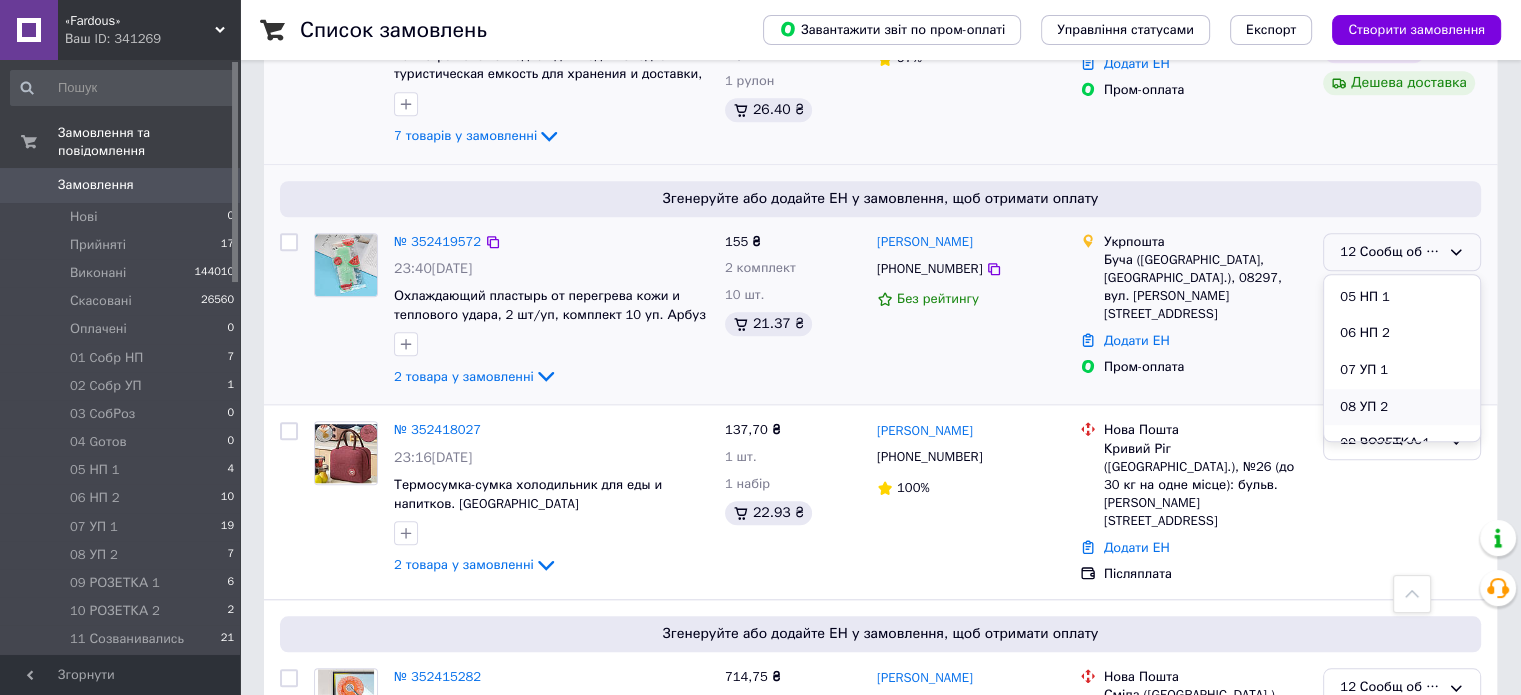 click on "08 УП 2" at bounding box center [1402, 407] 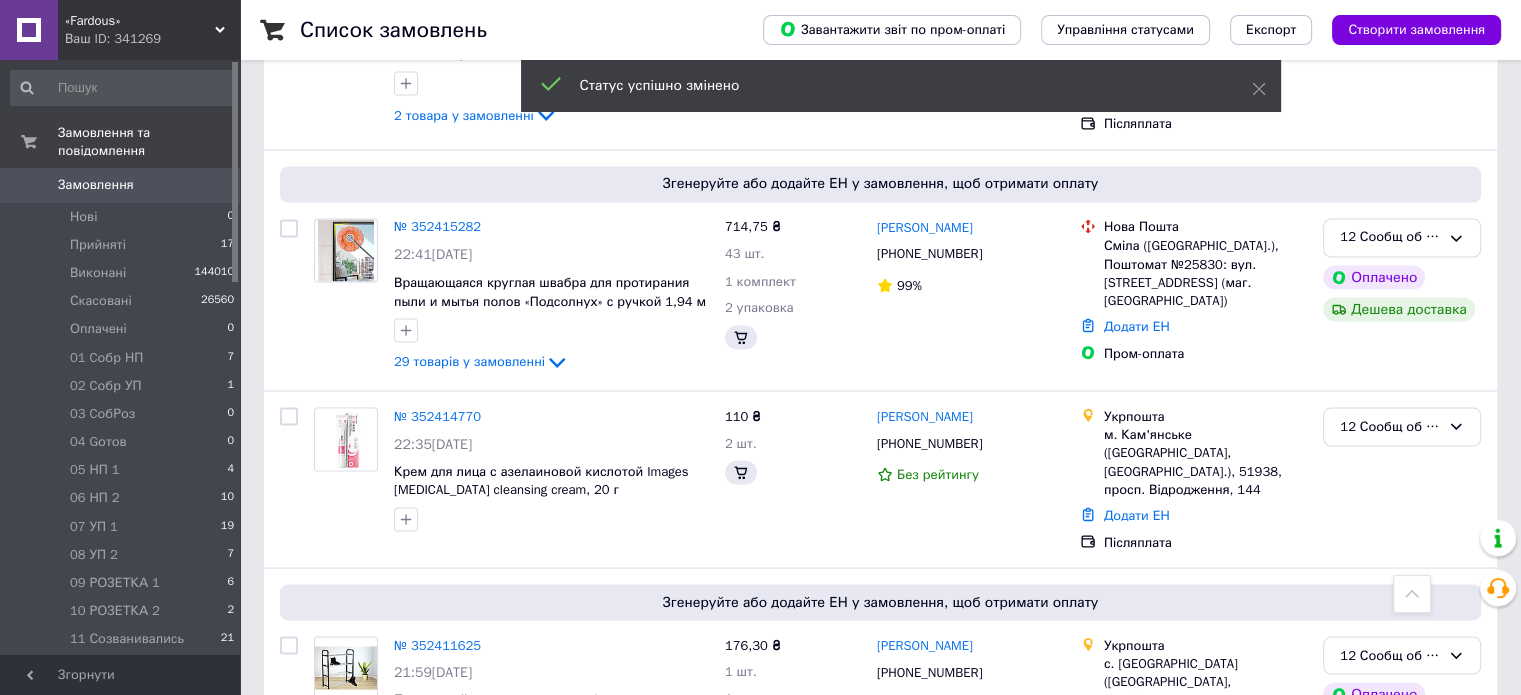 scroll, scrollTop: 3565, scrollLeft: 0, axis: vertical 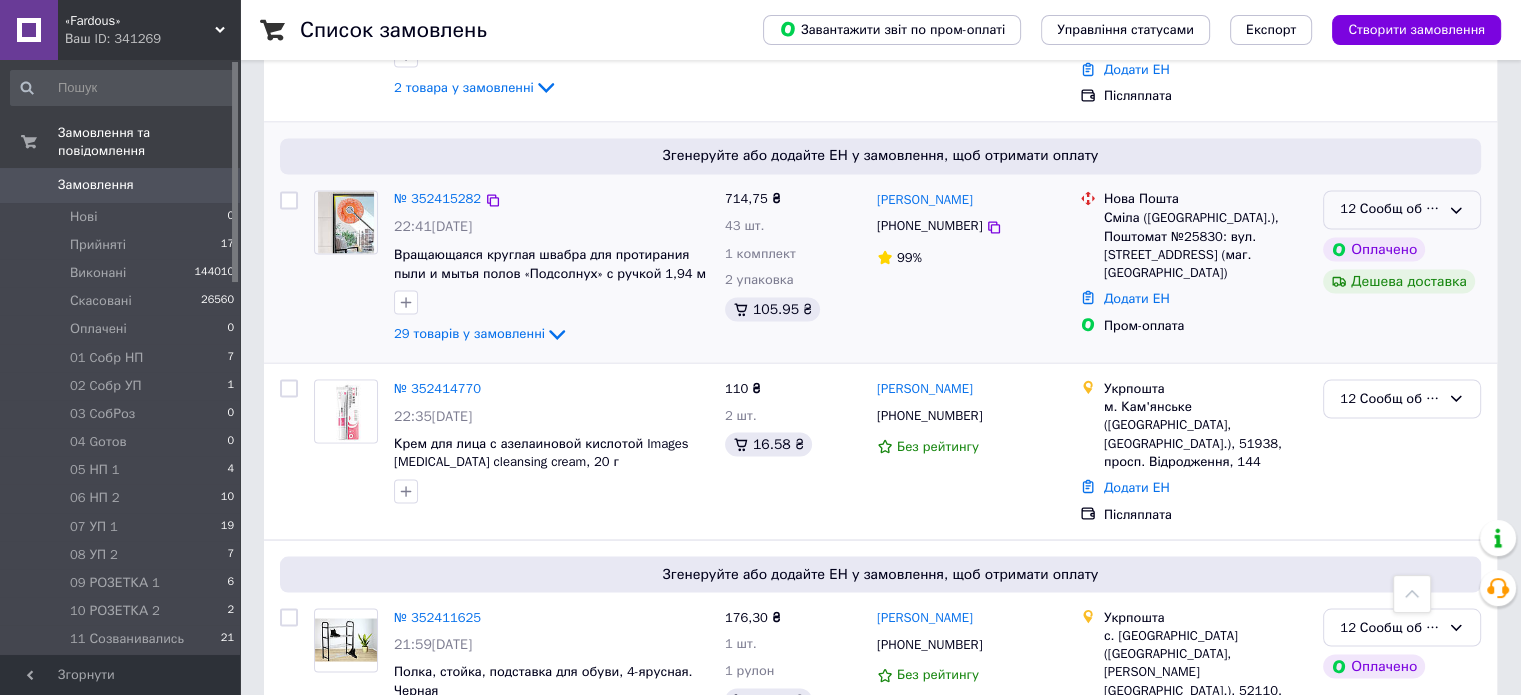 click 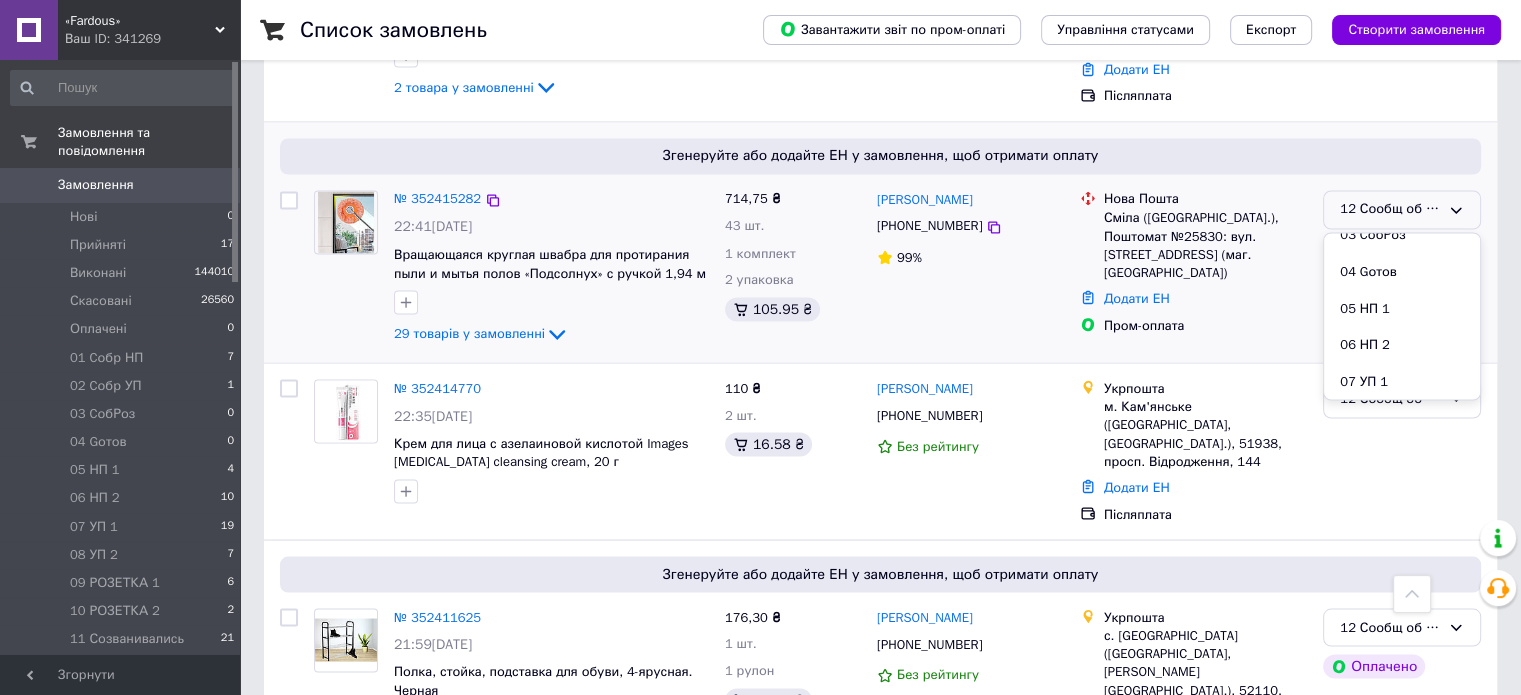 scroll, scrollTop: 289, scrollLeft: 0, axis: vertical 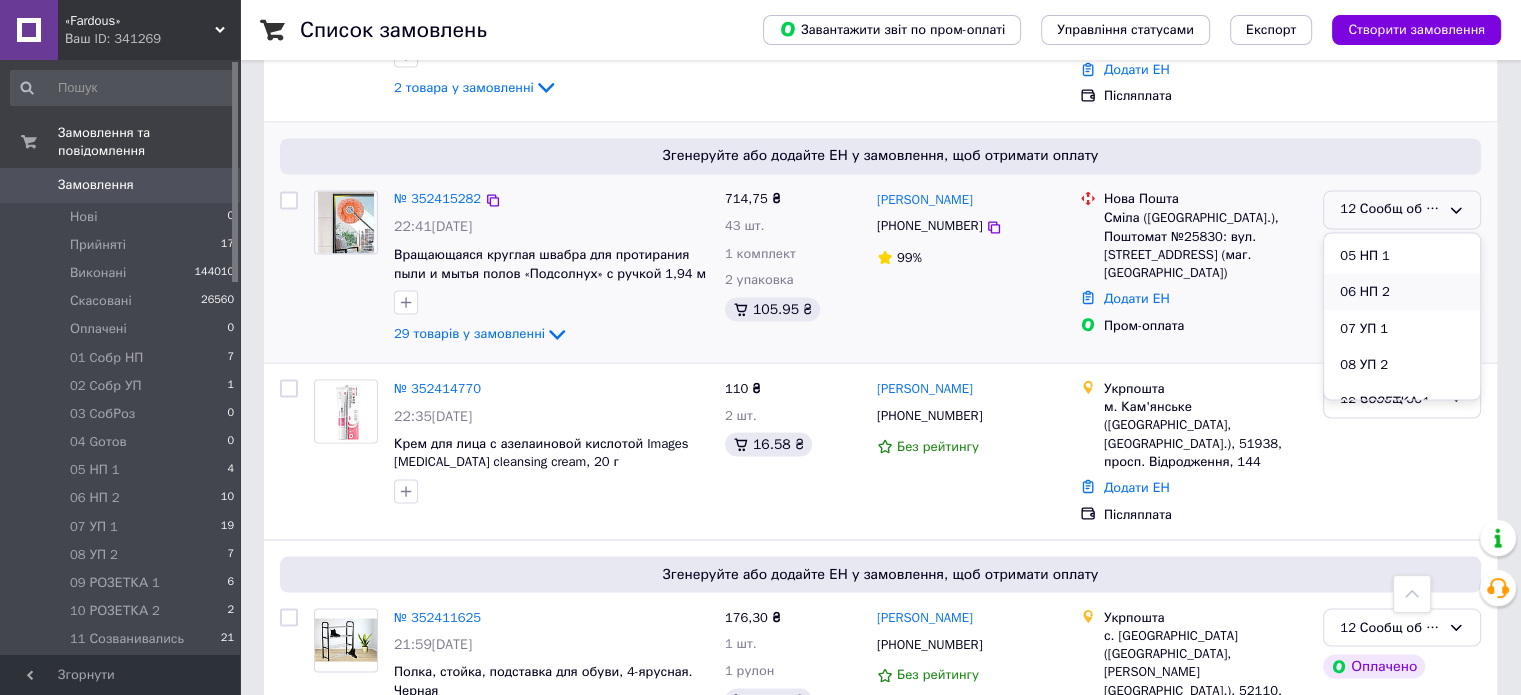 click on "06 НП 2" at bounding box center [1402, 291] 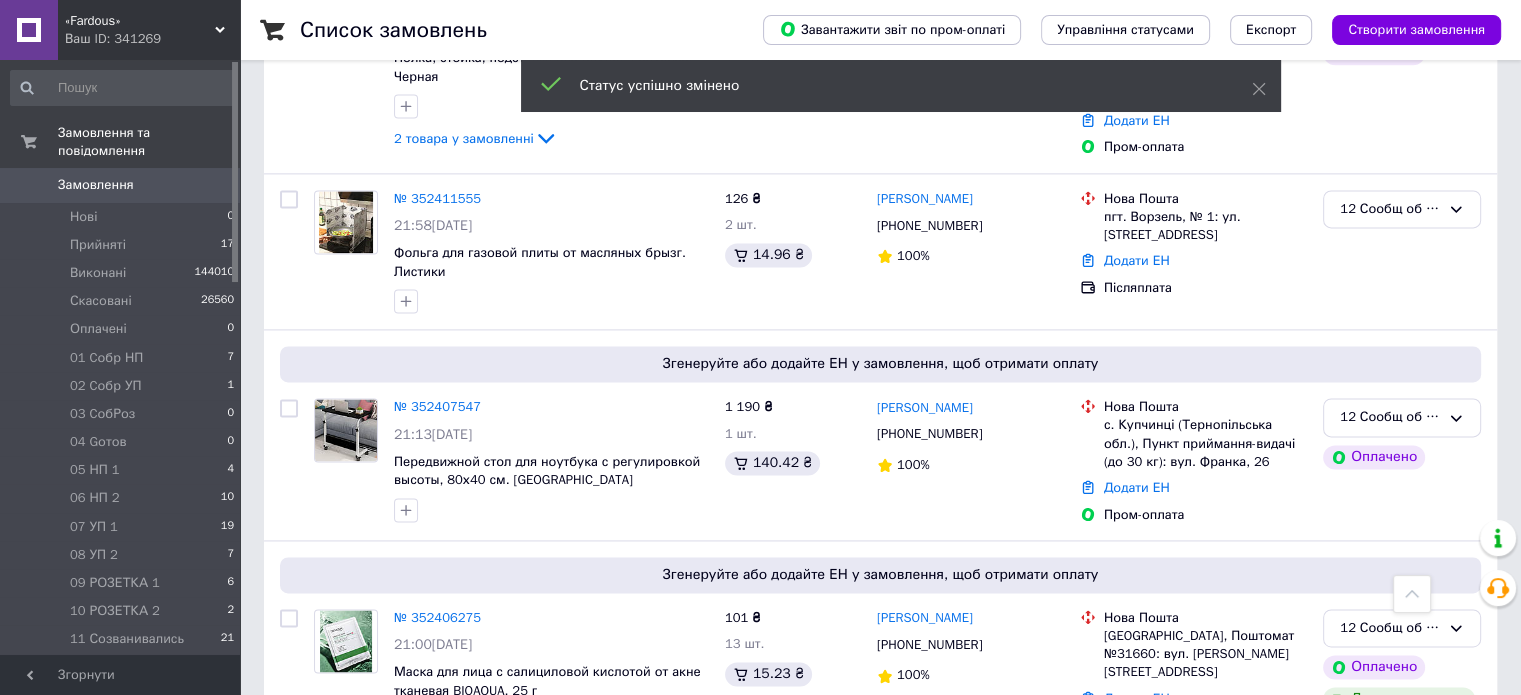 scroll, scrollTop: 3190, scrollLeft: 0, axis: vertical 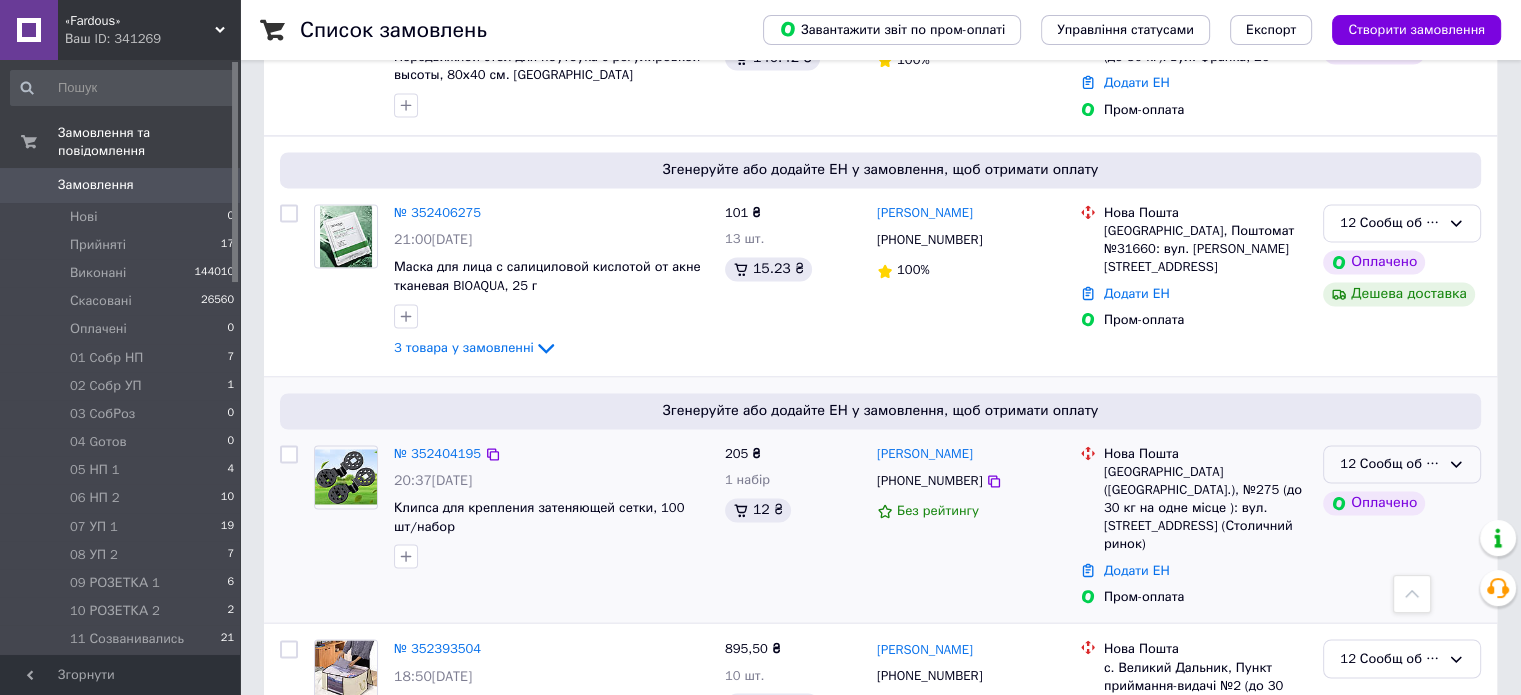 click on "12 Сообщ об ОПЛ" at bounding box center (1402, 464) 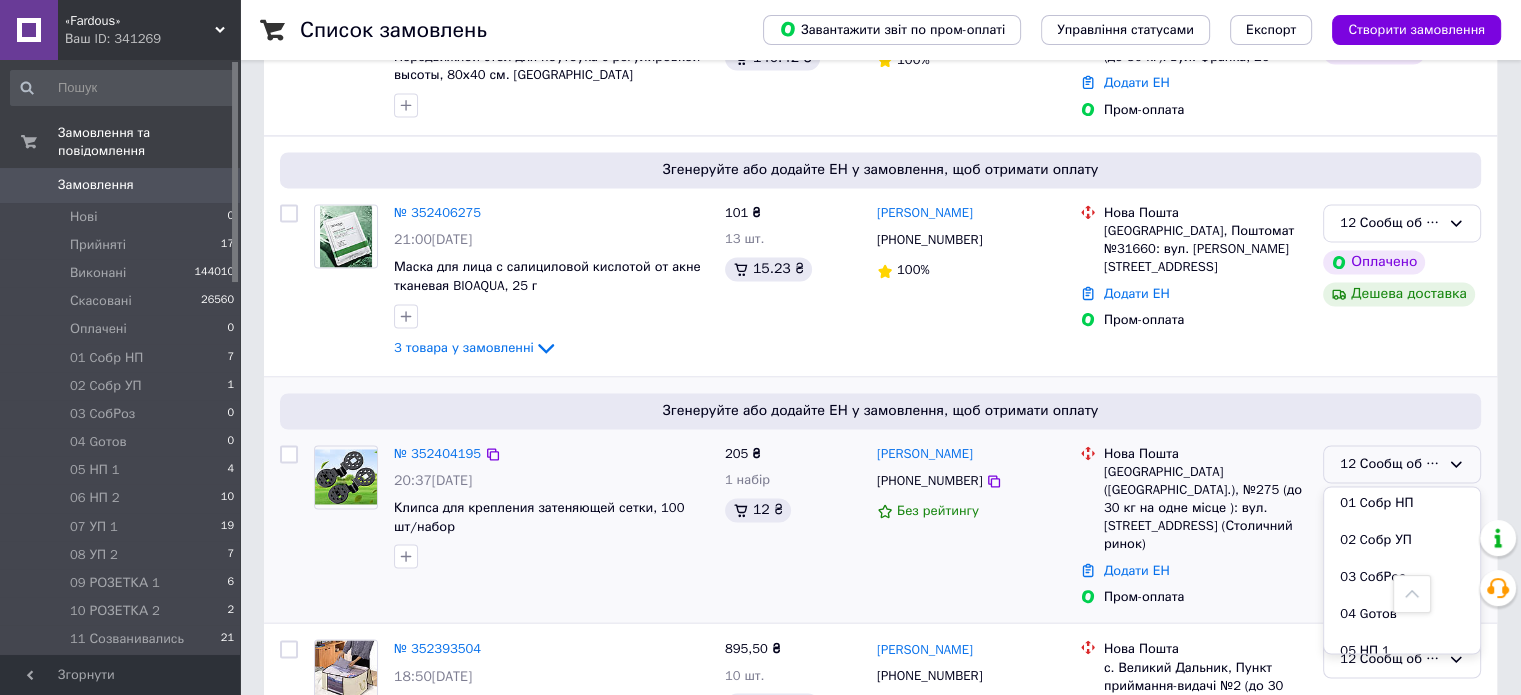 scroll, scrollTop: 289, scrollLeft: 0, axis: vertical 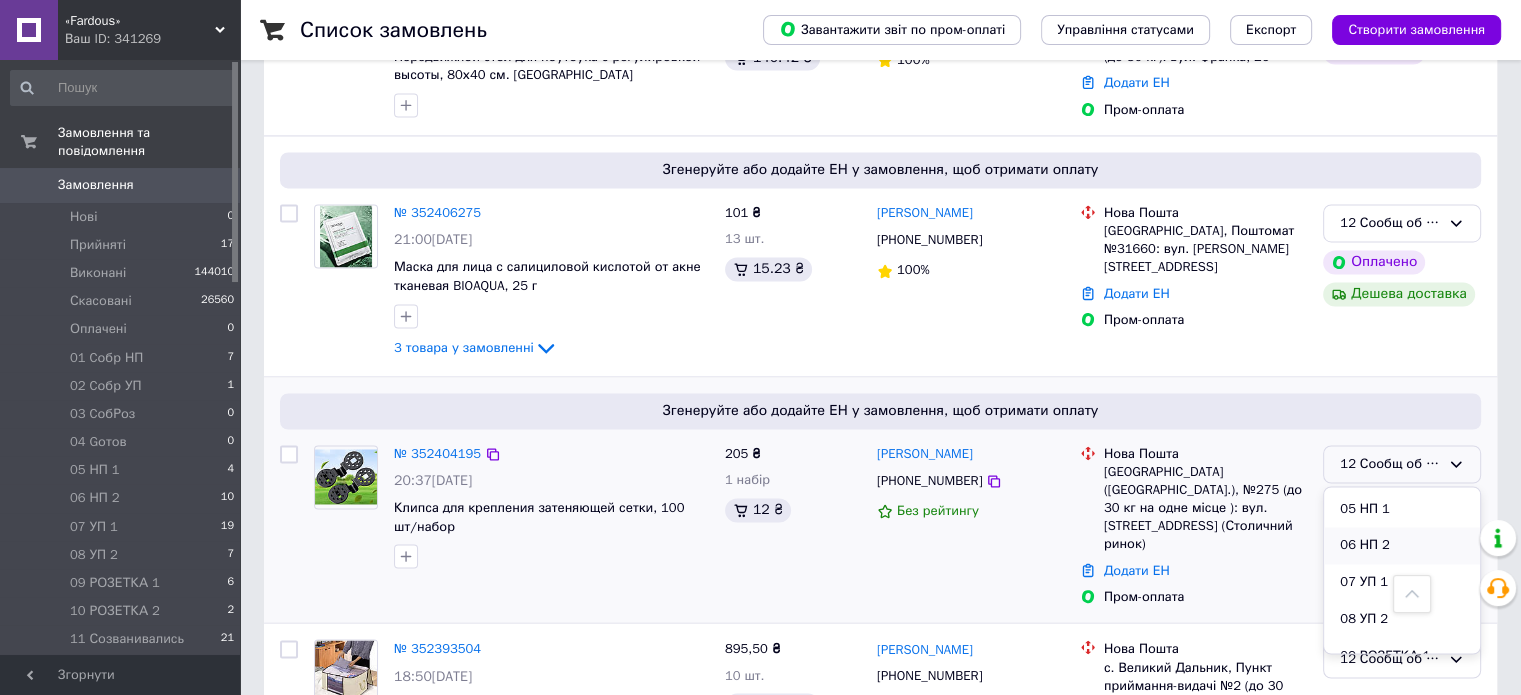 click on "06 НП 2" at bounding box center (1402, 545) 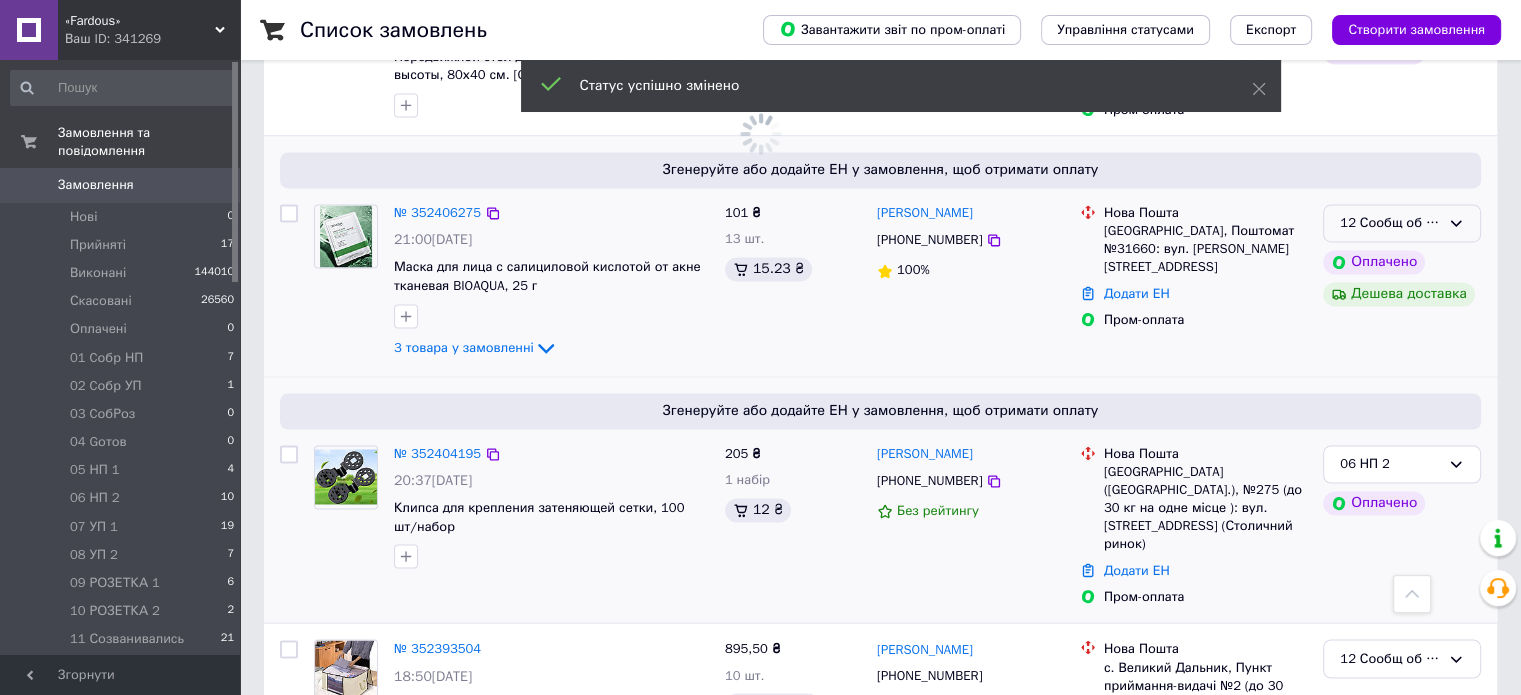 scroll, scrollTop: 2260, scrollLeft: 0, axis: vertical 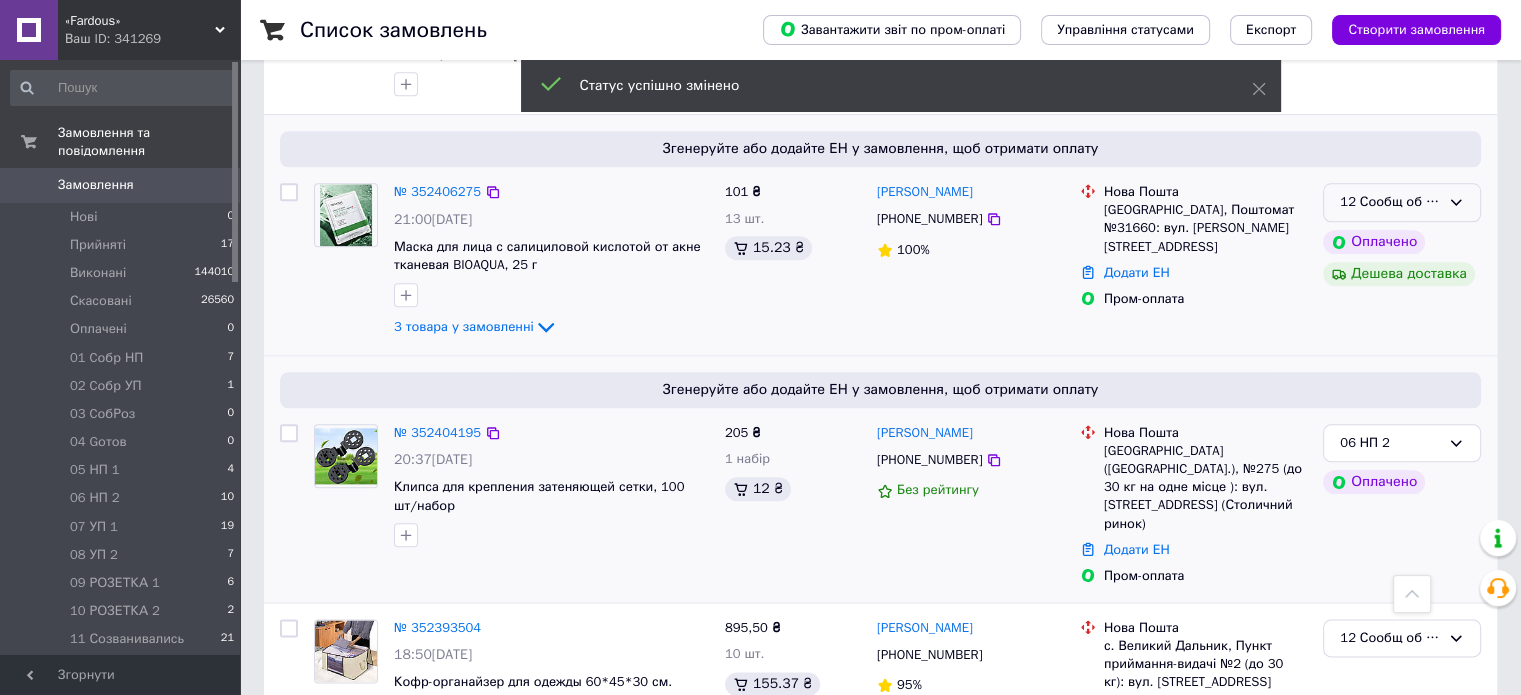 click 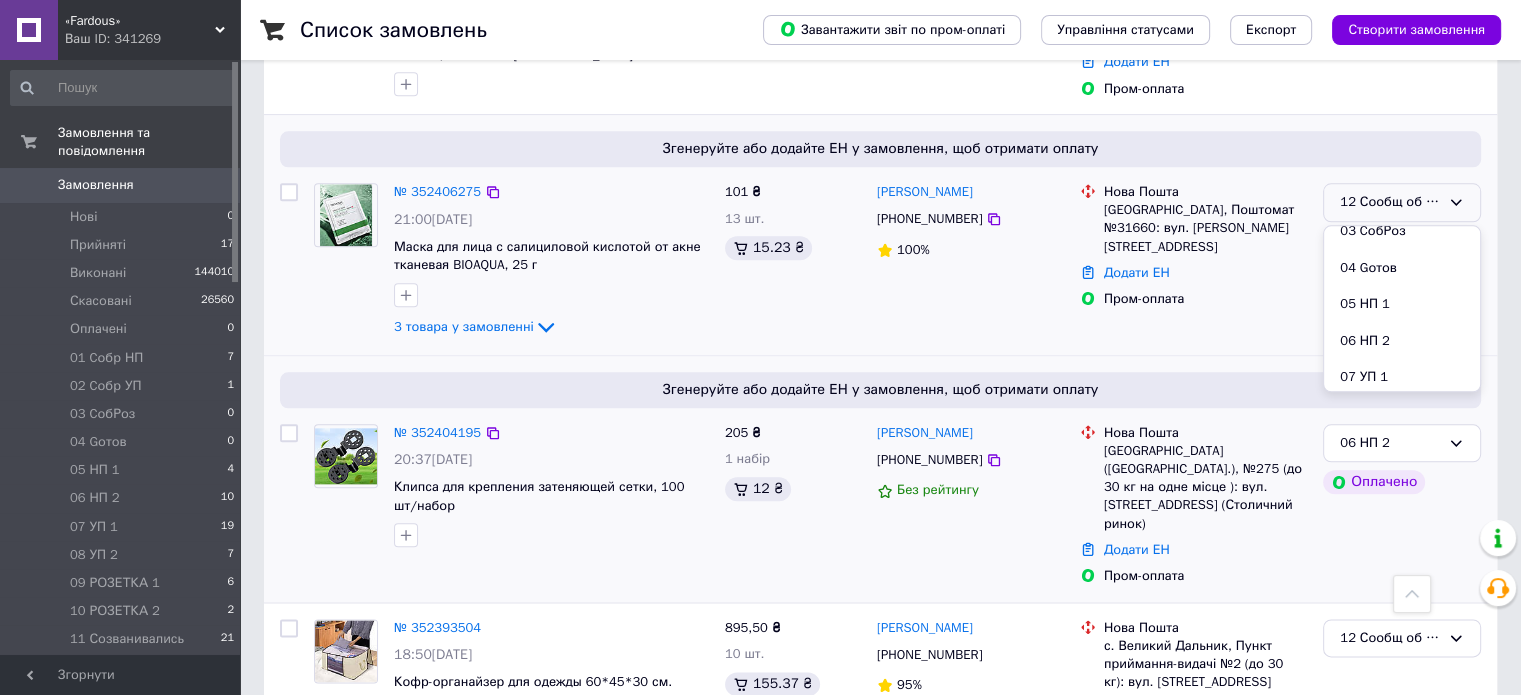 scroll, scrollTop: 289, scrollLeft: 0, axis: vertical 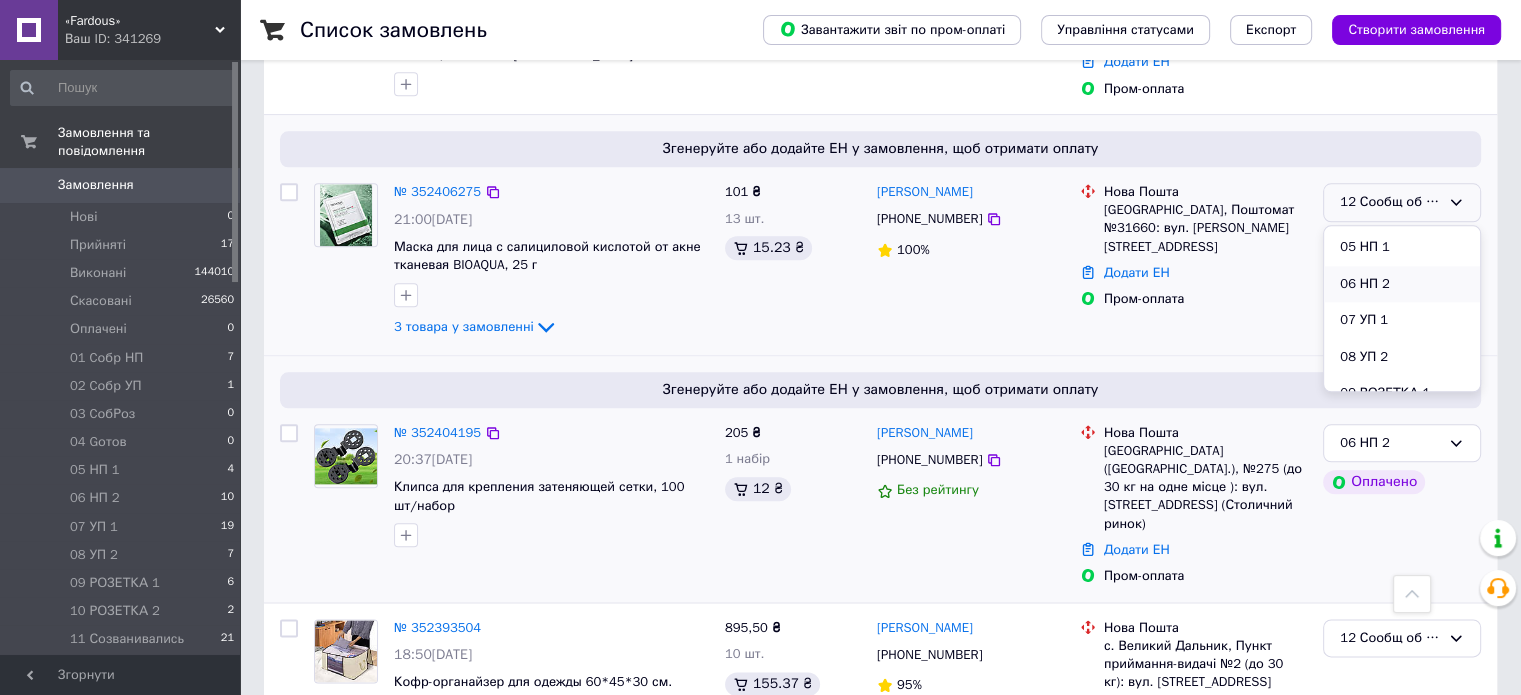 click on "06 НП 2" at bounding box center (1402, 284) 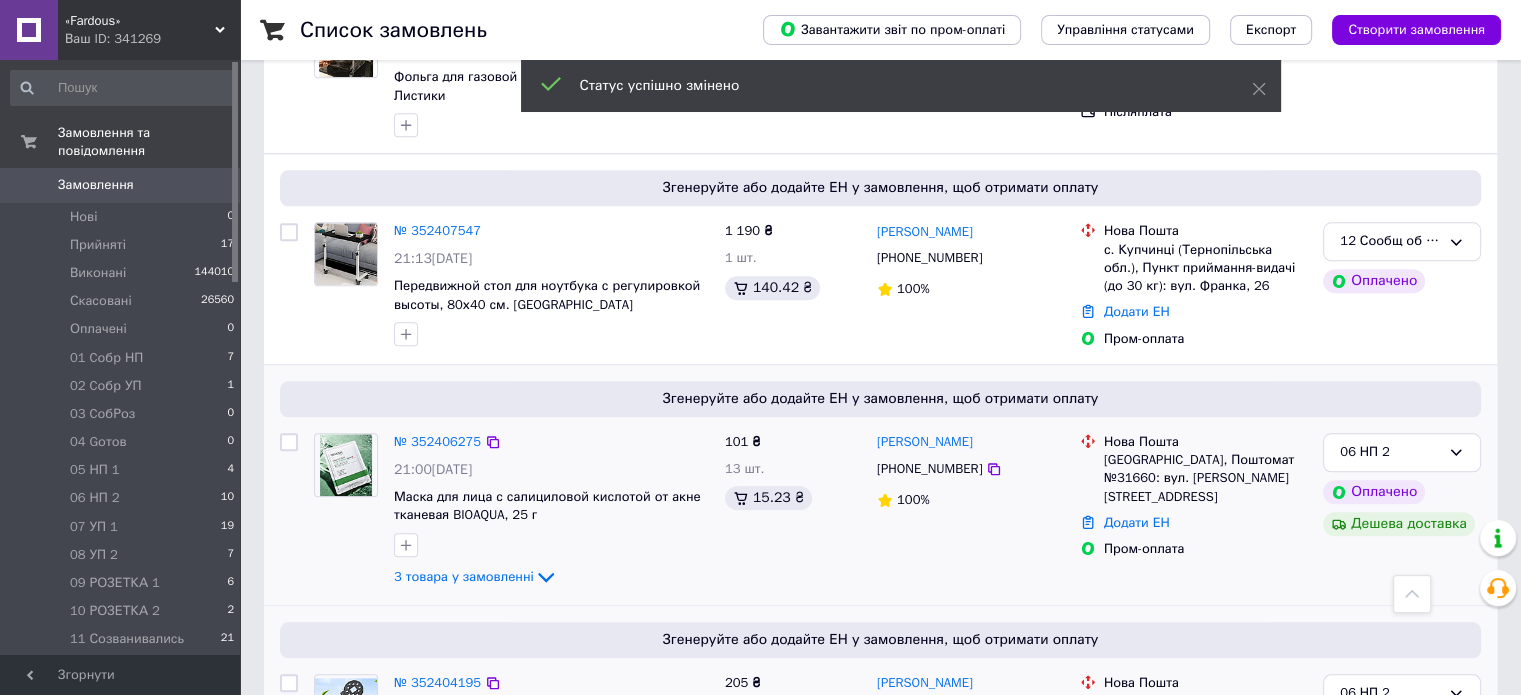 scroll, scrollTop: 2066, scrollLeft: 0, axis: vertical 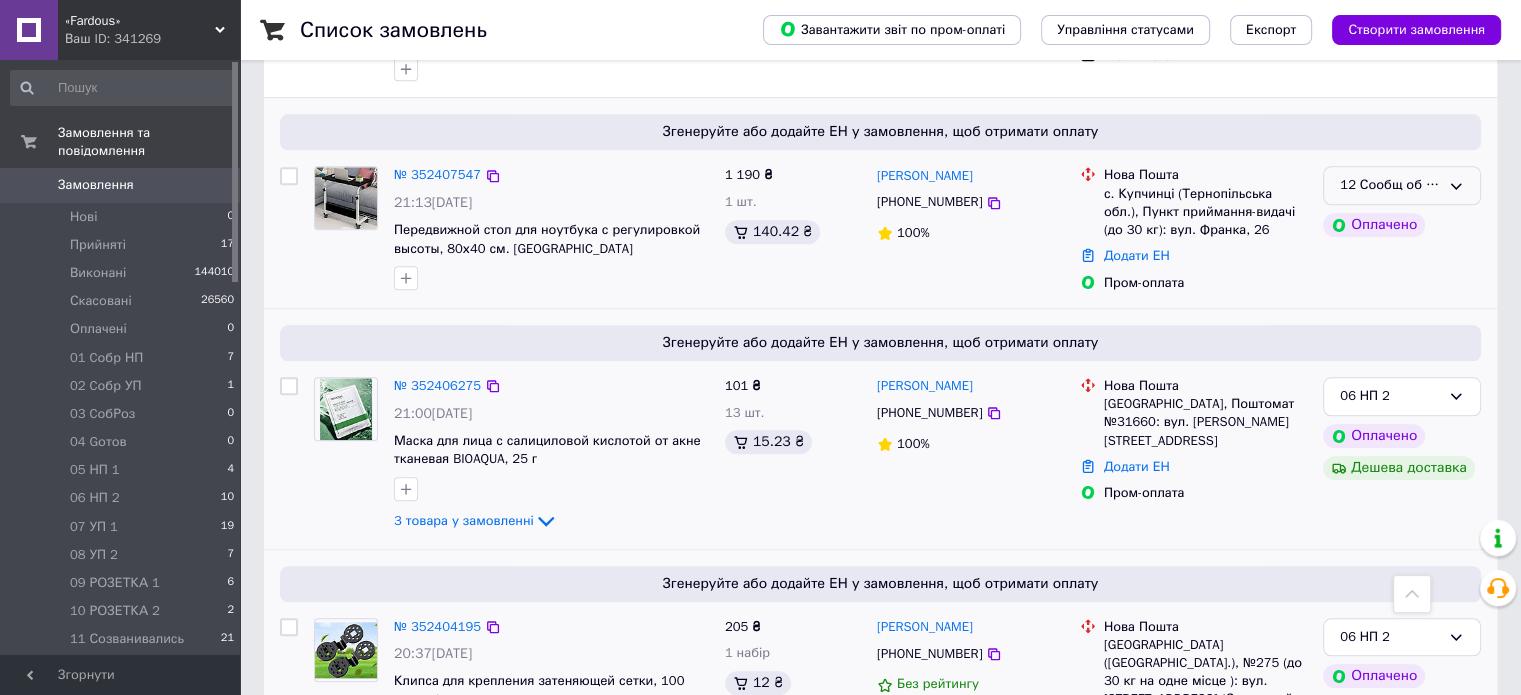 click on "12 Сообщ об ОПЛ" at bounding box center (1402, 185) 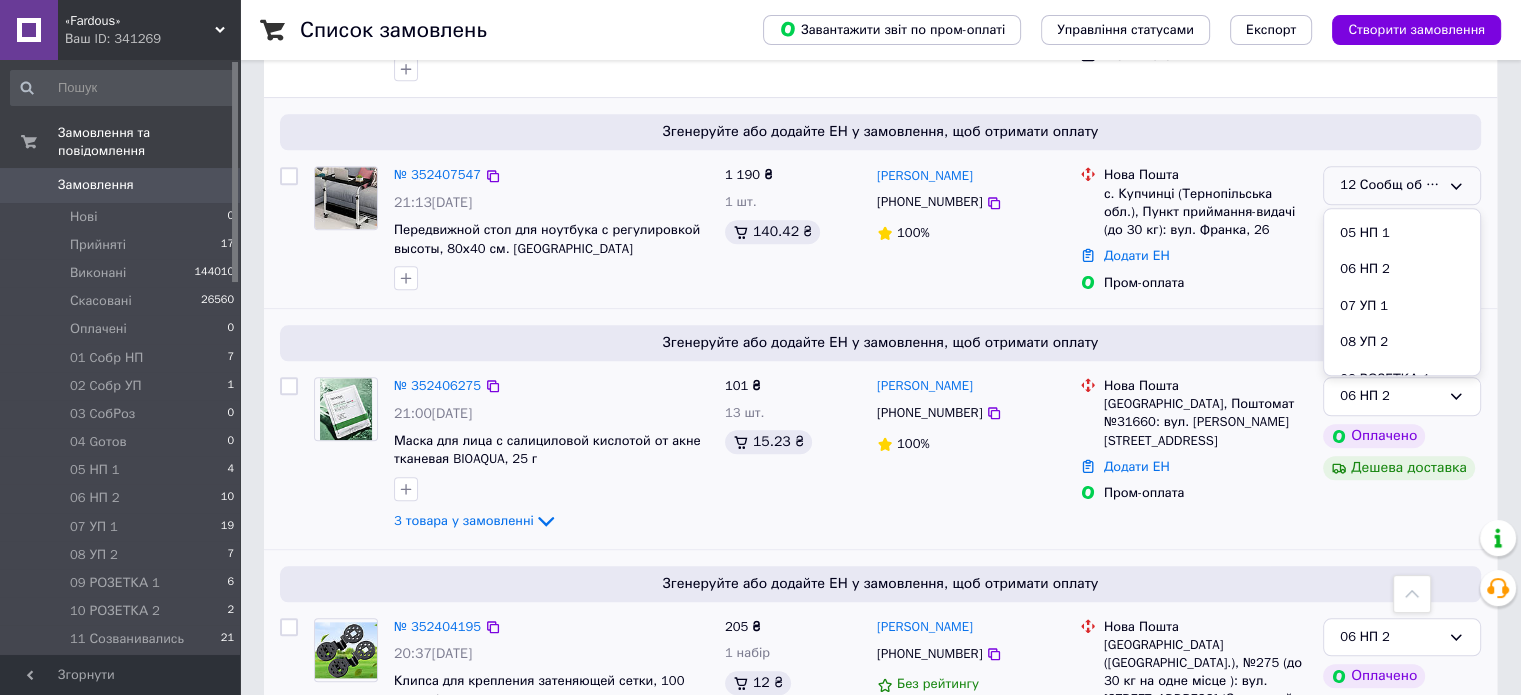 scroll, scrollTop: 289, scrollLeft: 0, axis: vertical 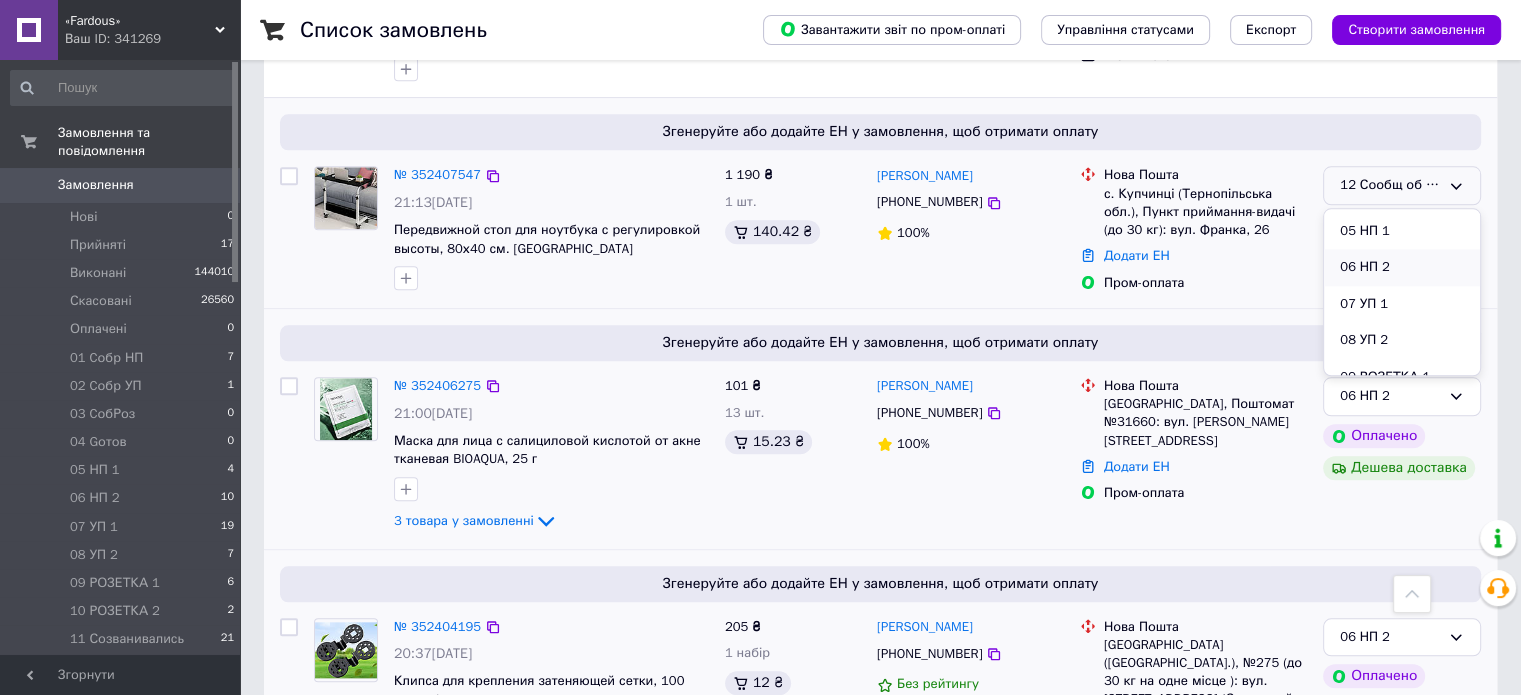 click on "06 НП 2" at bounding box center [1402, 267] 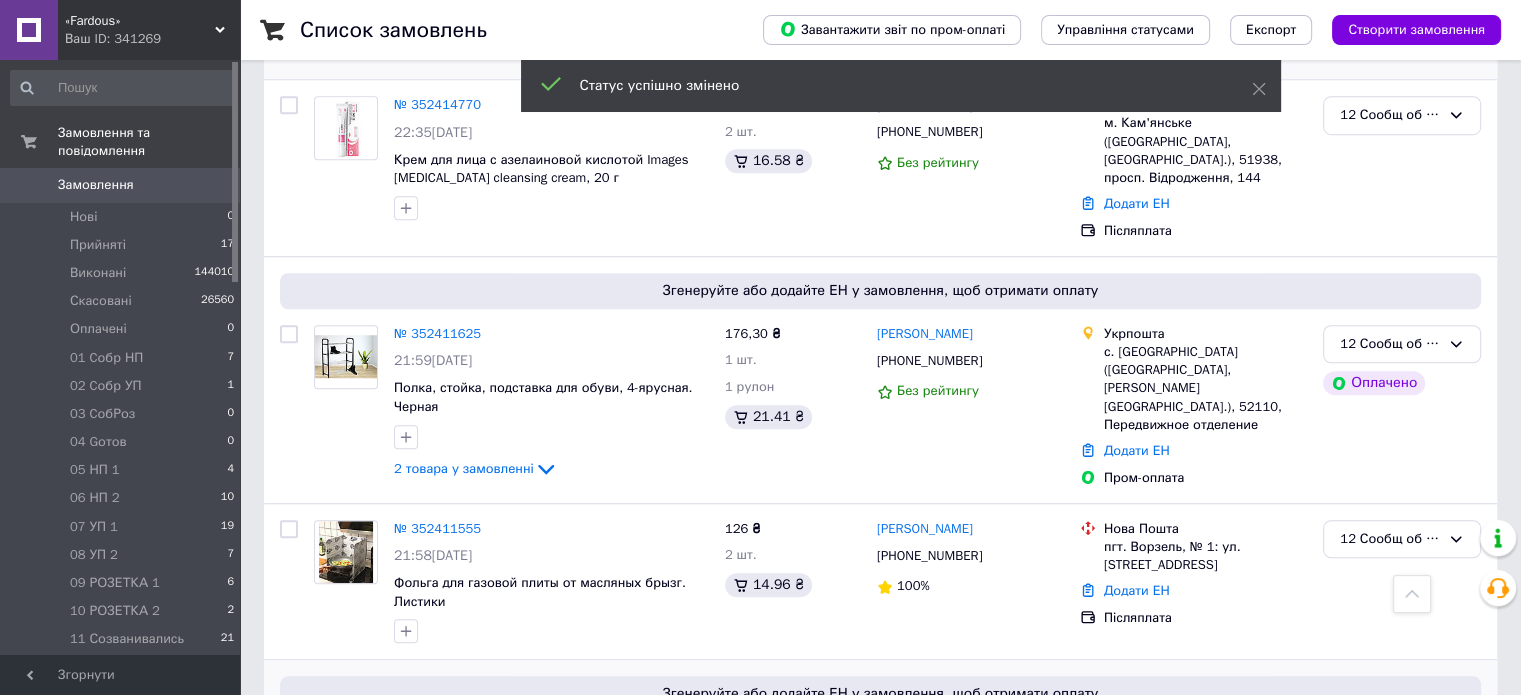 scroll, scrollTop: 1488, scrollLeft: 0, axis: vertical 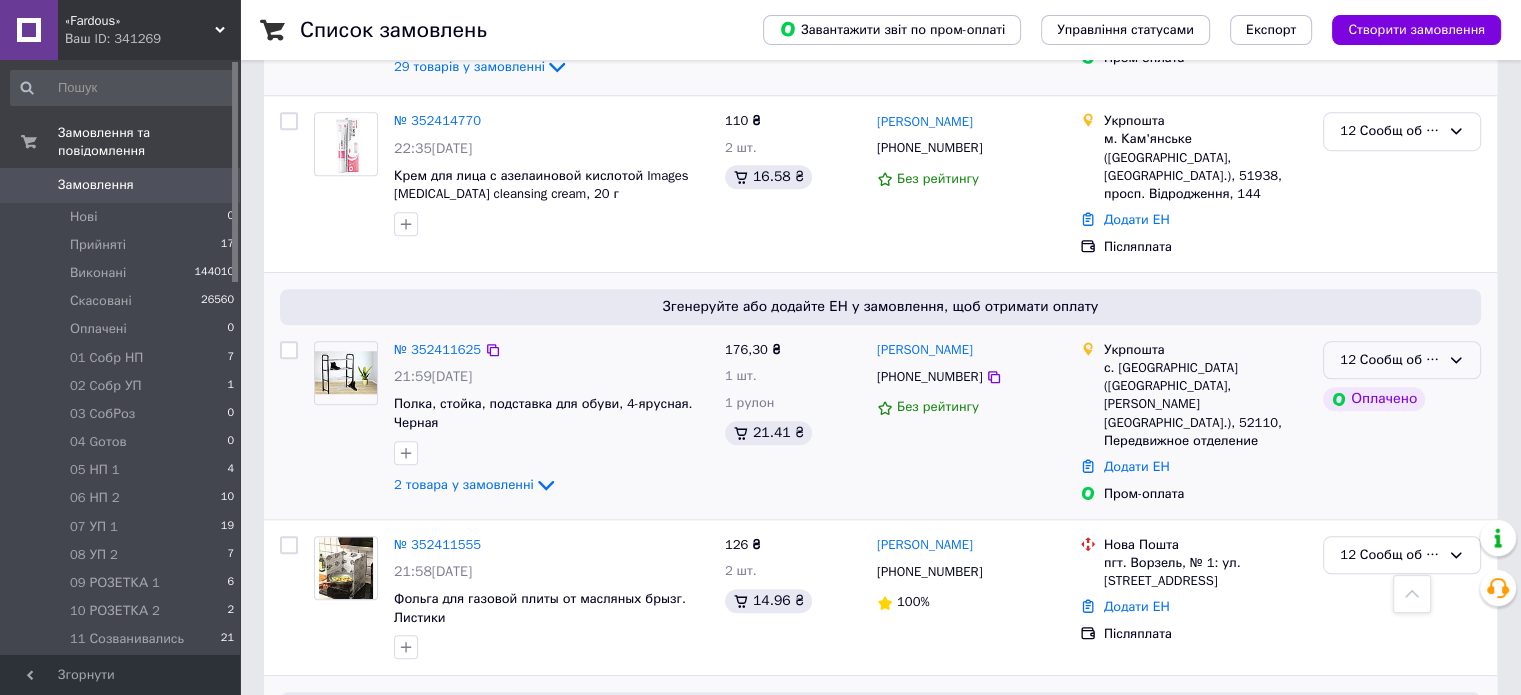 click on "12 Сообщ об ОПЛ" at bounding box center (1402, 360) 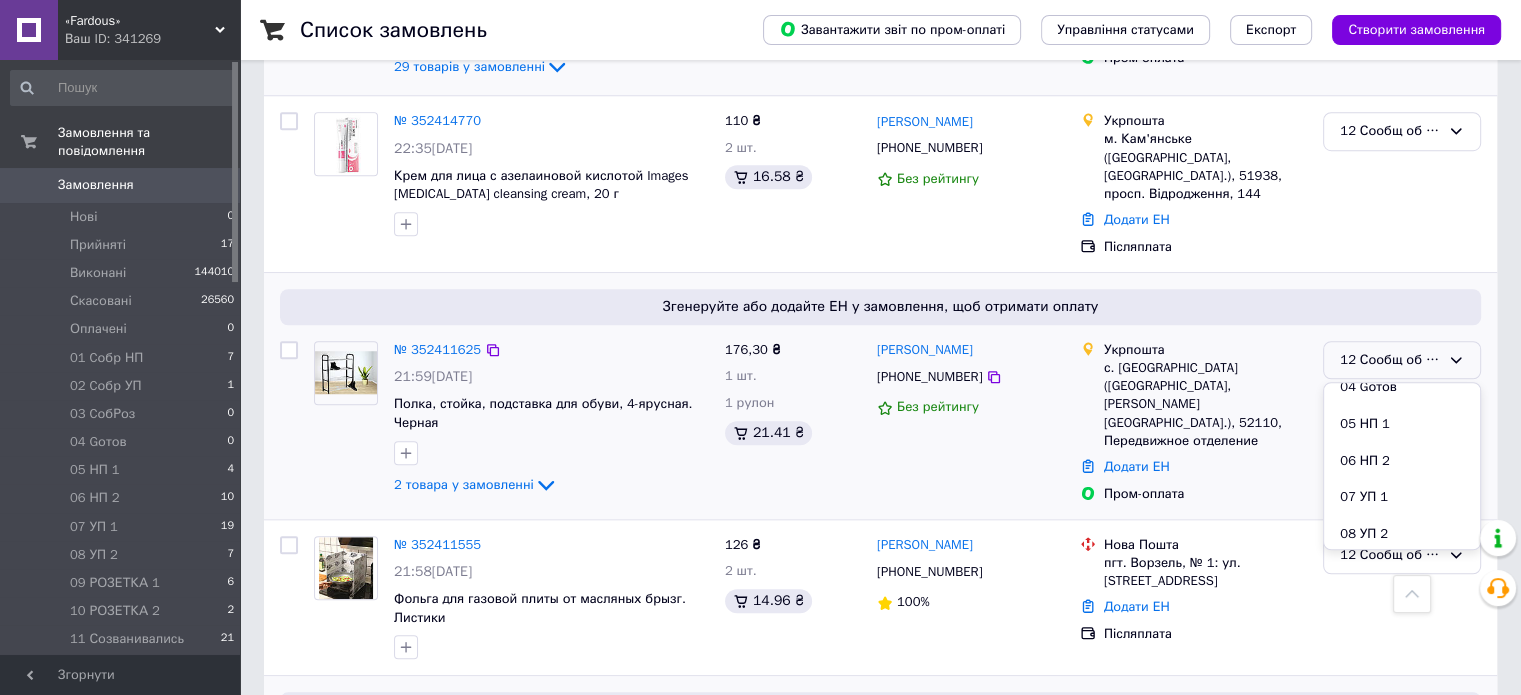 scroll, scrollTop: 289, scrollLeft: 0, axis: vertical 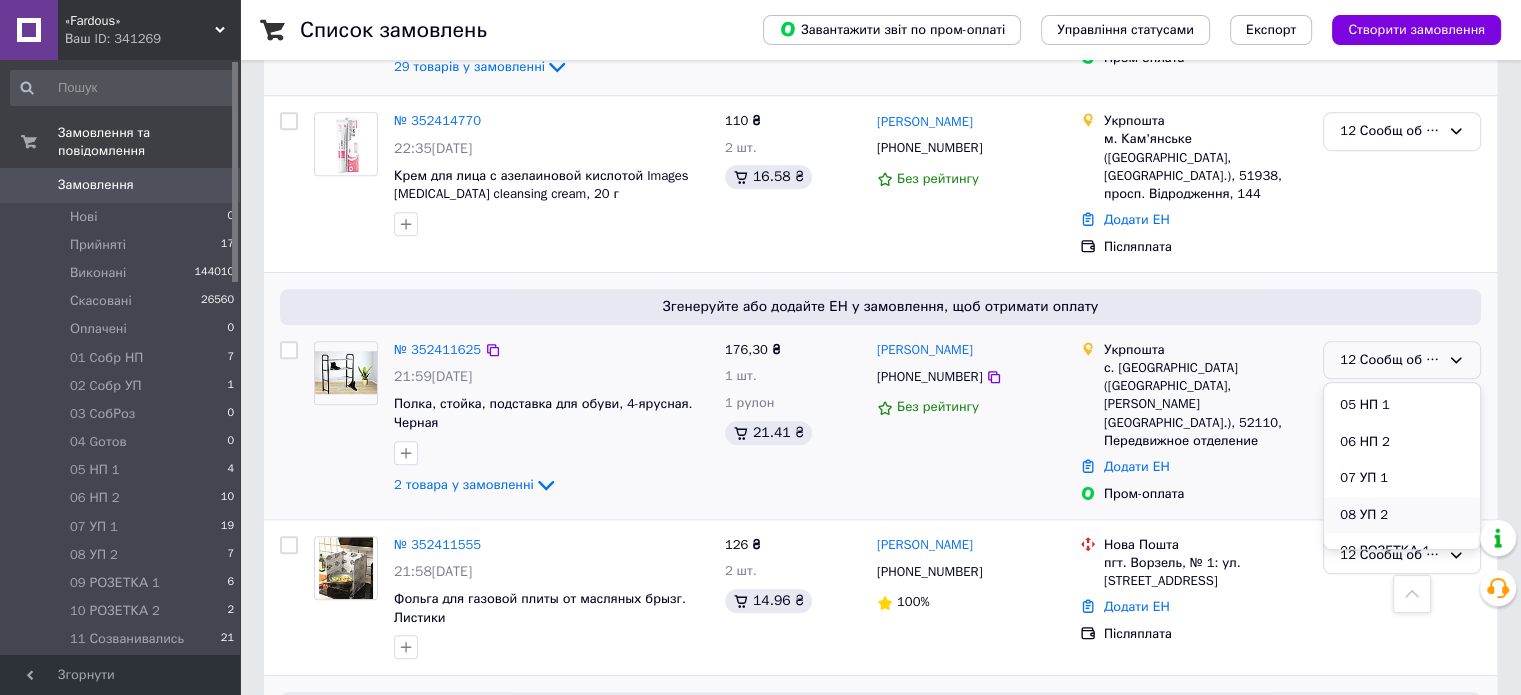 click on "08 УП 2" at bounding box center [1402, 515] 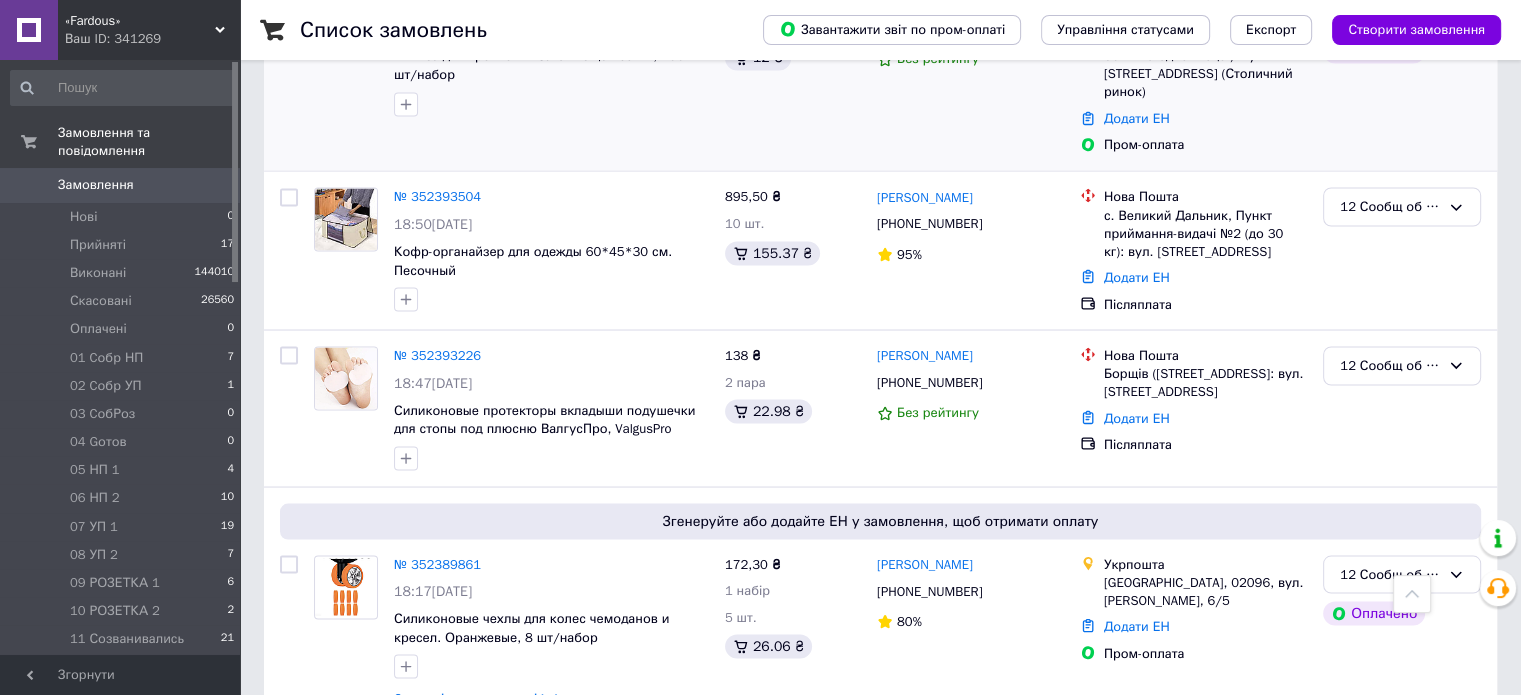 scroll, scrollTop: 3676, scrollLeft: 0, axis: vertical 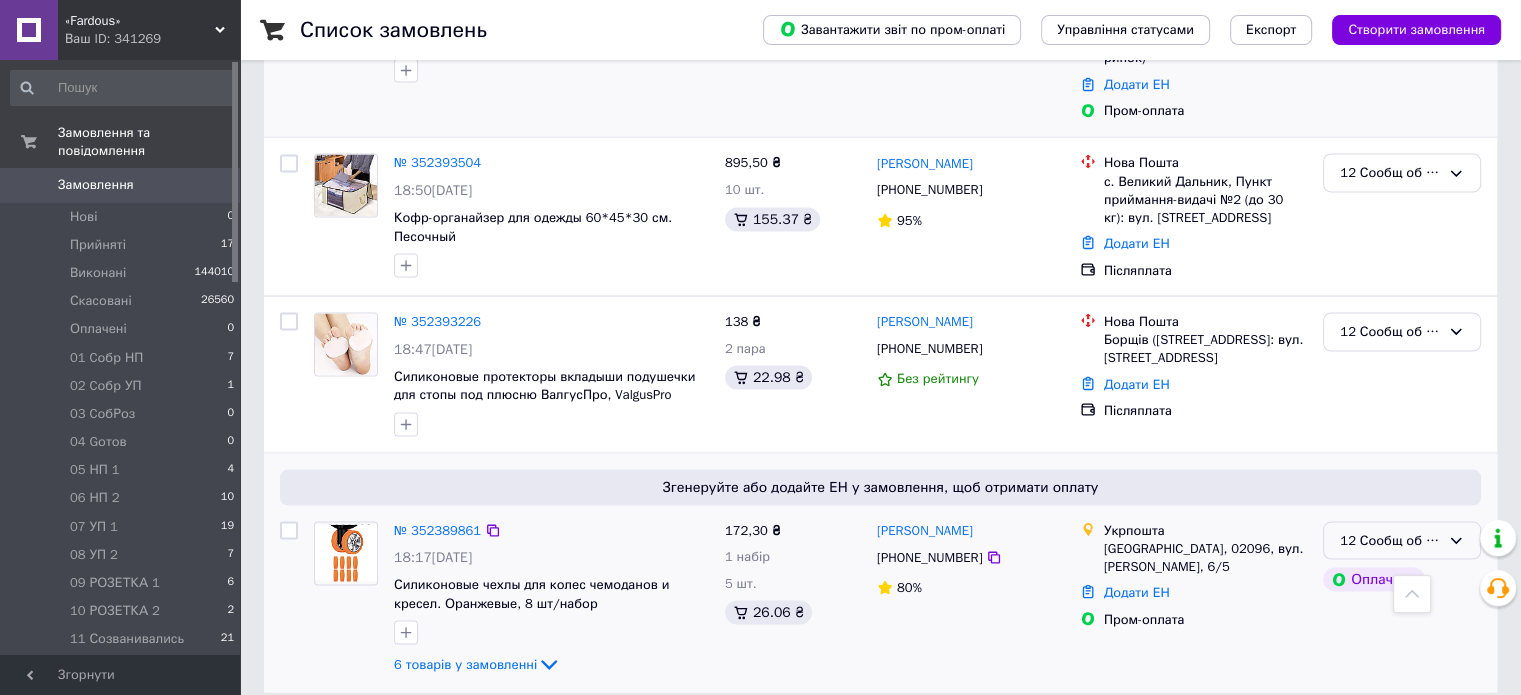 click 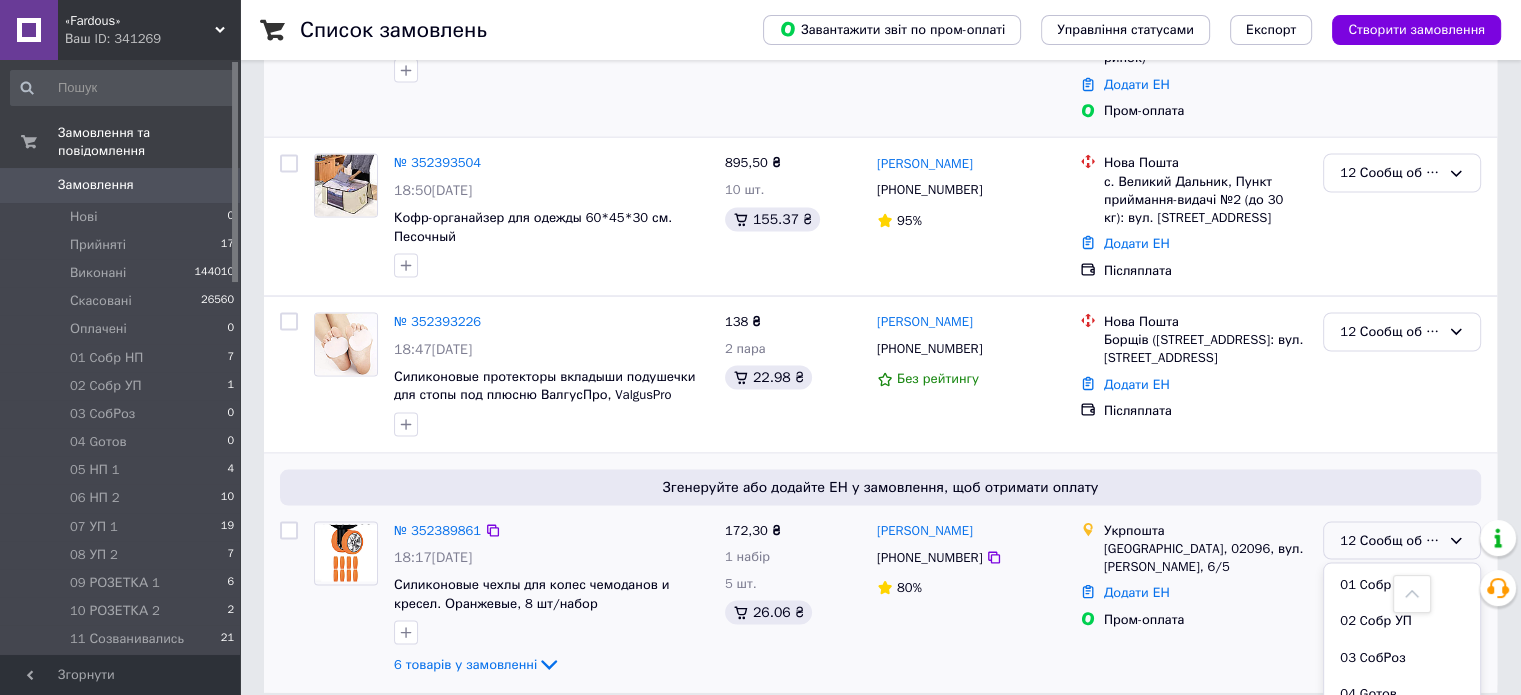 scroll, scrollTop: 289, scrollLeft: 0, axis: vertical 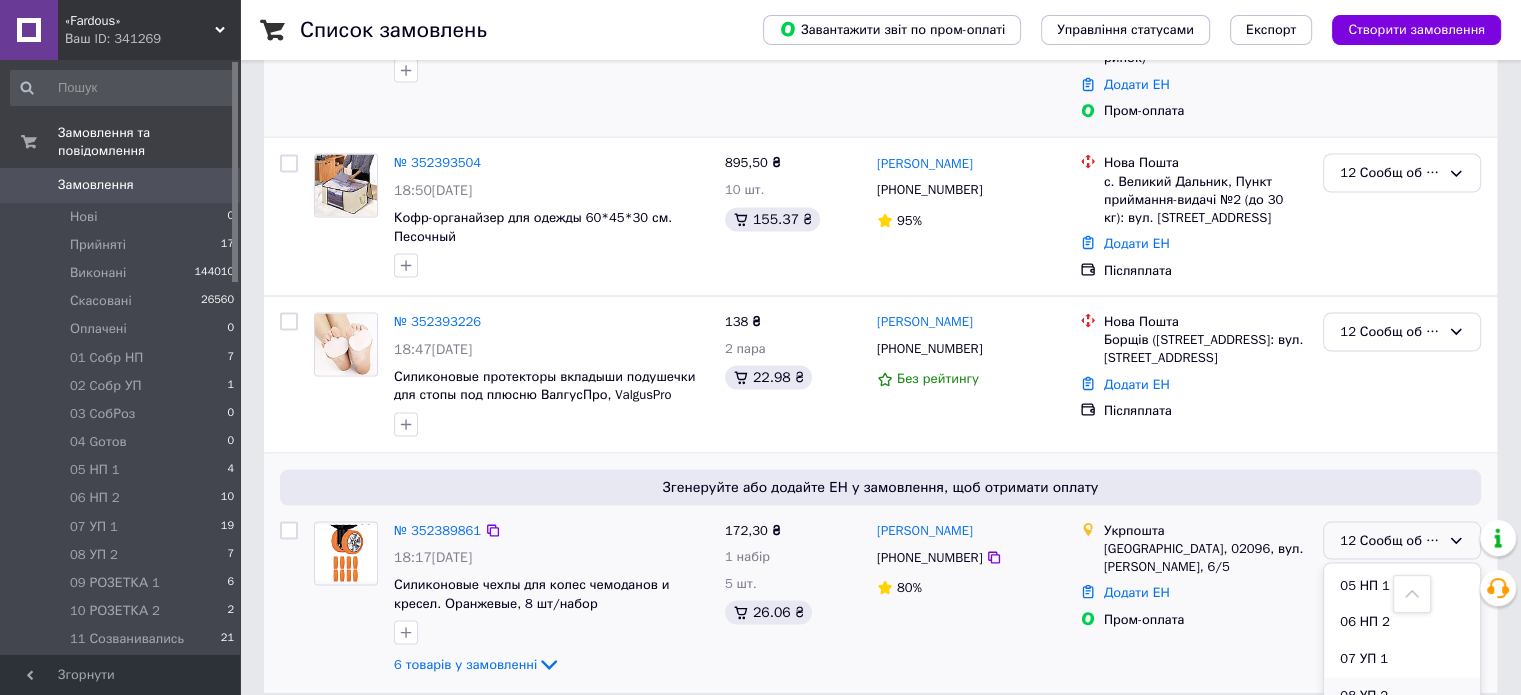 click on "08 УП 2" at bounding box center [1402, 695] 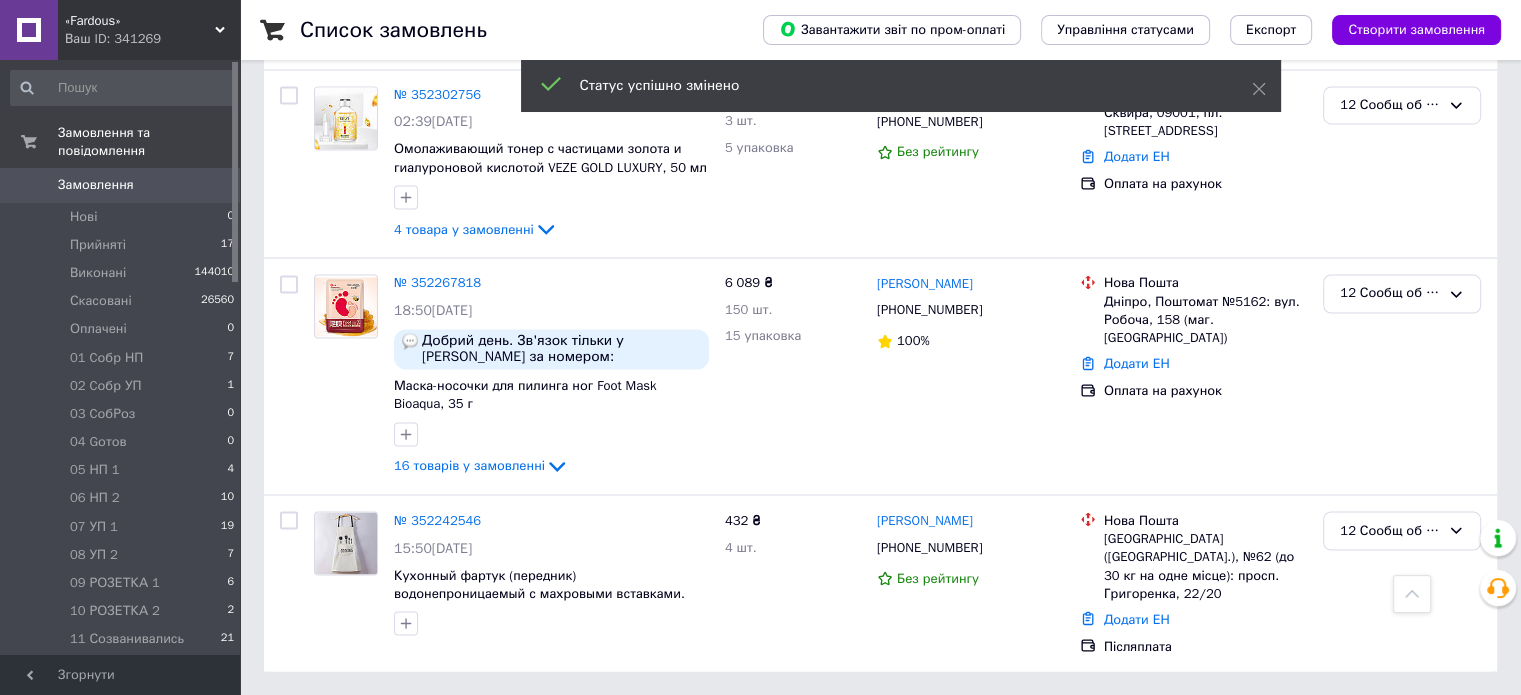 scroll, scrollTop: 1826, scrollLeft: 0, axis: vertical 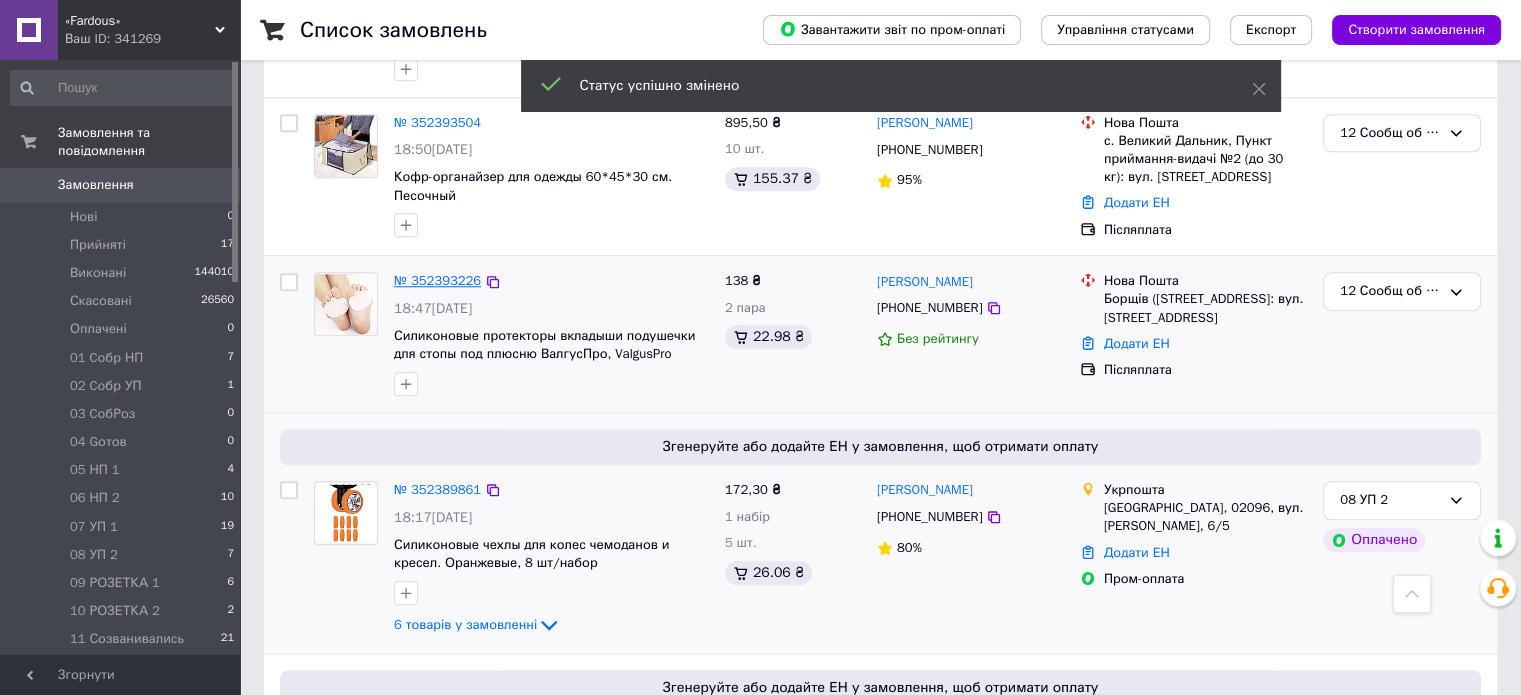 click on "№ 352393226" at bounding box center [437, 280] 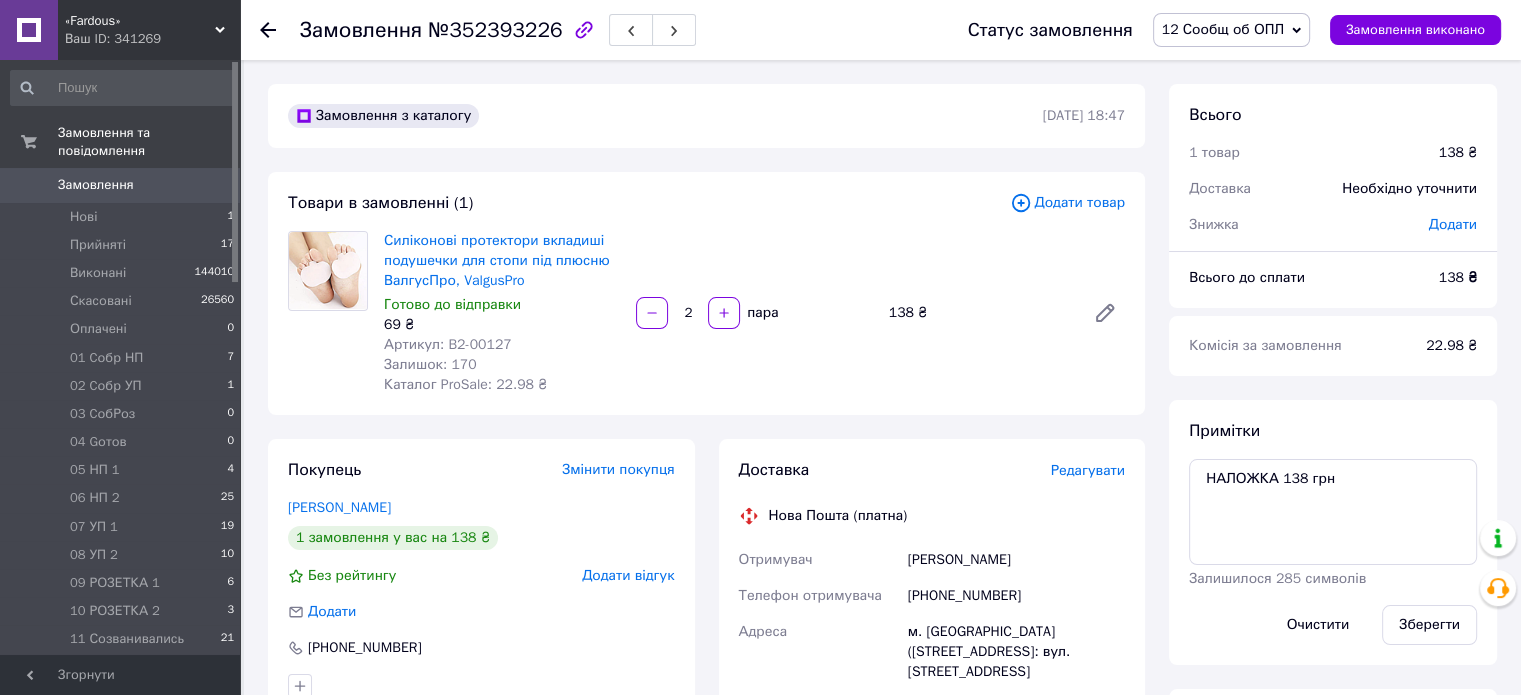 click on "12 Сообщ об ОПЛ" at bounding box center [1231, 30] 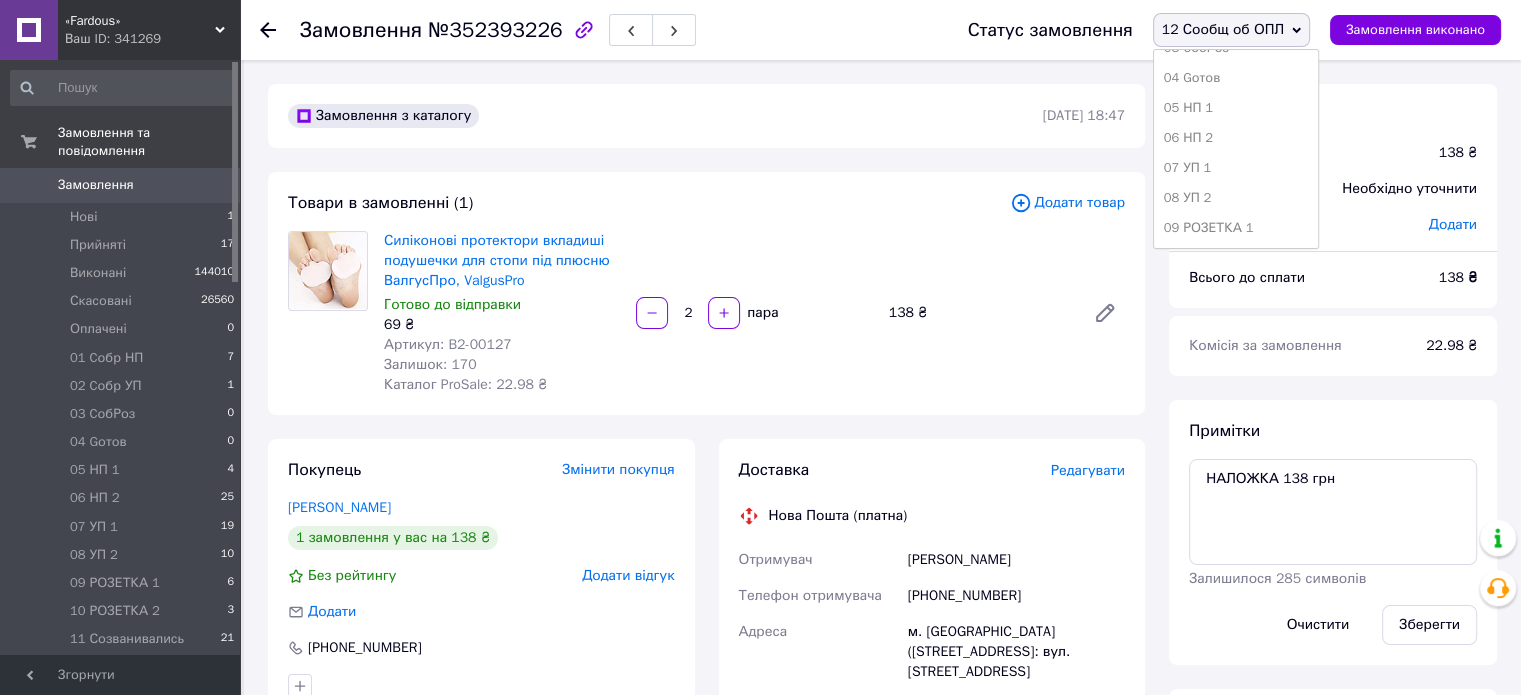scroll, scrollTop: 173, scrollLeft: 0, axis: vertical 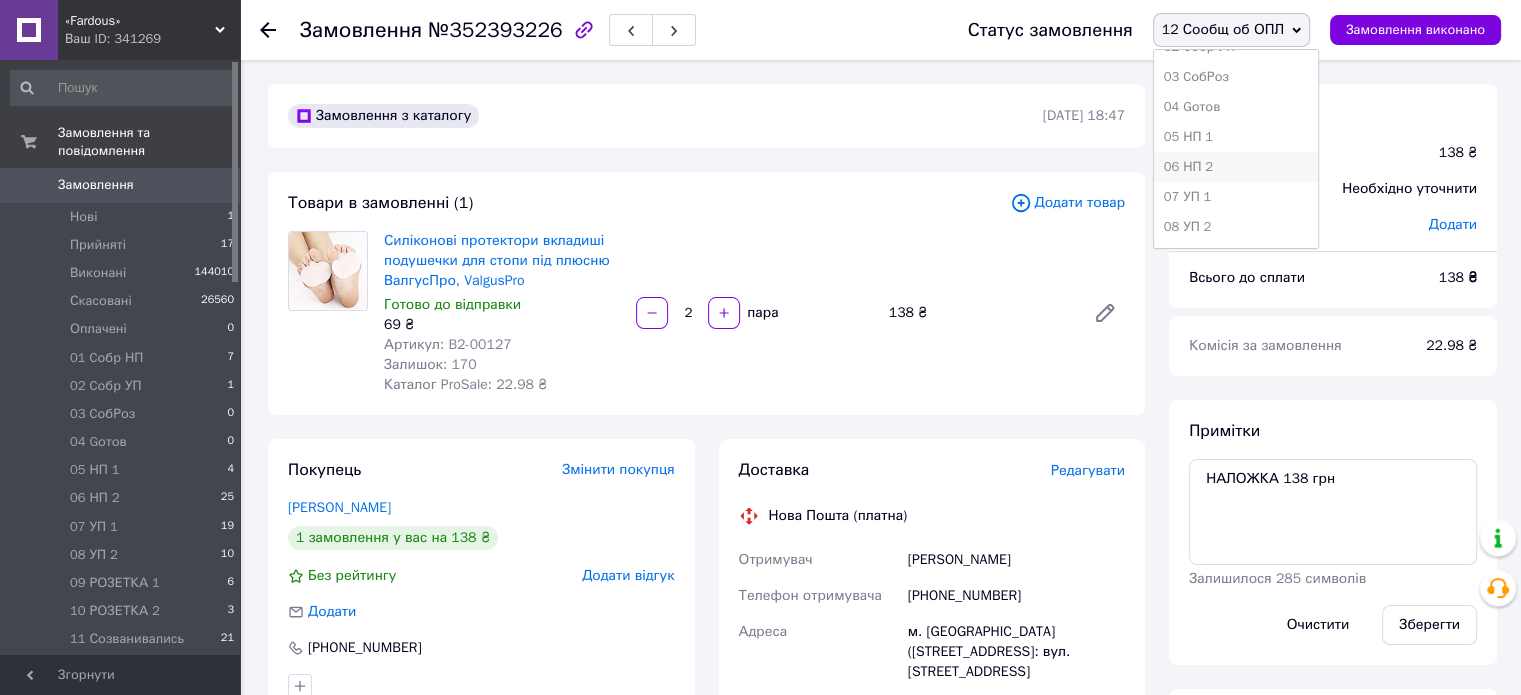 click on "06 НП 2" at bounding box center (1236, 167) 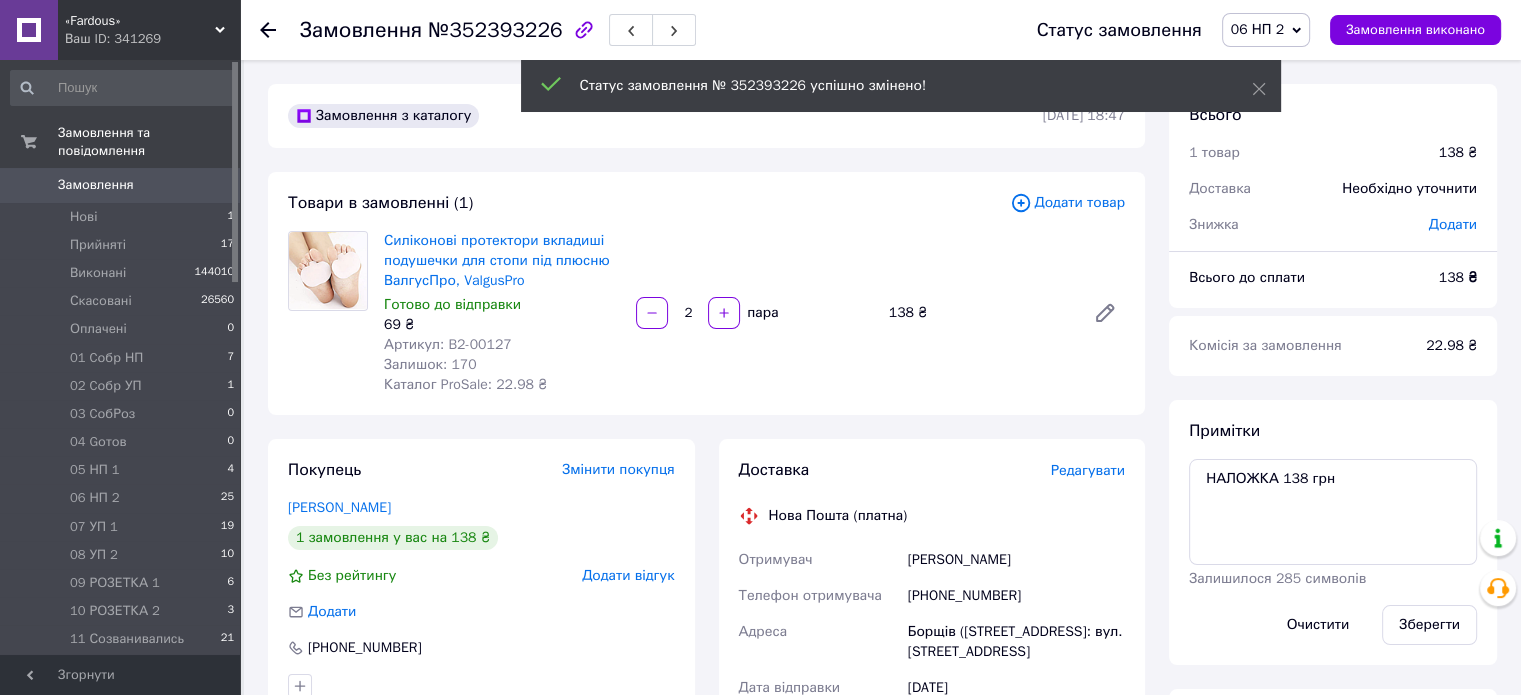 click on "20" at bounding box center [227, 668] 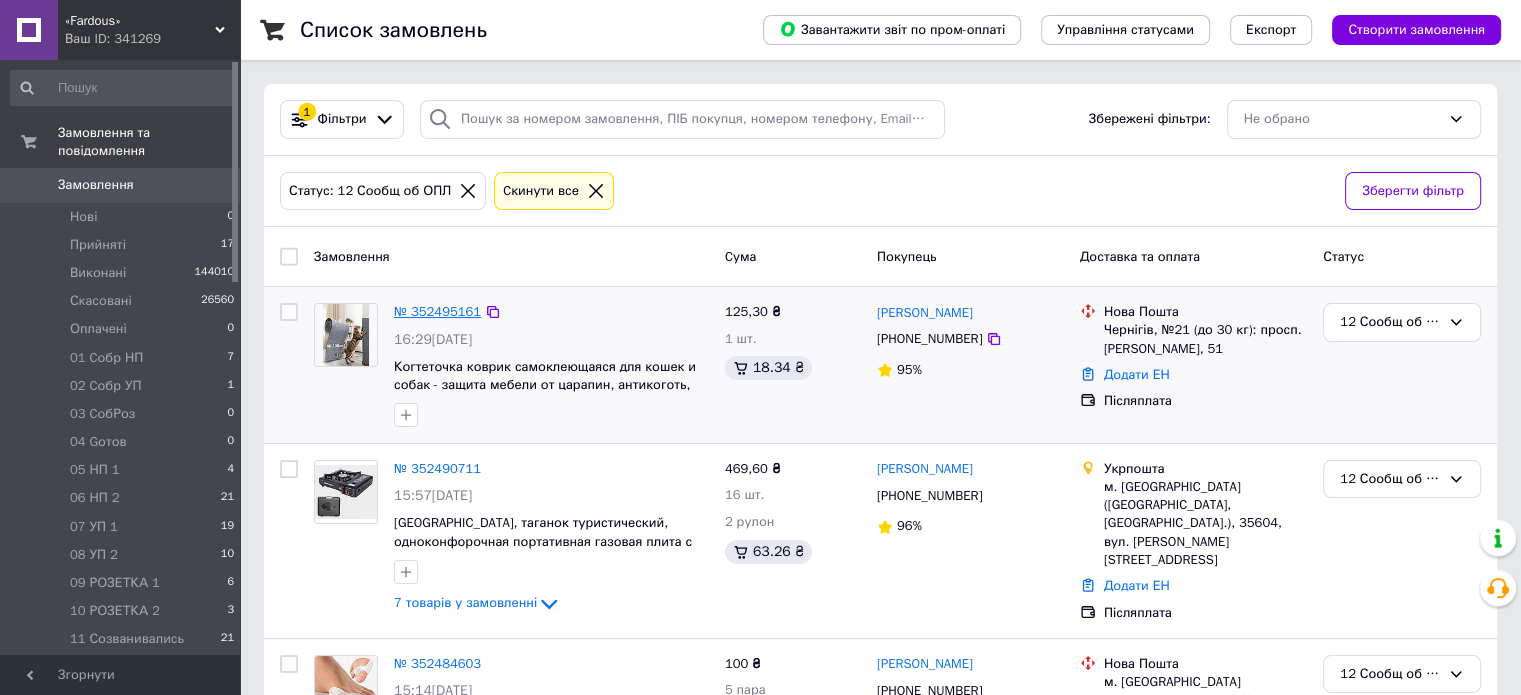 click on "№ 352495161" at bounding box center (437, 311) 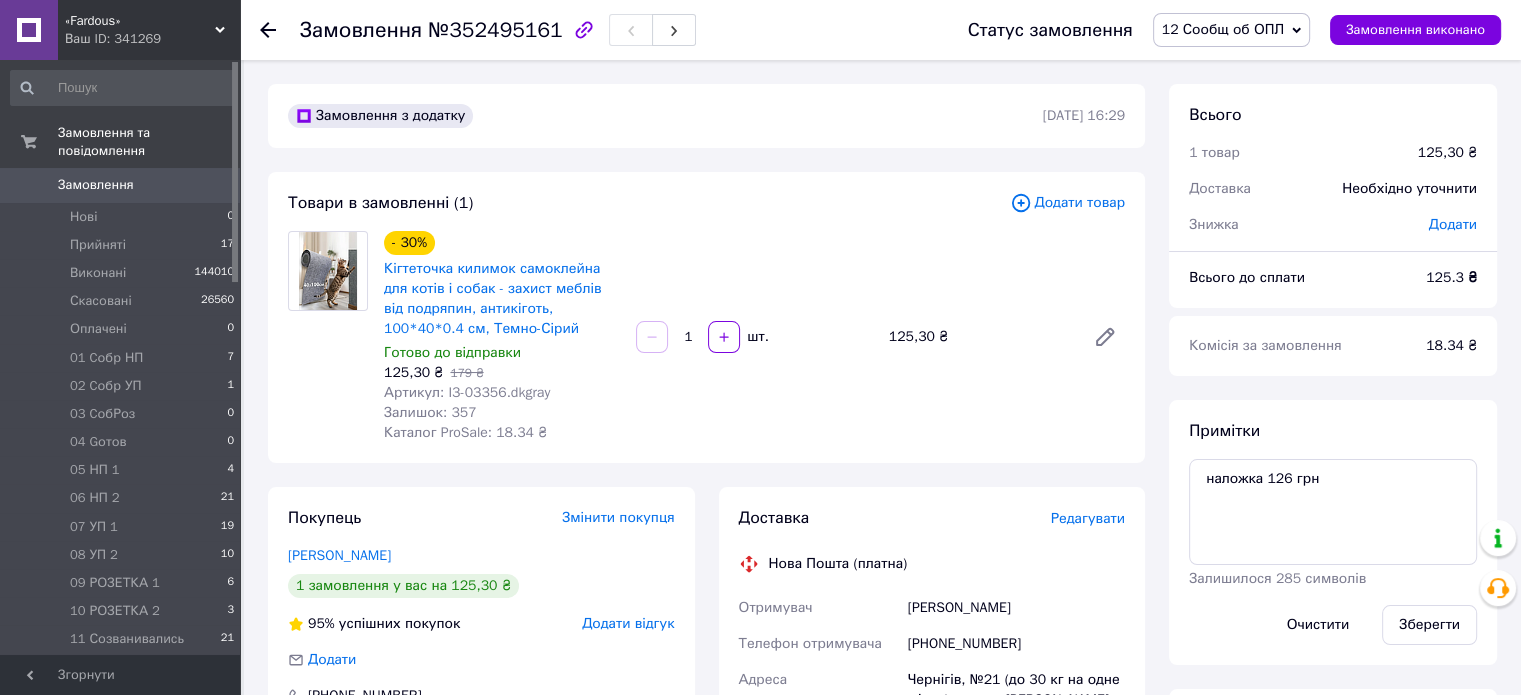 click on "12 Сообщ об ОПЛ" at bounding box center [1223, 29] 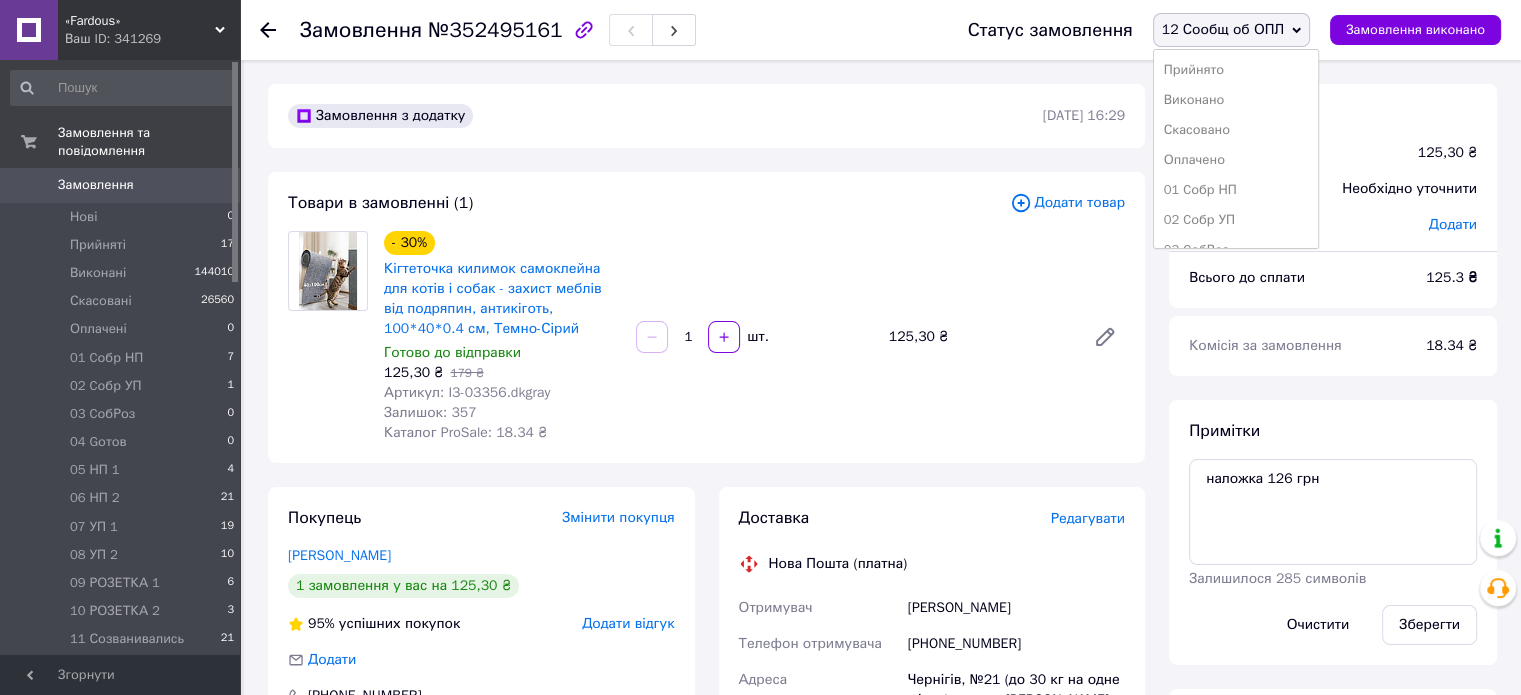 scroll, scrollTop: 173, scrollLeft: 0, axis: vertical 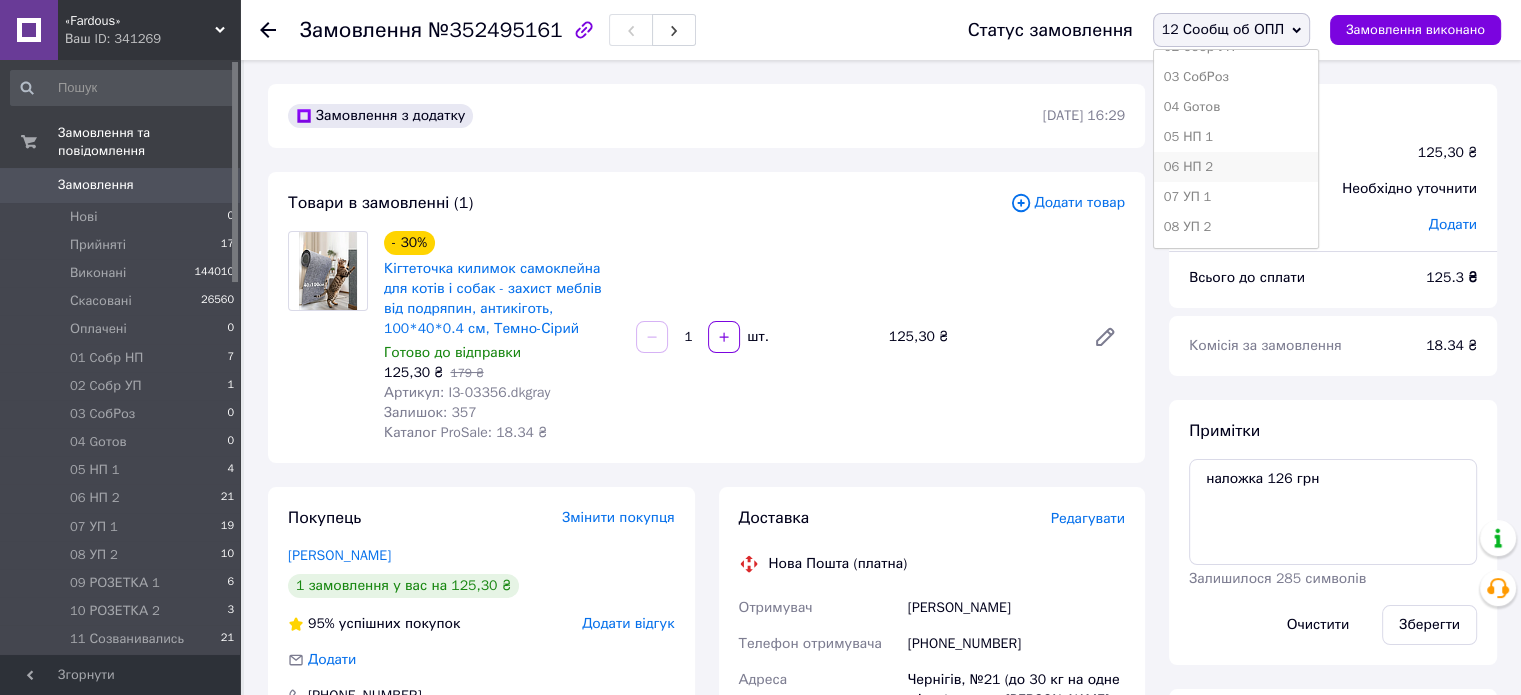 click on "06 НП 2" at bounding box center [1236, 167] 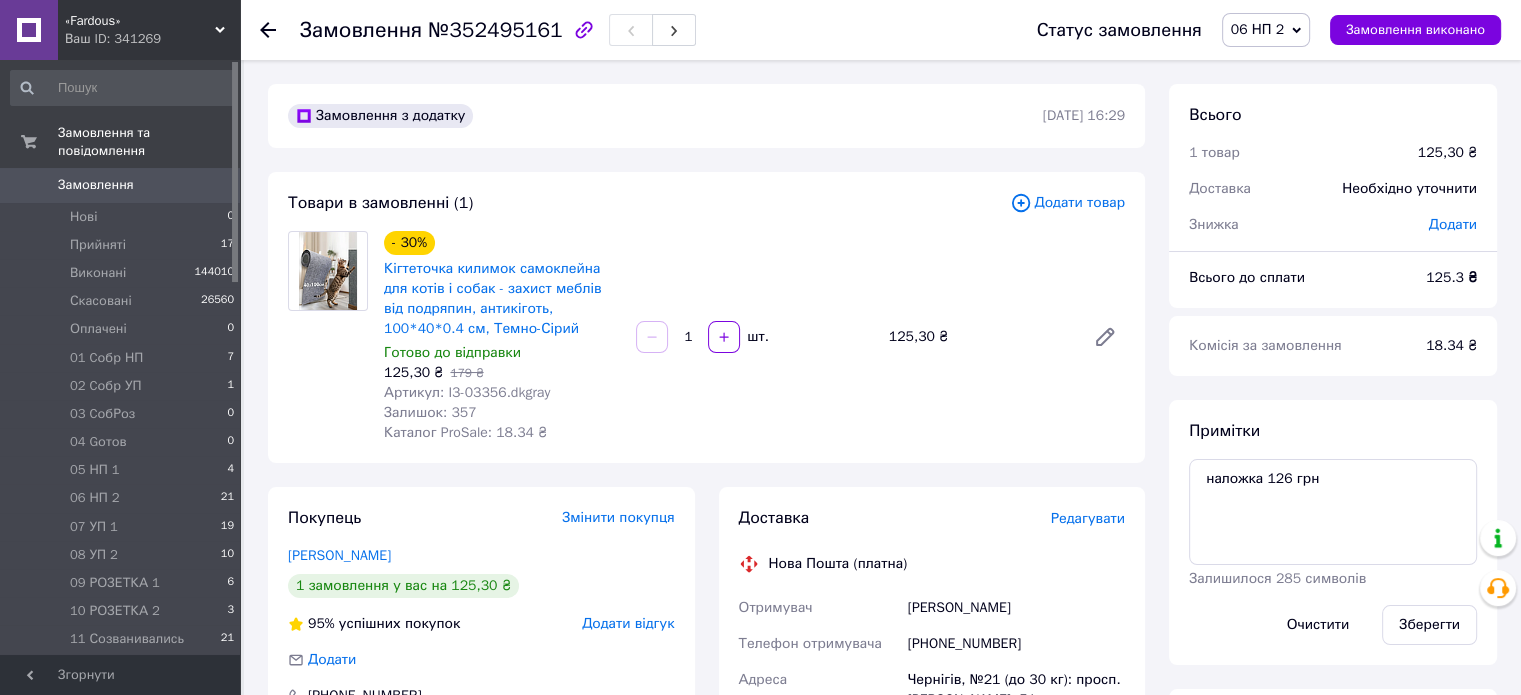 click on "12 Сообщ об ОПЛ" at bounding box center [127, 668] 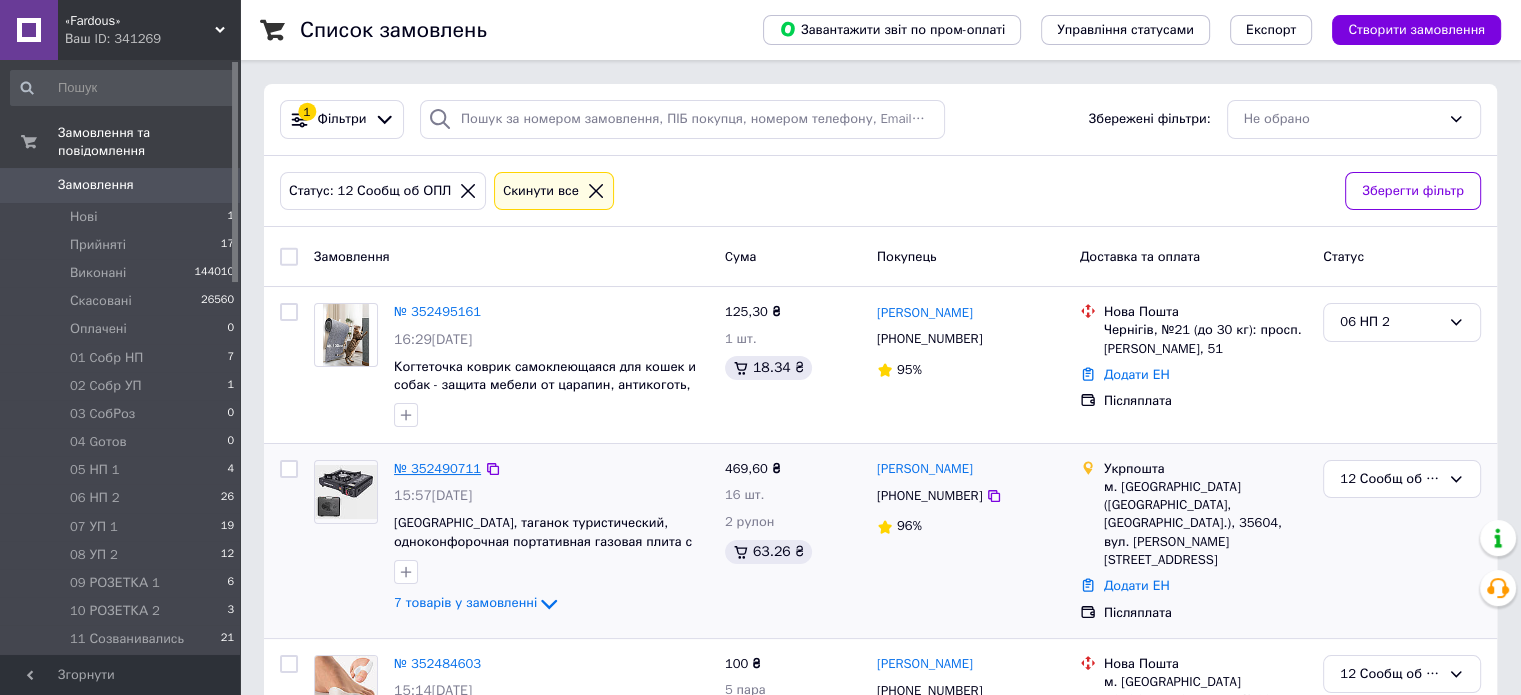 click on "№ 352490711" at bounding box center [437, 468] 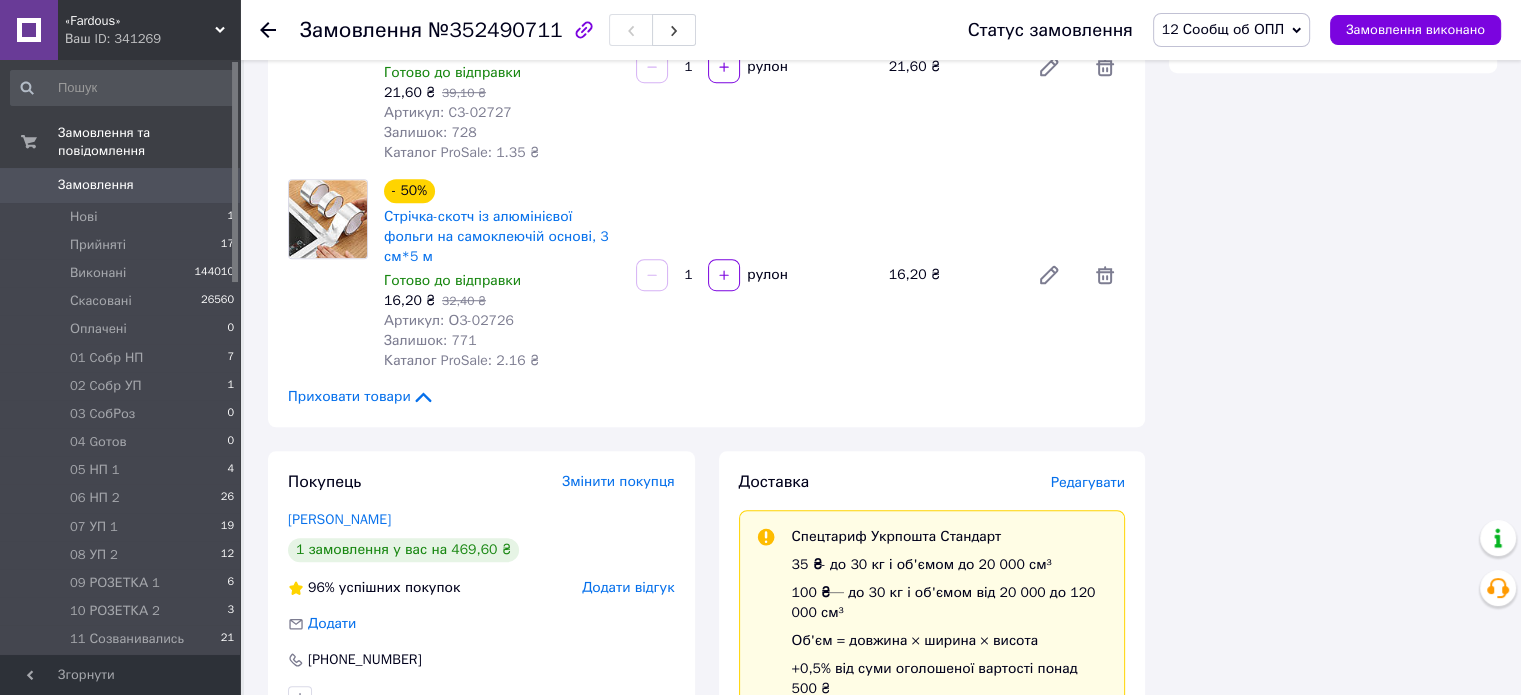 scroll, scrollTop: 1584, scrollLeft: 0, axis: vertical 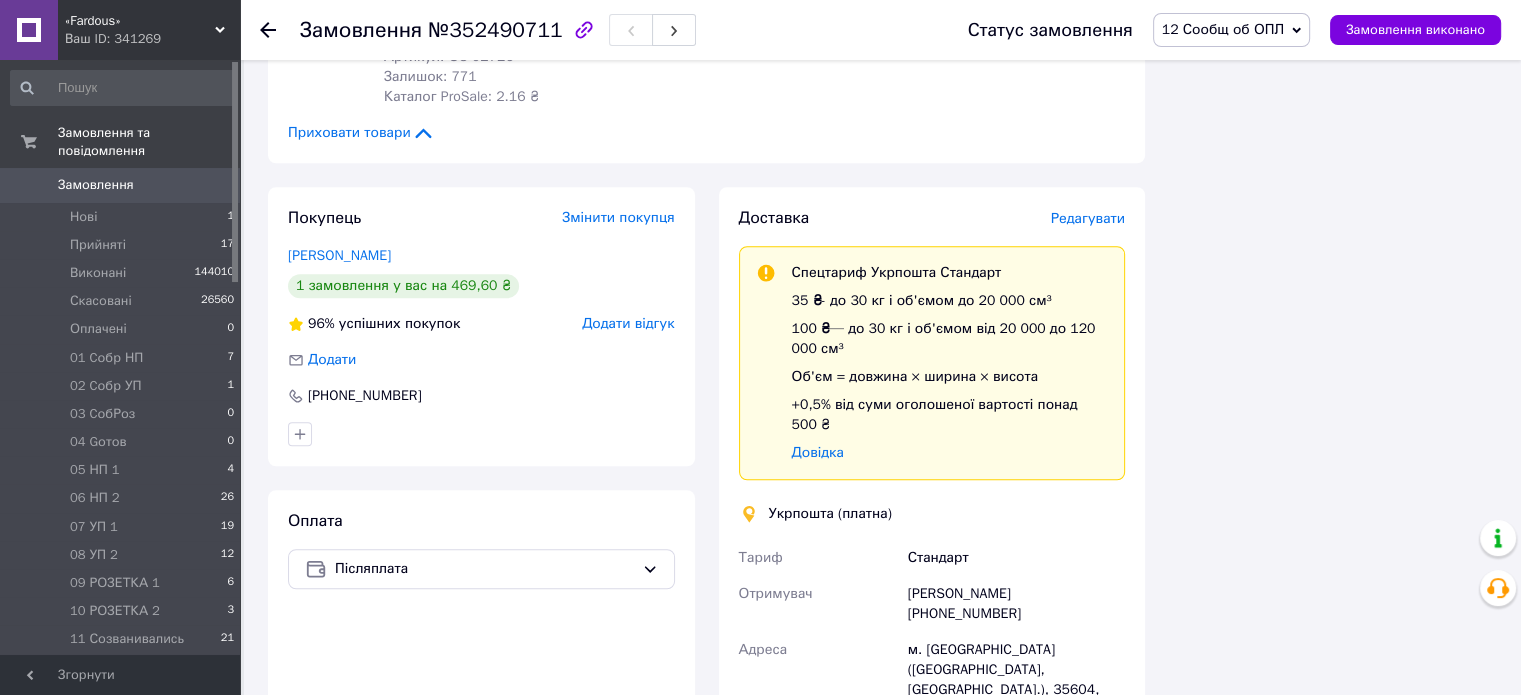 click on "12 Сообщ об ОПЛ" at bounding box center [1231, 30] 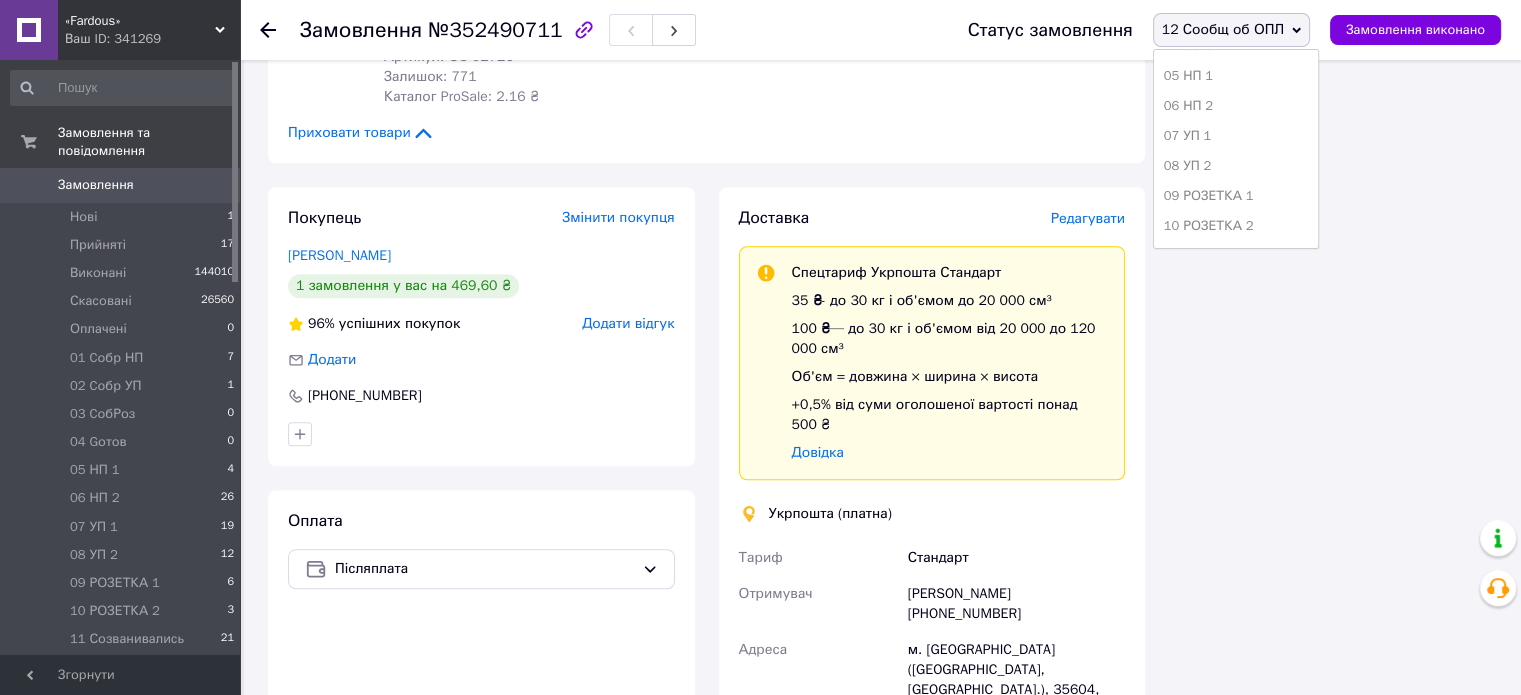 scroll, scrollTop: 173, scrollLeft: 0, axis: vertical 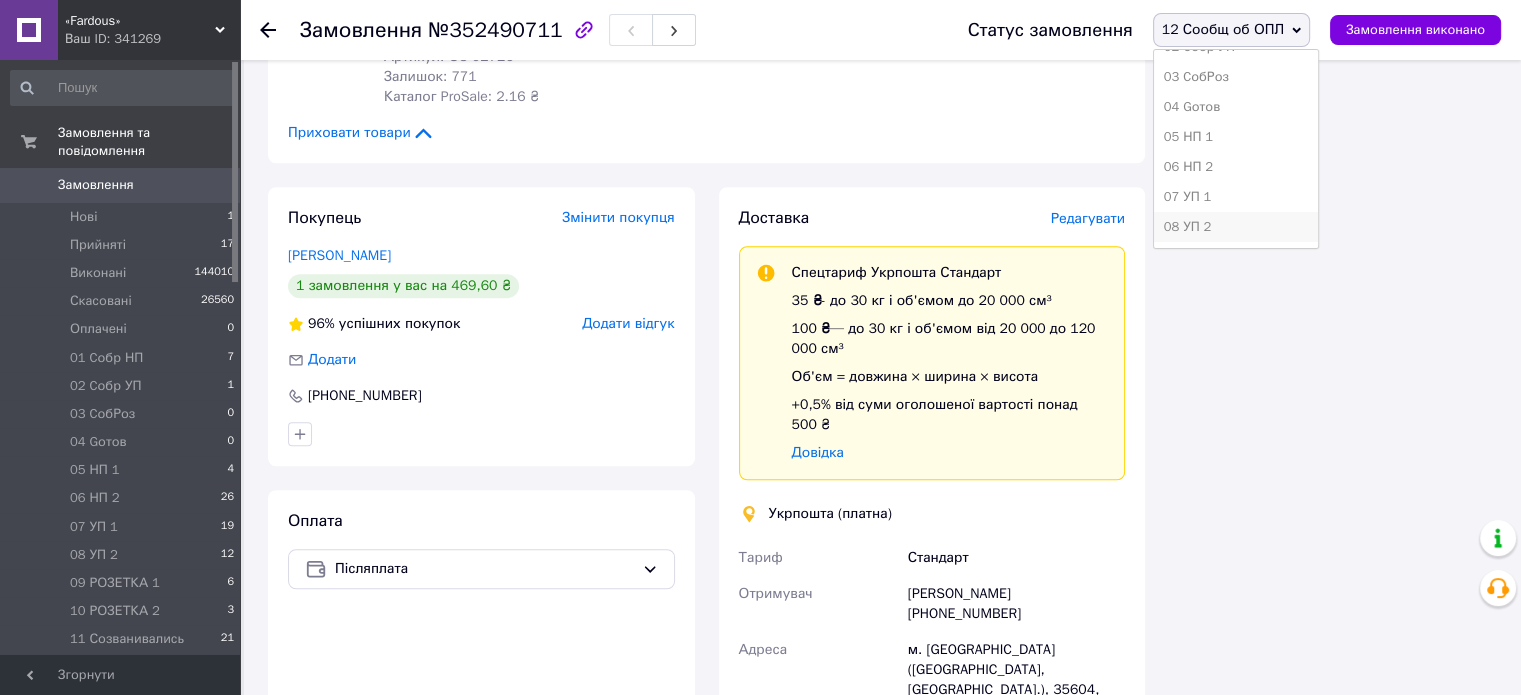 click on "08 УП 2" at bounding box center (1236, 227) 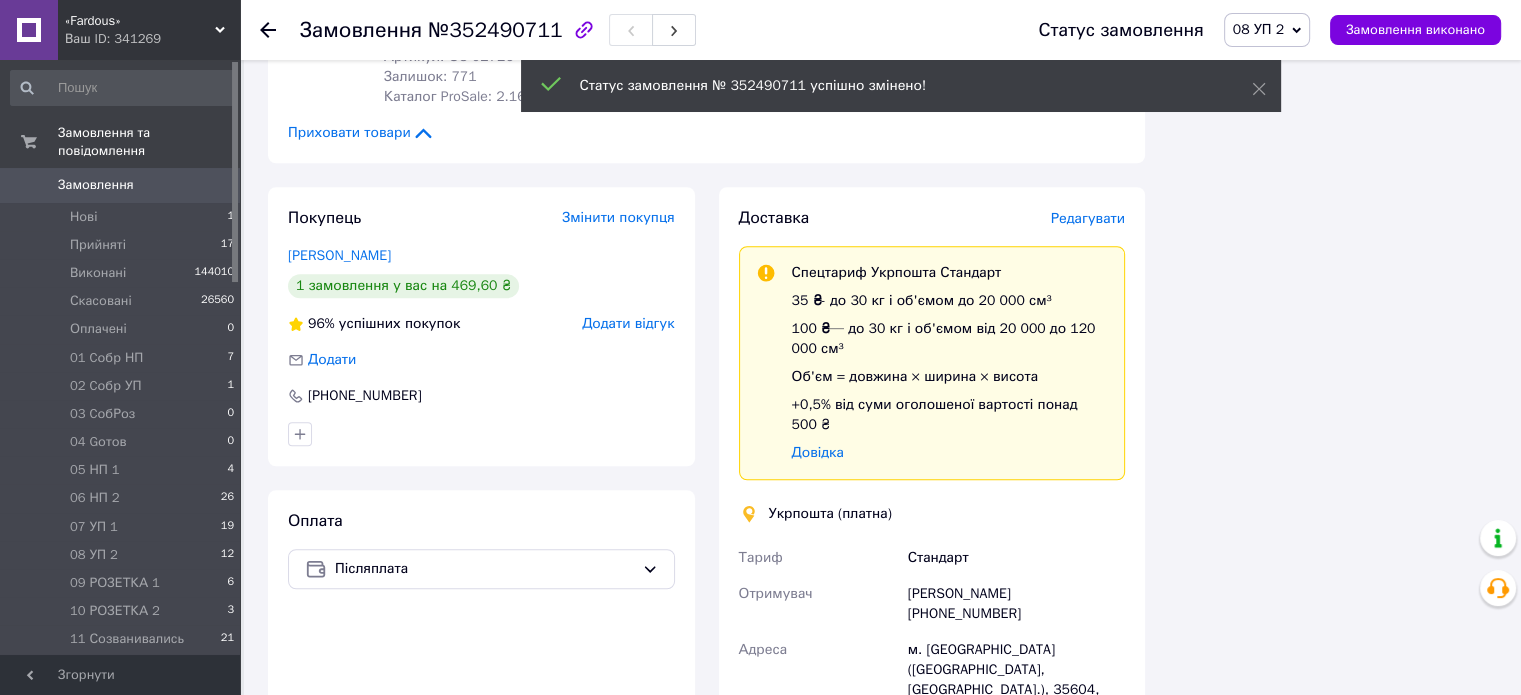 click on "12 Сообщ об ОПЛ 17" at bounding box center (123, 668) 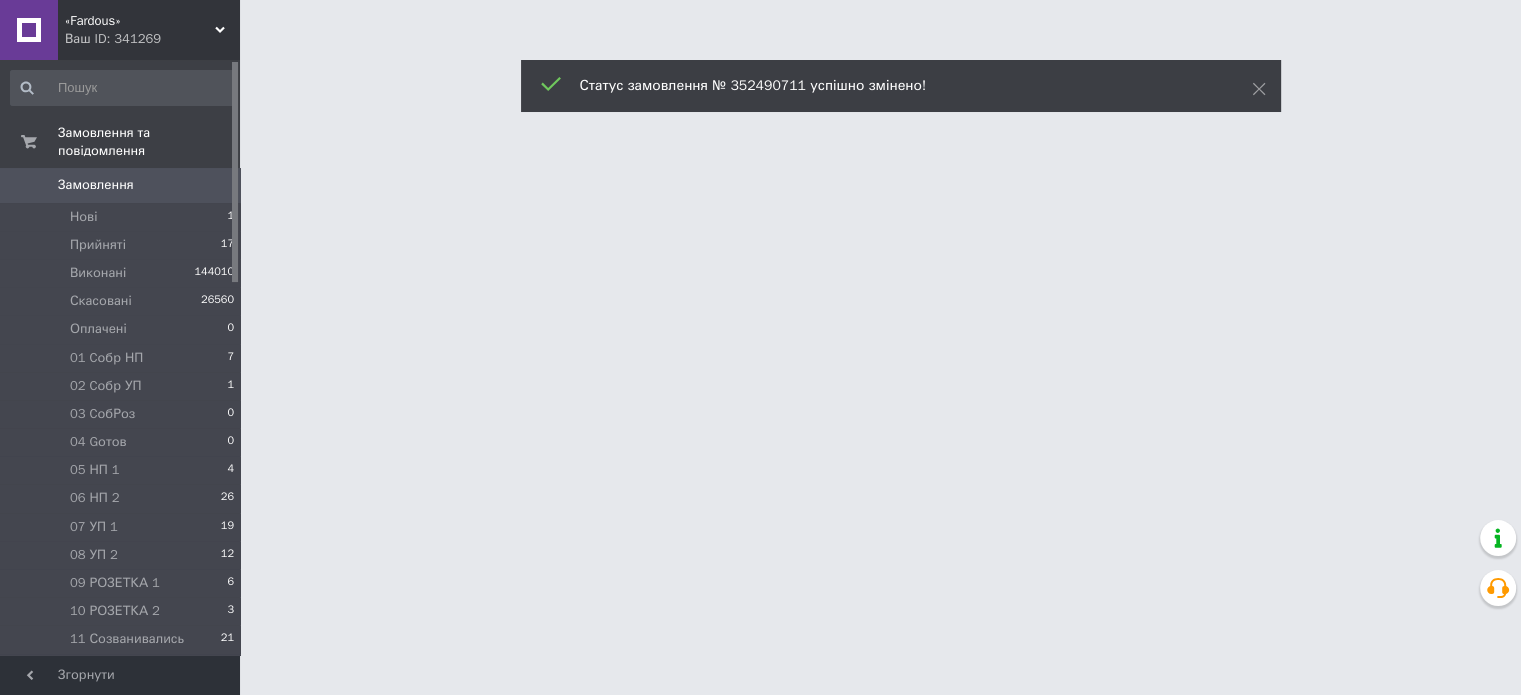 scroll, scrollTop: 0, scrollLeft: 0, axis: both 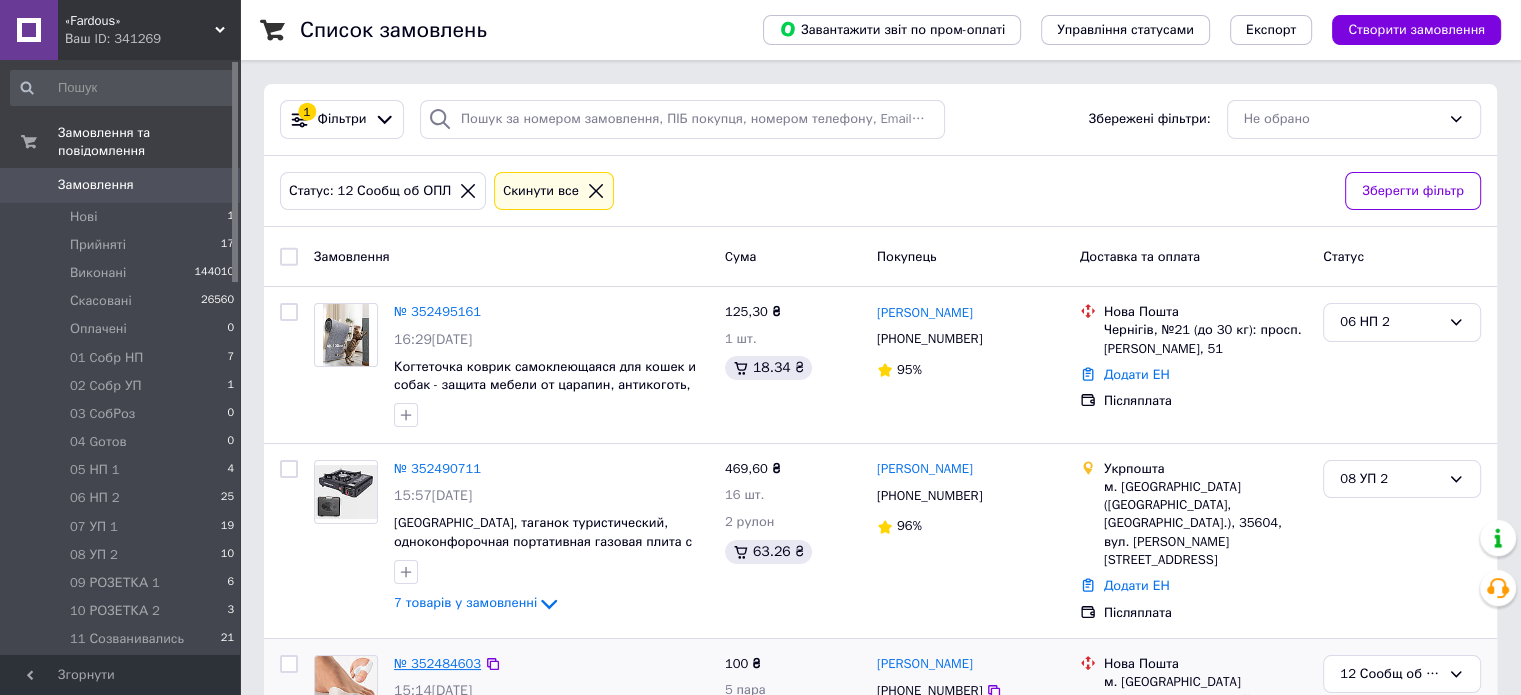 click on "№ 352484603" at bounding box center (437, 663) 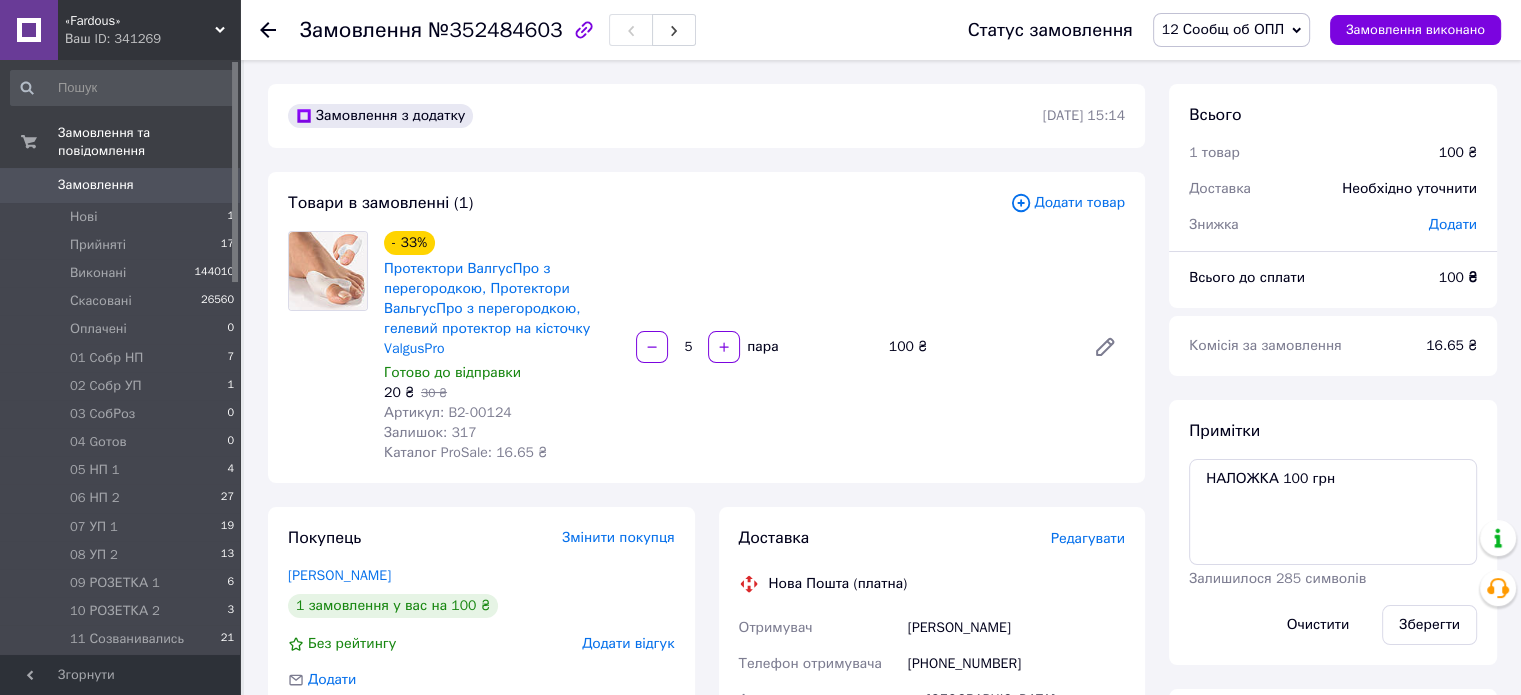 click 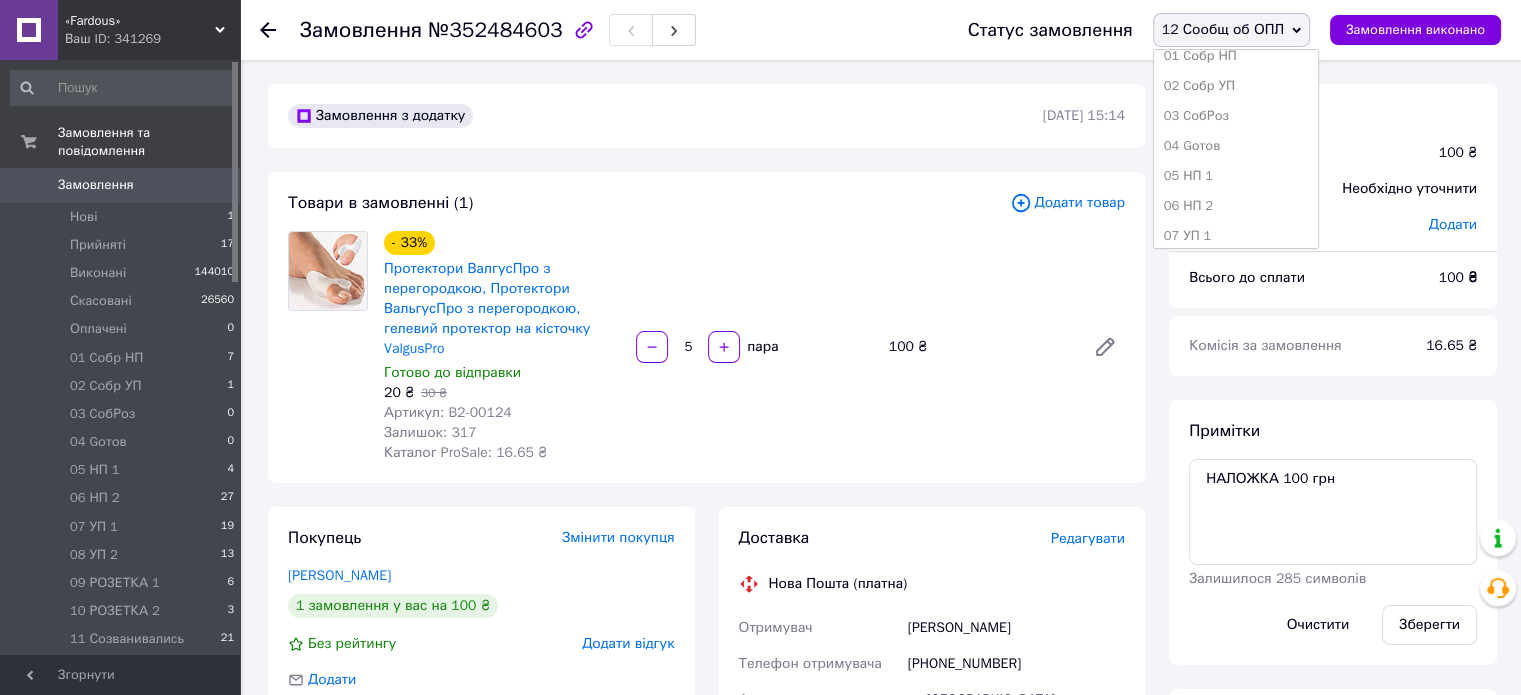scroll, scrollTop: 173, scrollLeft: 0, axis: vertical 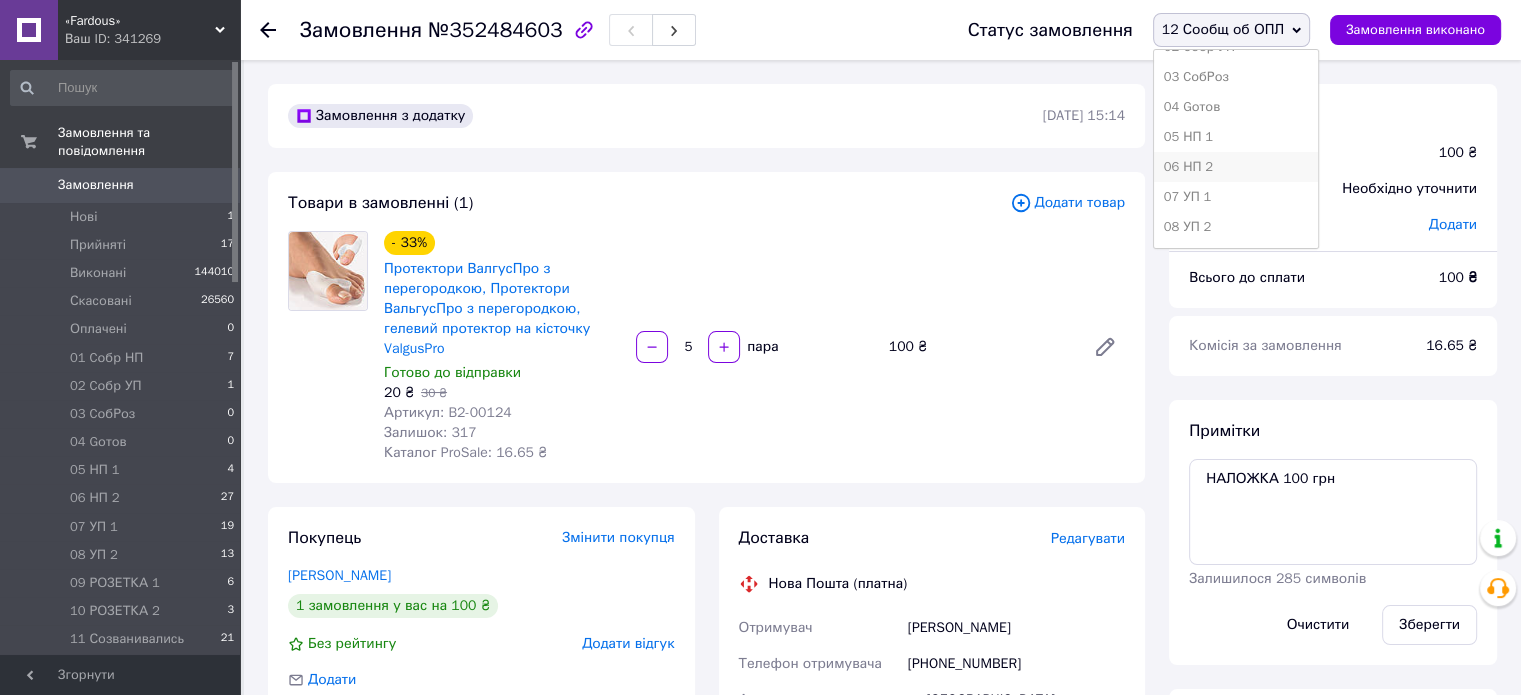 click on "06 НП 2" at bounding box center (1236, 167) 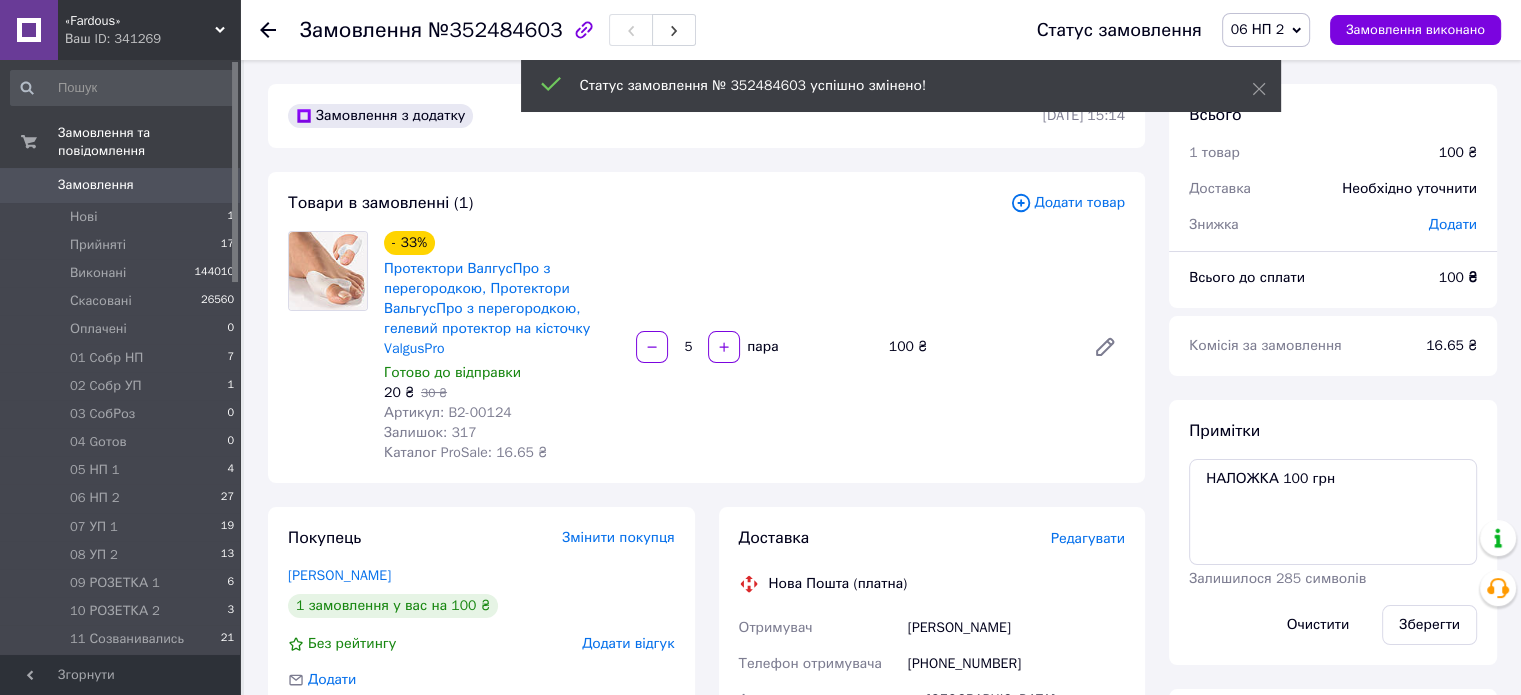 click on "12 Сообщ об ОПЛ 15" at bounding box center (123, 668) 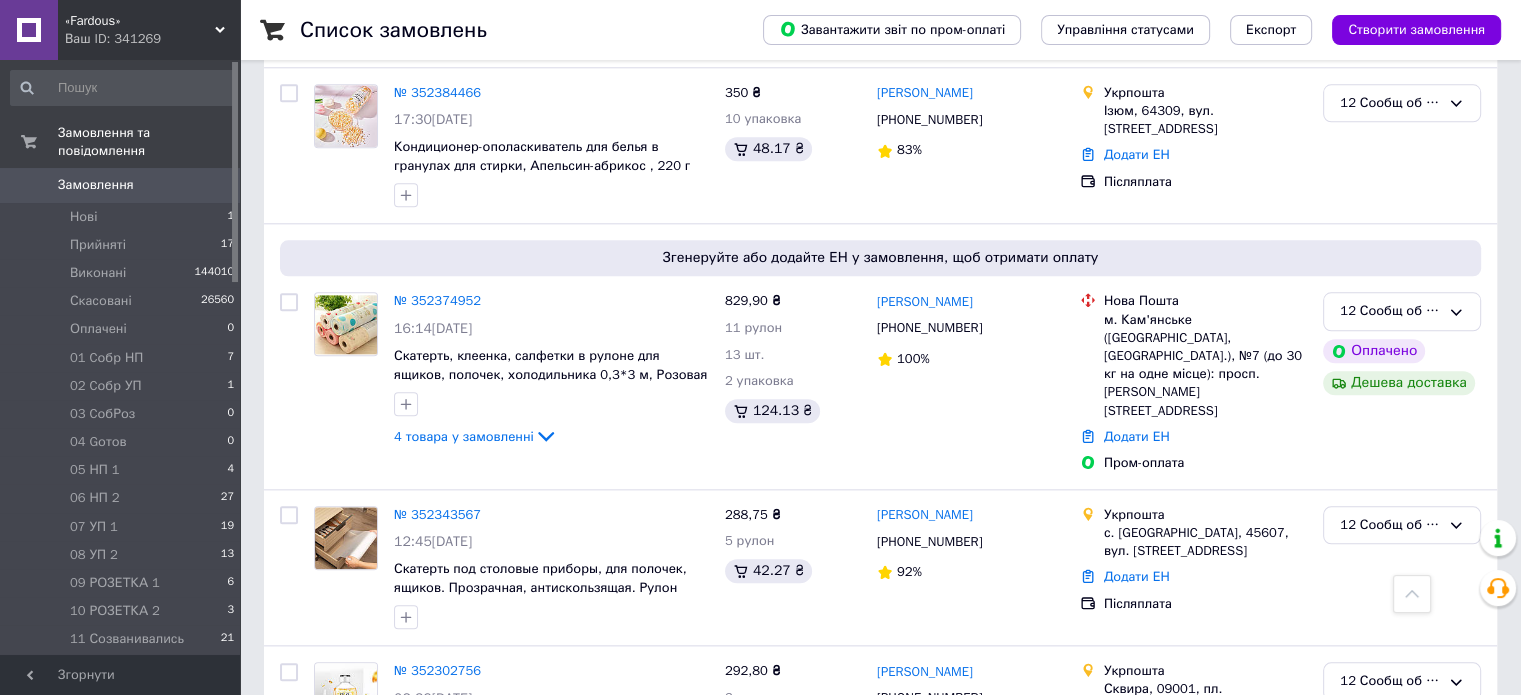 scroll, scrollTop: 2112, scrollLeft: 0, axis: vertical 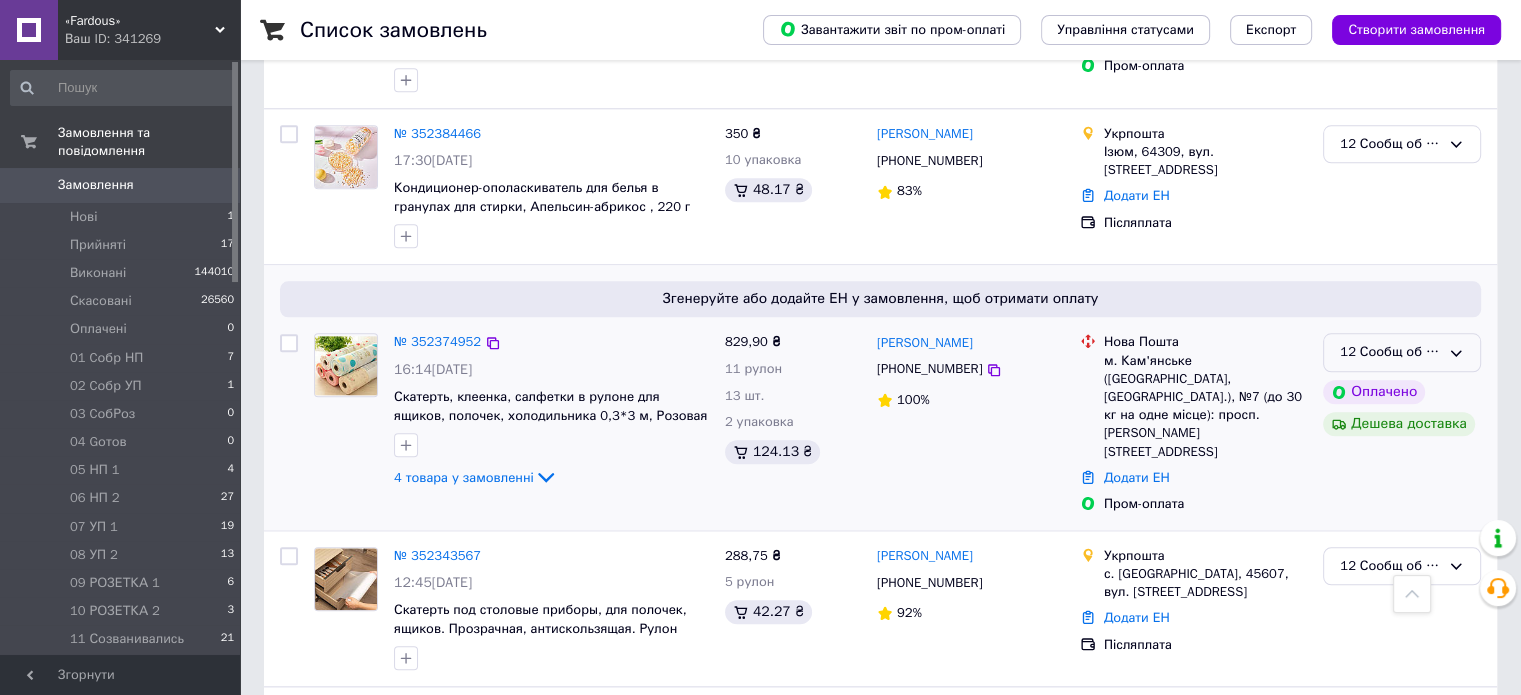 click on "12 Сообщ об ОПЛ" at bounding box center (1402, 352) 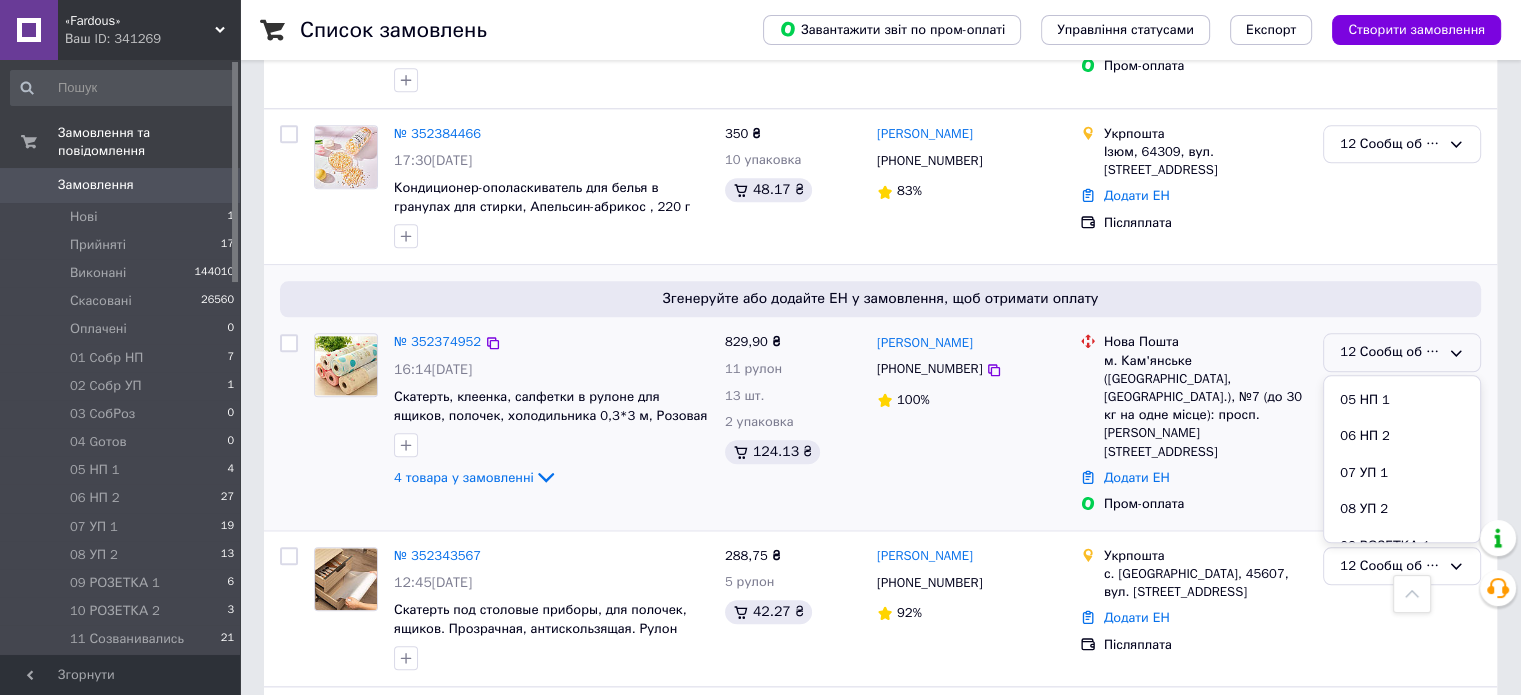 scroll, scrollTop: 289, scrollLeft: 0, axis: vertical 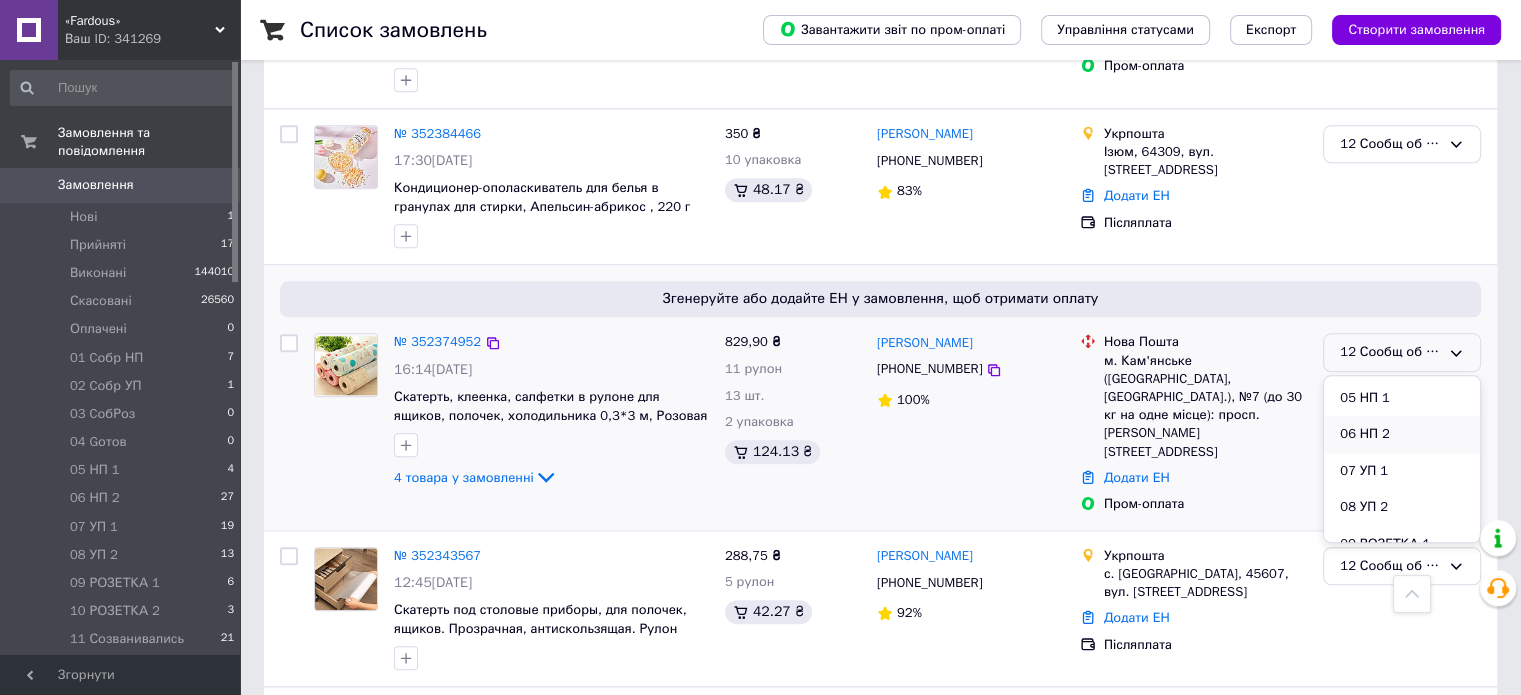 click on "06 НП 2" at bounding box center [1402, 434] 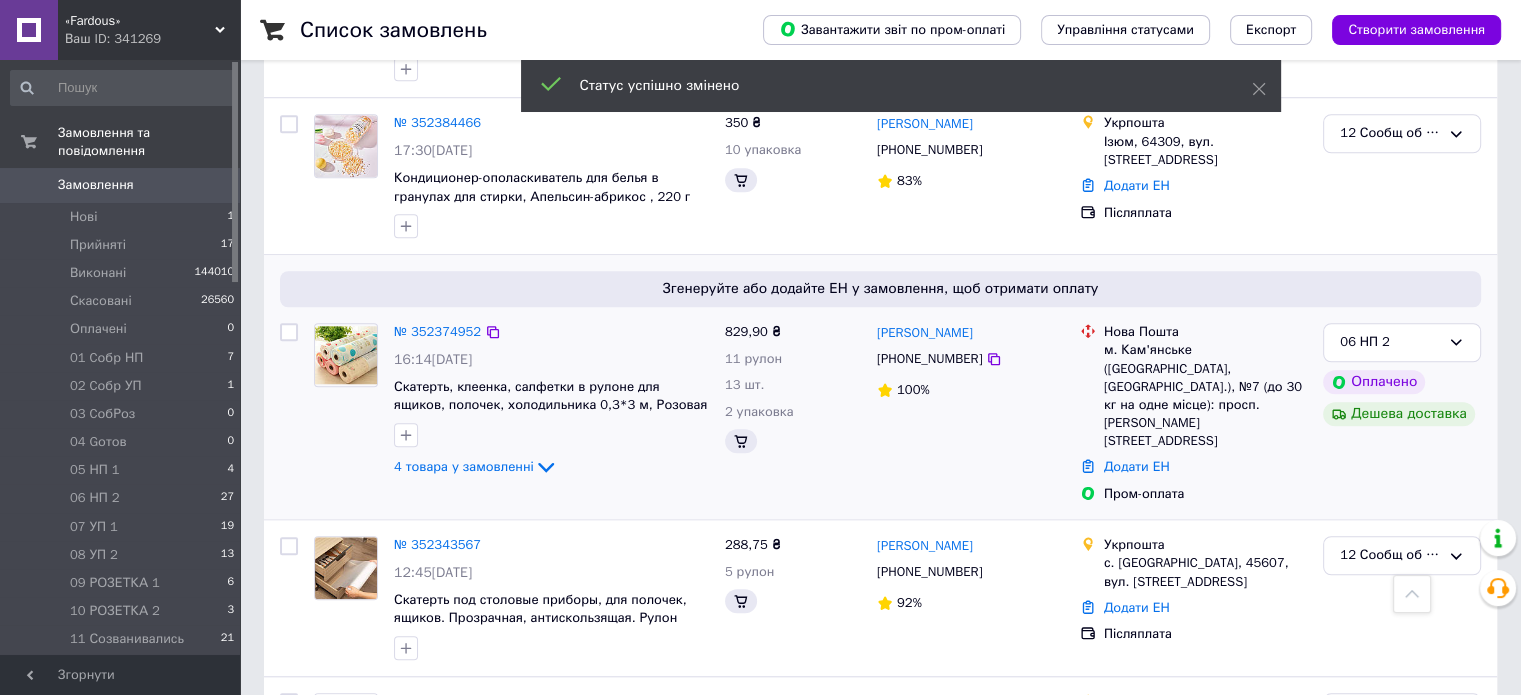 scroll, scrollTop: 1072, scrollLeft: 0, axis: vertical 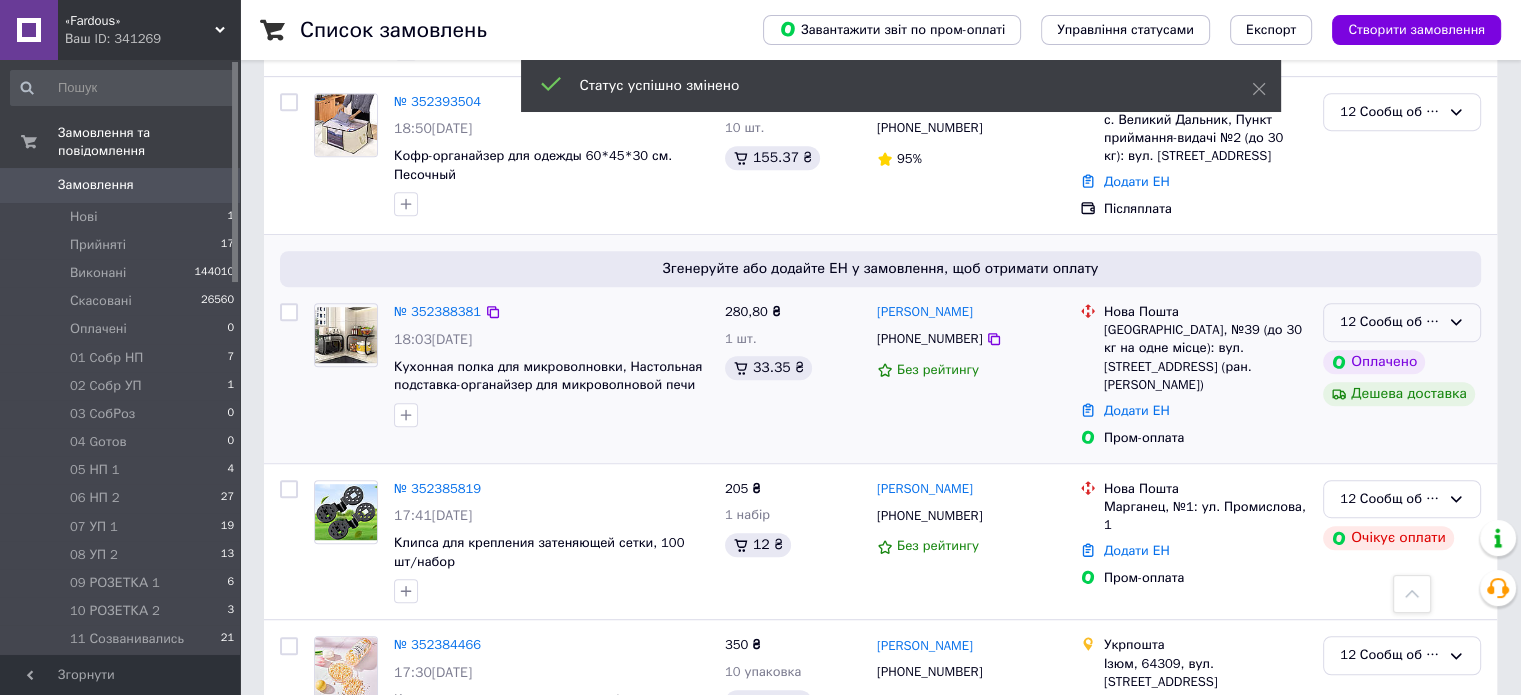 click 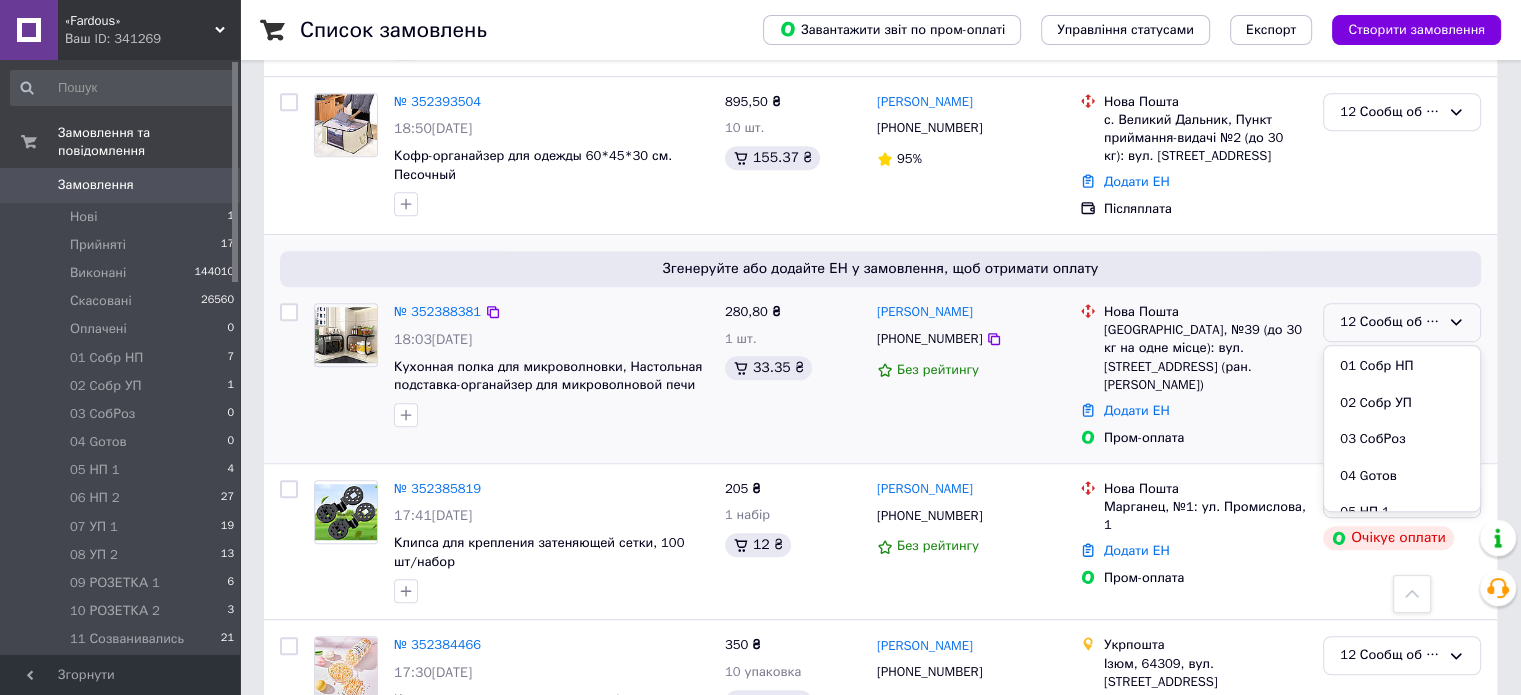 scroll, scrollTop: 289, scrollLeft: 0, axis: vertical 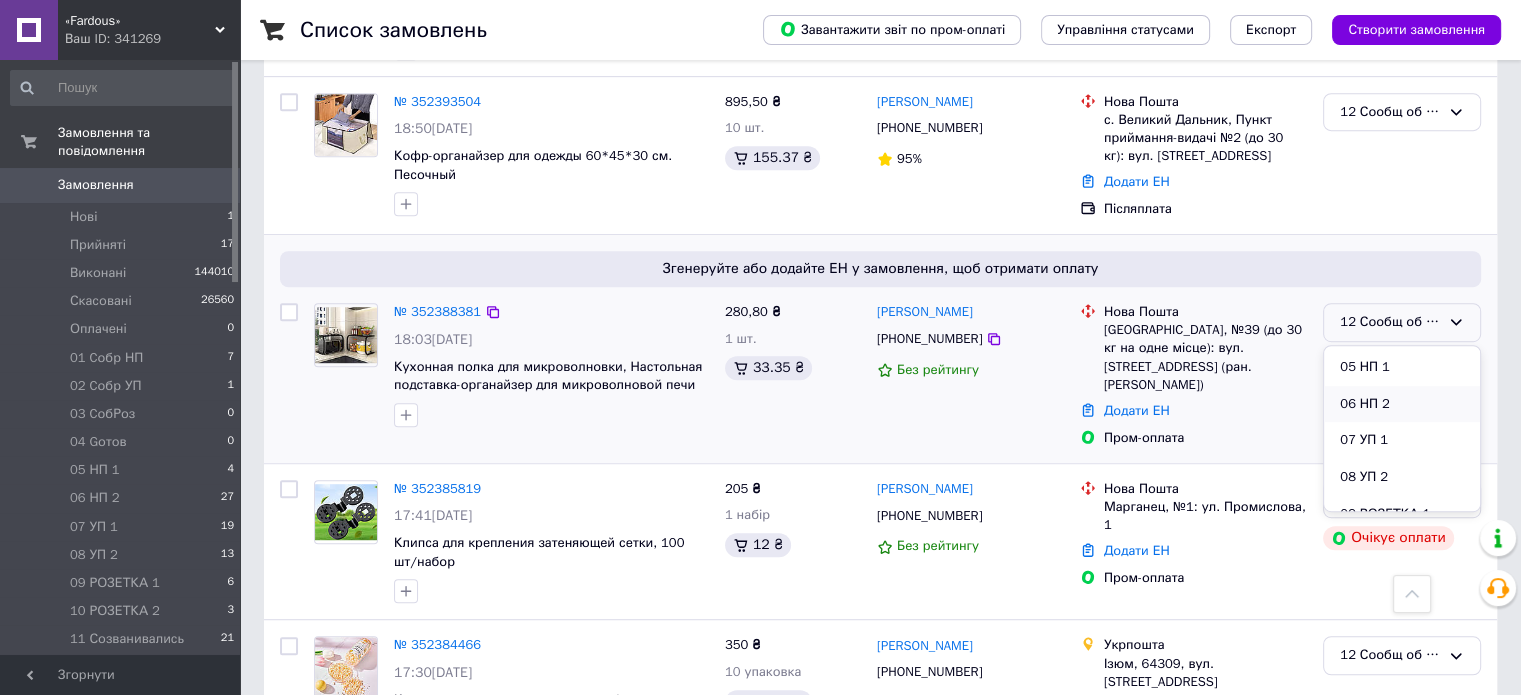 click on "06 НП 2" at bounding box center [1402, 404] 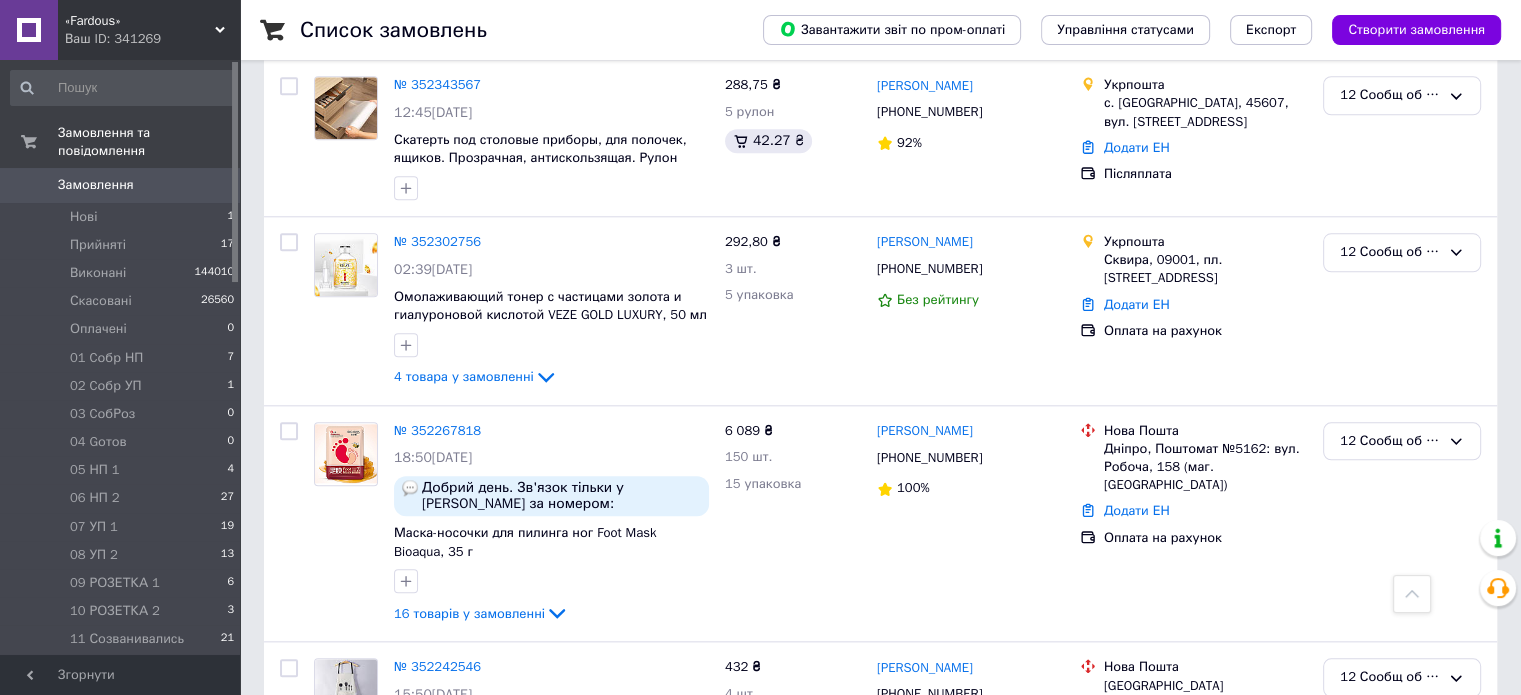scroll, scrollTop: 2126, scrollLeft: 0, axis: vertical 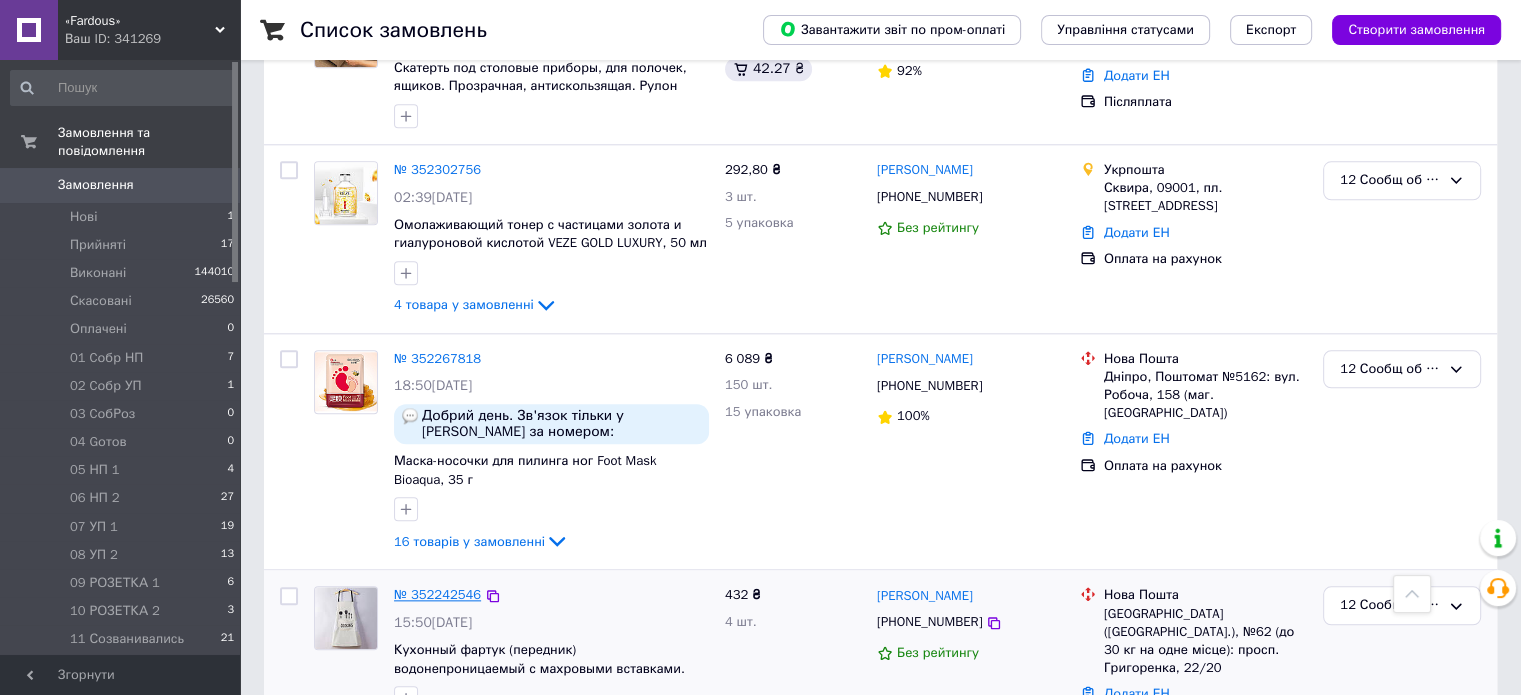 click on "№ 352242546" at bounding box center [437, 594] 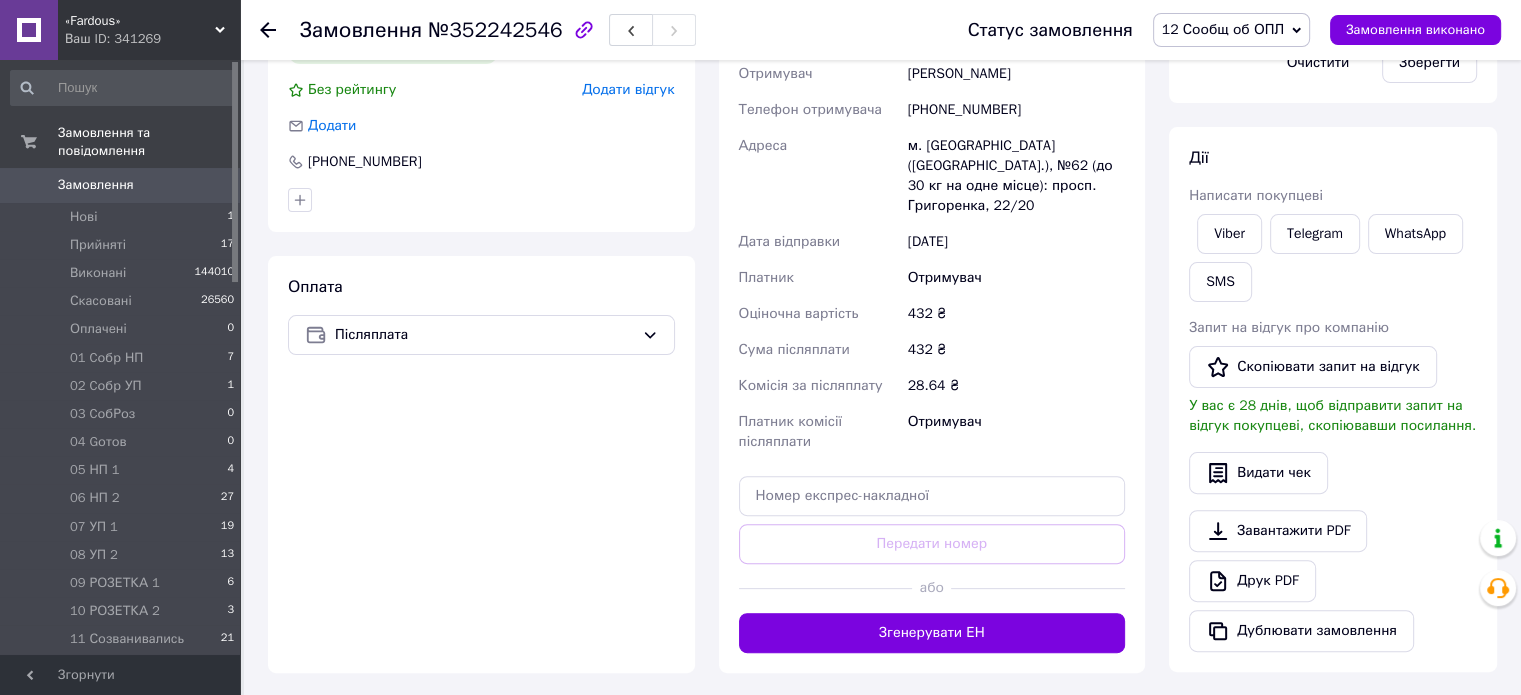 scroll, scrollTop: 0, scrollLeft: 0, axis: both 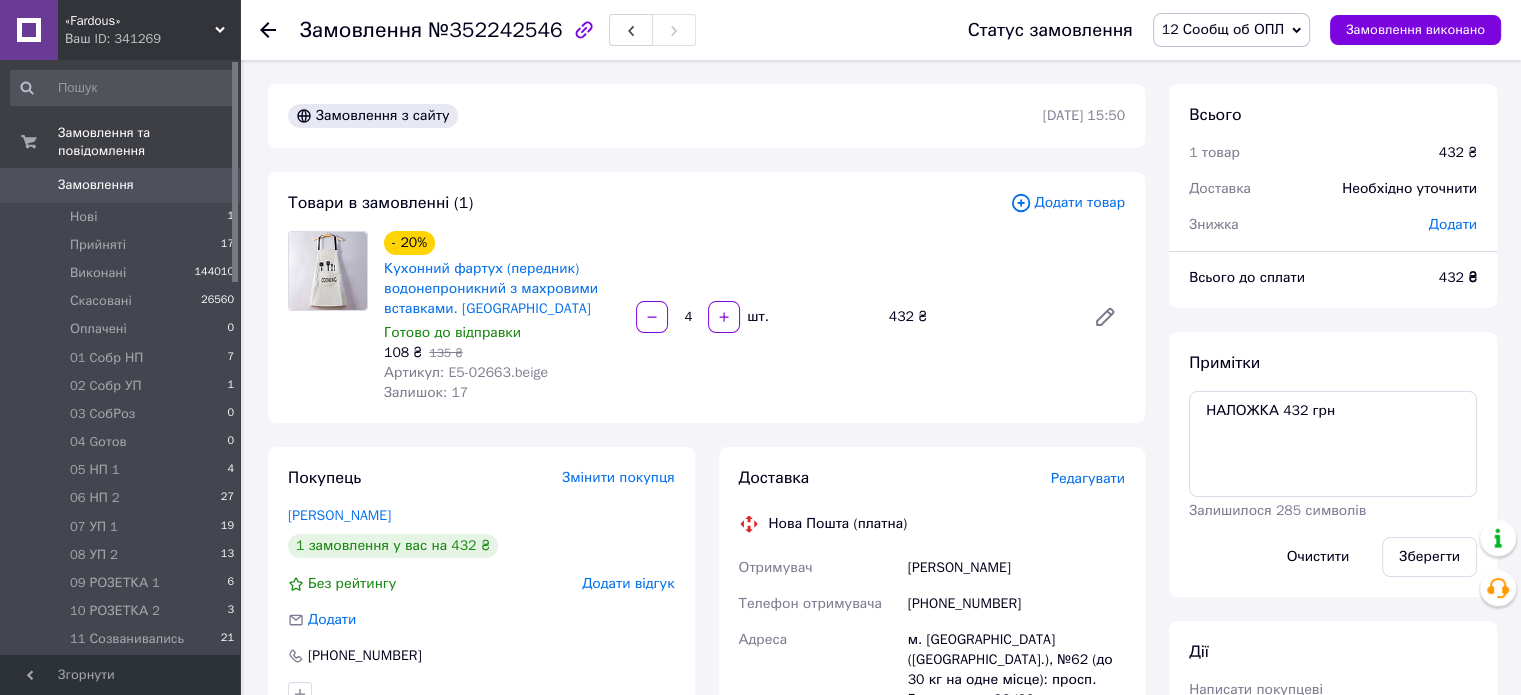 click on "12 Сообщ об ОПЛ" at bounding box center (1231, 30) 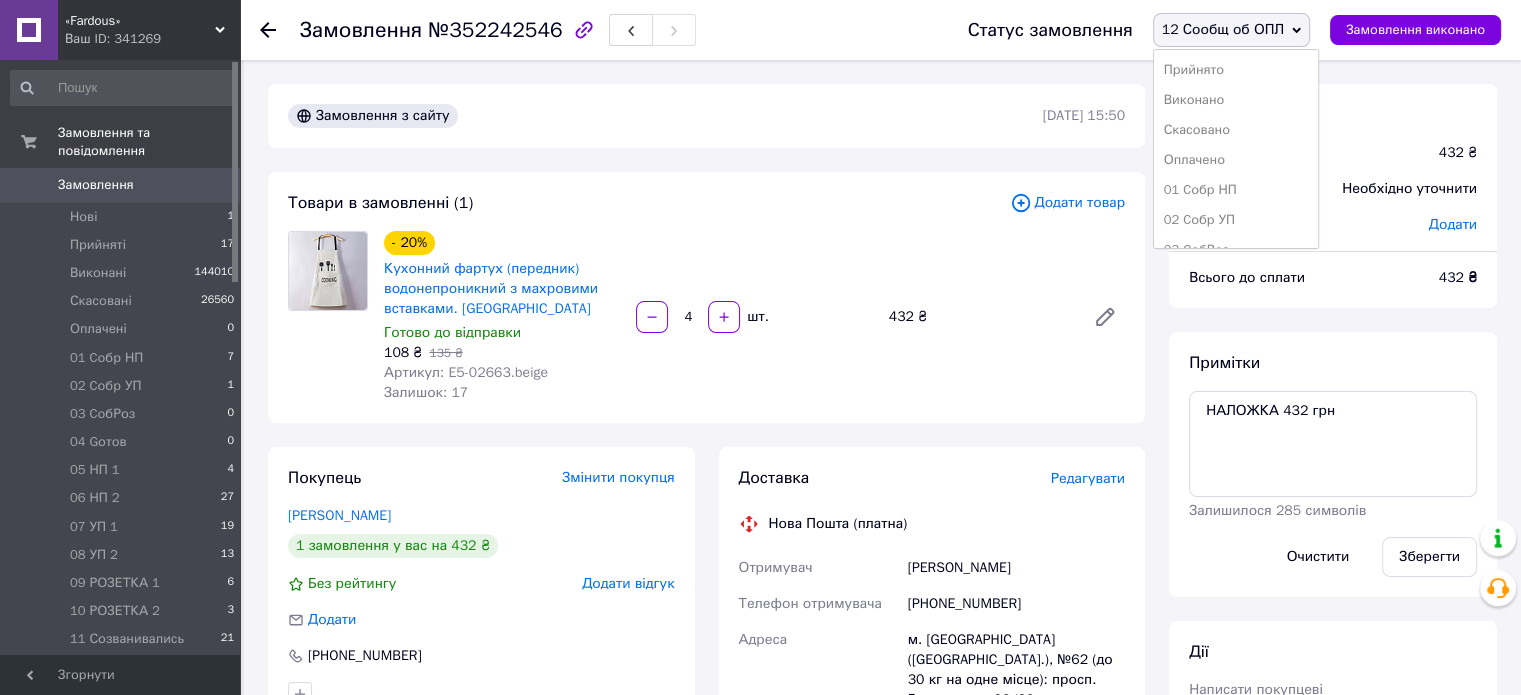 scroll, scrollTop: 173, scrollLeft: 0, axis: vertical 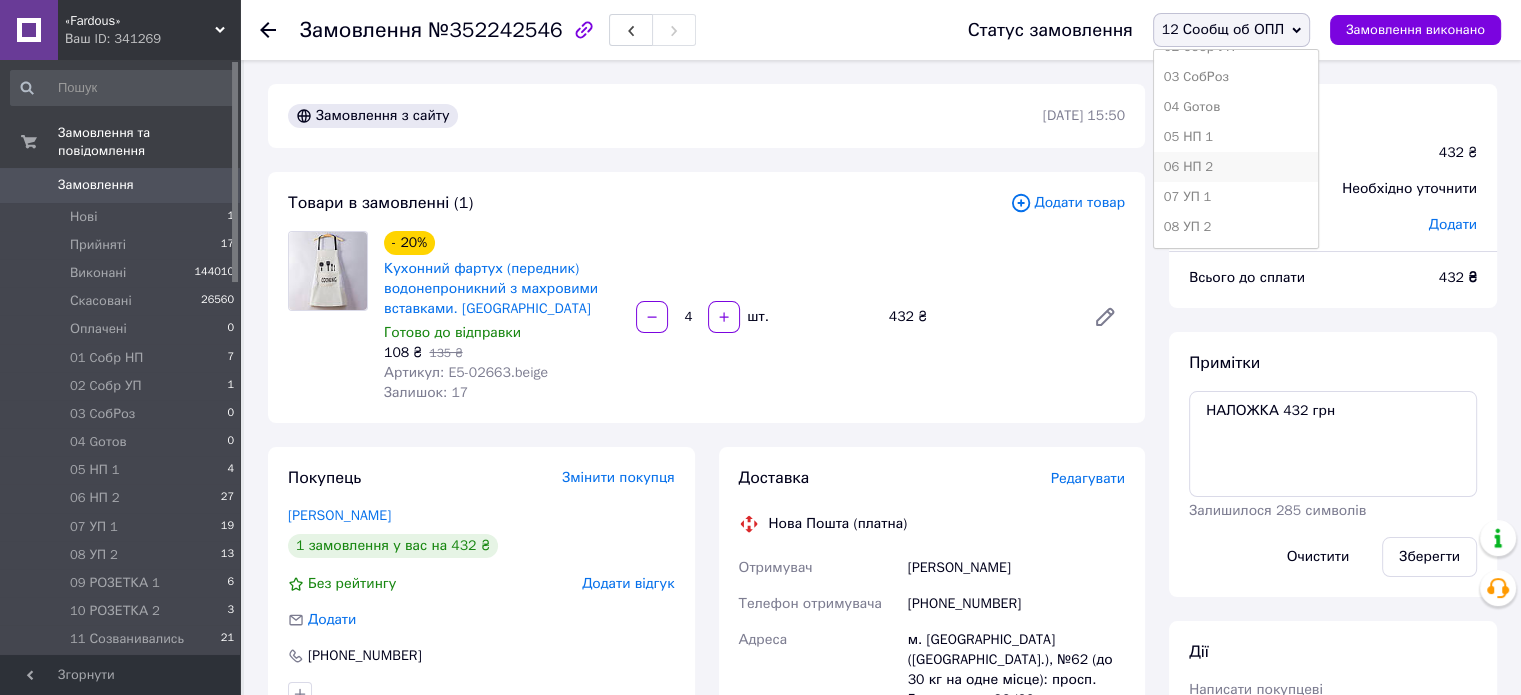 click on "06 НП 2" at bounding box center [1236, 167] 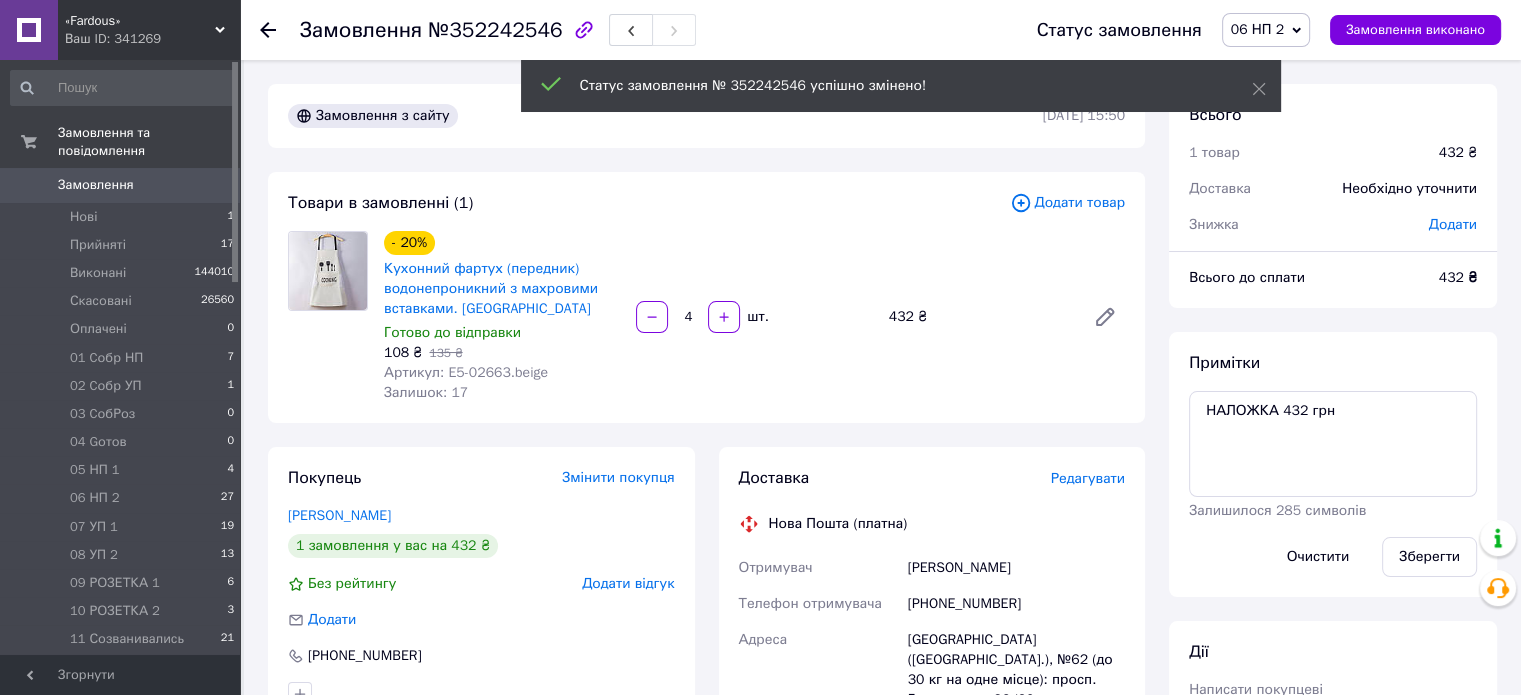 click on "12 Сообщ об ОПЛ 15" at bounding box center [123, 668] 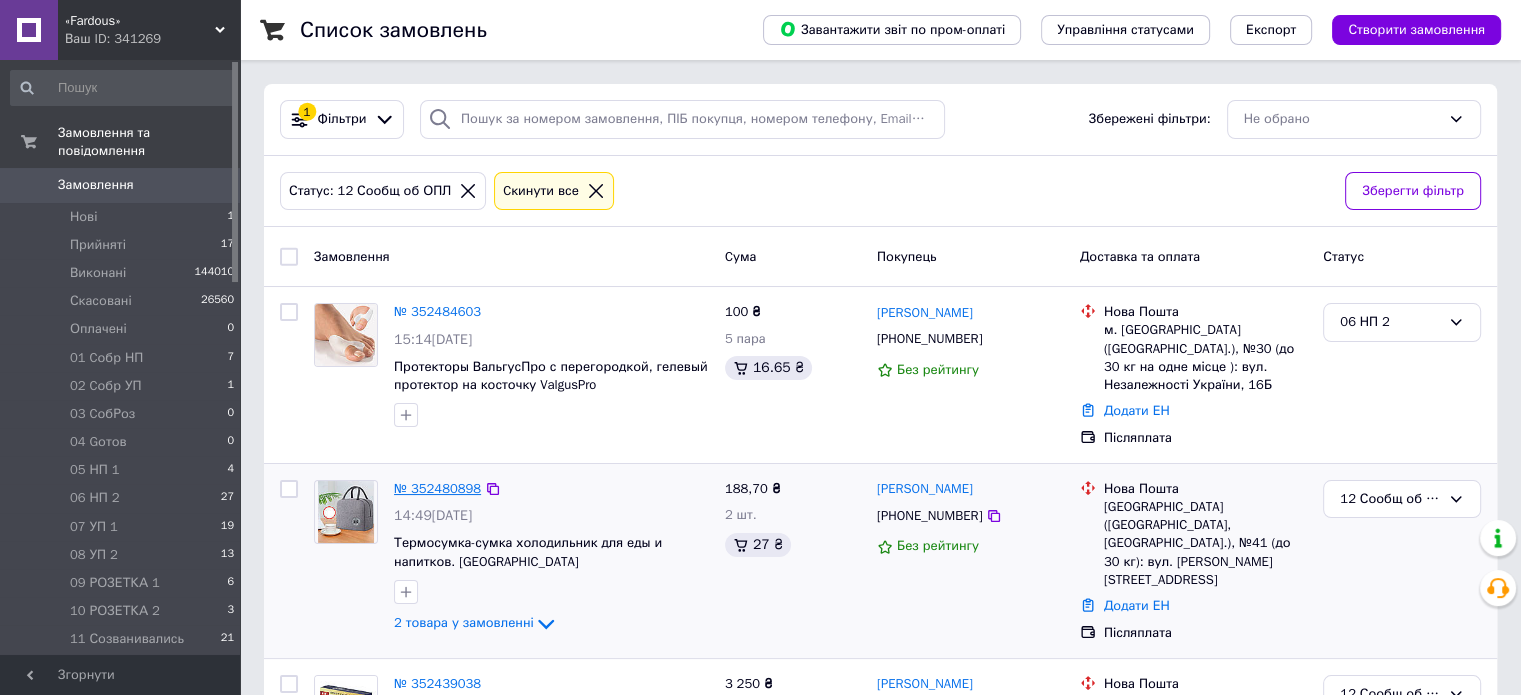 click on "№ 352480898" at bounding box center [437, 488] 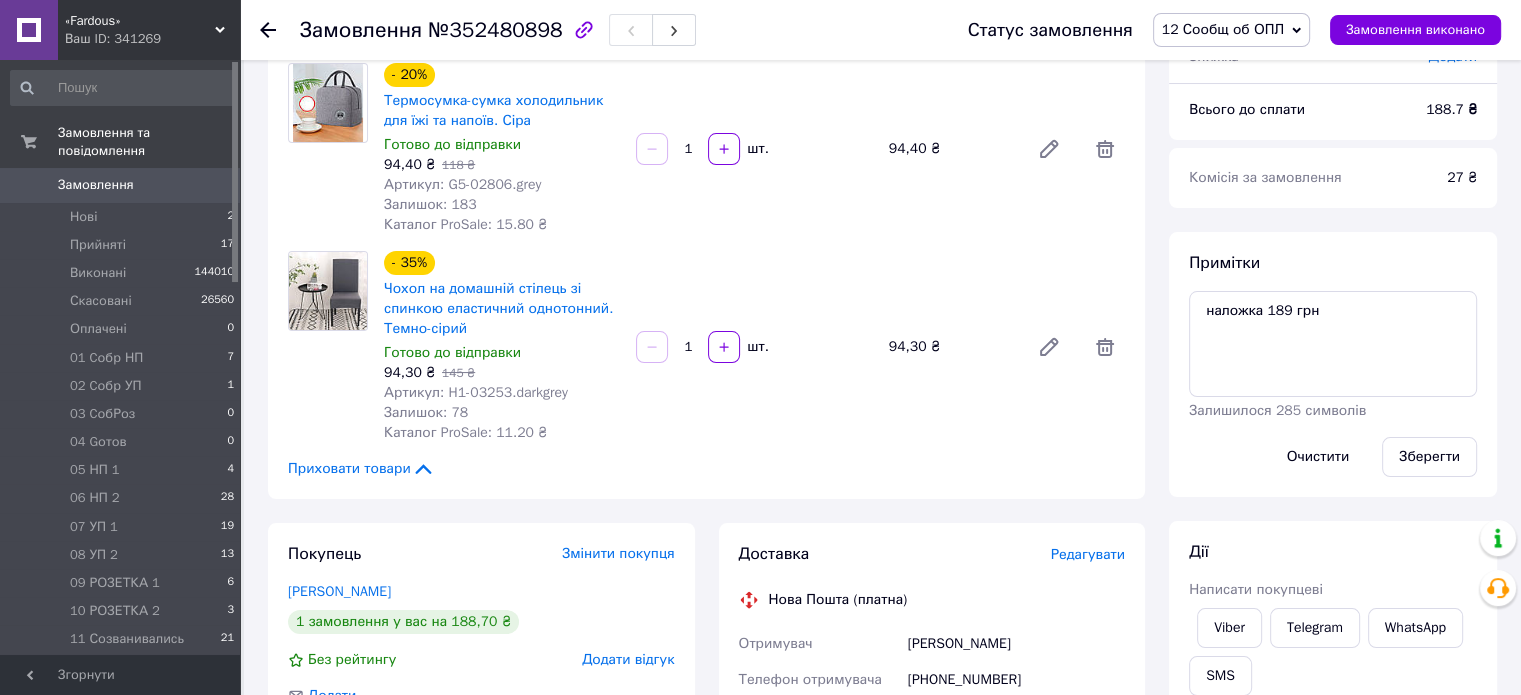 scroll, scrollTop: 192, scrollLeft: 0, axis: vertical 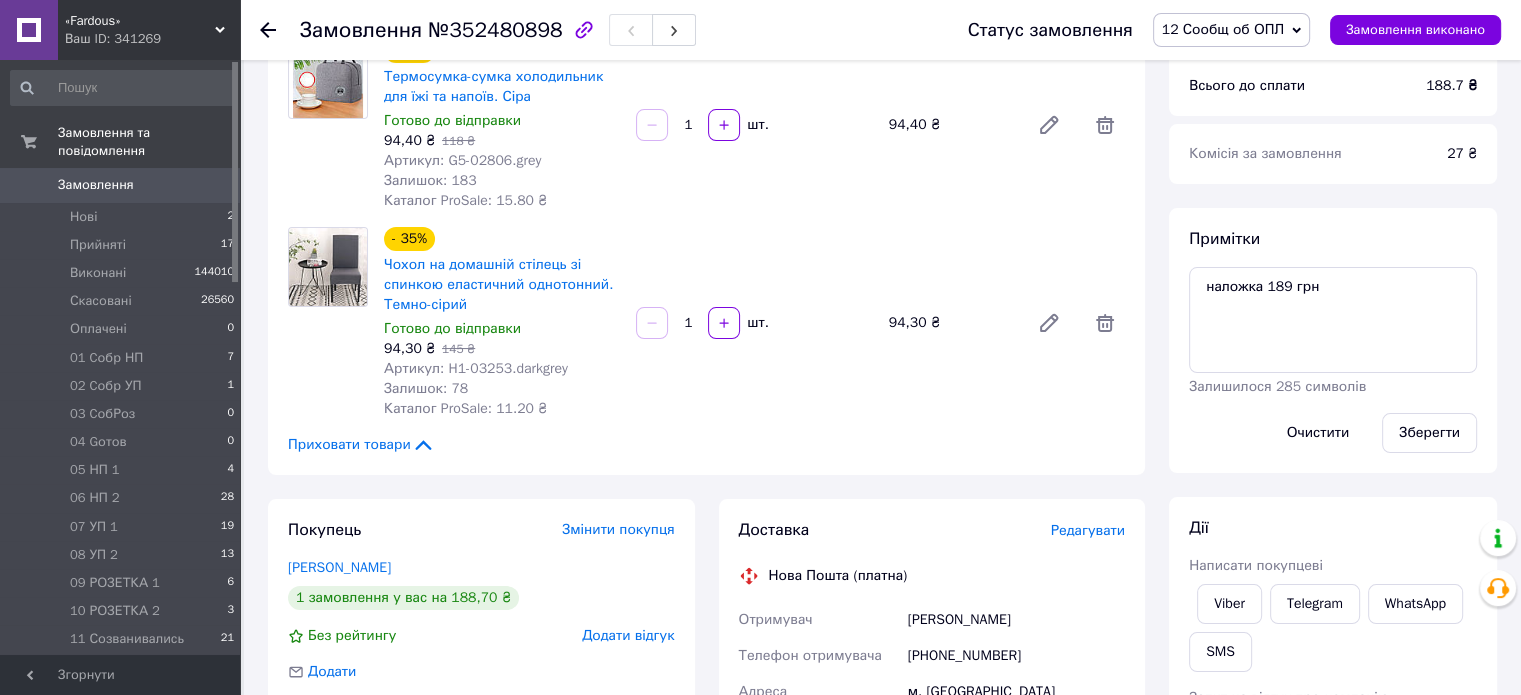 click 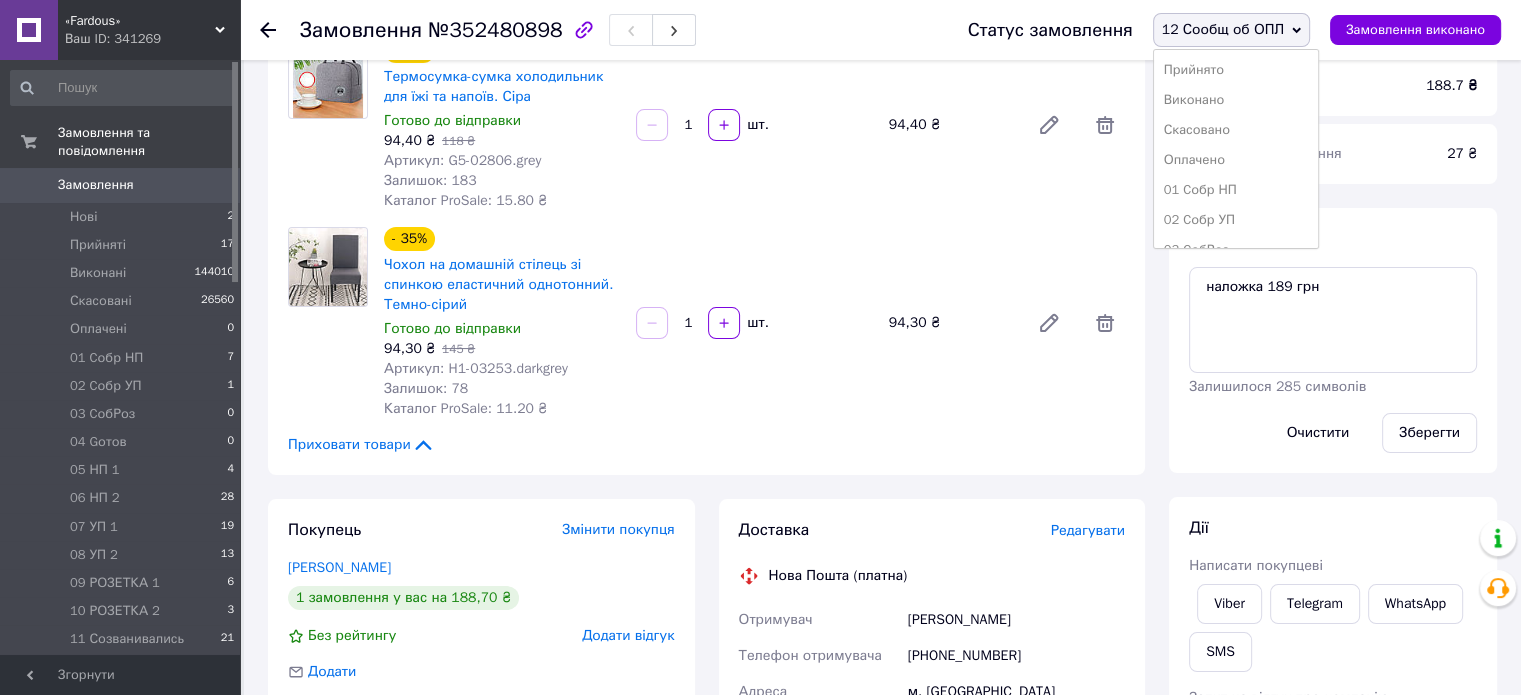 scroll, scrollTop: 173, scrollLeft: 0, axis: vertical 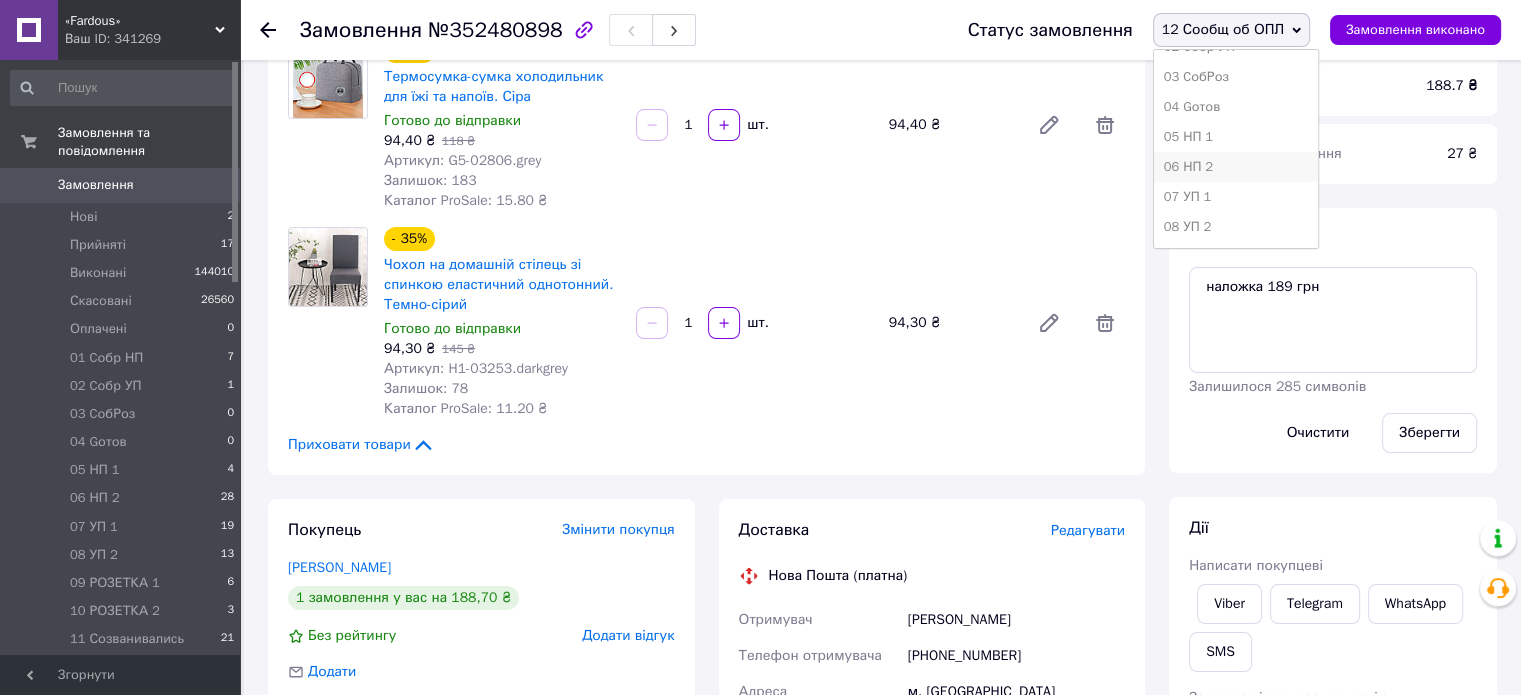 click on "06 НП 2" at bounding box center (1236, 167) 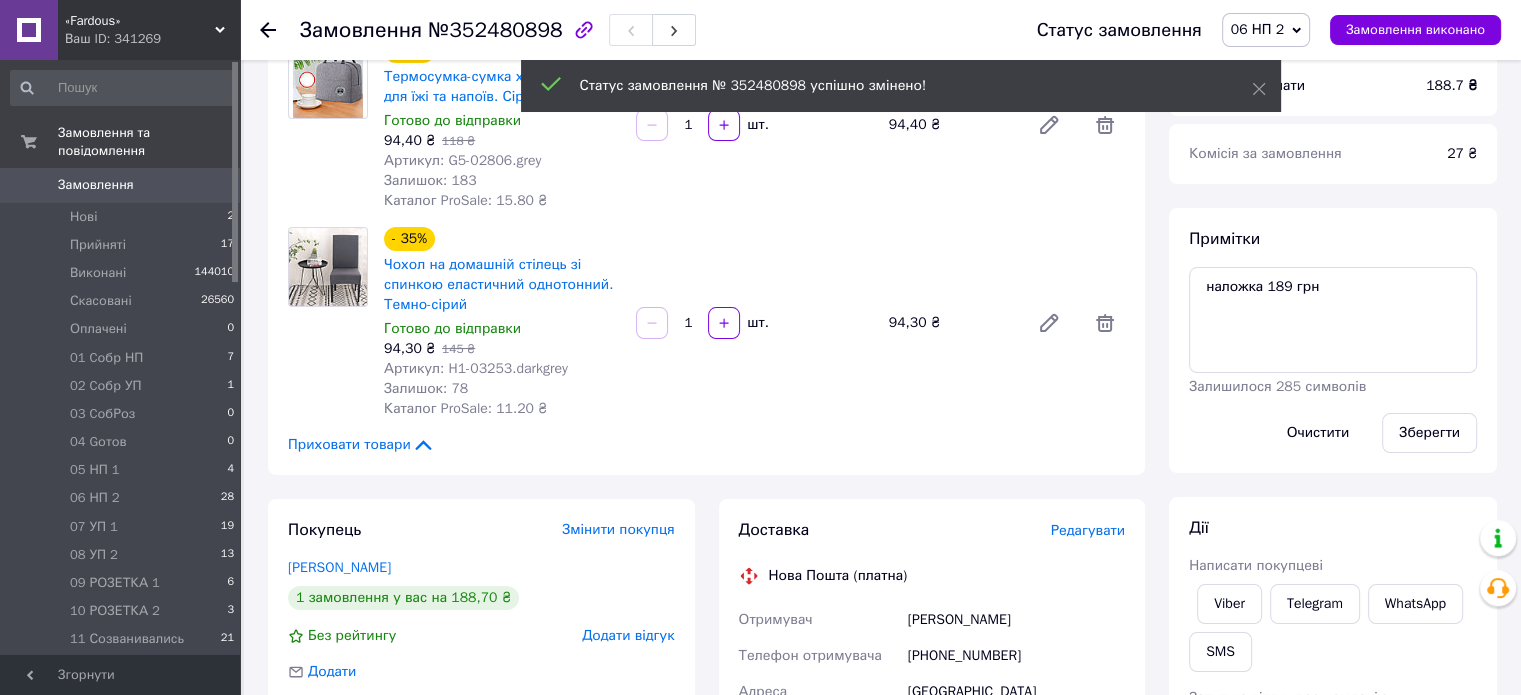 click on "12 Сообщ об ОПЛ 14" at bounding box center (123, 668) 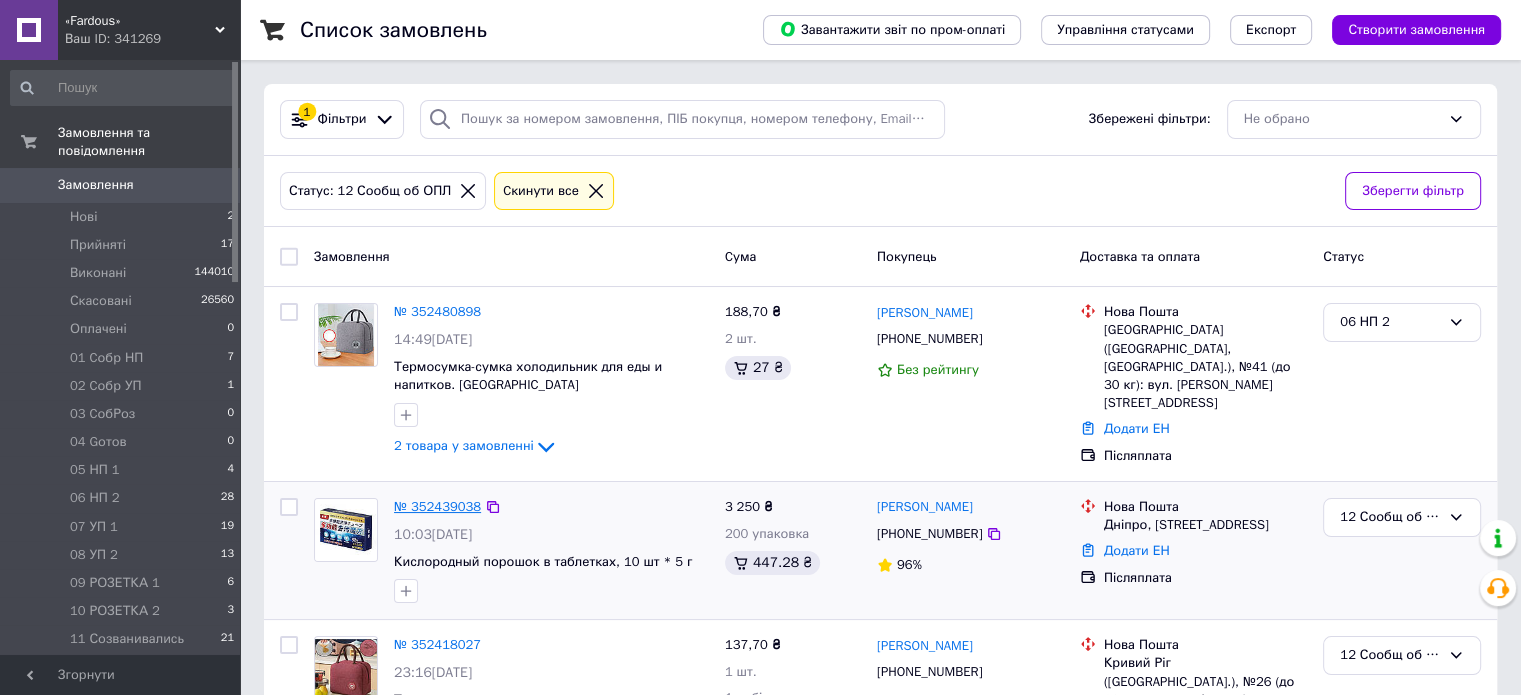 click on "№ 352439038" at bounding box center (437, 506) 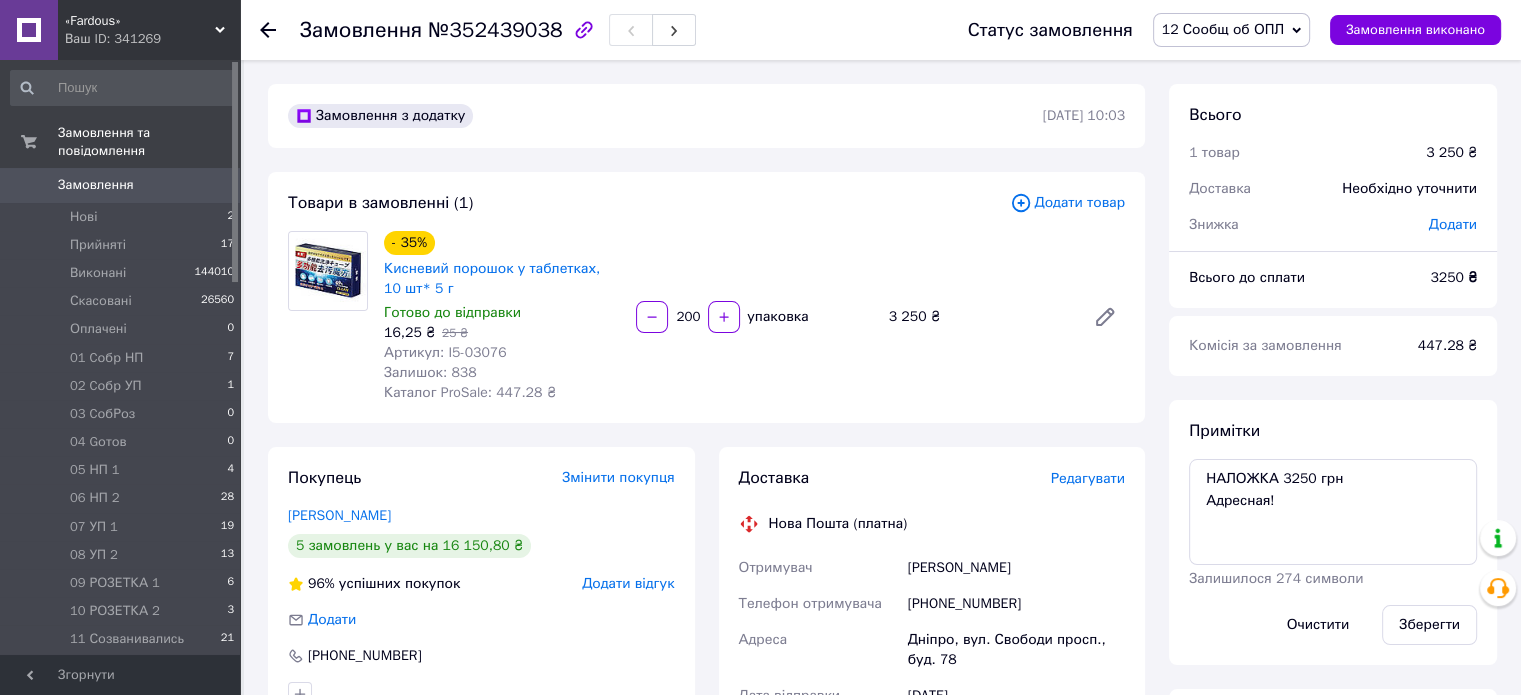 click on "12 Сообщ об ОПЛ" at bounding box center (1223, 29) 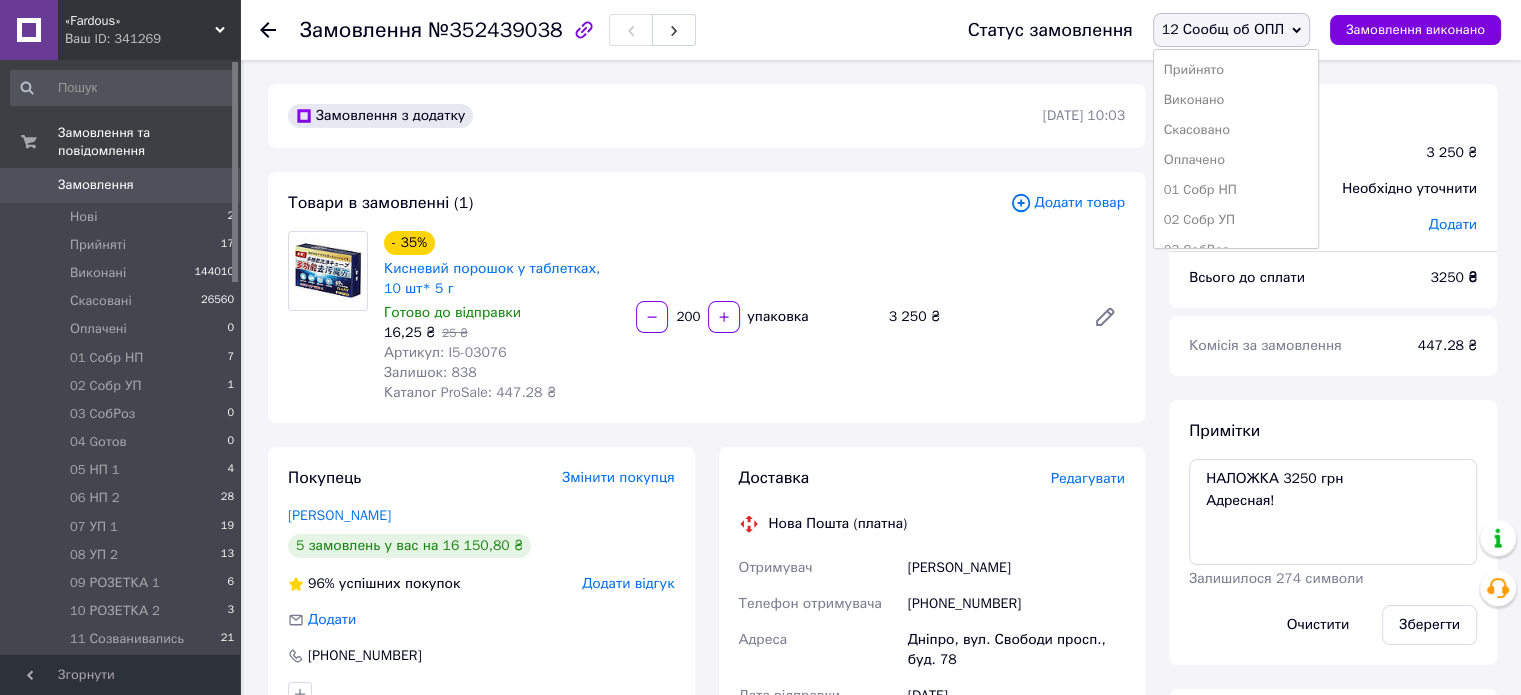 scroll, scrollTop: 173, scrollLeft: 0, axis: vertical 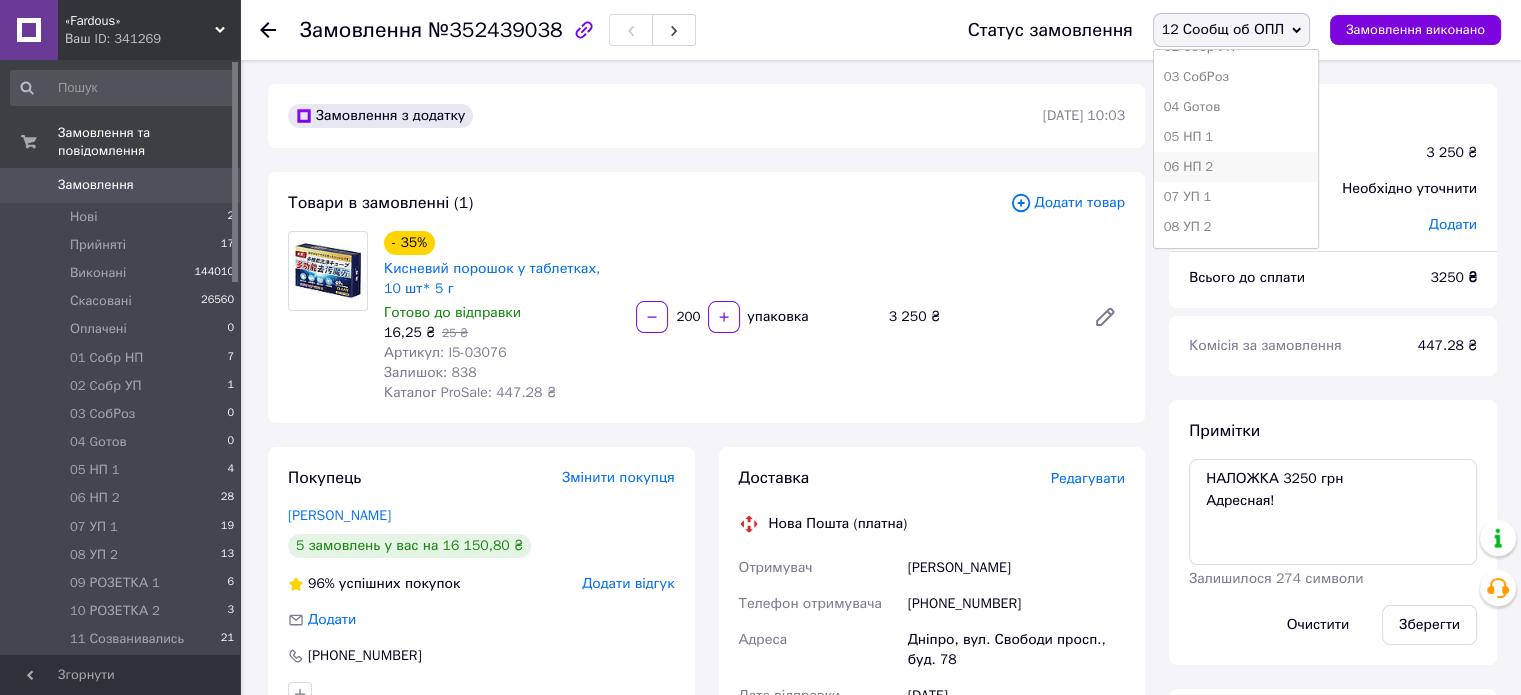 click on "06 НП 2" at bounding box center [1236, 167] 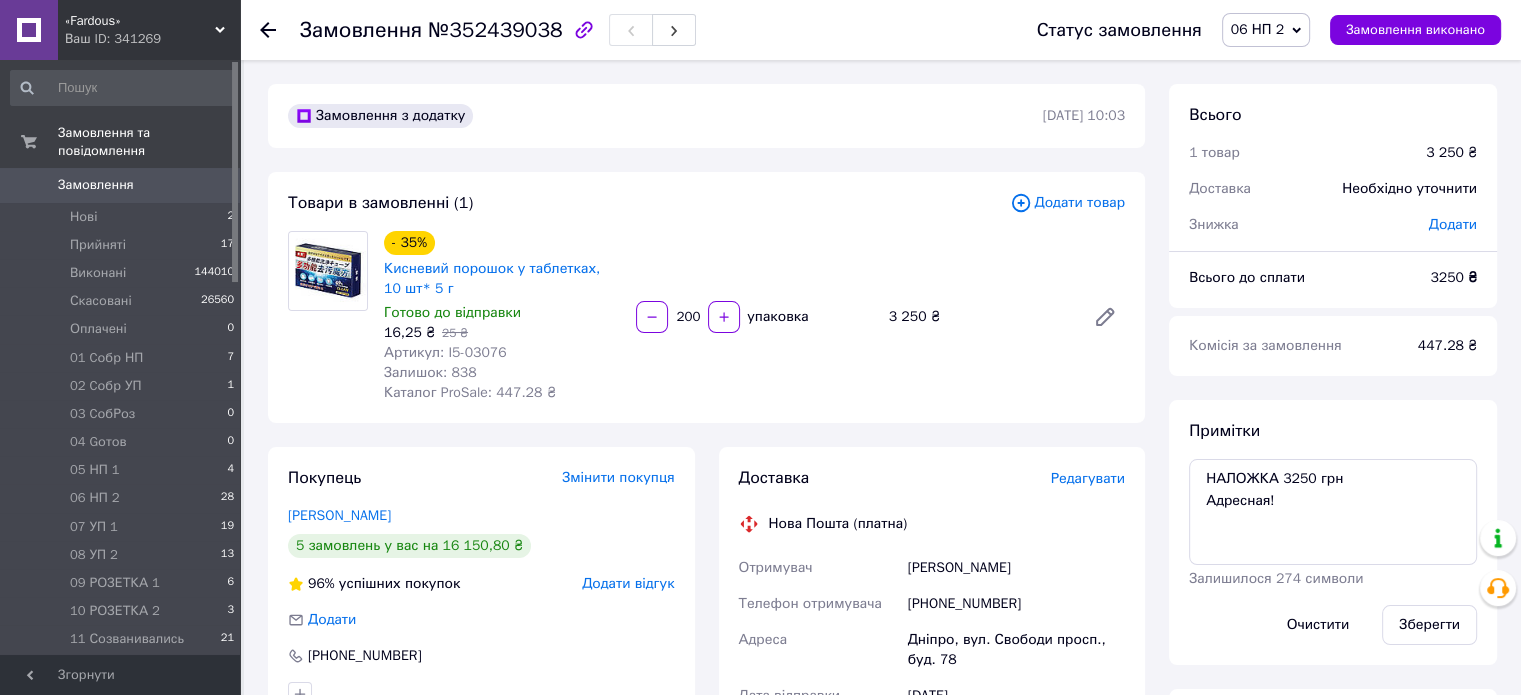 click on "12 Сообщ об ОПЛ 14" at bounding box center [123, 668] 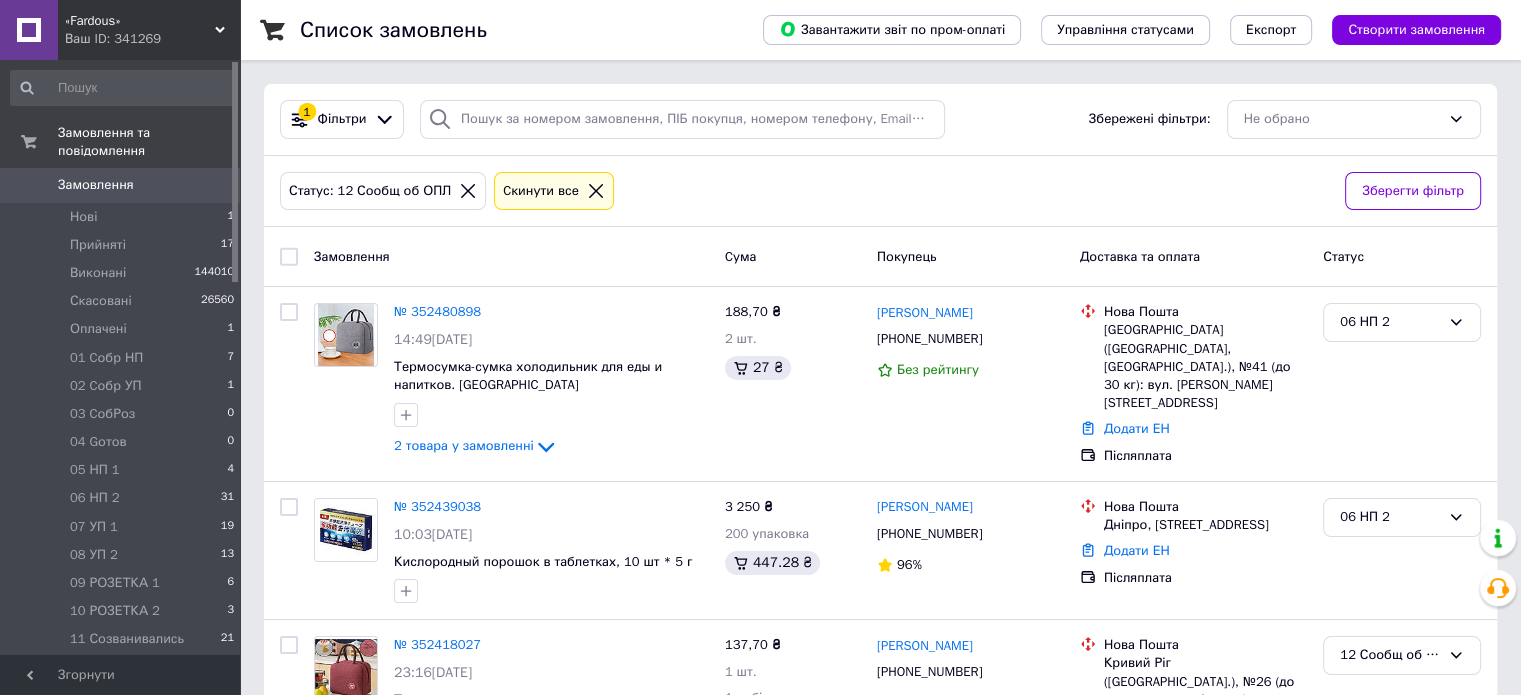 click on "12 Сообщ об ОПЛ 11" at bounding box center (123, 668) 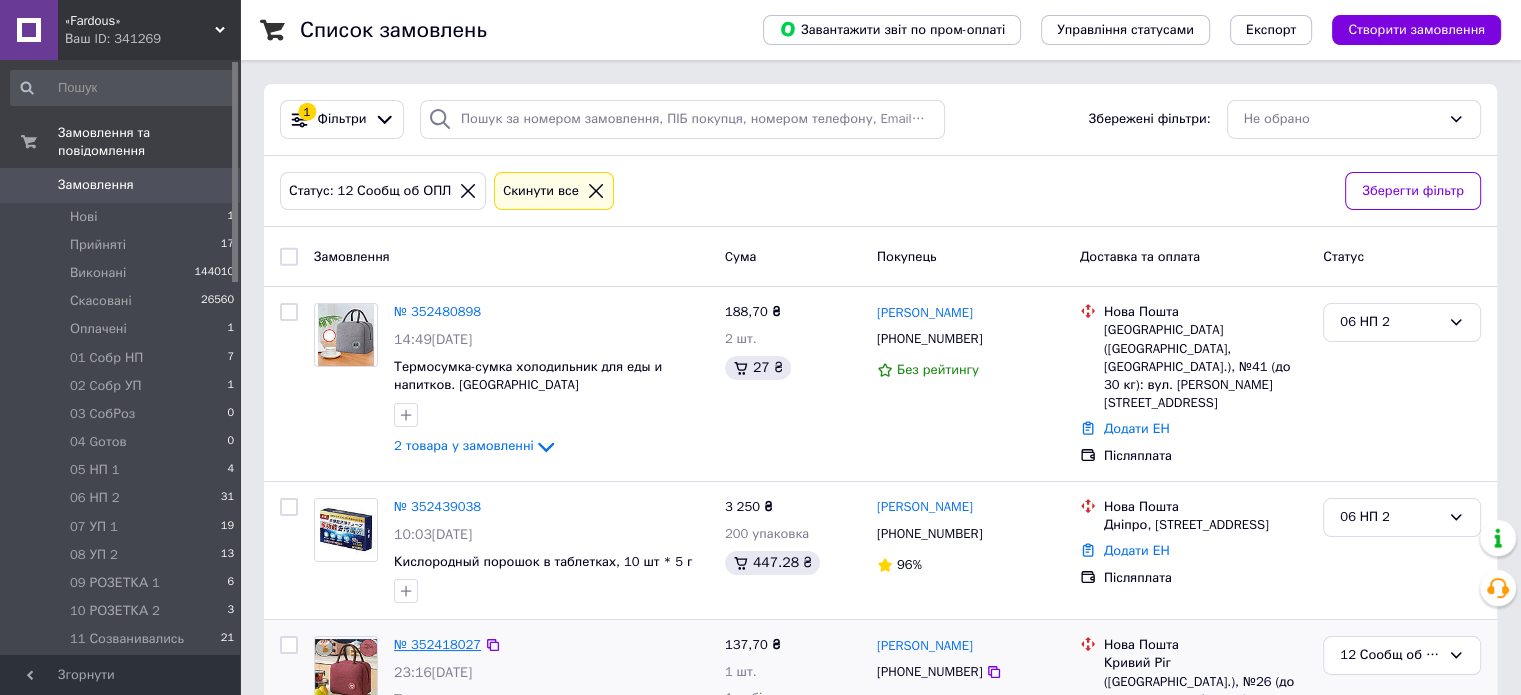 click on "№ 352418027" at bounding box center (437, 644) 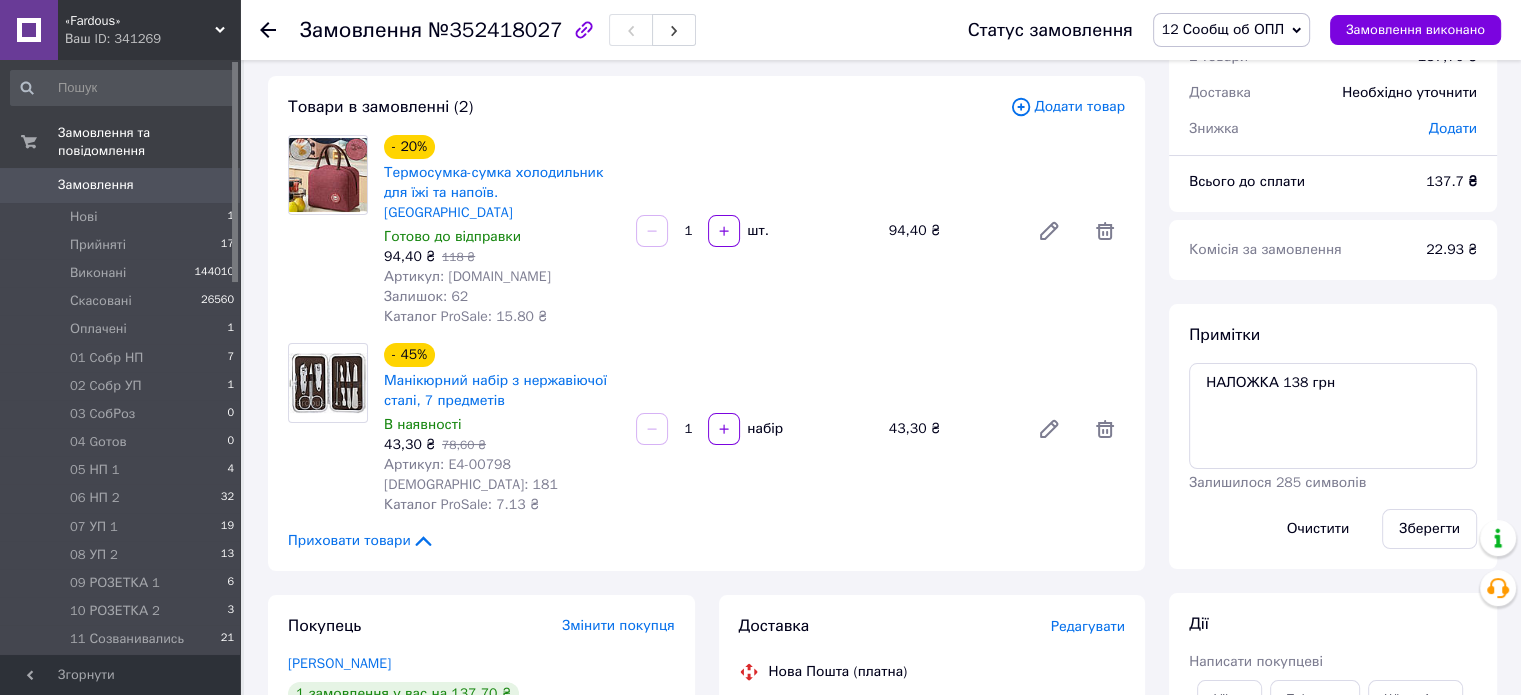 scroll, scrollTop: 208, scrollLeft: 0, axis: vertical 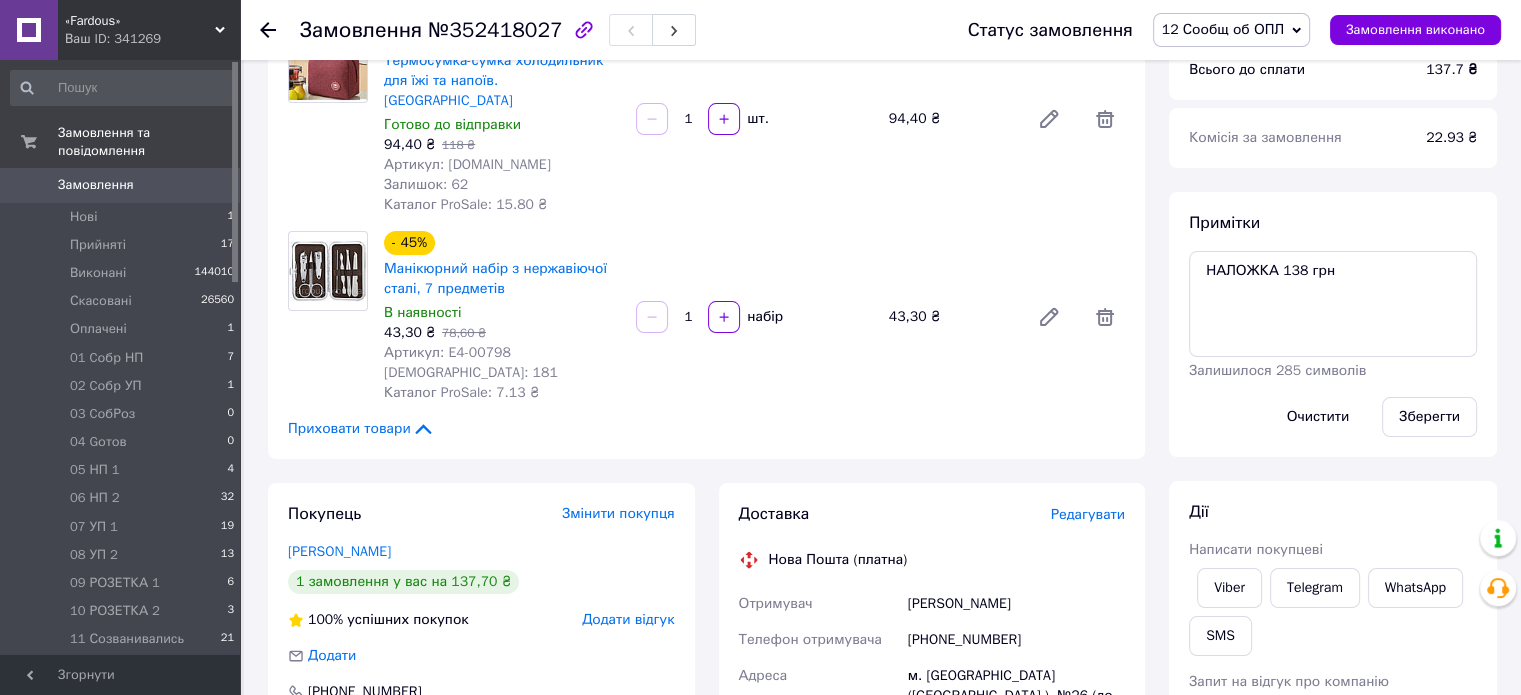 click on "12 Сообщ об ОПЛ" at bounding box center (1231, 30) 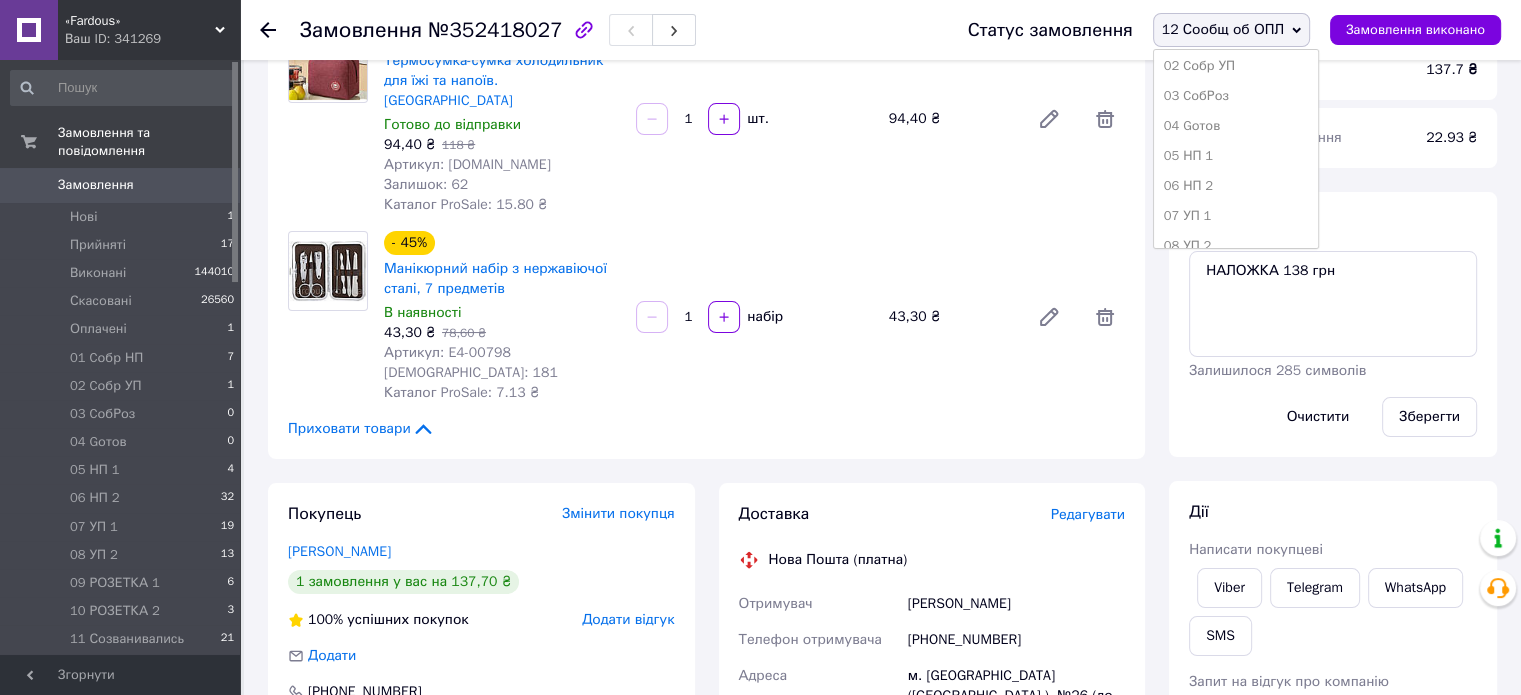 scroll, scrollTop: 173, scrollLeft: 0, axis: vertical 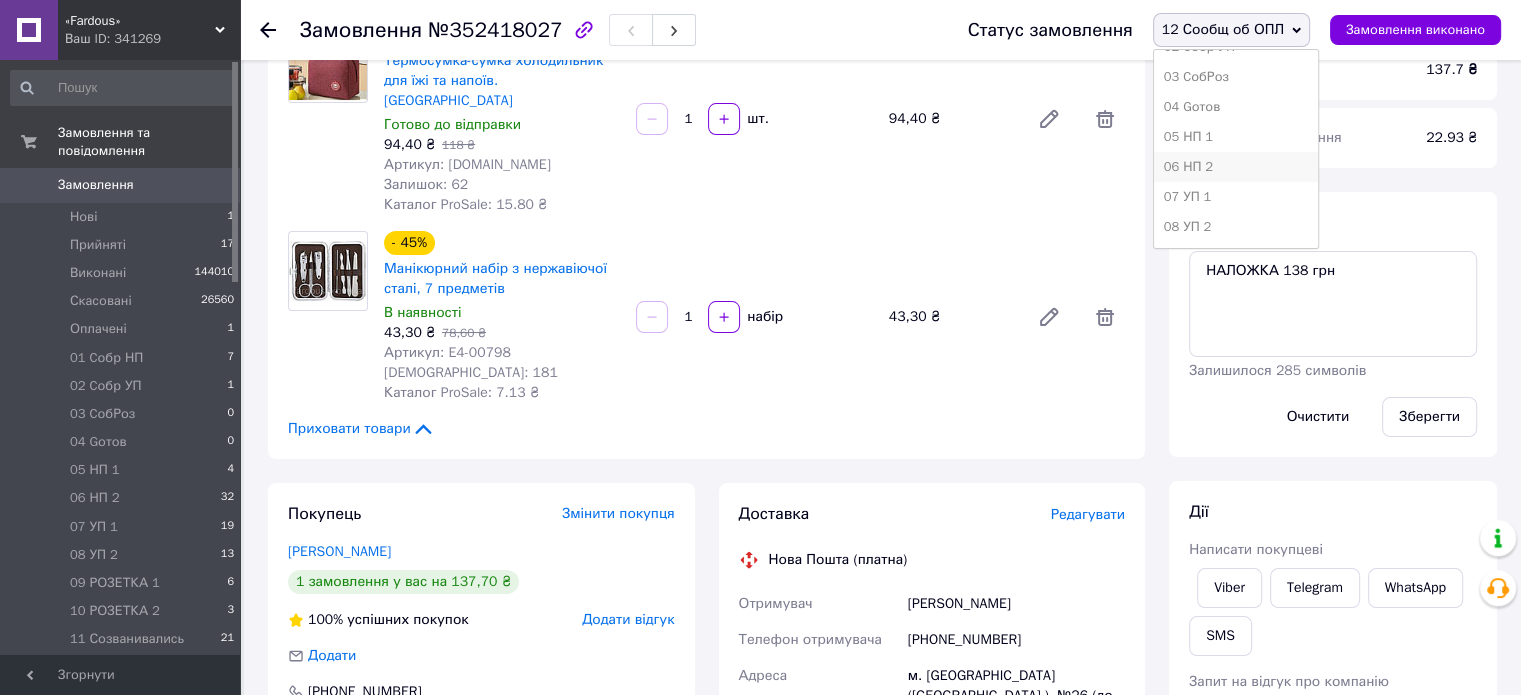 click on "06 НП 2" at bounding box center (1236, 167) 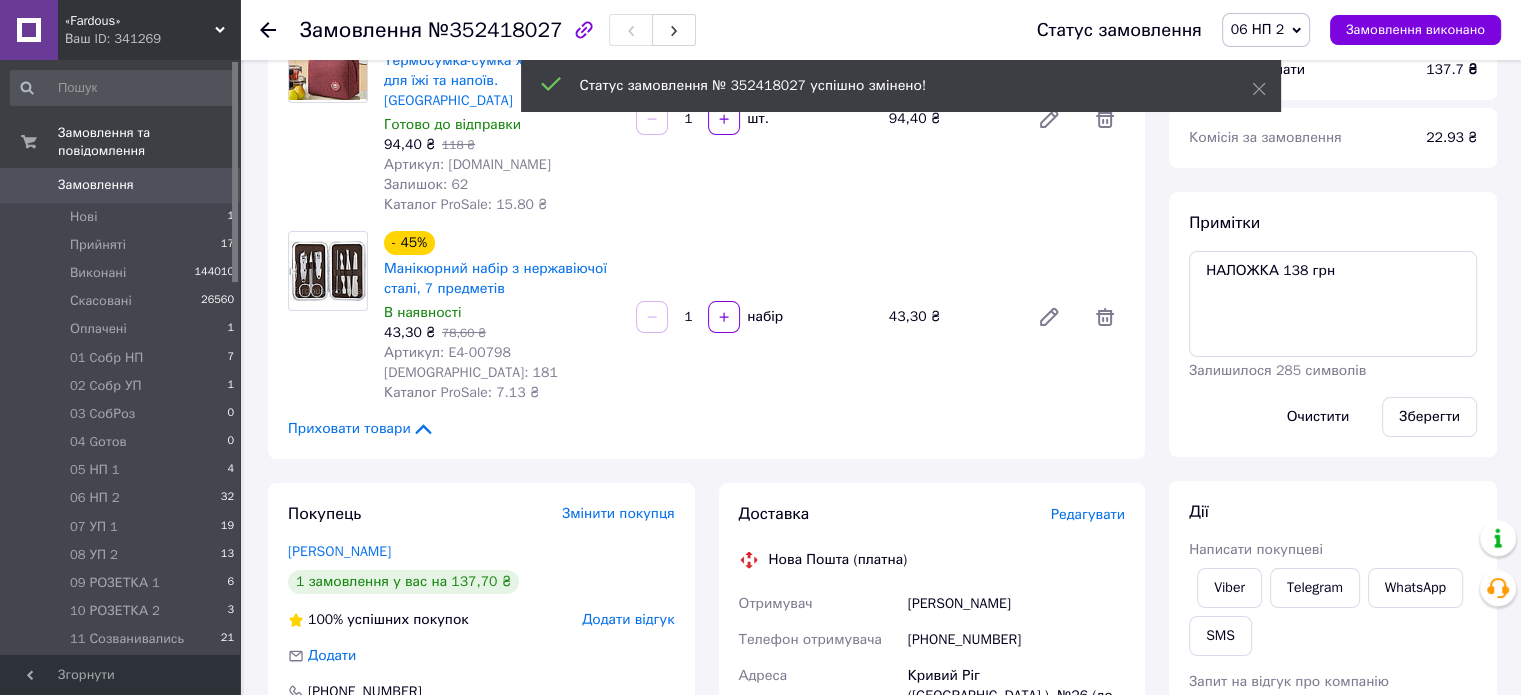 click on "12 Сообщ об ОПЛ 10" at bounding box center (123, 668) 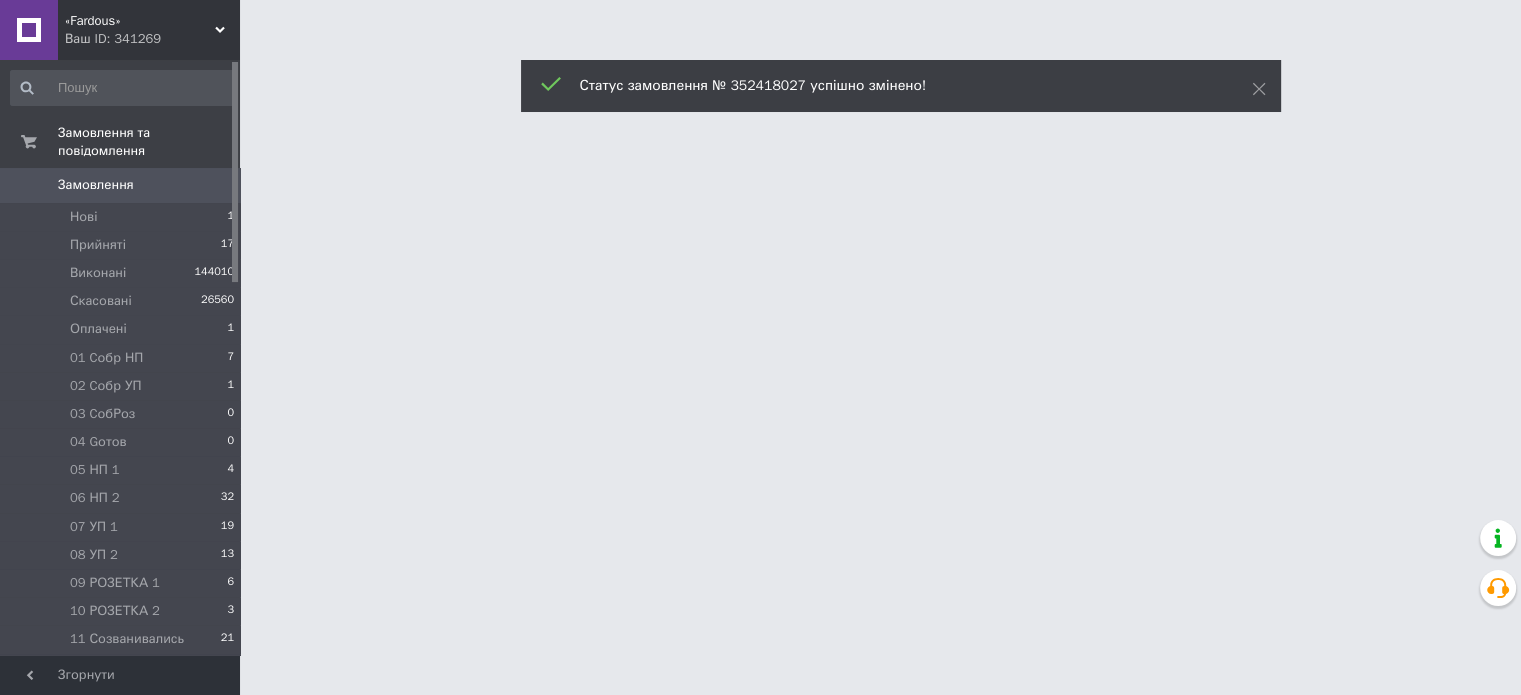scroll, scrollTop: 0, scrollLeft: 0, axis: both 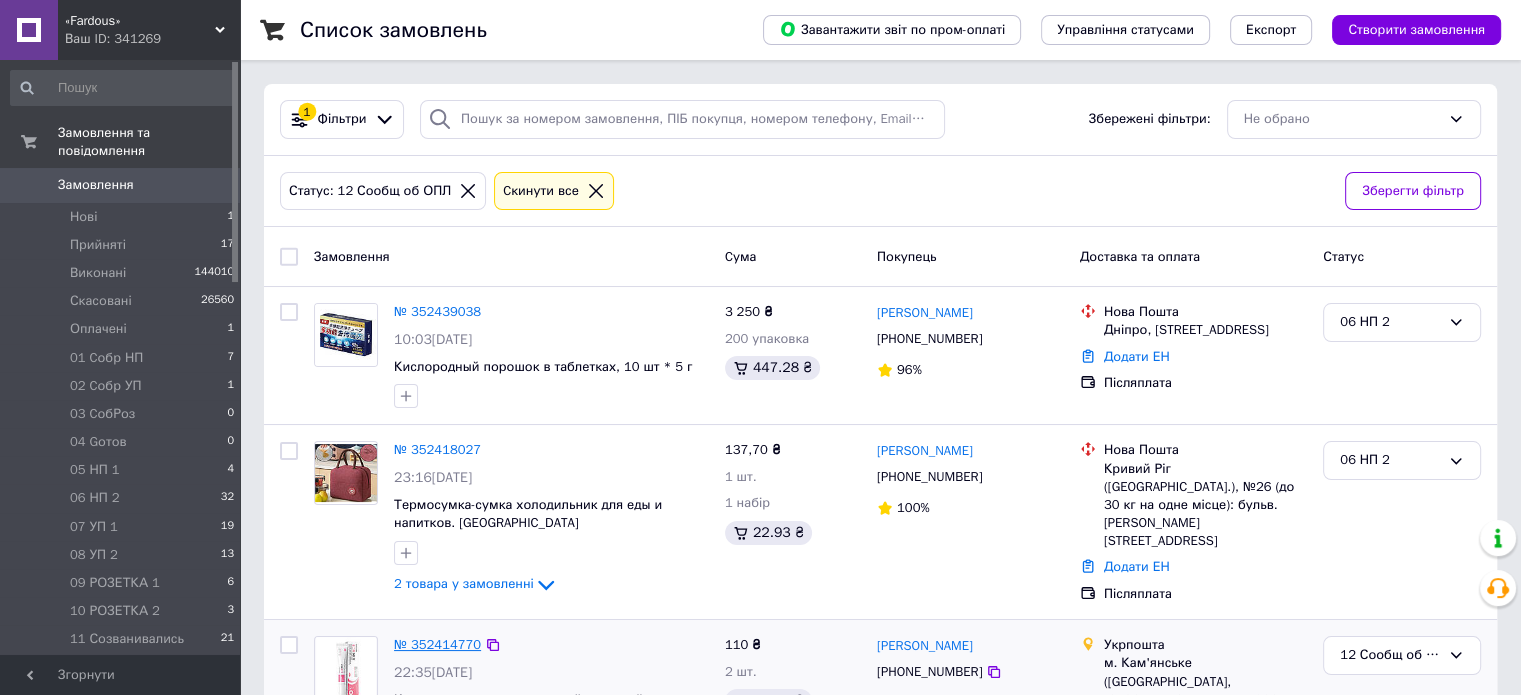 click on "№ 352414770" at bounding box center [437, 644] 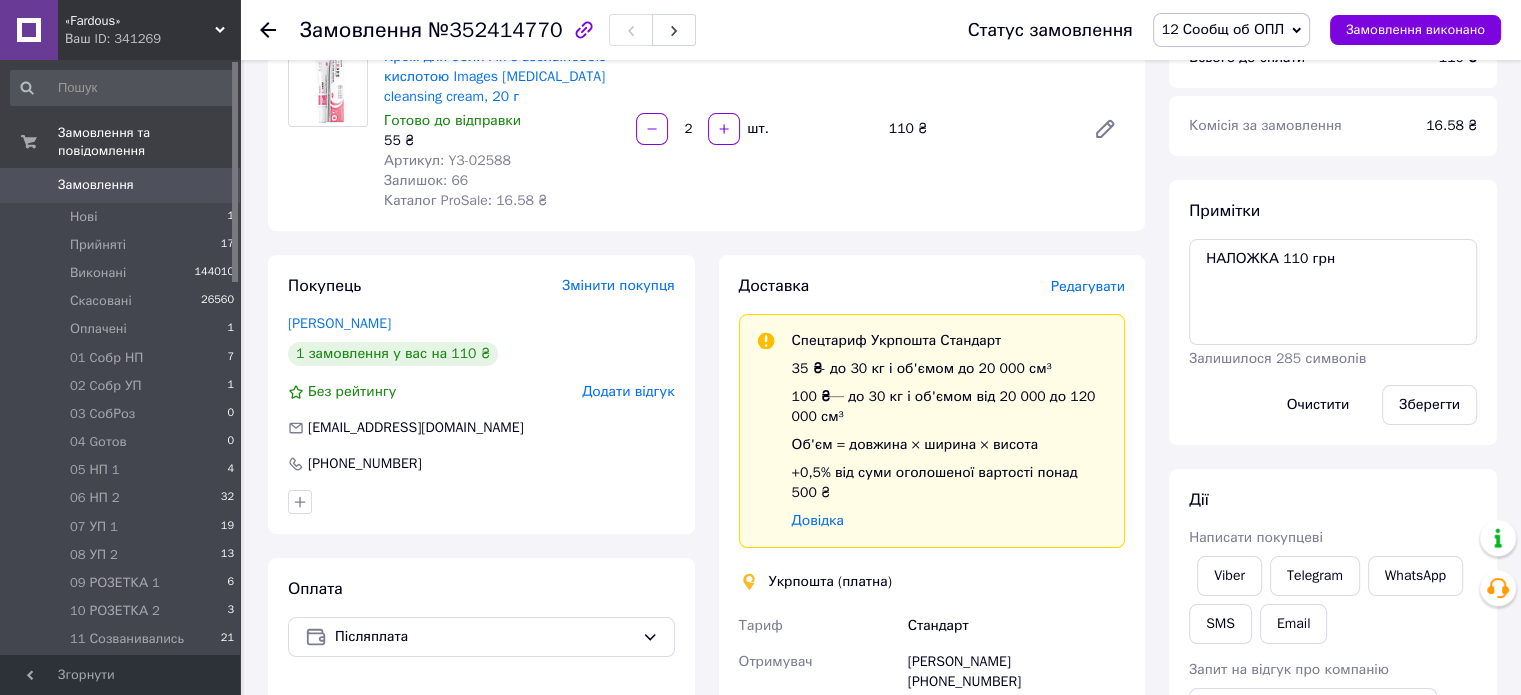 scroll, scrollTop: 199, scrollLeft: 0, axis: vertical 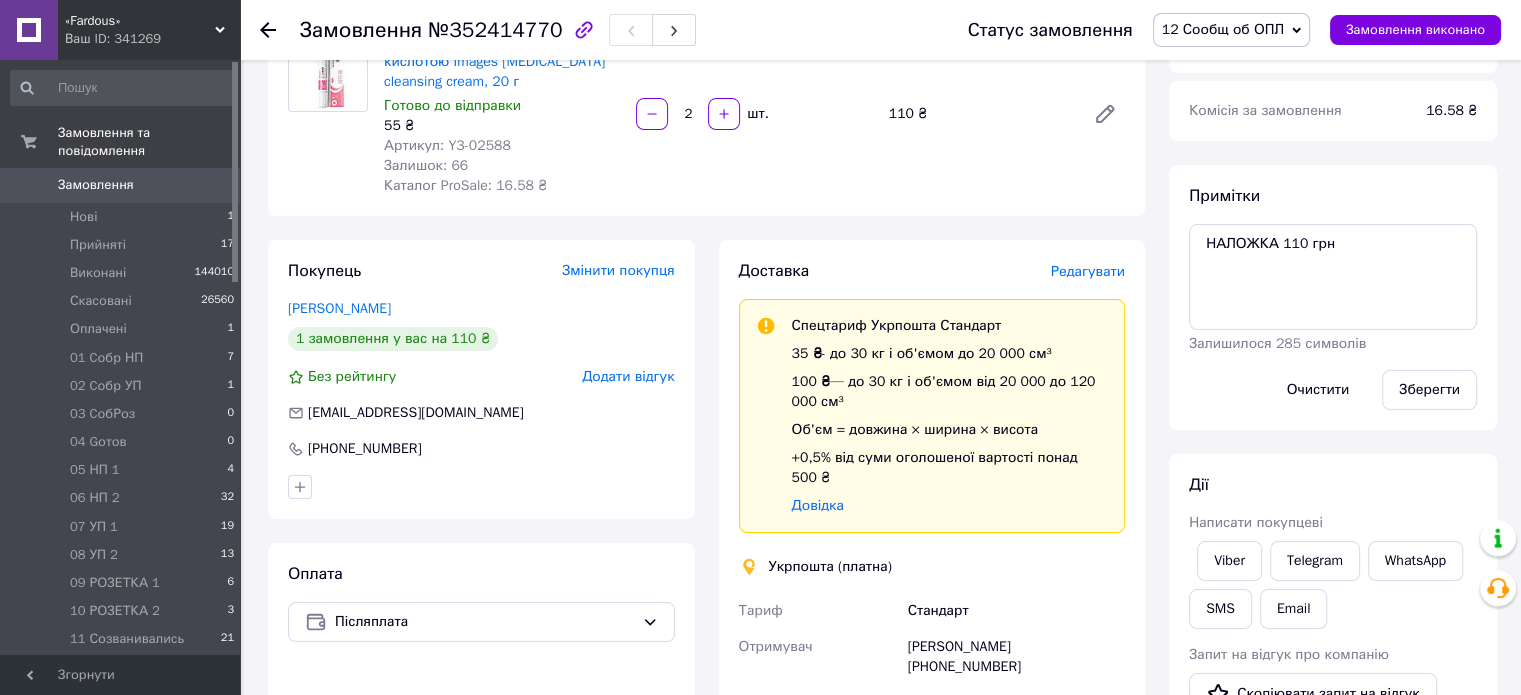 click on "12 Сообщ об ОПЛ" at bounding box center [1231, 30] 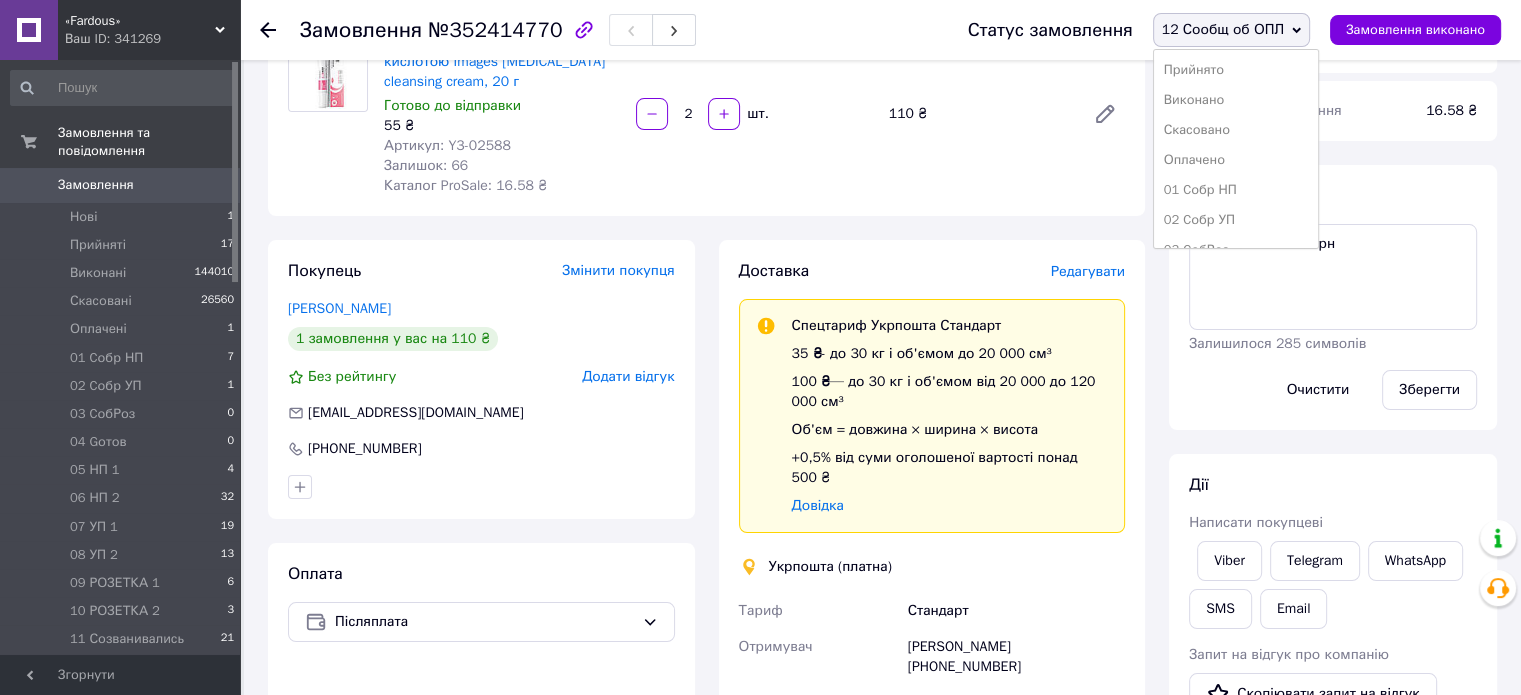 scroll, scrollTop: 173, scrollLeft: 0, axis: vertical 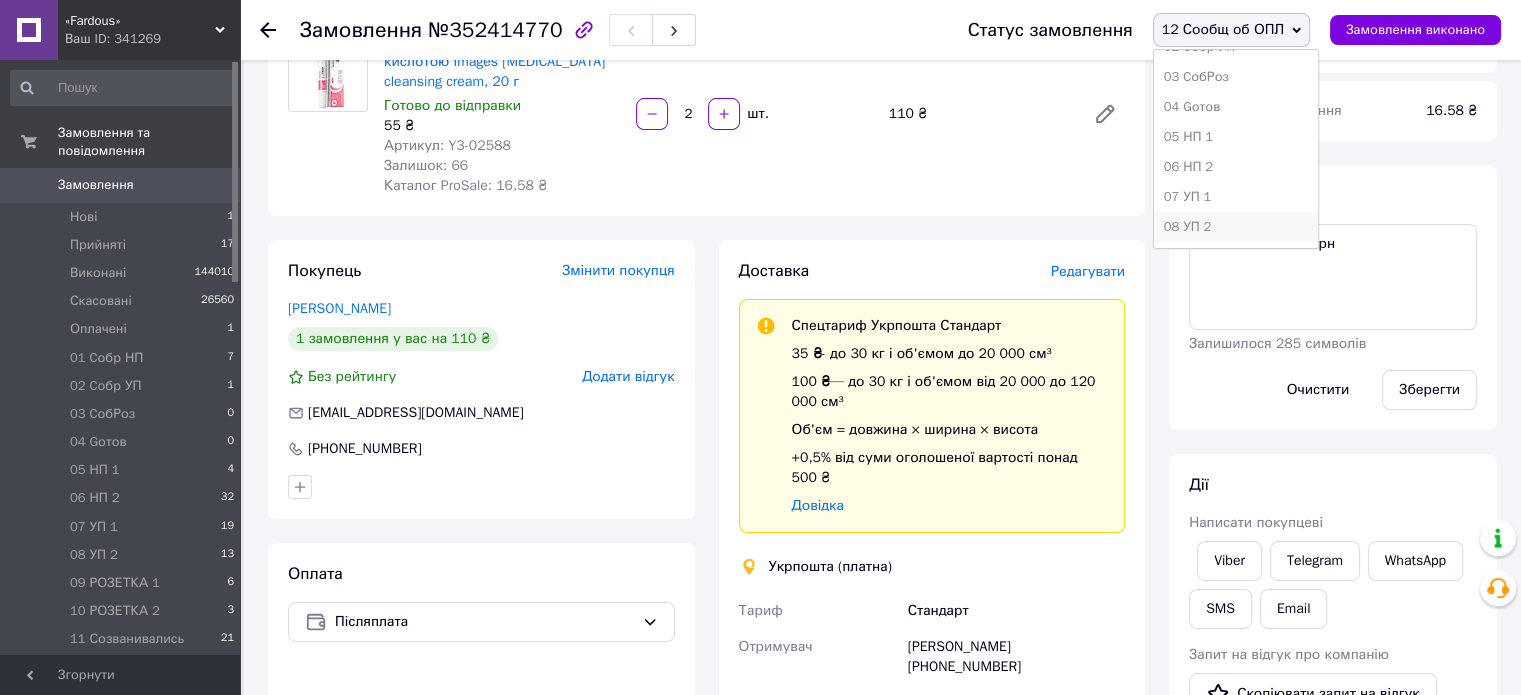 click on "08 УП 2" at bounding box center (1236, 227) 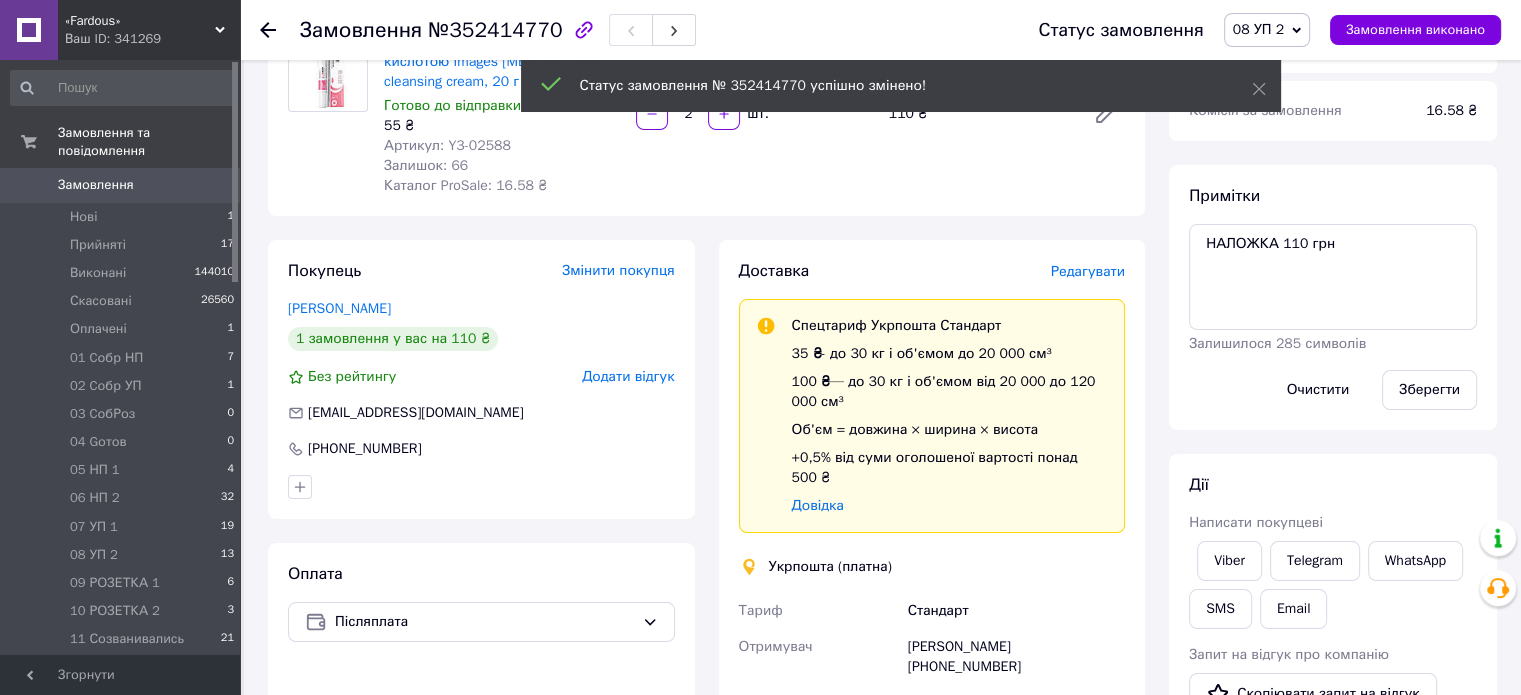 click on "12 Сообщ об ОПЛ" at bounding box center [127, 668] 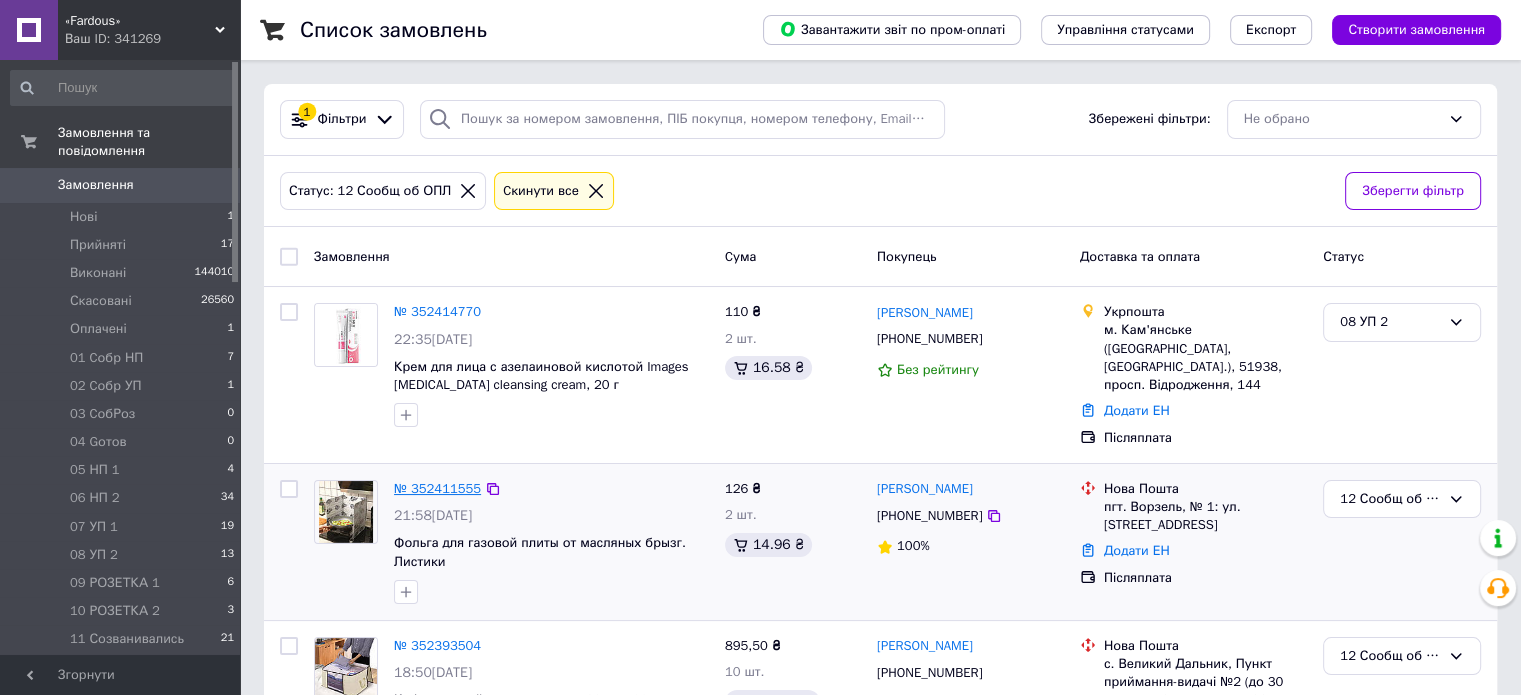 click on "№ 352411555" at bounding box center [437, 488] 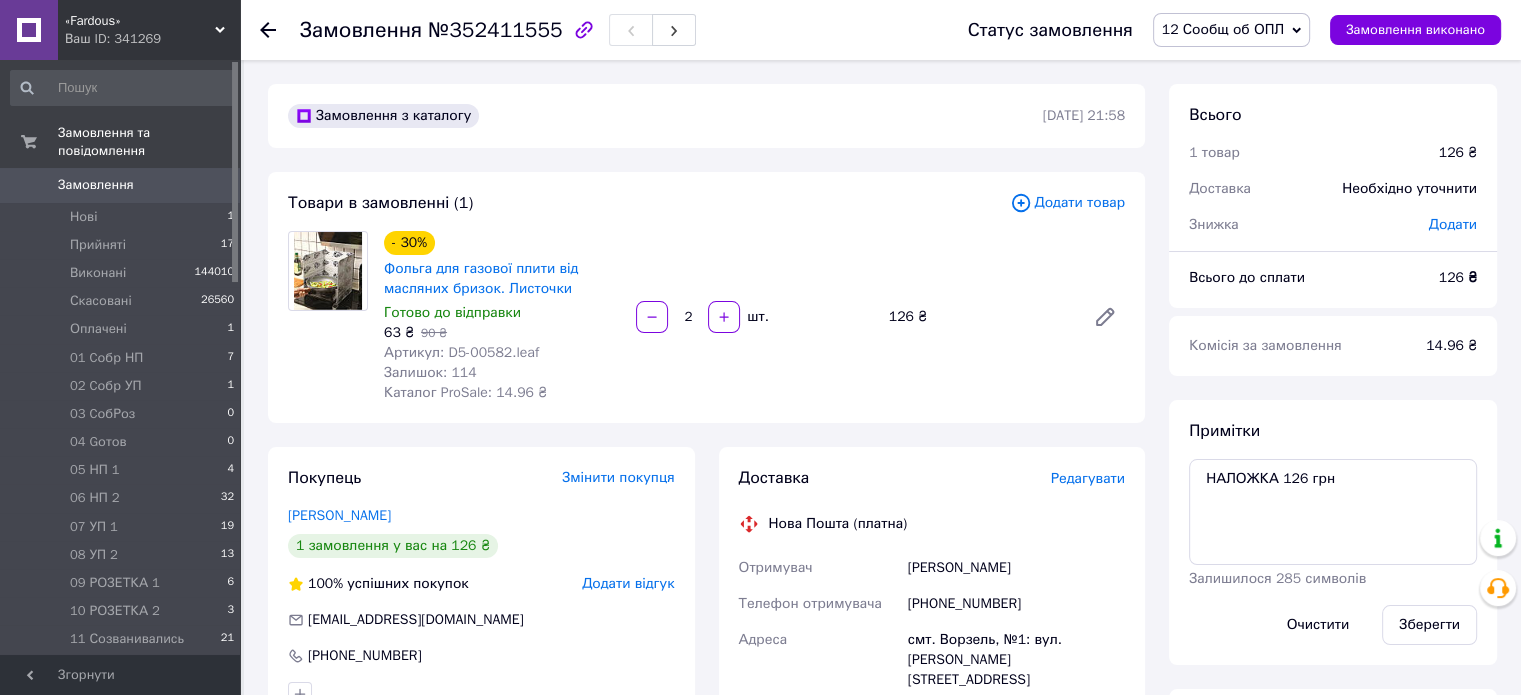 click on "12 Сообщ об ОПЛ" at bounding box center (1231, 30) 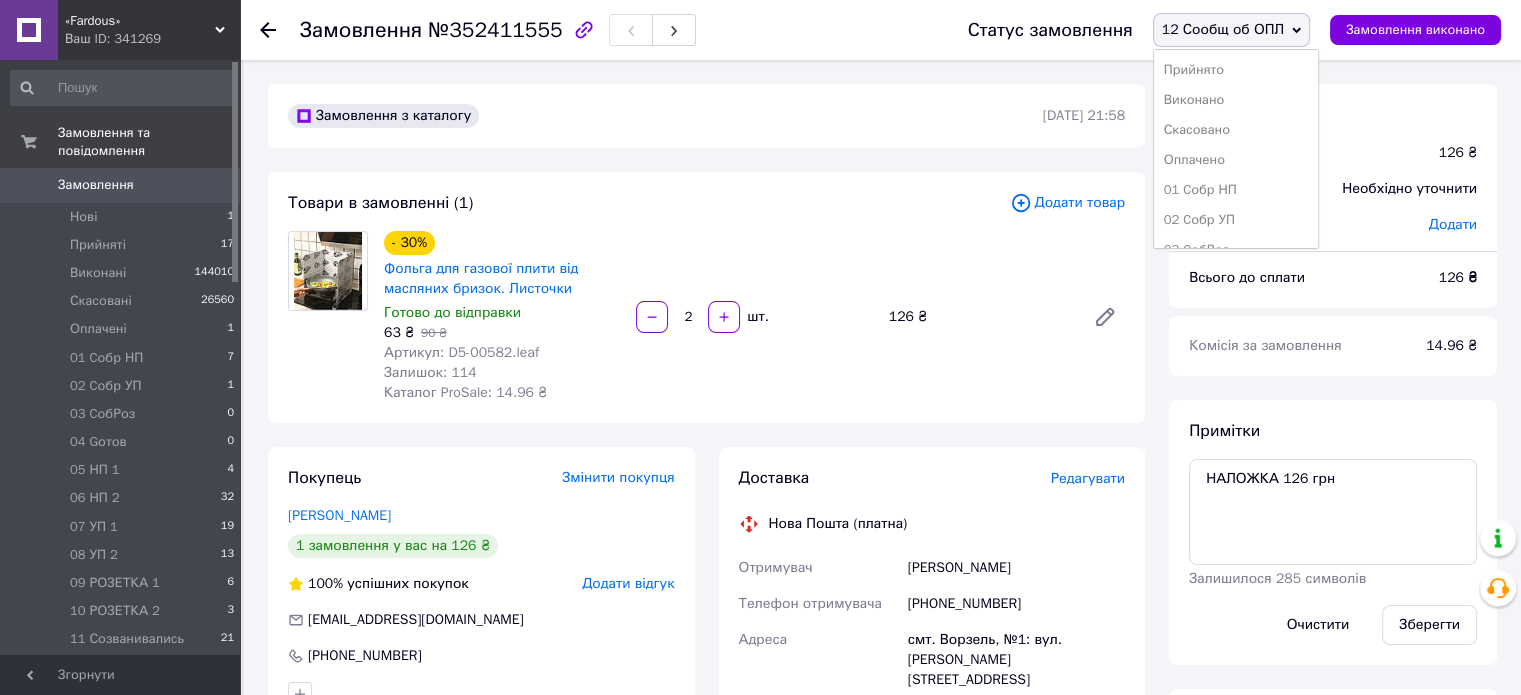 scroll, scrollTop: 173, scrollLeft: 0, axis: vertical 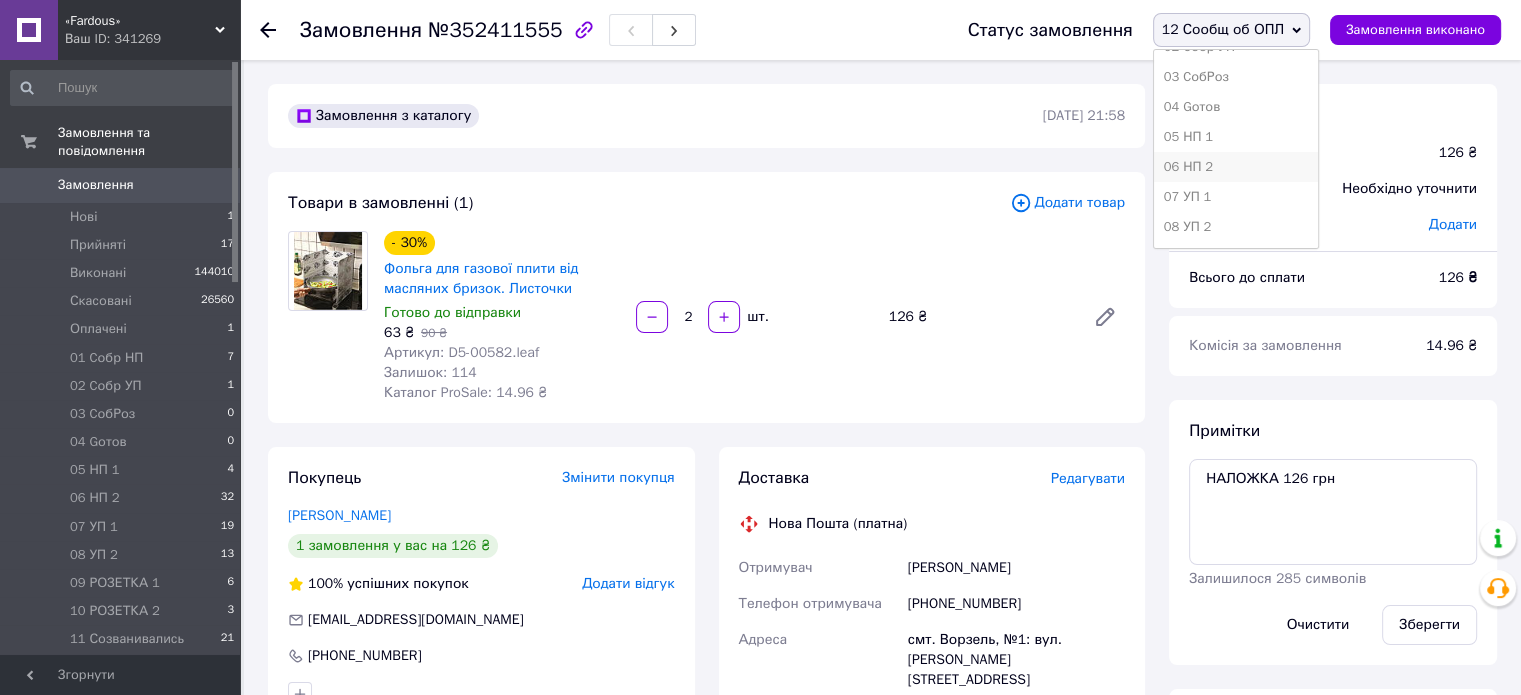click on "06 НП 2" at bounding box center [1236, 167] 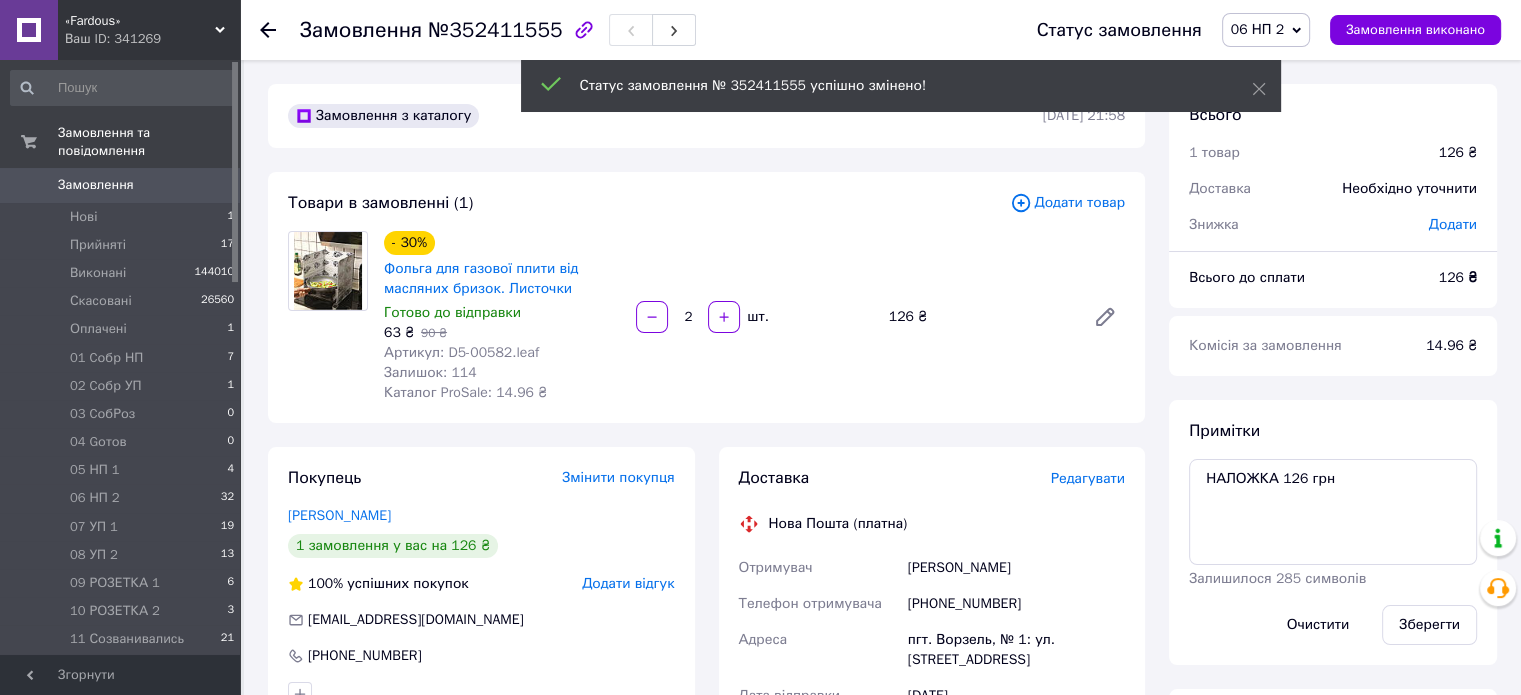 click on "12 Сообщ об ОПЛ 10" at bounding box center [123, 668] 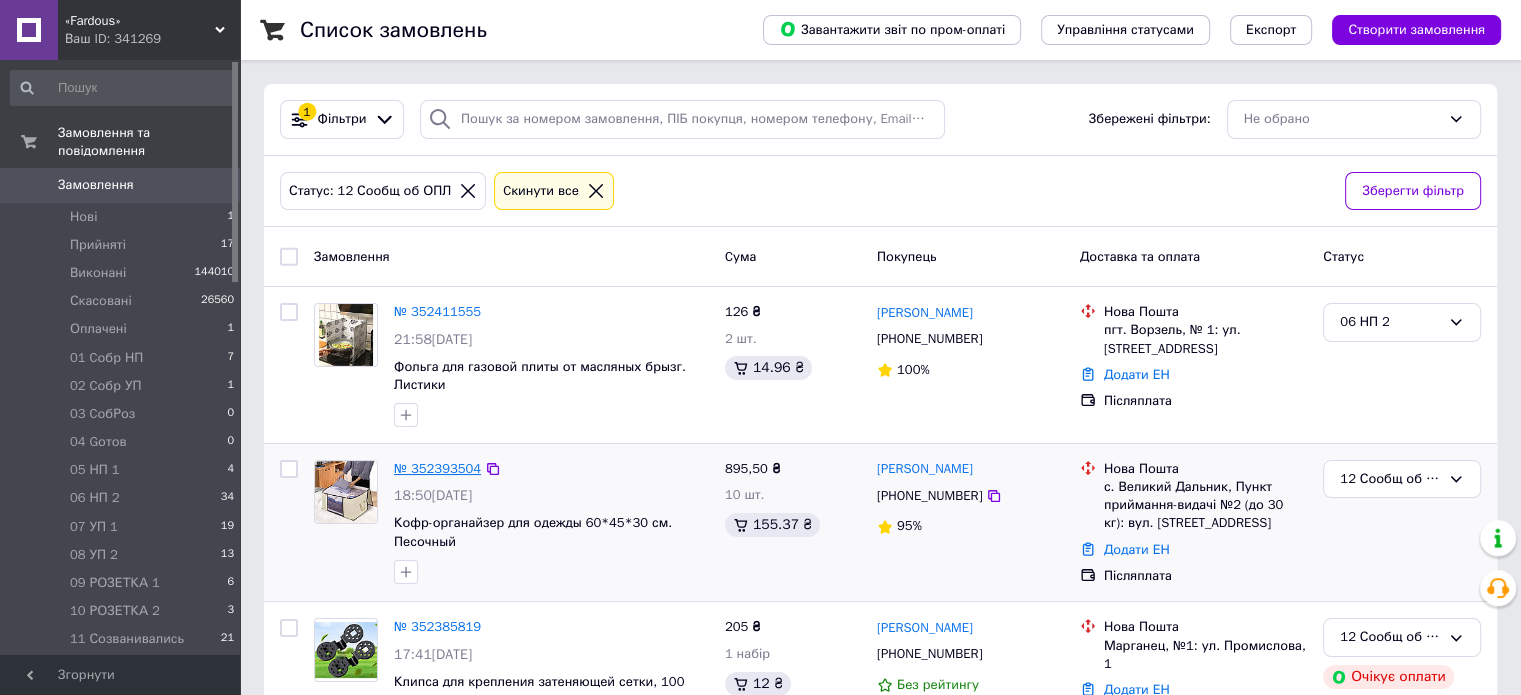 click on "№ 352393504" at bounding box center (437, 468) 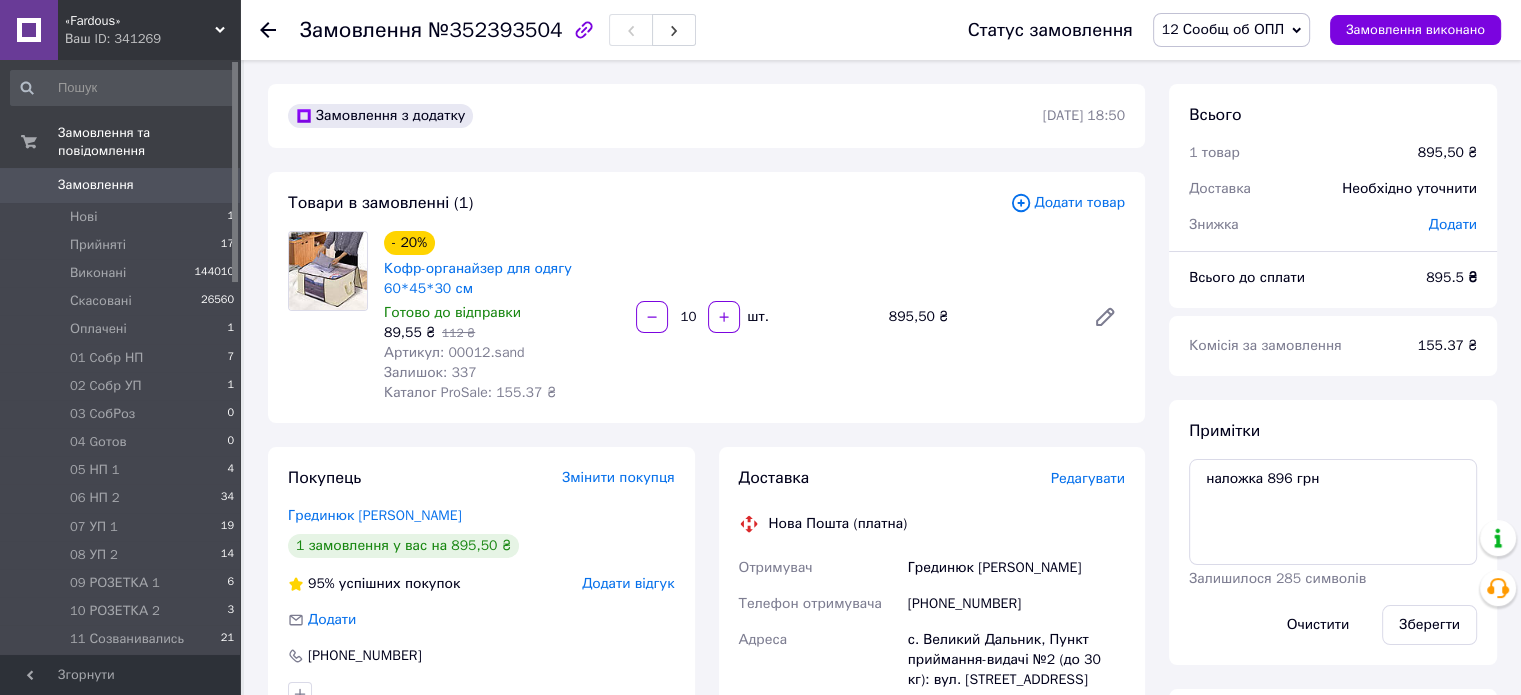 click on "12 Сообщ об ОПЛ Прийнято Виконано Скасовано Оплачено 01 Cобр НП 02 Cобр УП 03 CобРоз 04 Gотов 05 НП 1 06 НП 2 07 УП 1 08 УП 2 09 РОЗЕТКА 1 10 РОЗЕТКА 2 11 Созванивались 13 БУХ 1 14 НАЛОЖКА 15 Наложка ОПЛ 16 Problem 17 Возврат 18 Дропп / Самовывоз 19 Ожидающие 20 БУХ 2 21 Самовывоз 1 22 В работе БУХ3 БУХ4 Бух5 БУХ6 БУХ7" at bounding box center [1231, 30] 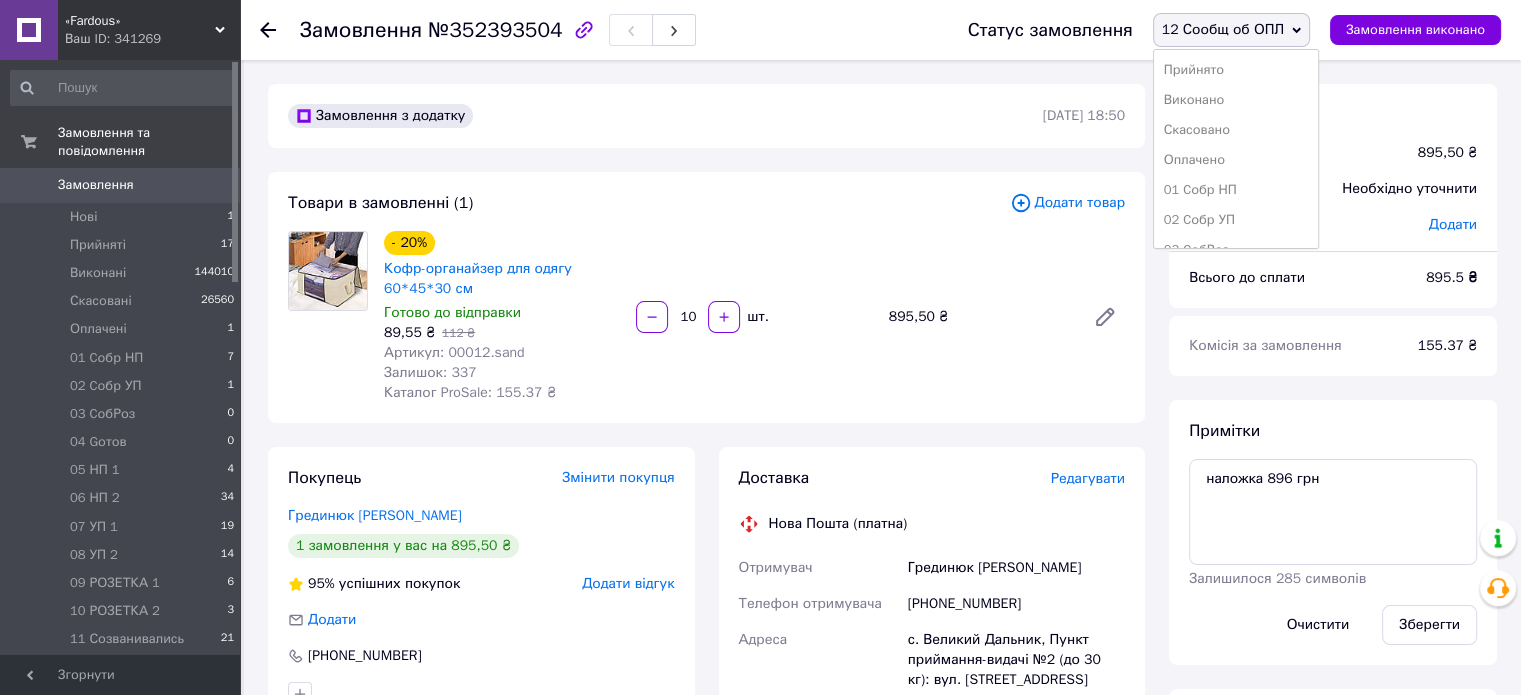 scroll, scrollTop: 173, scrollLeft: 0, axis: vertical 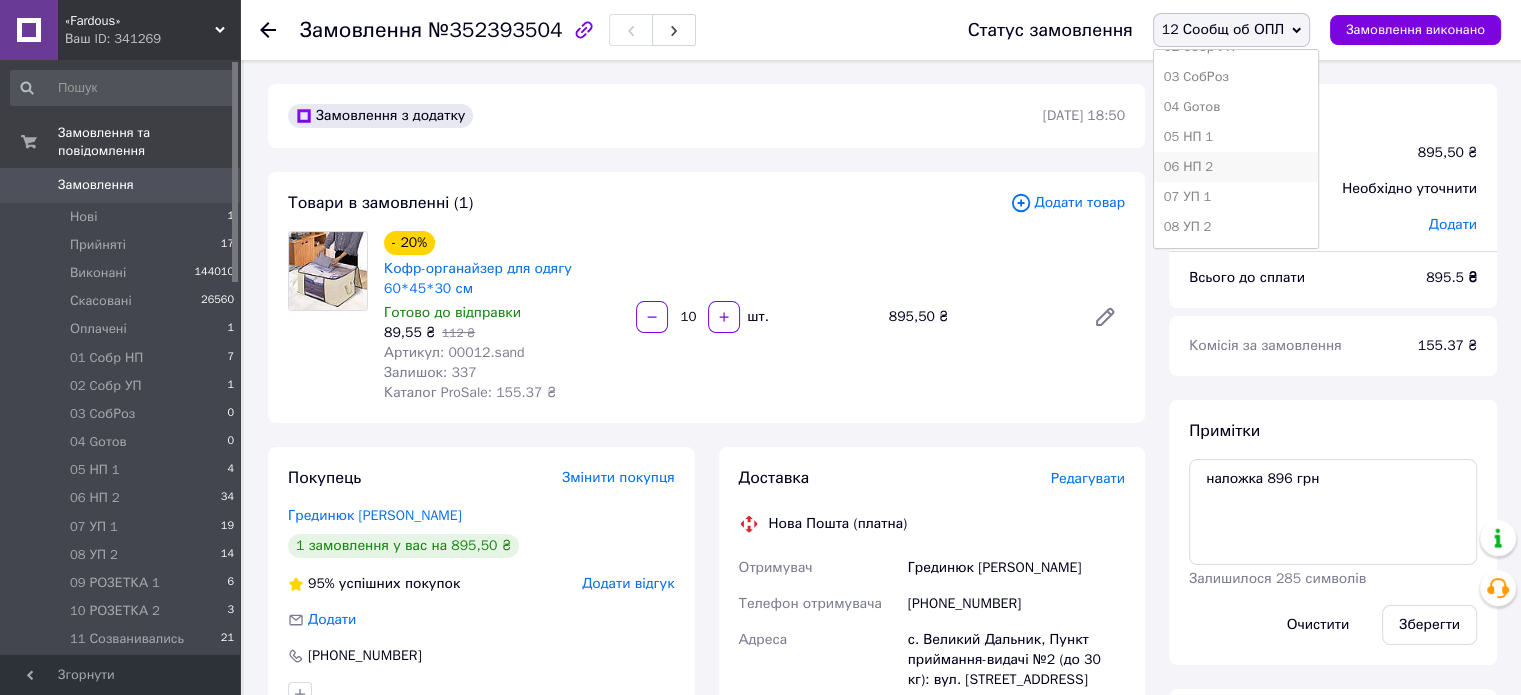 click on "06 НП 2" at bounding box center (1236, 167) 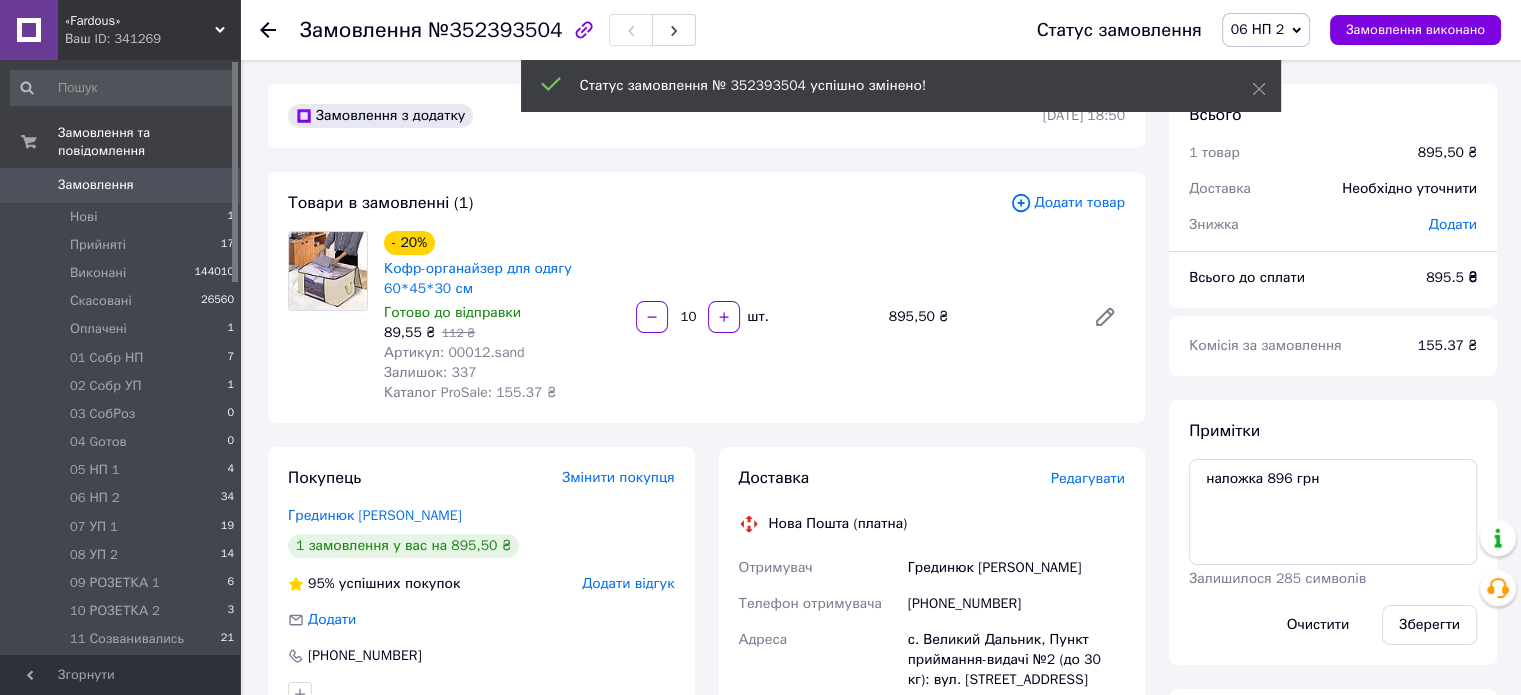 click on "12 Сообщ об ОПЛ 7" at bounding box center [123, 668] 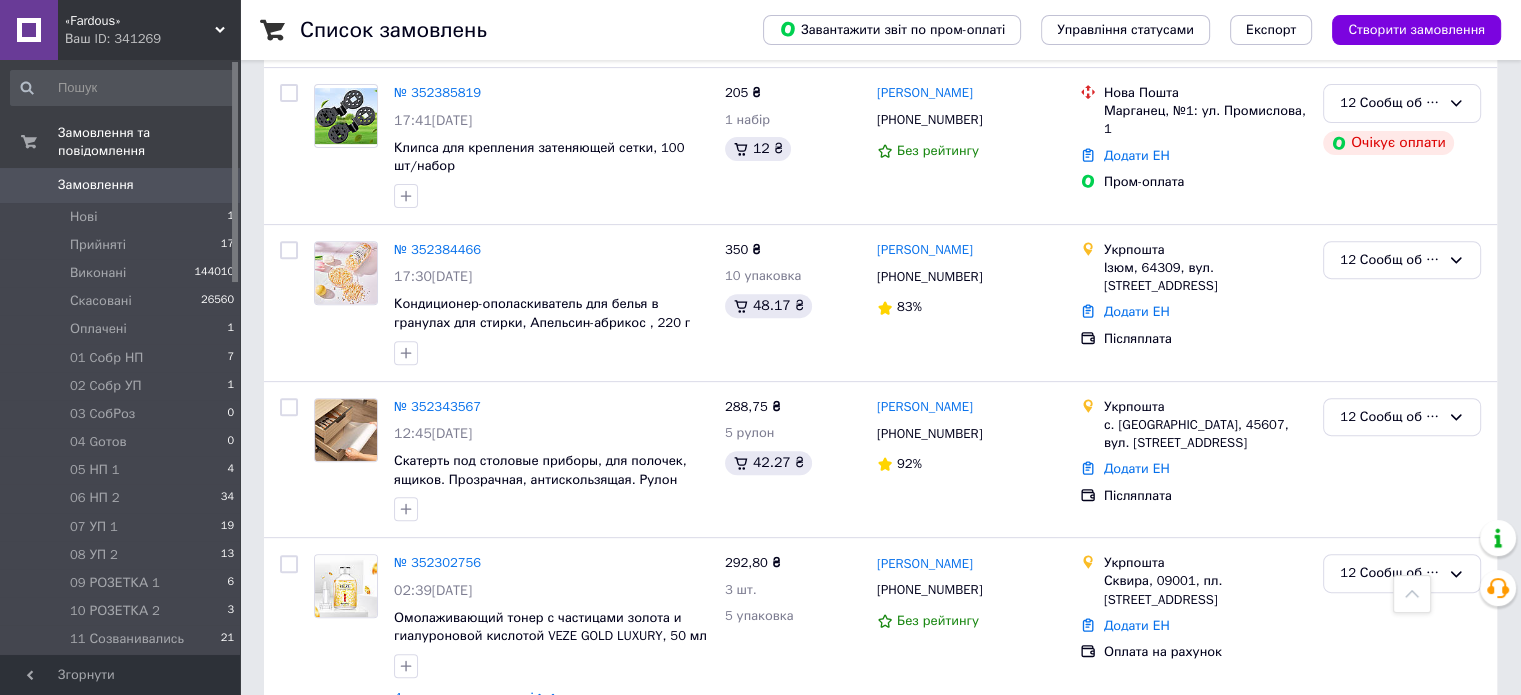 scroll, scrollTop: 981, scrollLeft: 0, axis: vertical 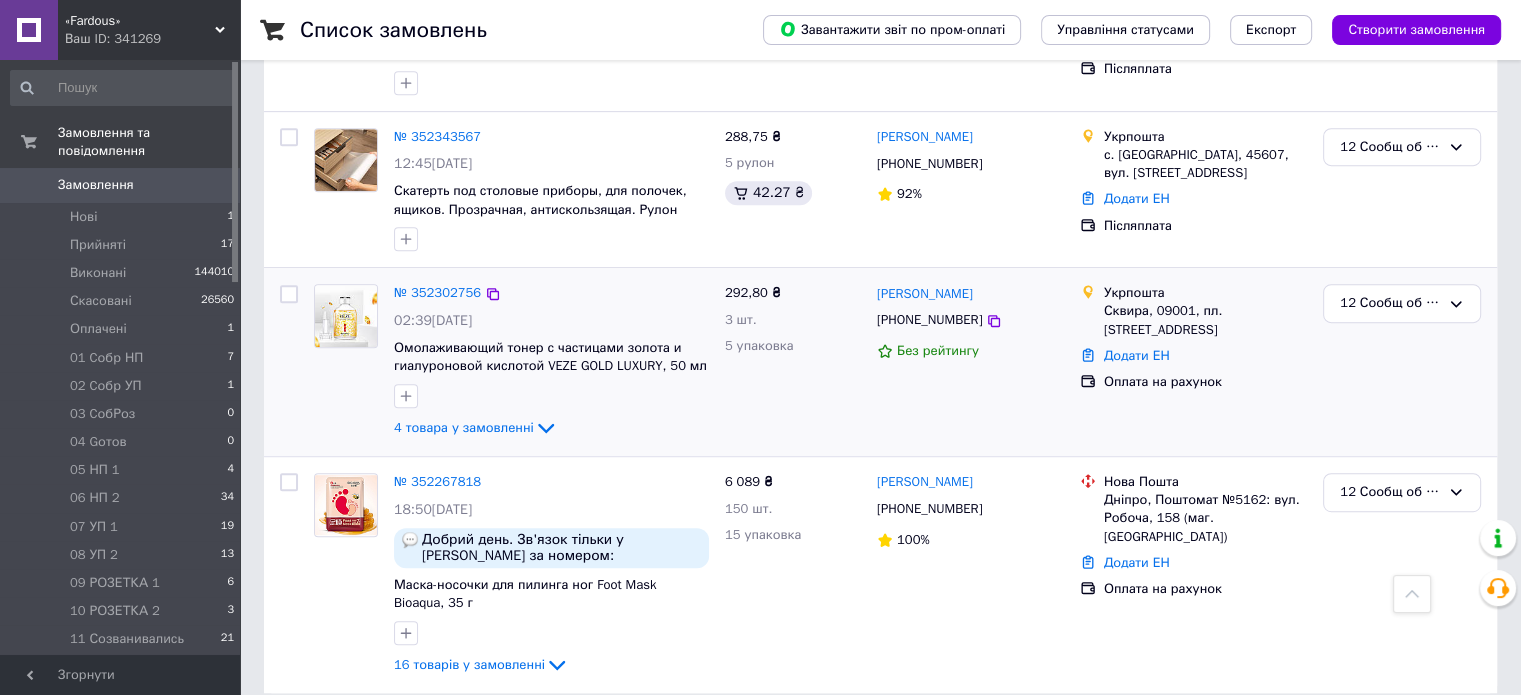 click at bounding box center [551, 396] 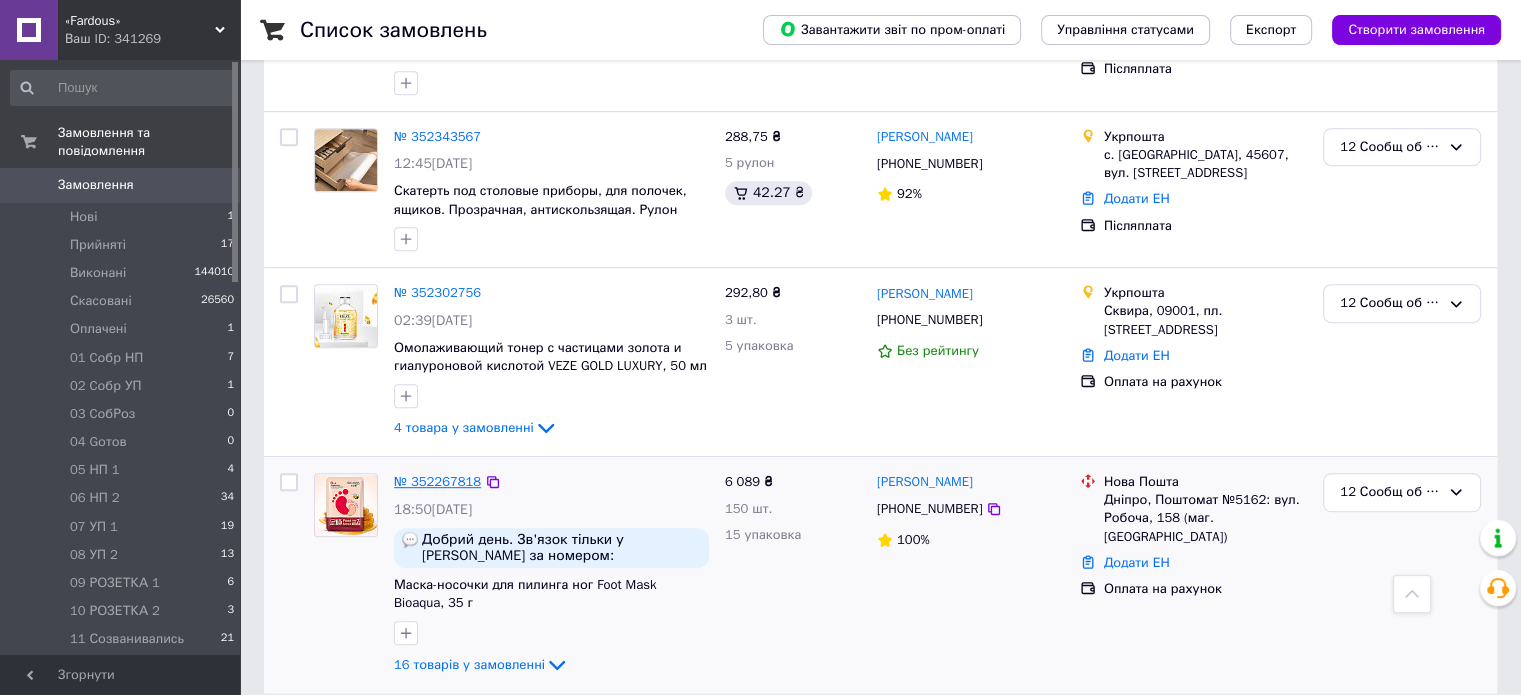 click on "№ 352267818" at bounding box center [437, 481] 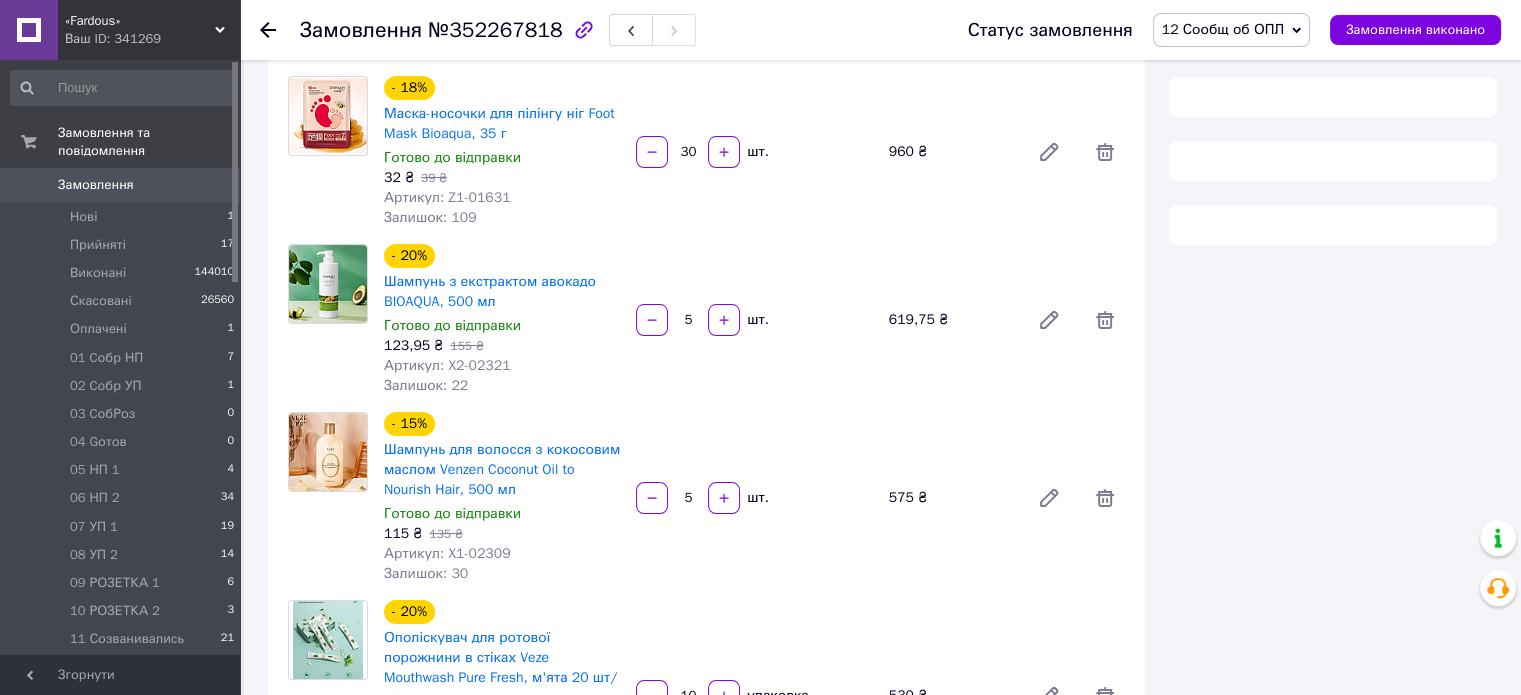 scroll, scrollTop: 981, scrollLeft: 0, axis: vertical 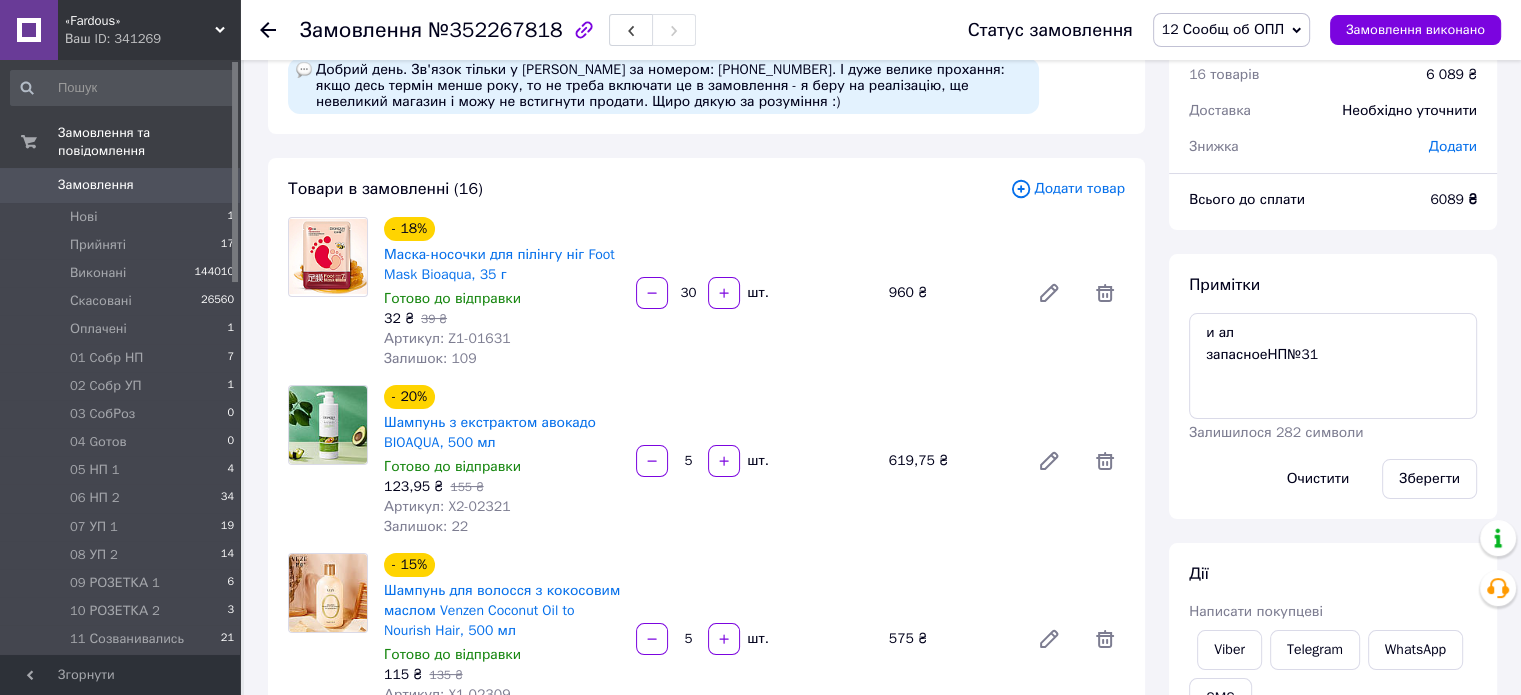 click on "12 Сообщ об ОПЛ" at bounding box center [127, 668] 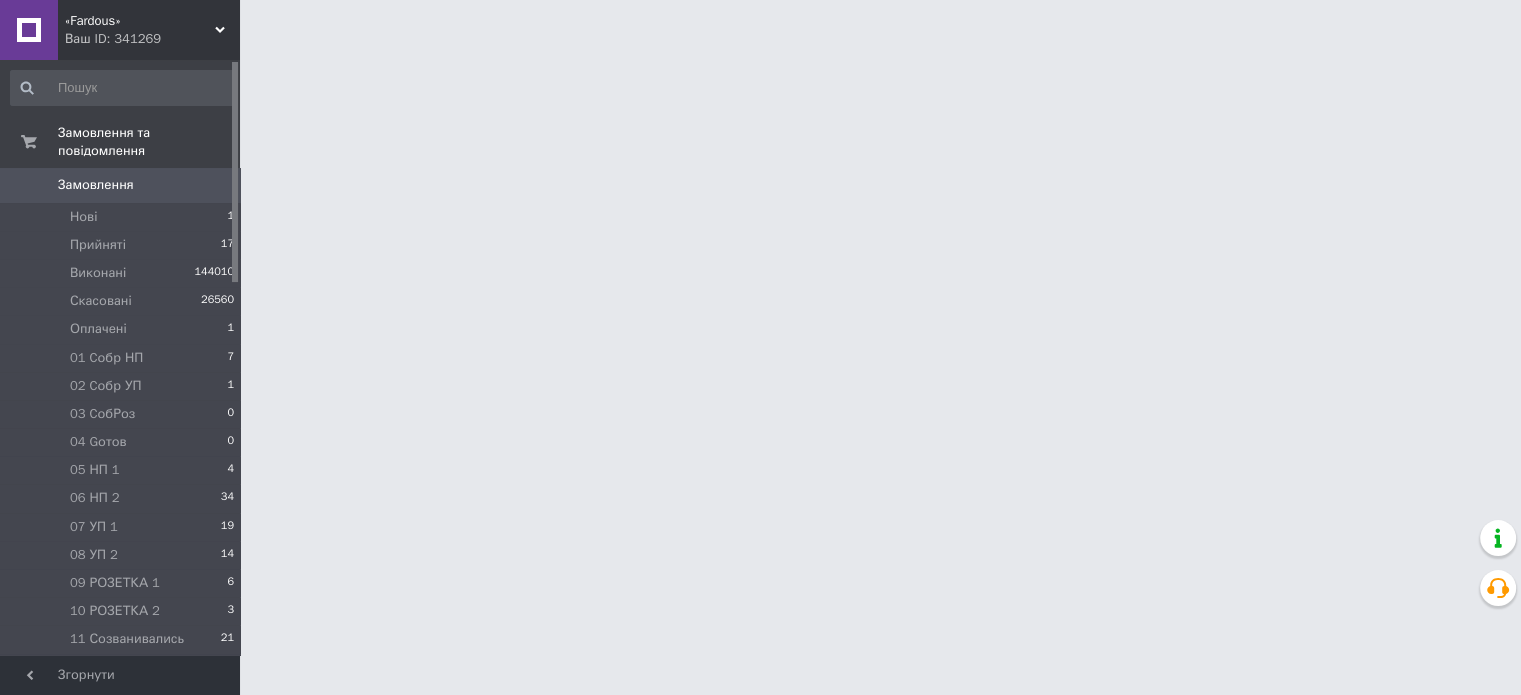 scroll, scrollTop: 0, scrollLeft: 0, axis: both 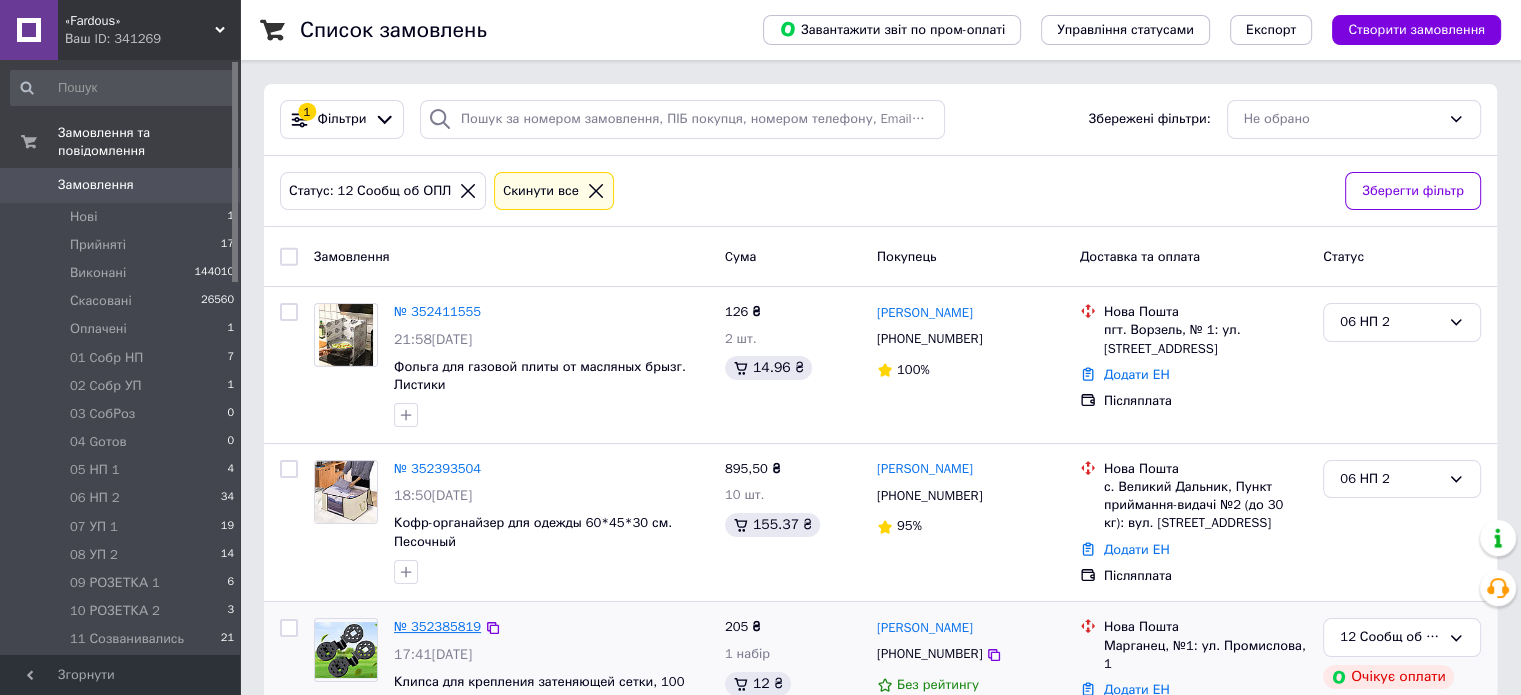 click on "№ 352385819" at bounding box center (437, 626) 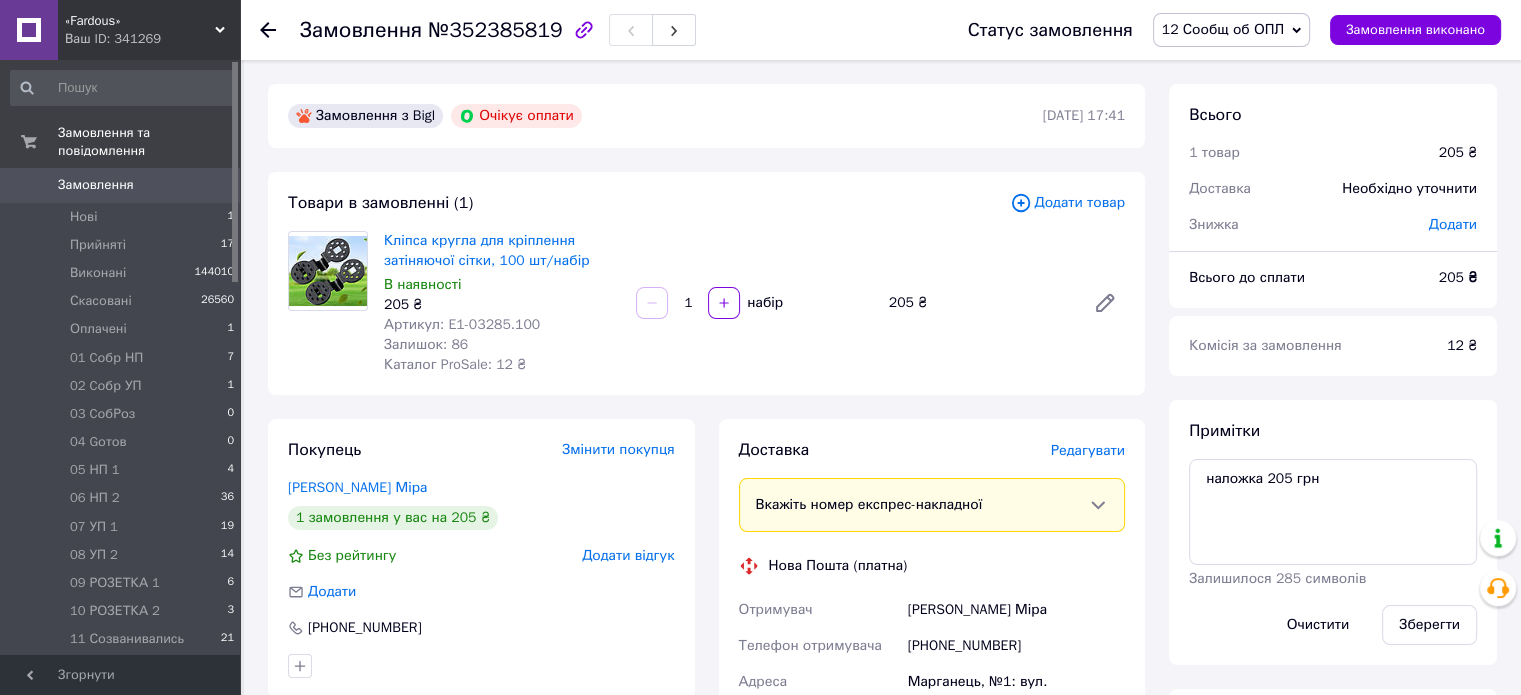 click 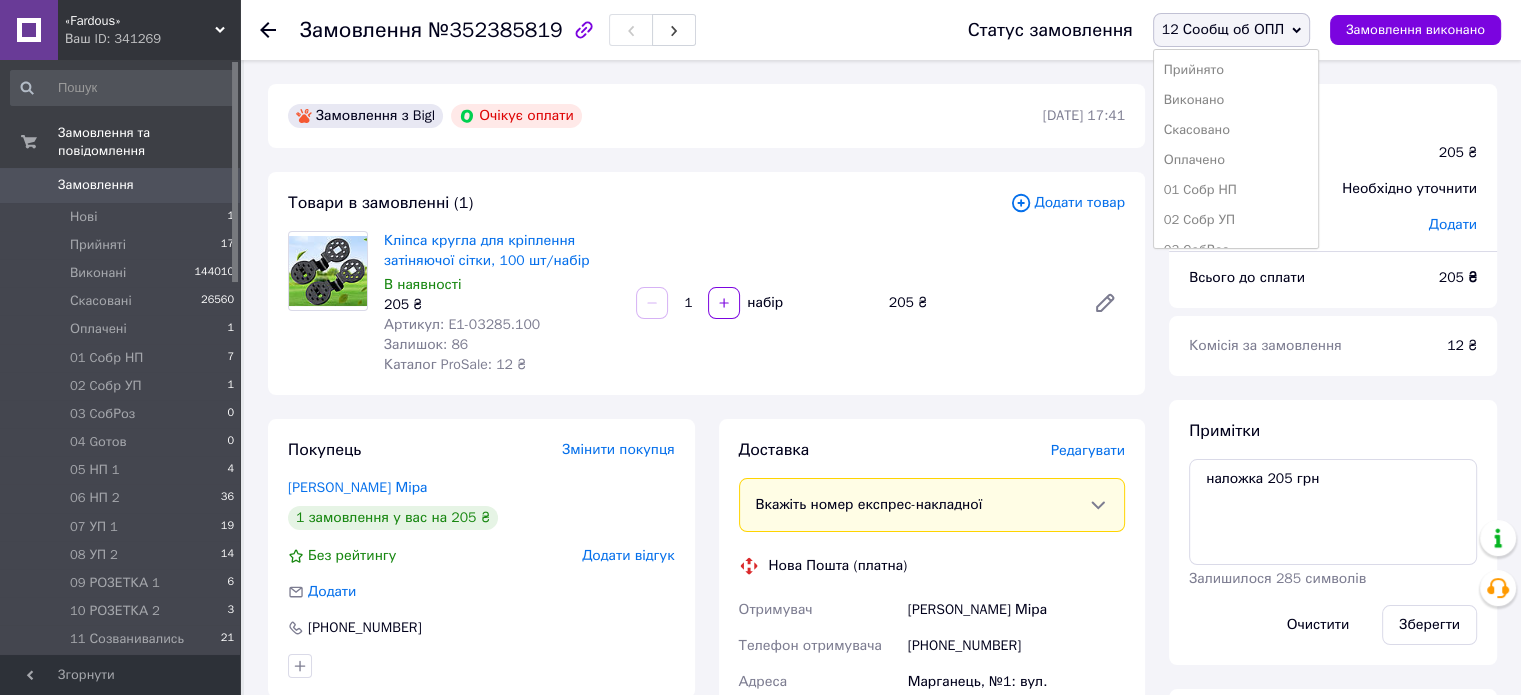 click on "Прийнято Виконано Скасовано Оплачено 01 Cобр НП 02 Cобр УП 03 CобРоз 04 Gотов 05 НП 1 06 НП 2 07 УП 1 08 УП 2 09 РОЗЕТКА 1 10 РОЗЕТКА 2 11 Созванивались 13 БУХ 1 14 НАЛОЖКА 15 Наложка ОПЛ 16 Problem 17 Возврат 18 Дропп / Самовывоз 19 Ожидающие 20 БУХ 2 21 Самовывоз 1 22 В работе БУХ3 БУХ4 Бух5 БУХ6 БУХ7" at bounding box center (1236, 149) 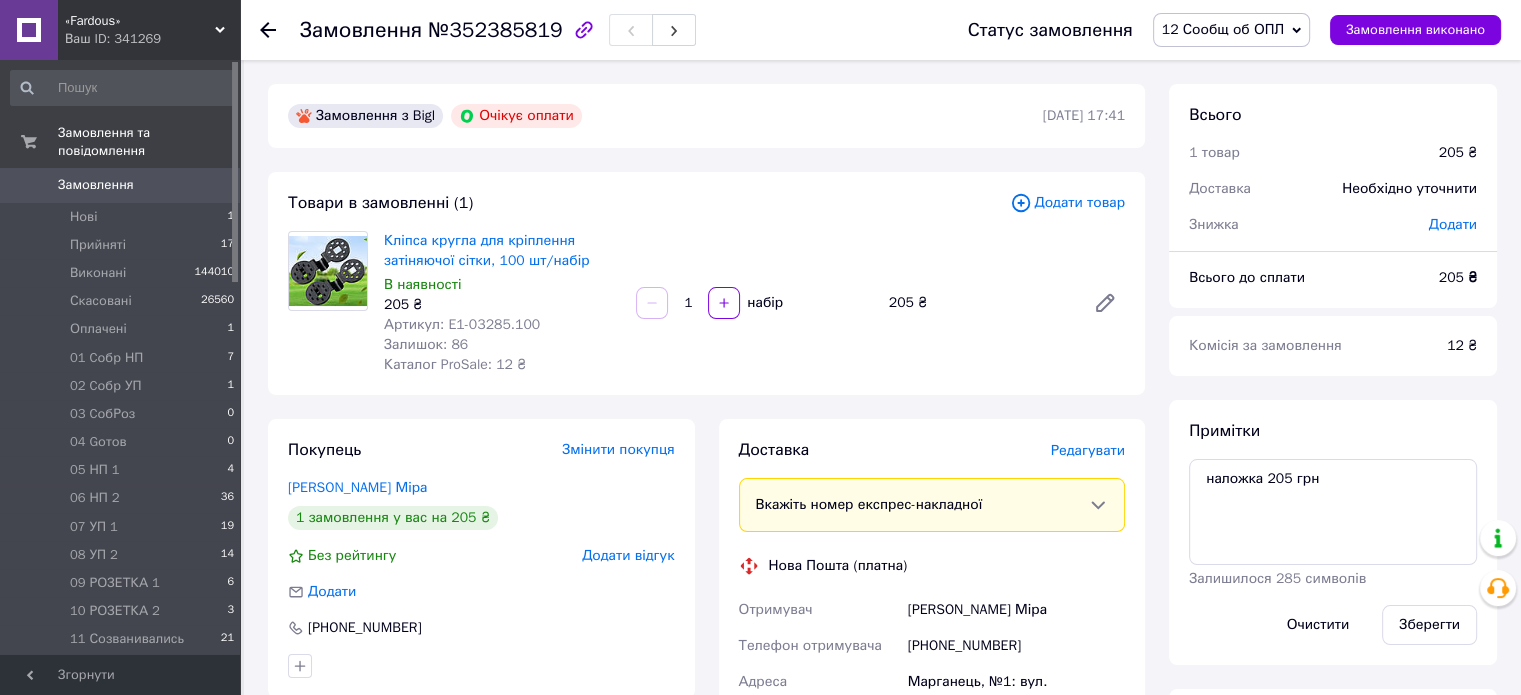 click 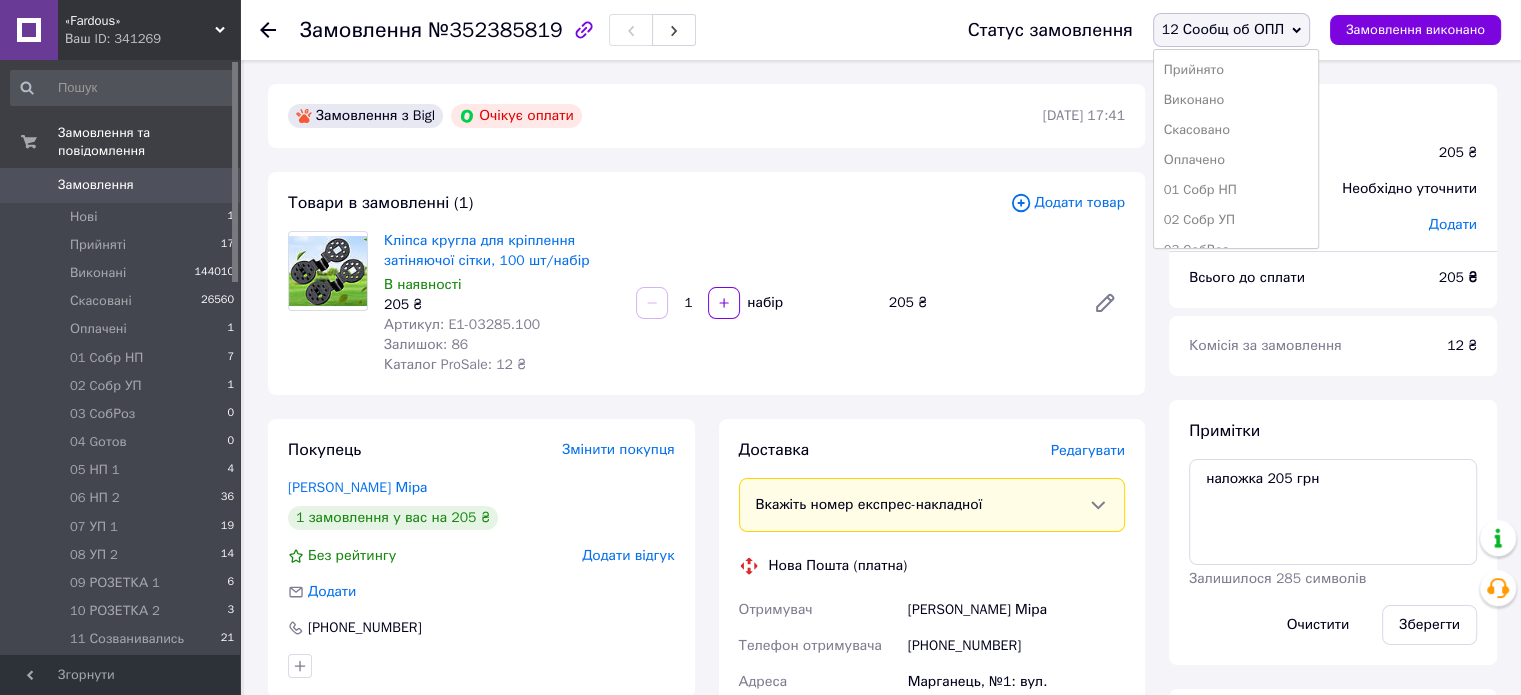 scroll, scrollTop: 173, scrollLeft: 0, axis: vertical 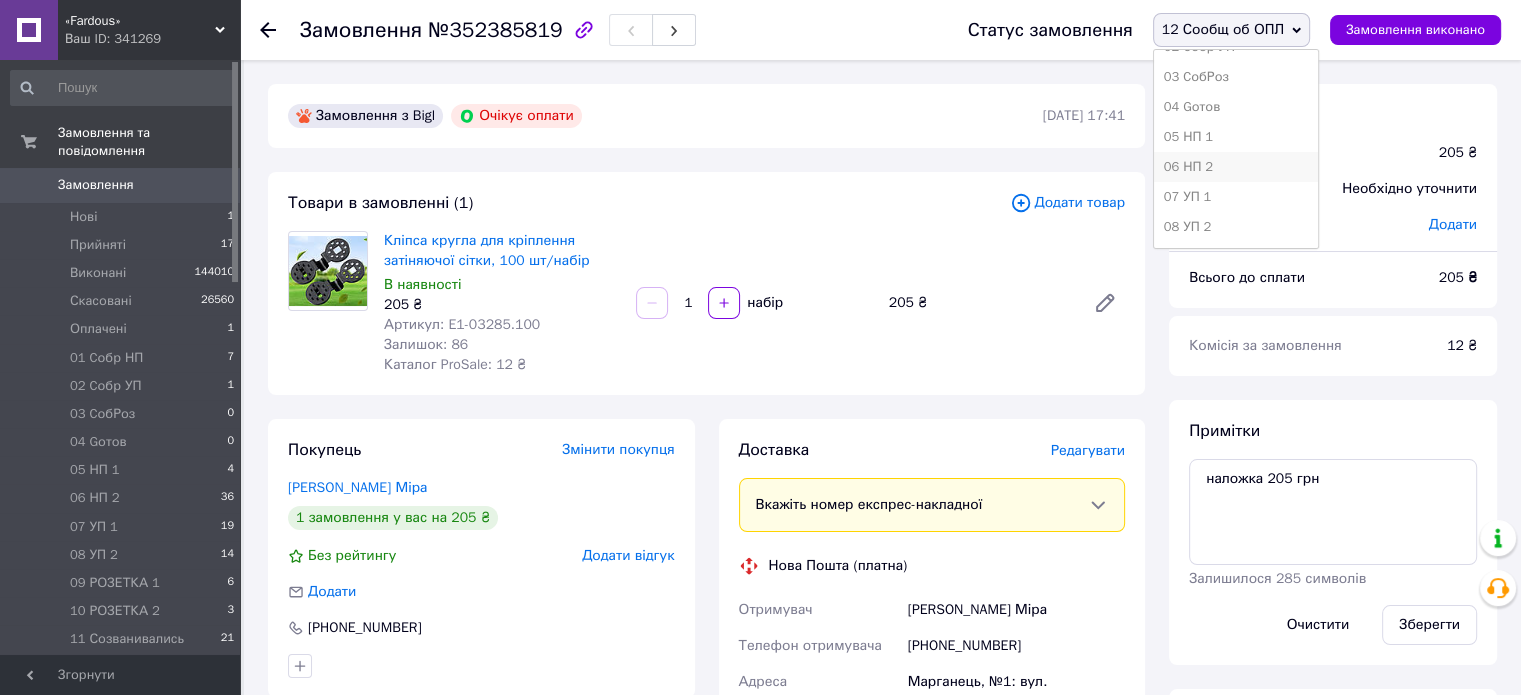 click on "06 НП 2" at bounding box center [1236, 167] 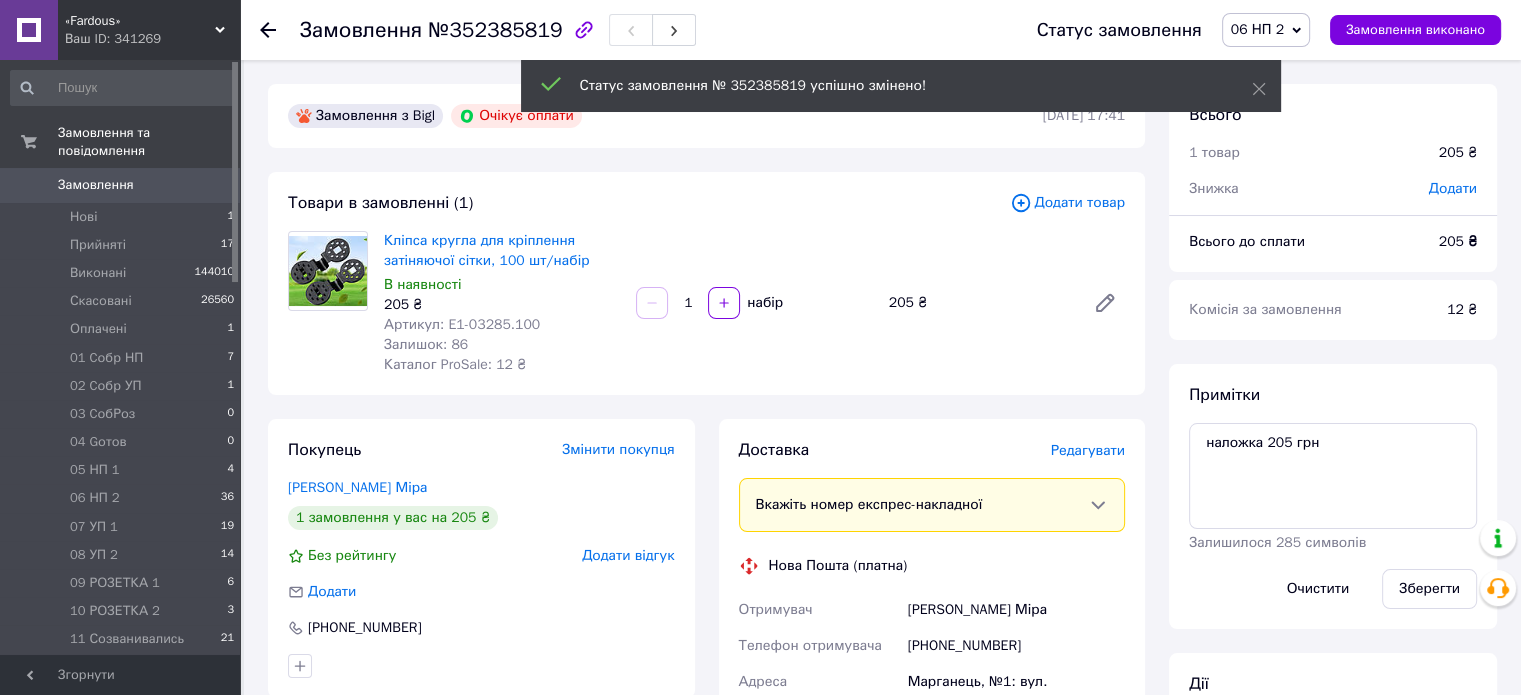 click on "12 Сообщ об ОПЛ 5" at bounding box center [123, 668] 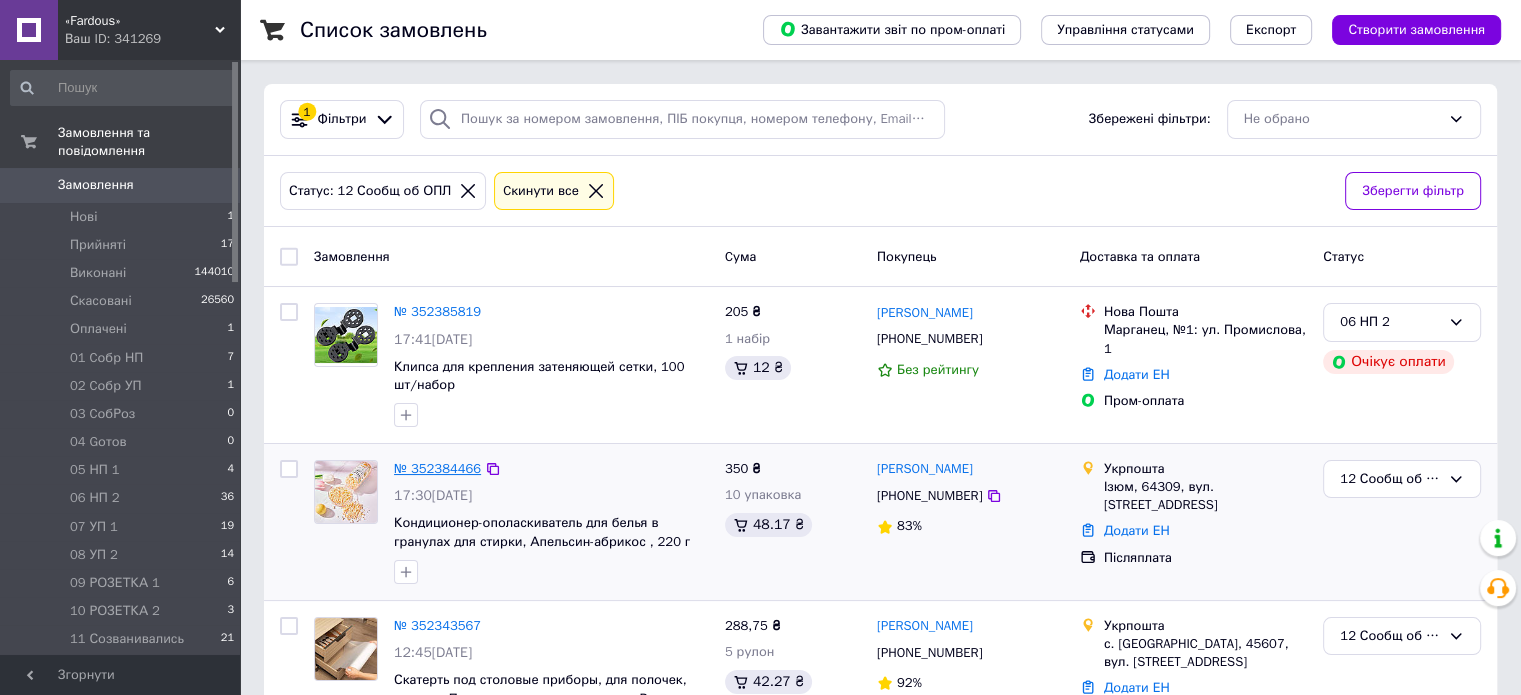 click on "№ 352384466" at bounding box center [437, 468] 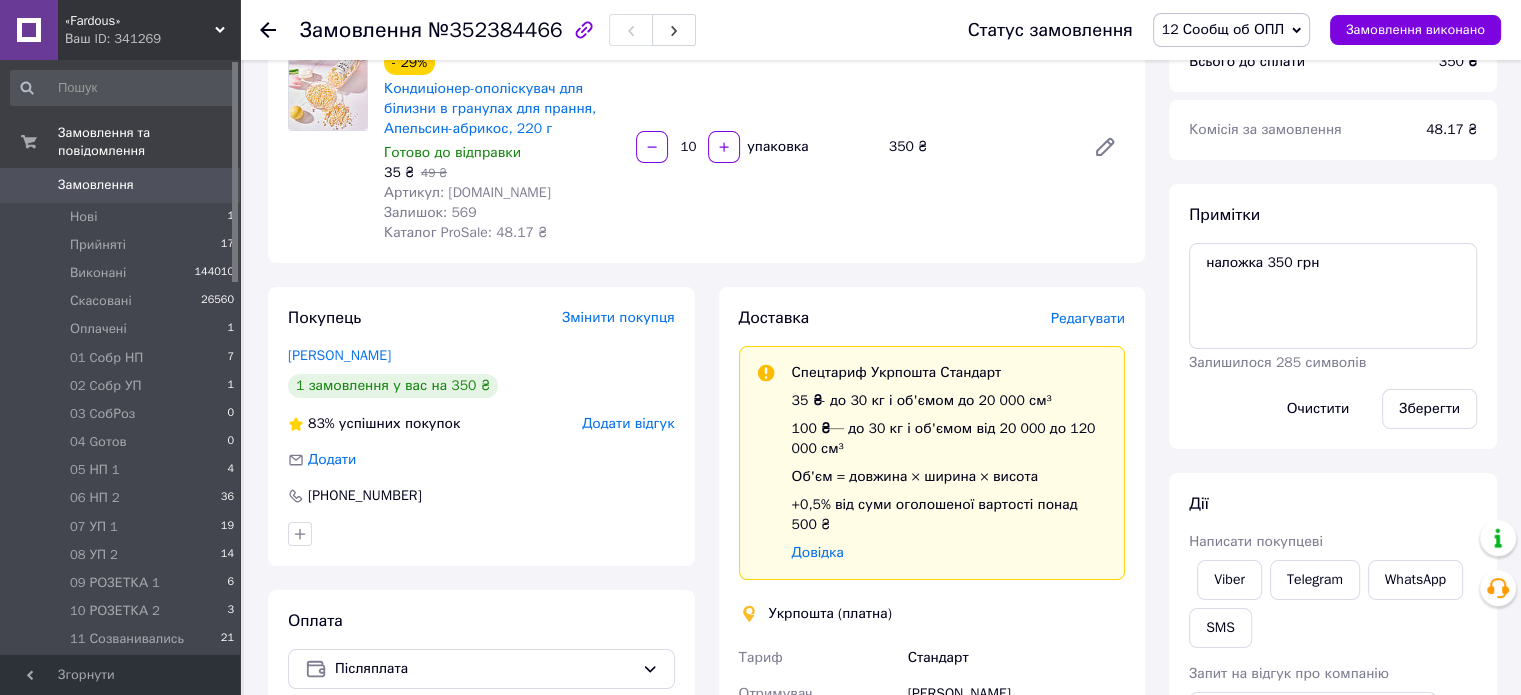 scroll, scrollTop: 218, scrollLeft: 0, axis: vertical 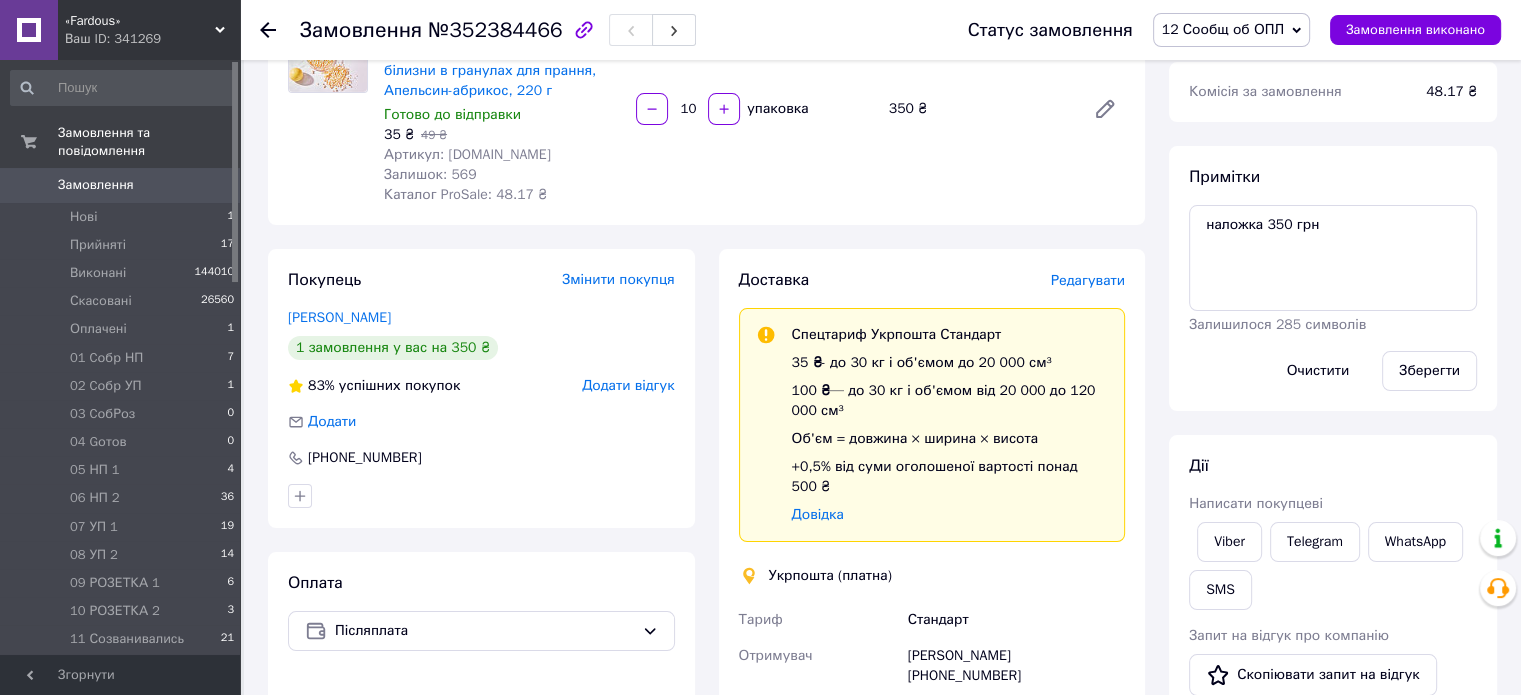 click on "12 Сообщ об ОПЛ" at bounding box center [1231, 30] 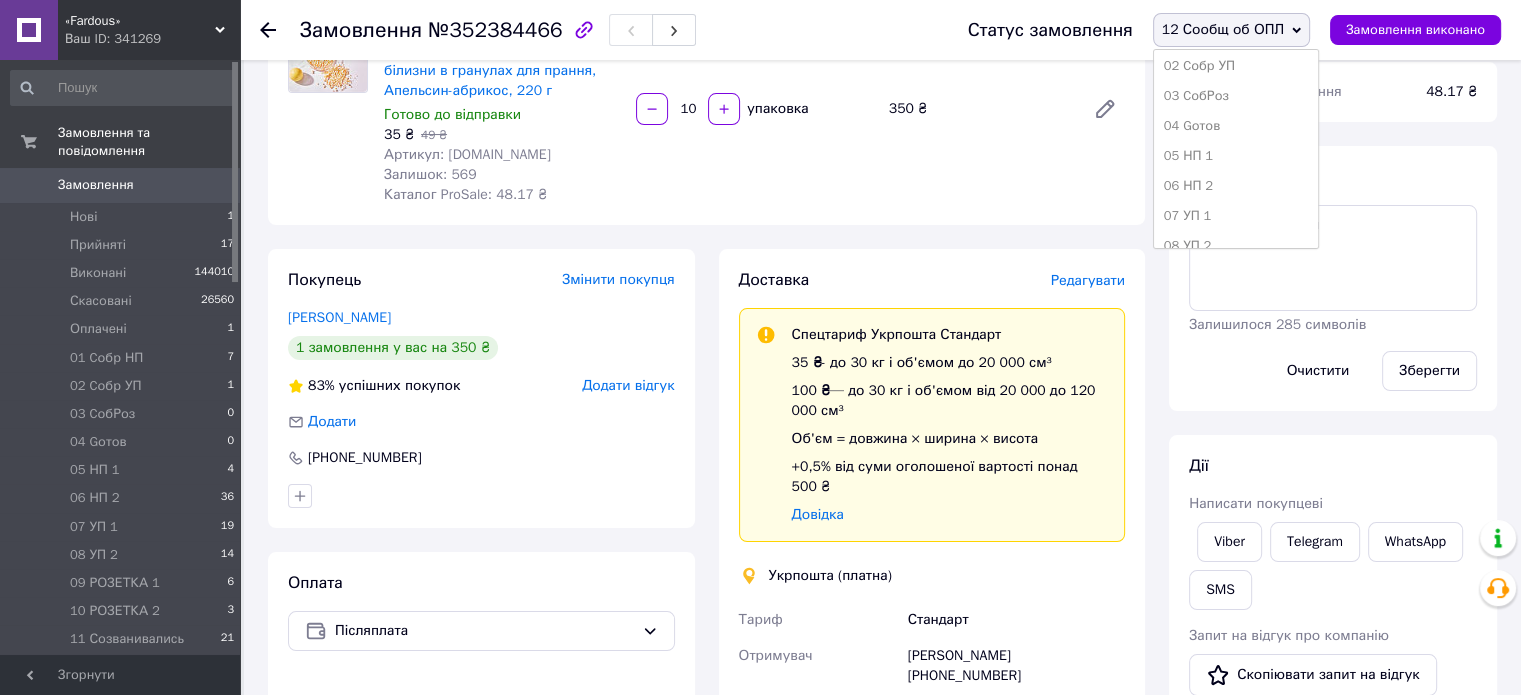 scroll, scrollTop: 173, scrollLeft: 0, axis: vertical 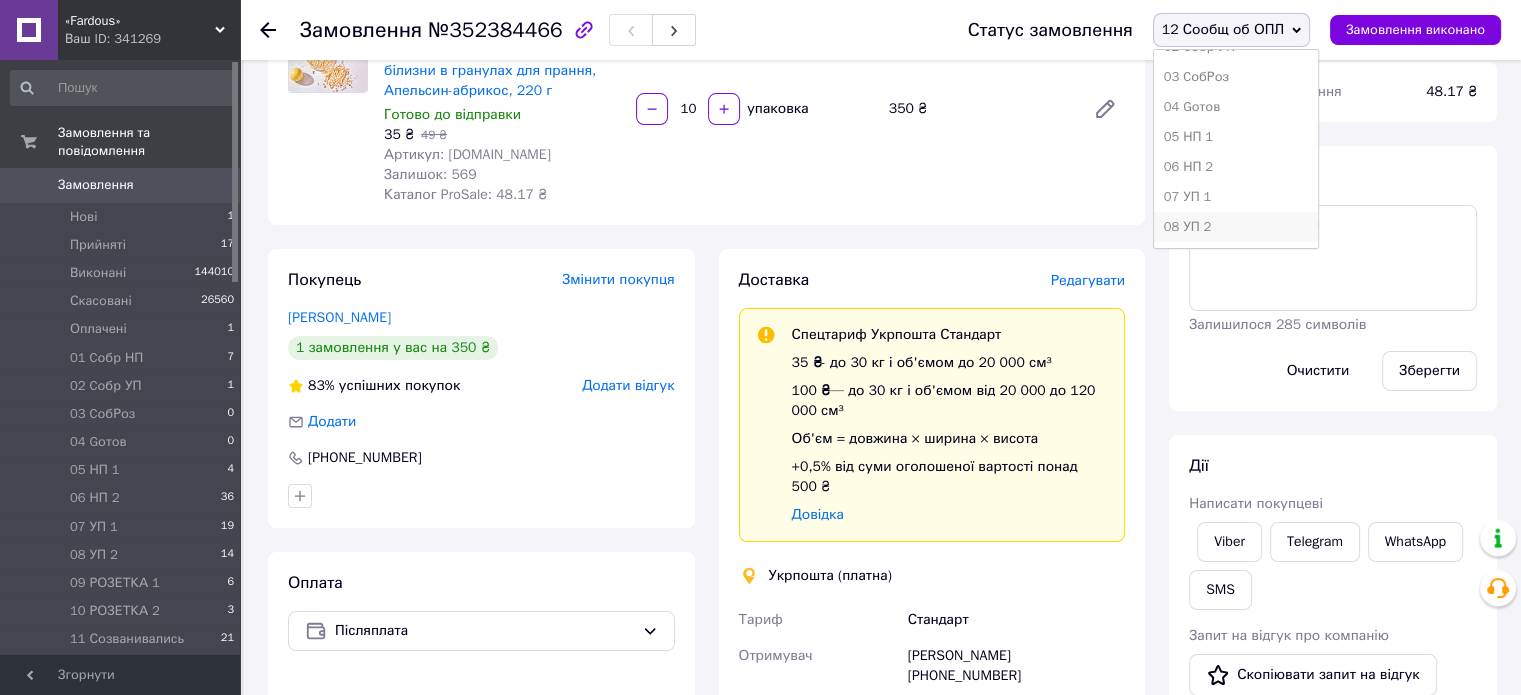 click on "08 УП 2" at bounding box center (1236, 227) 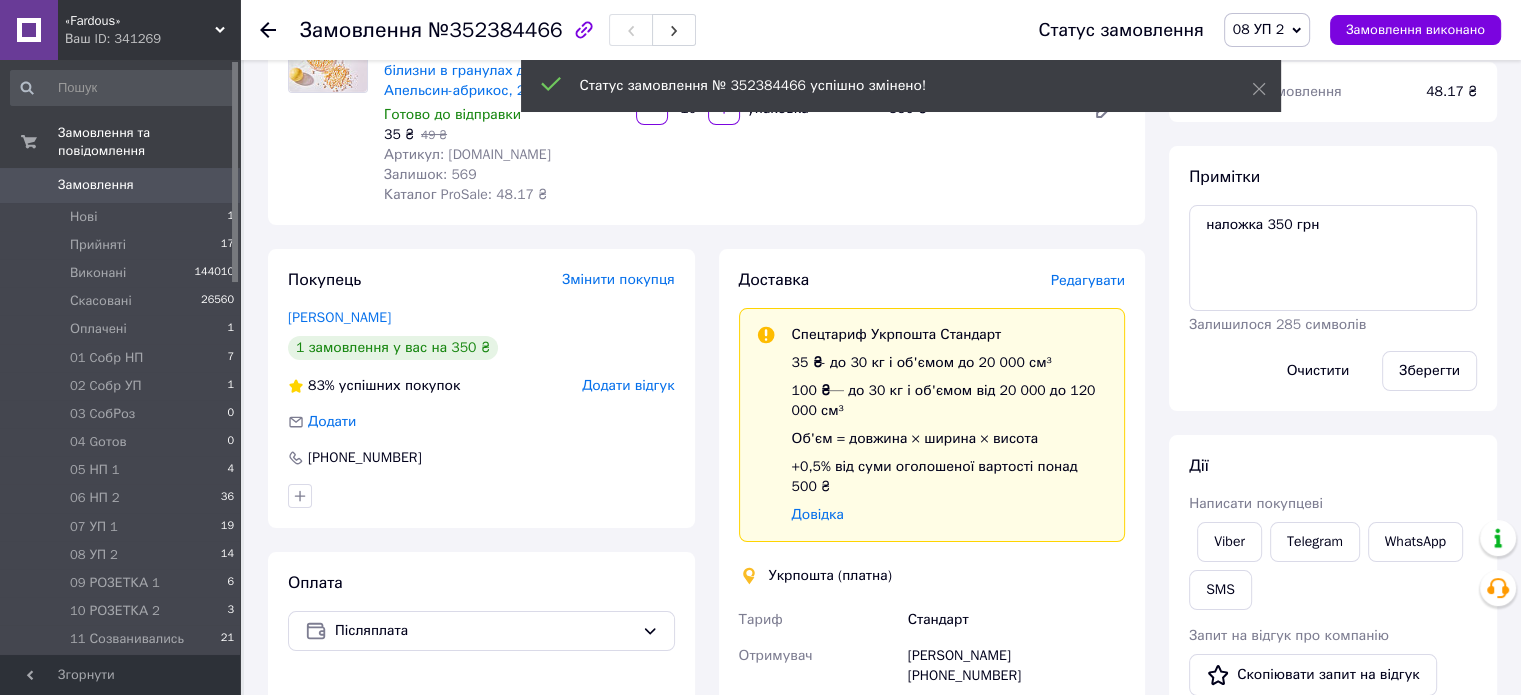 click on "12 Сообщ об ОПЛ 5" at bounding box center (123, 668) 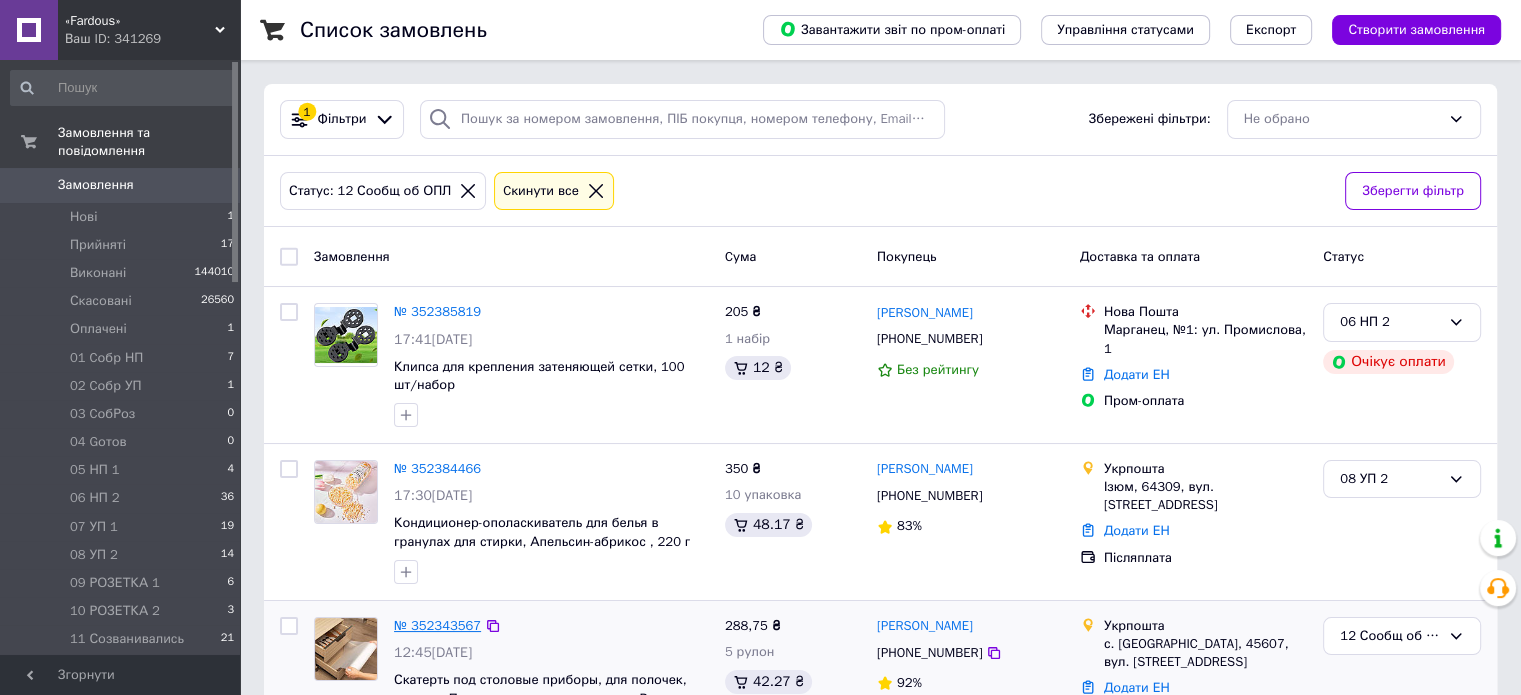 click on "№ 352343567" at bounding box center (437, 625) 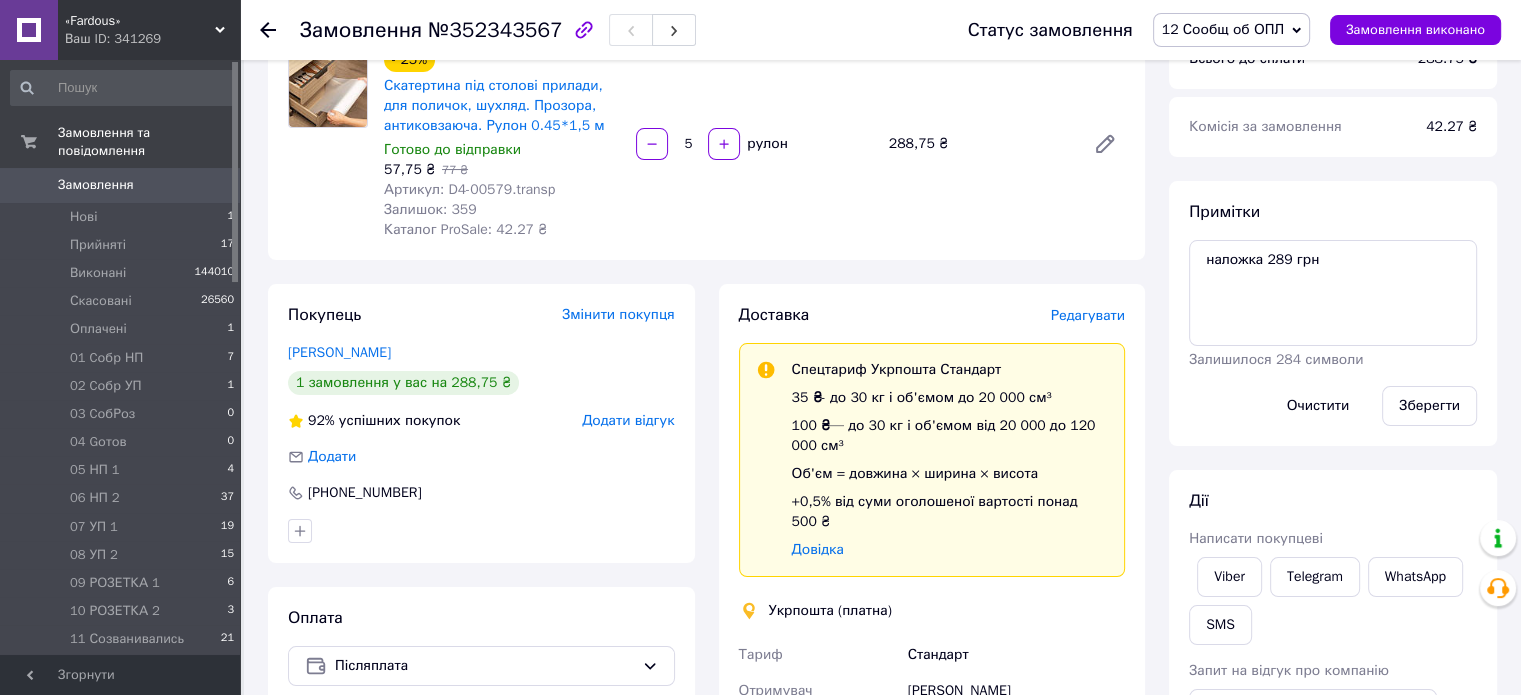scroll, scrollTop: 190, scrollLeft: 0, axis: vertical 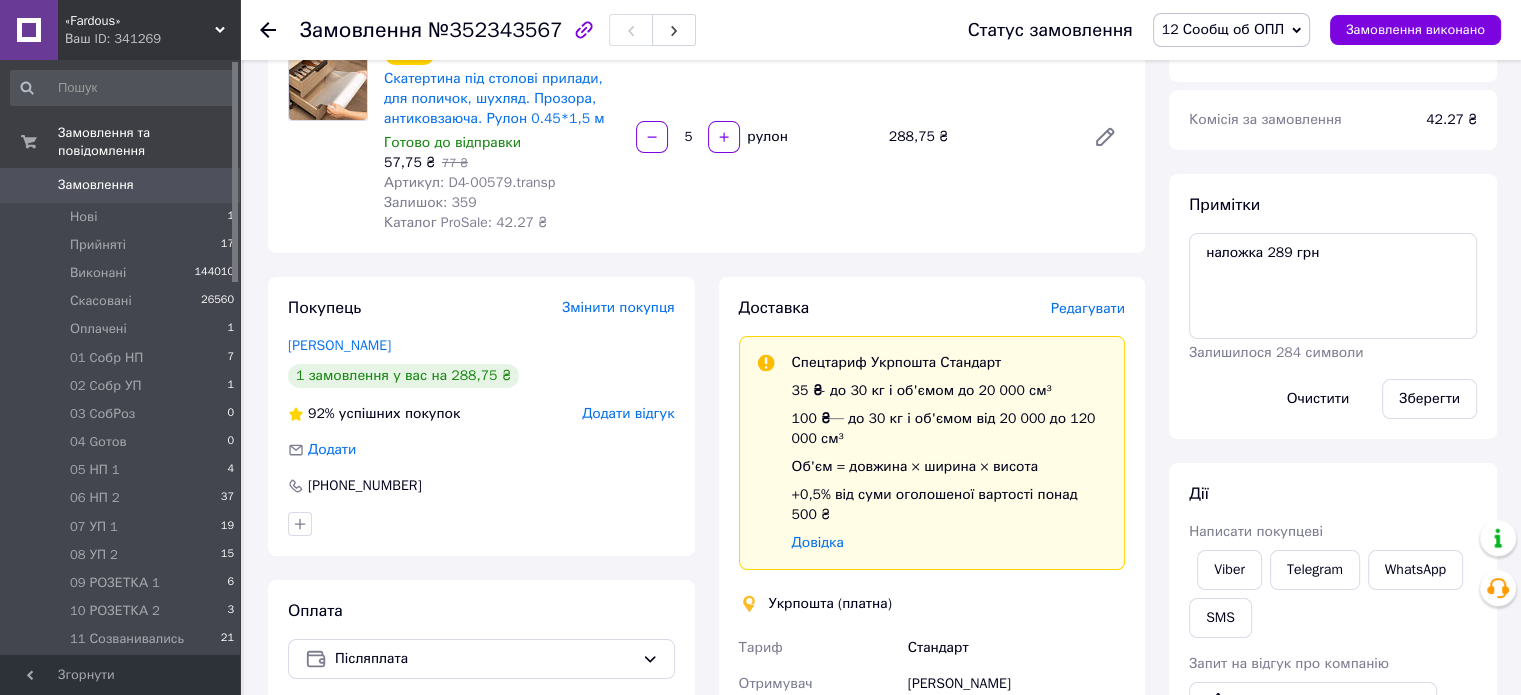 click 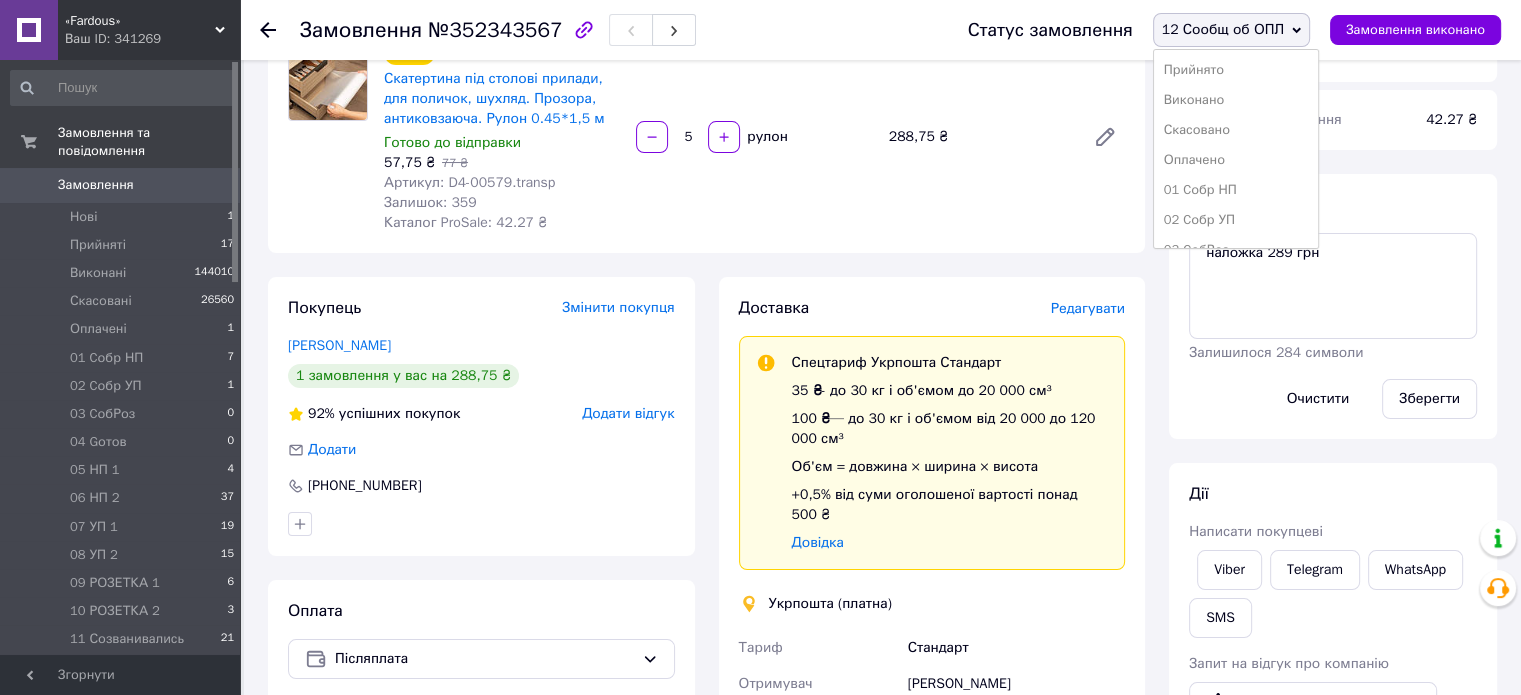 scroll, scrollTop: 173, scrollLeft: 0, axis: vertical 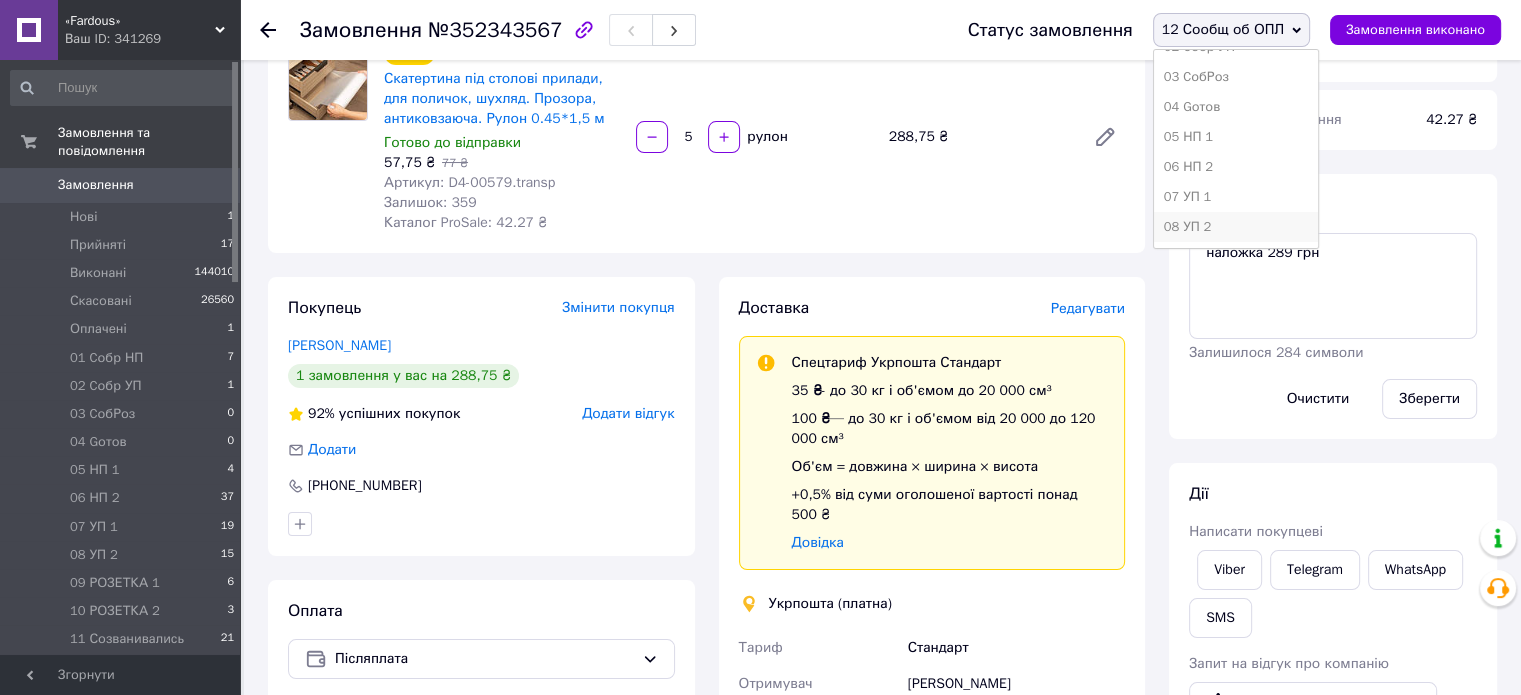click on "08 УП 2" at bounding box center [1236, 227] 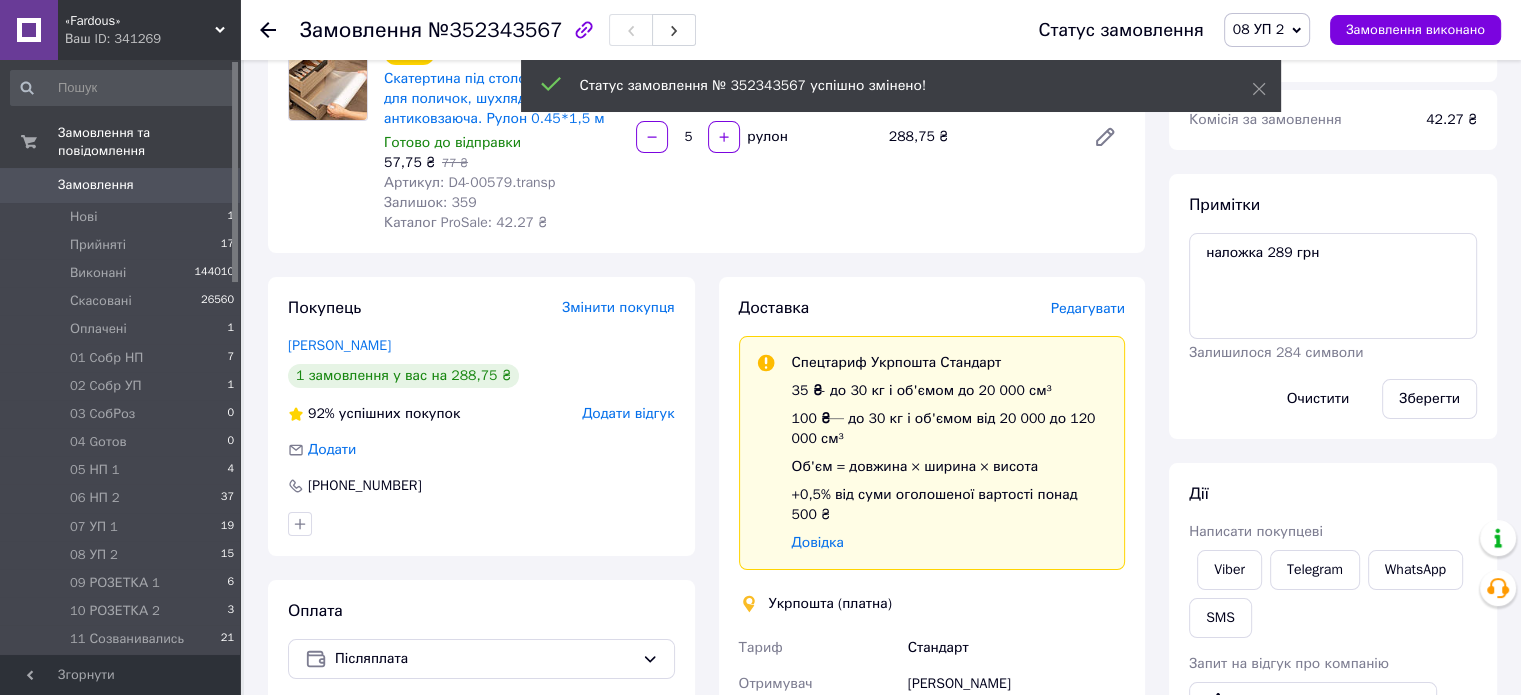 click on "12 Сообщ об ОПЛ 3" at bounding box center [123, 668] 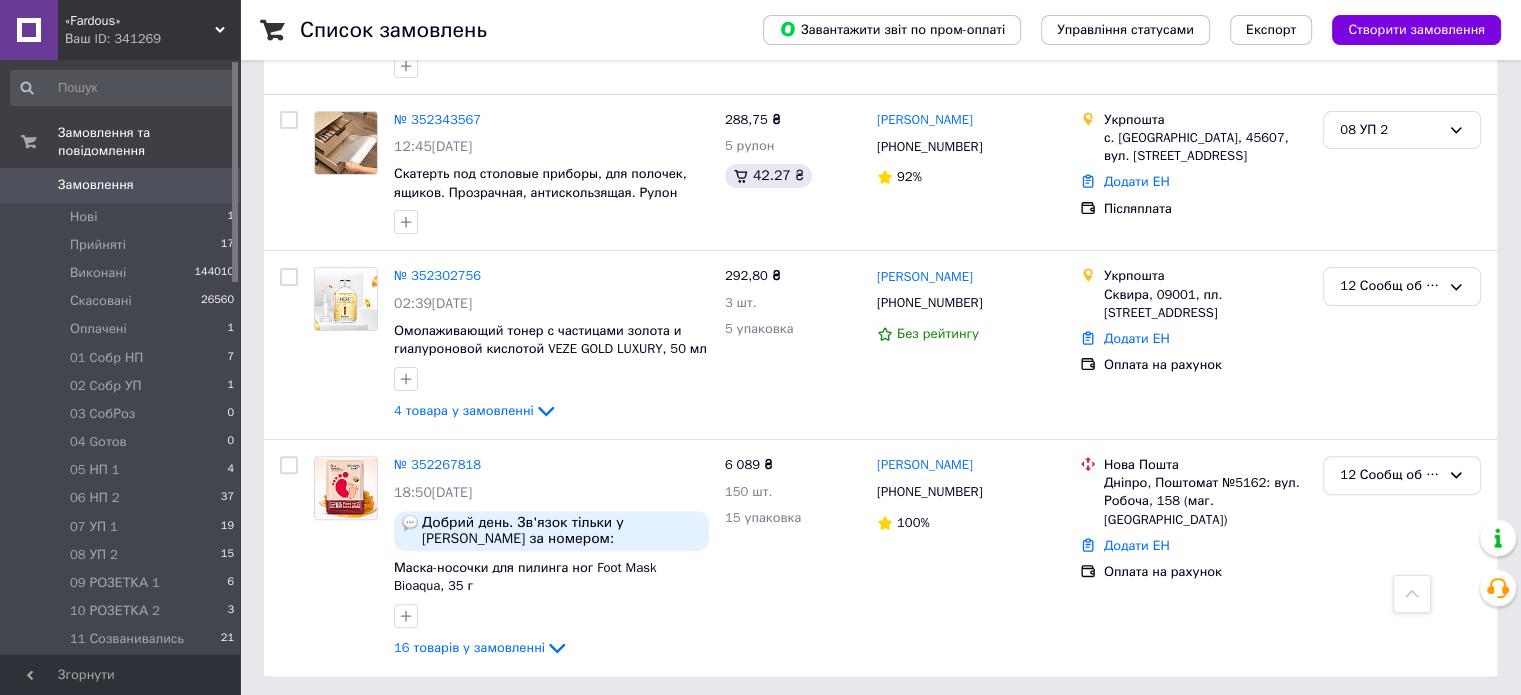 scroll, scrollTop: 508, scrollLeft: 0, axis: vertical 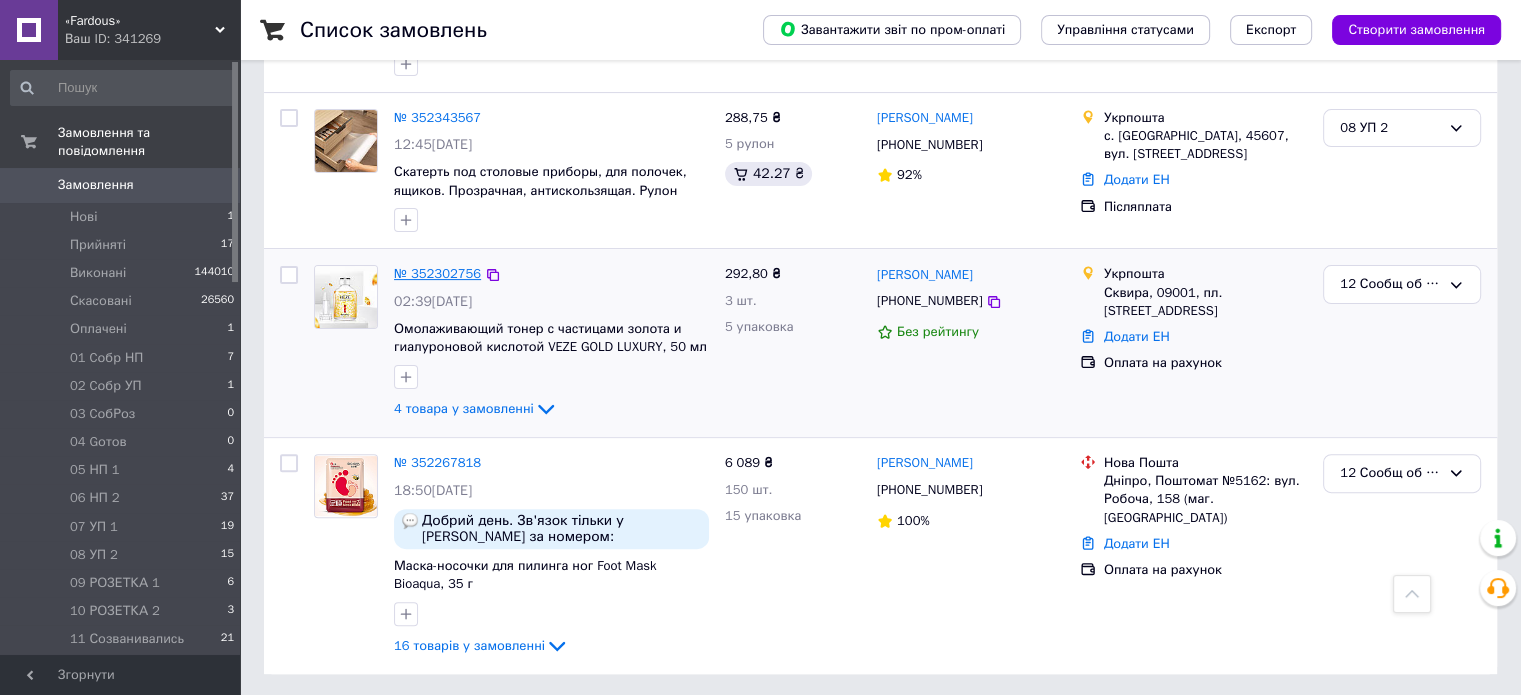 click on "№ 352302756" at bounding box center (437, 273) 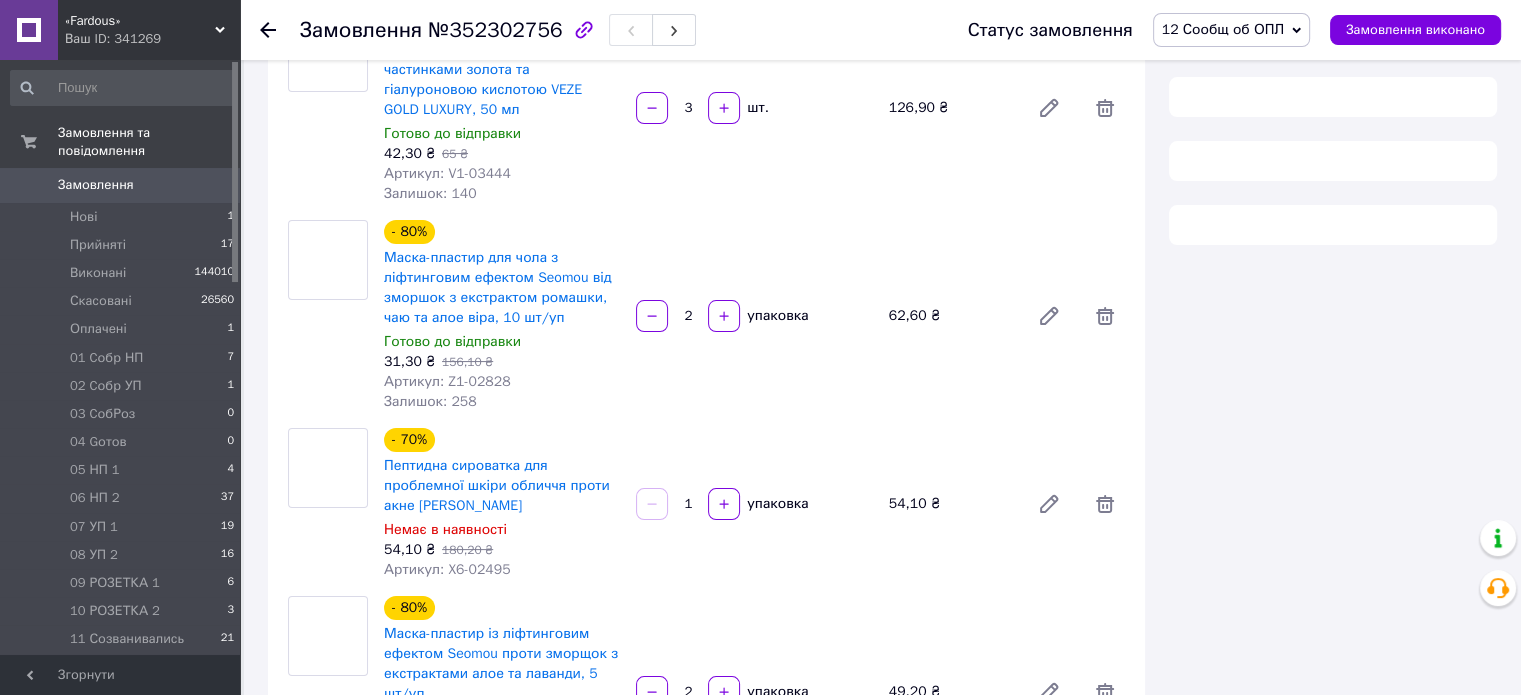 scroll, scrollTop: 508, scrollLeft: 0, axis: vertical 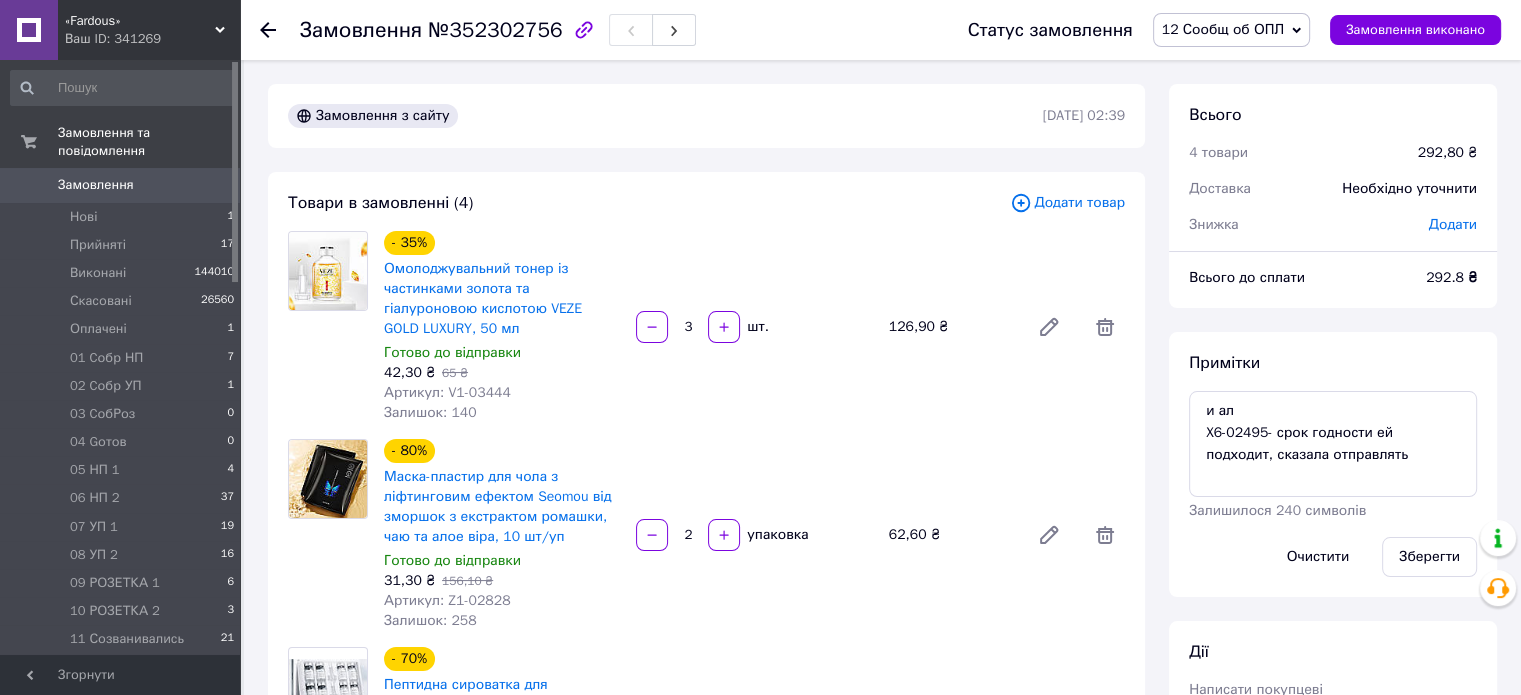 click on "12 Сообщ об ОПЛ" at bounding box center (127, 668) 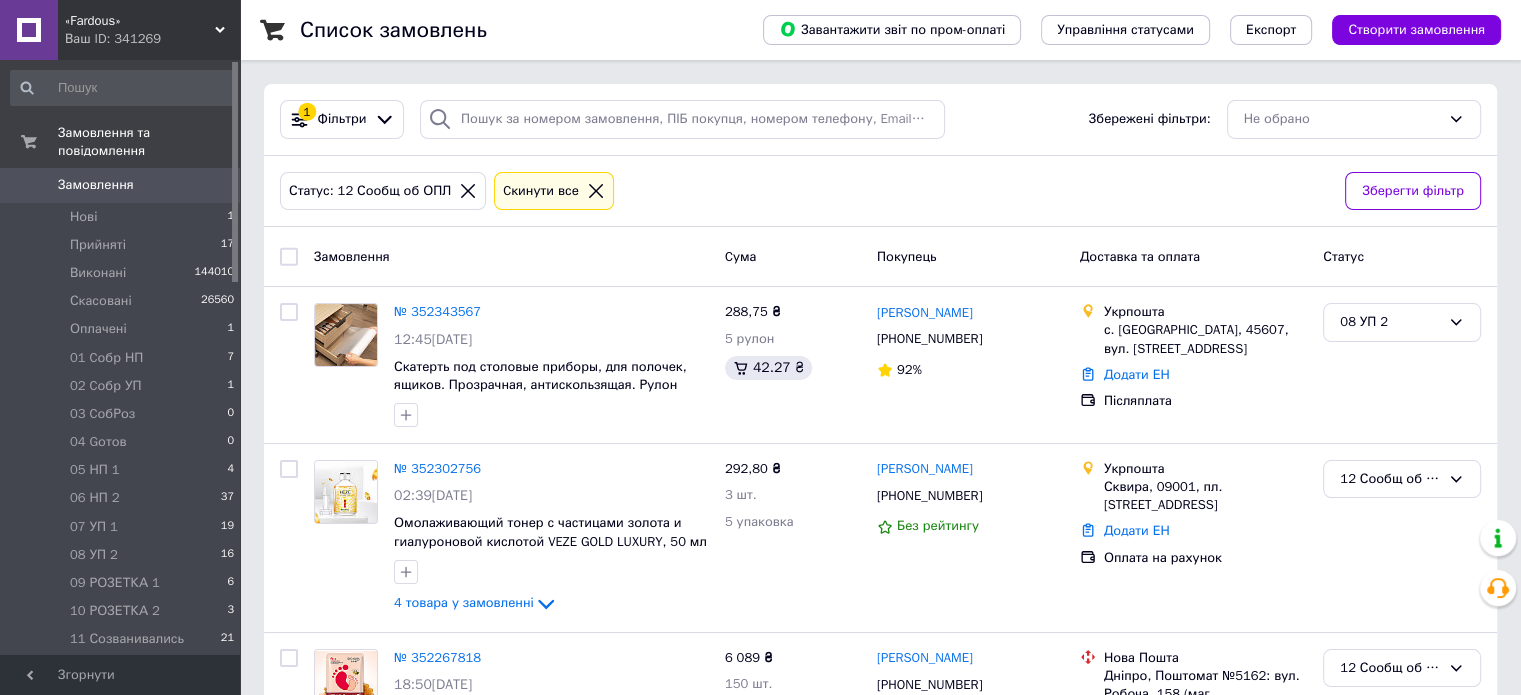 click on "Замовлення" at bounding box center (121, 185) 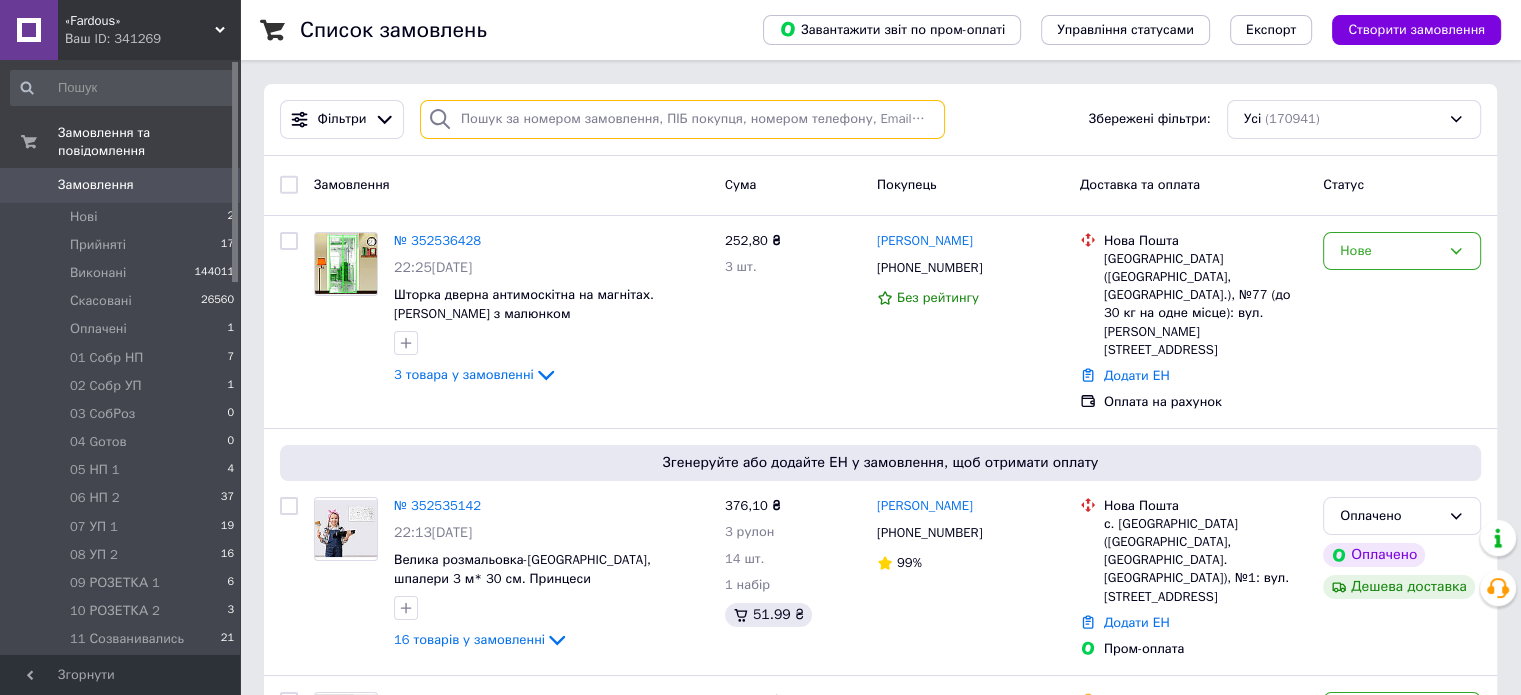 click at bounding box center (682, 119) 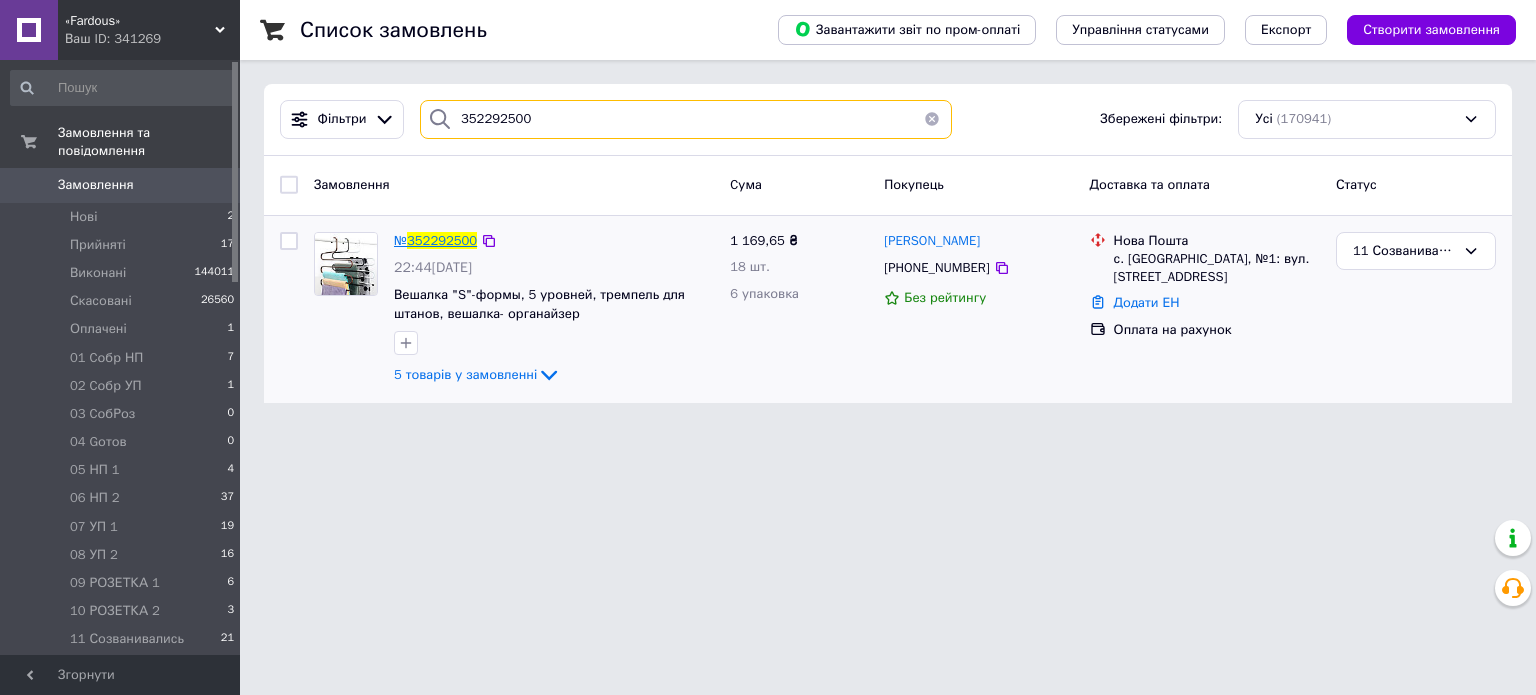 type on "352292500" 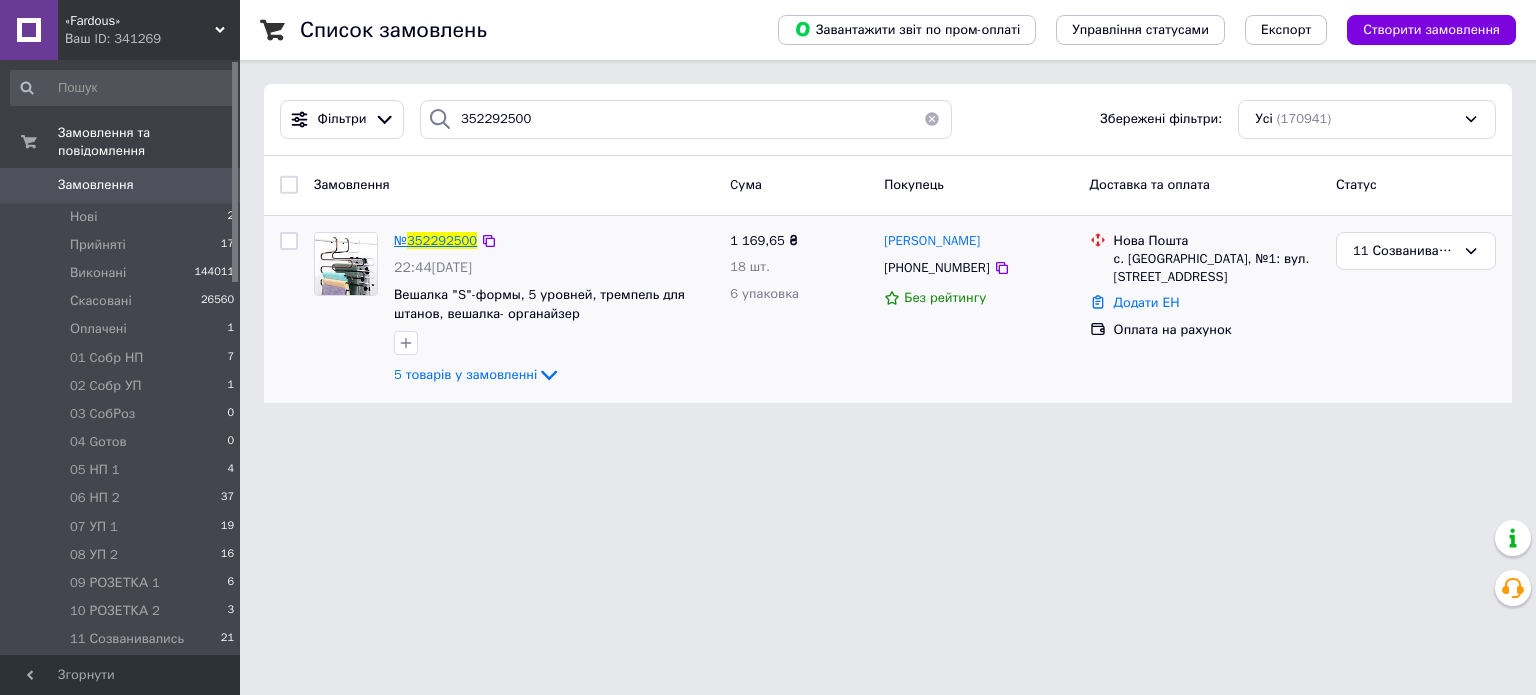 click on "352292500" at bounding box center [442, 240] 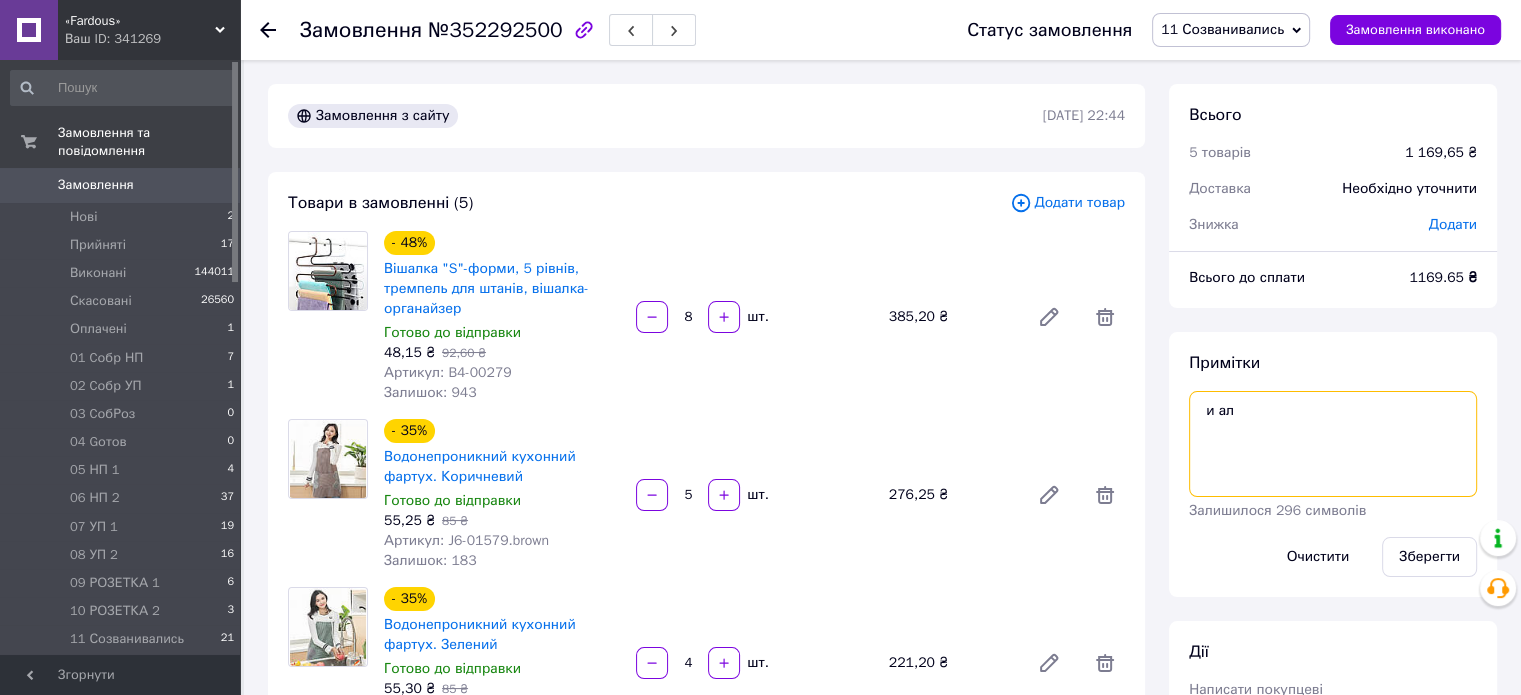 click on "и ал" at bounding box center (1333, 444) 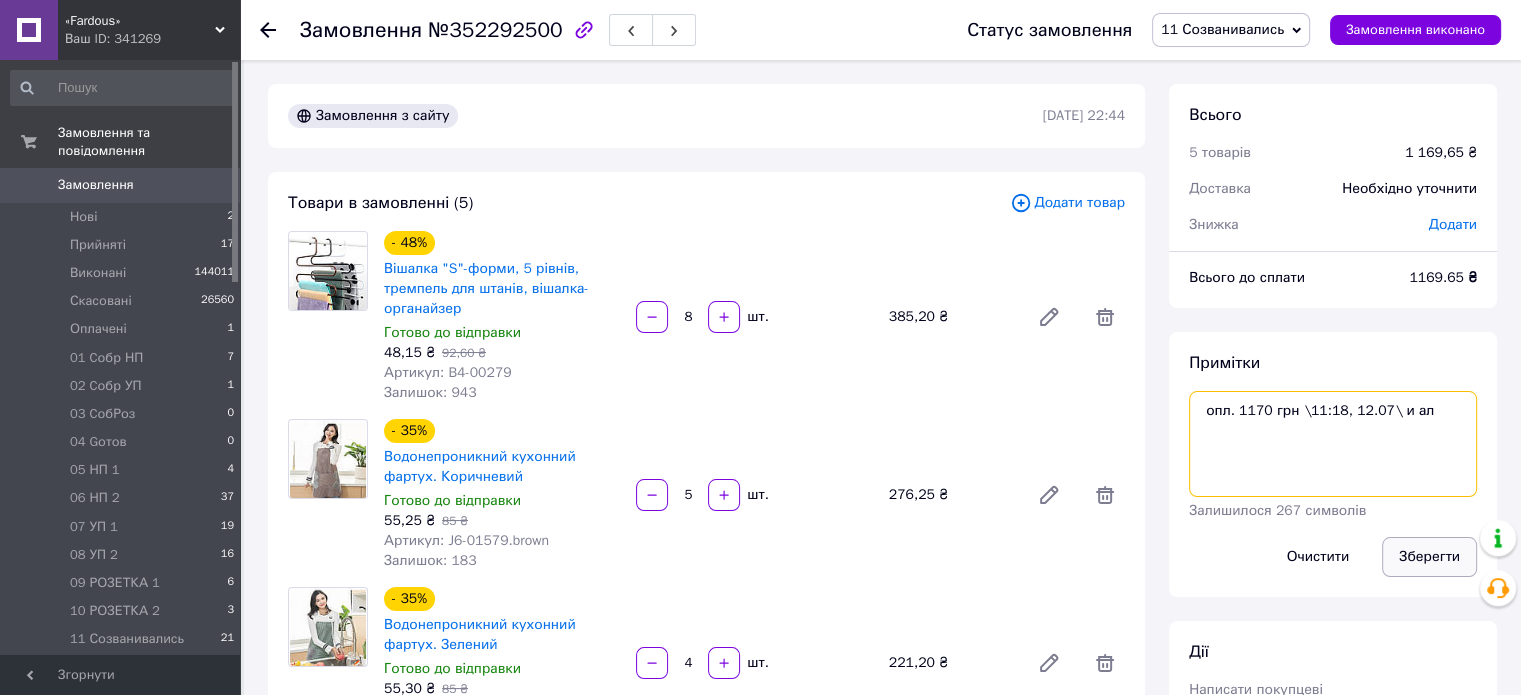 type on "опл. 1170 грн \11:18, 12.07\ и ал" 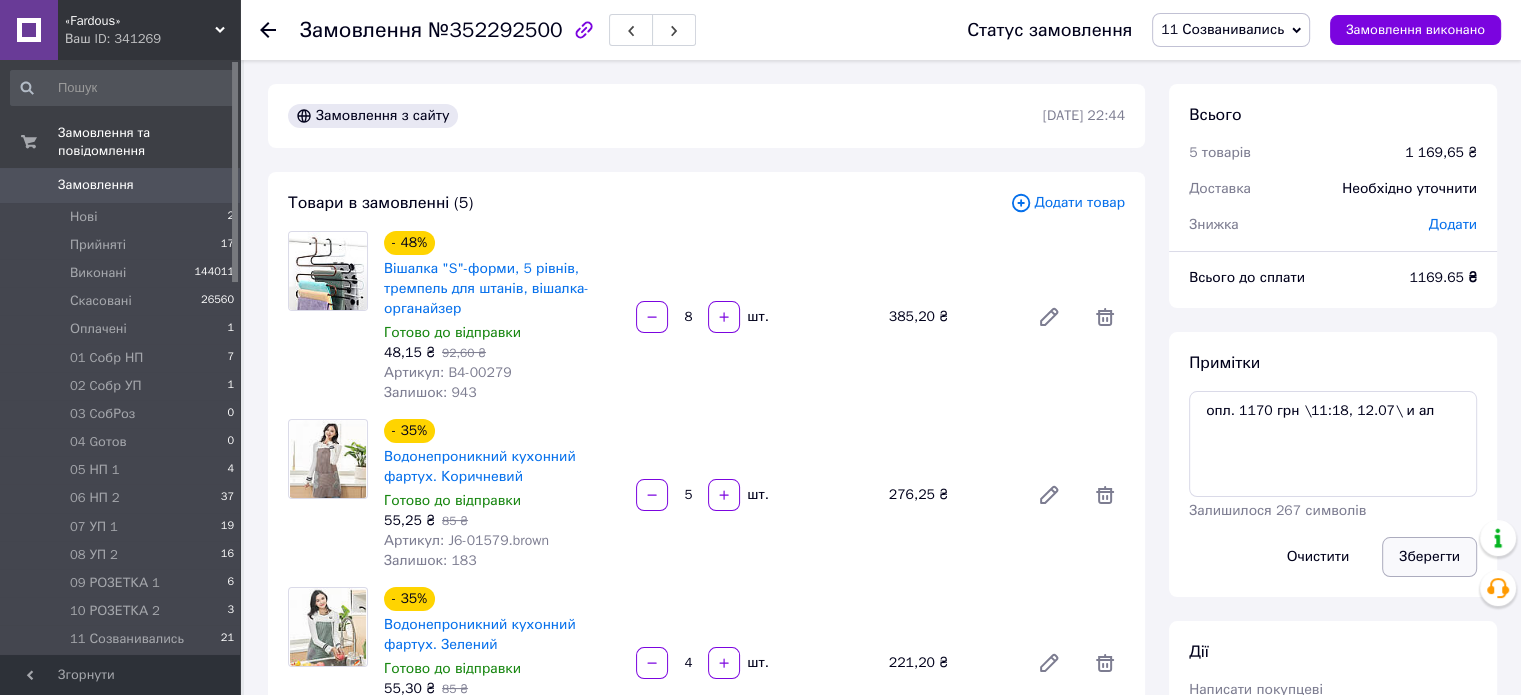click on "Зберегти" at bounding box center (1429, 557) 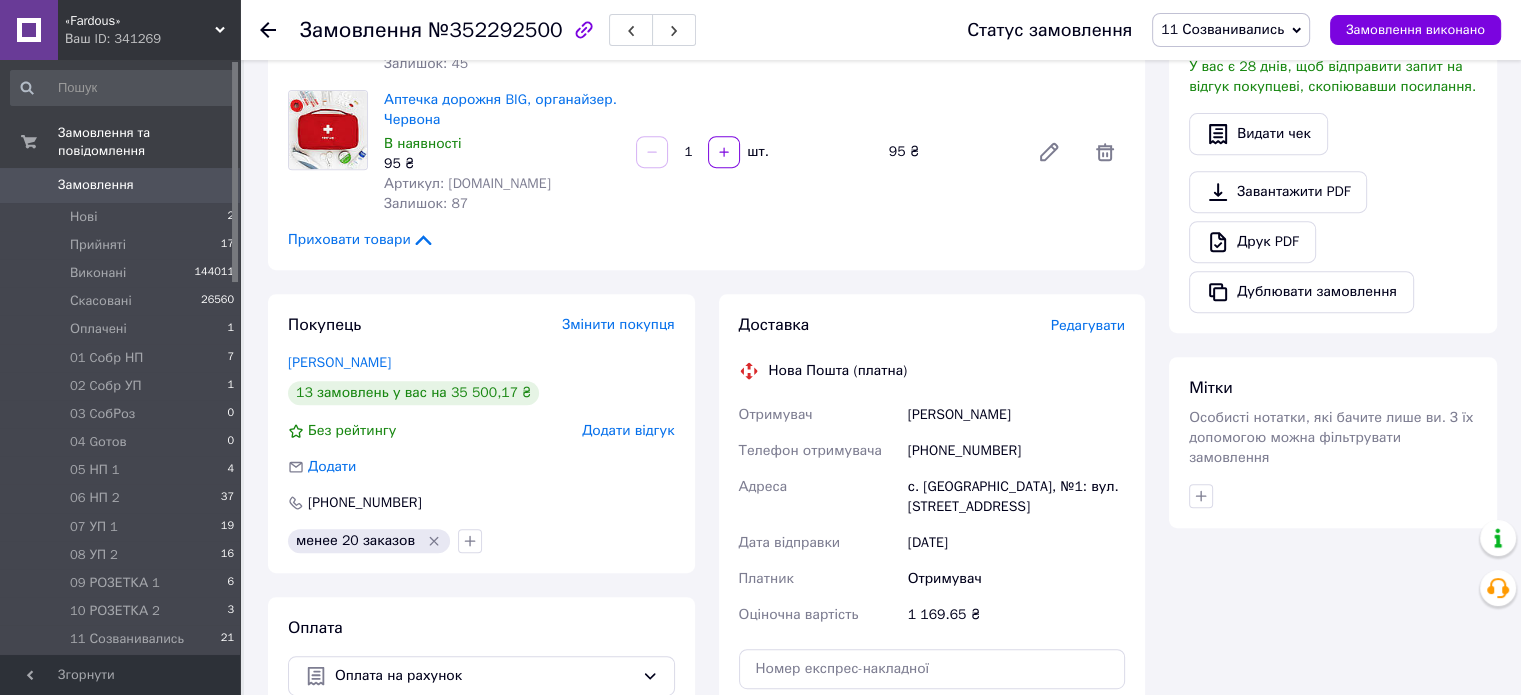 scroll, scrollTop: 849, scrollLeft: 0, axis: vertical 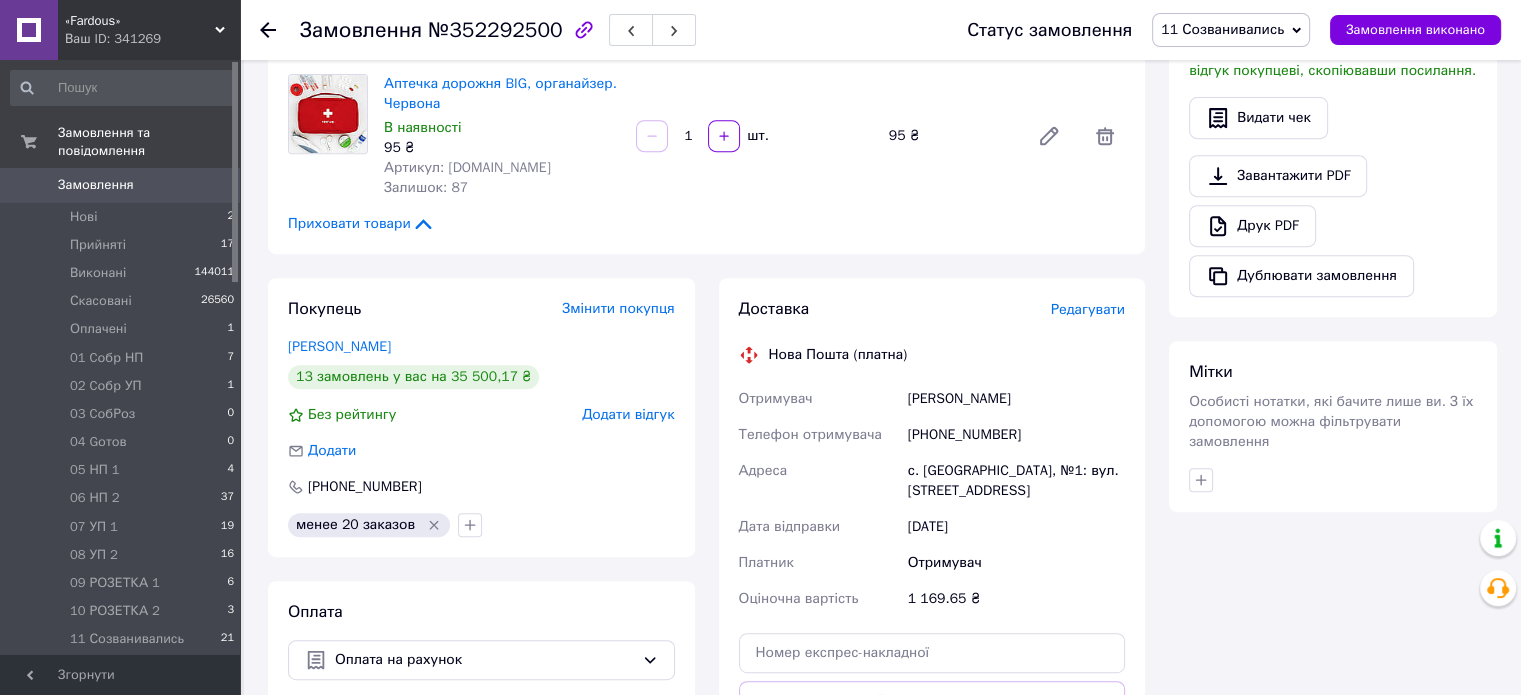 click 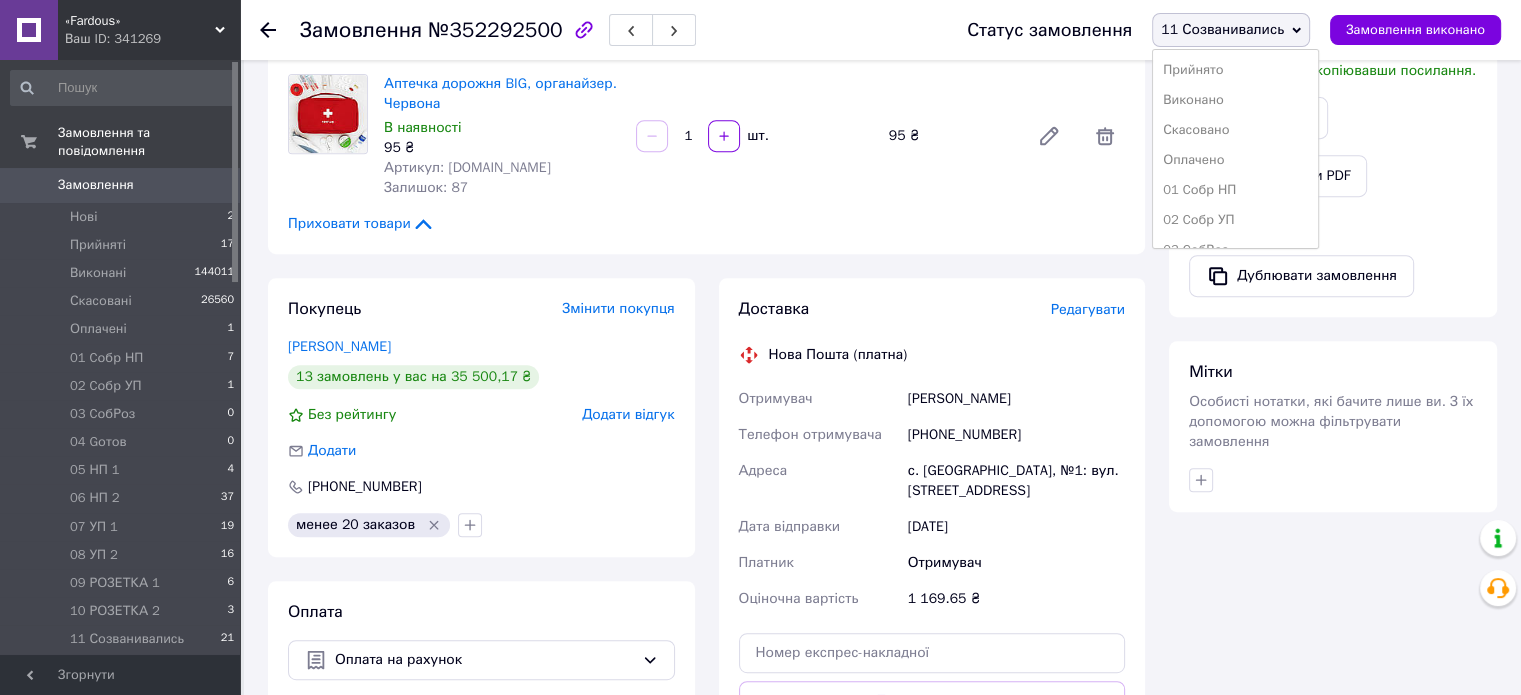 scroll, scrollTop: 173, scrollLeft: 0, axis: vertical 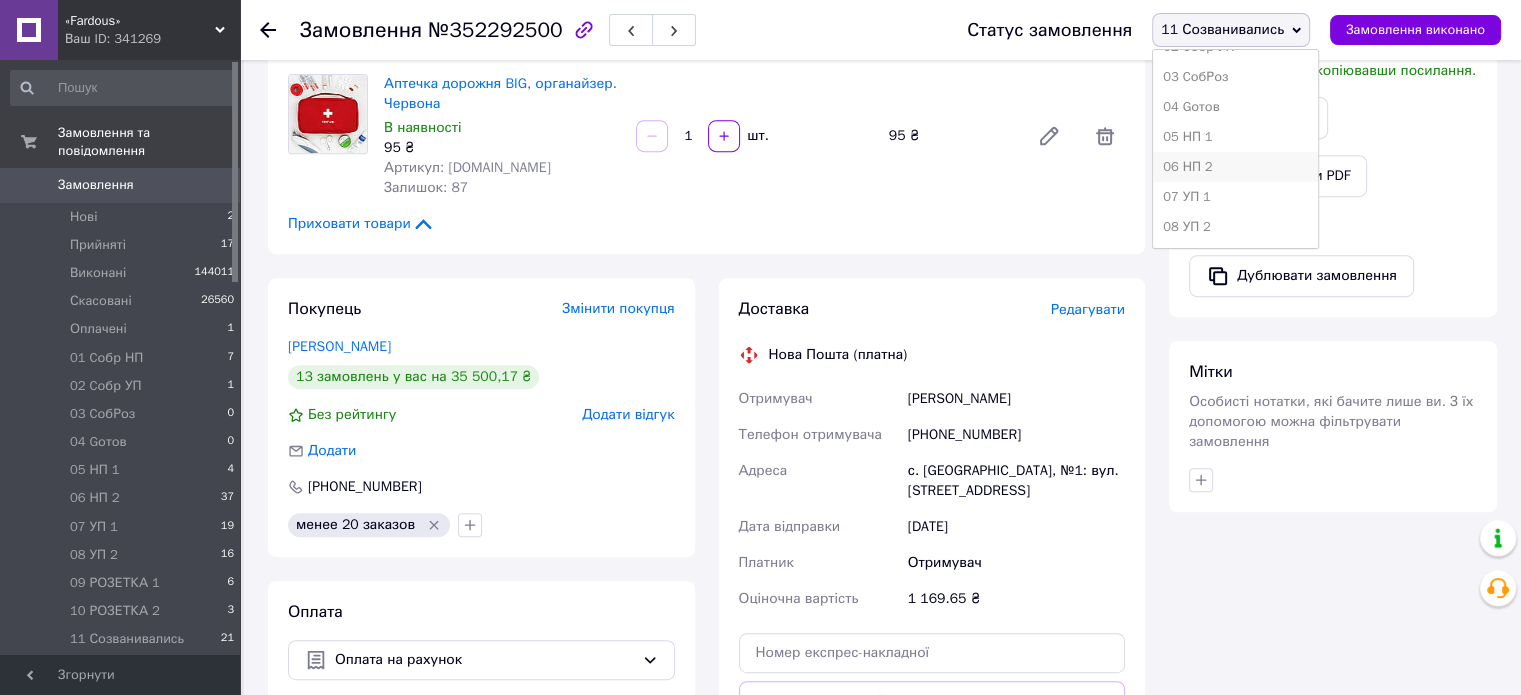 click on "06 НП 2" at bounding box center (1235, 167) 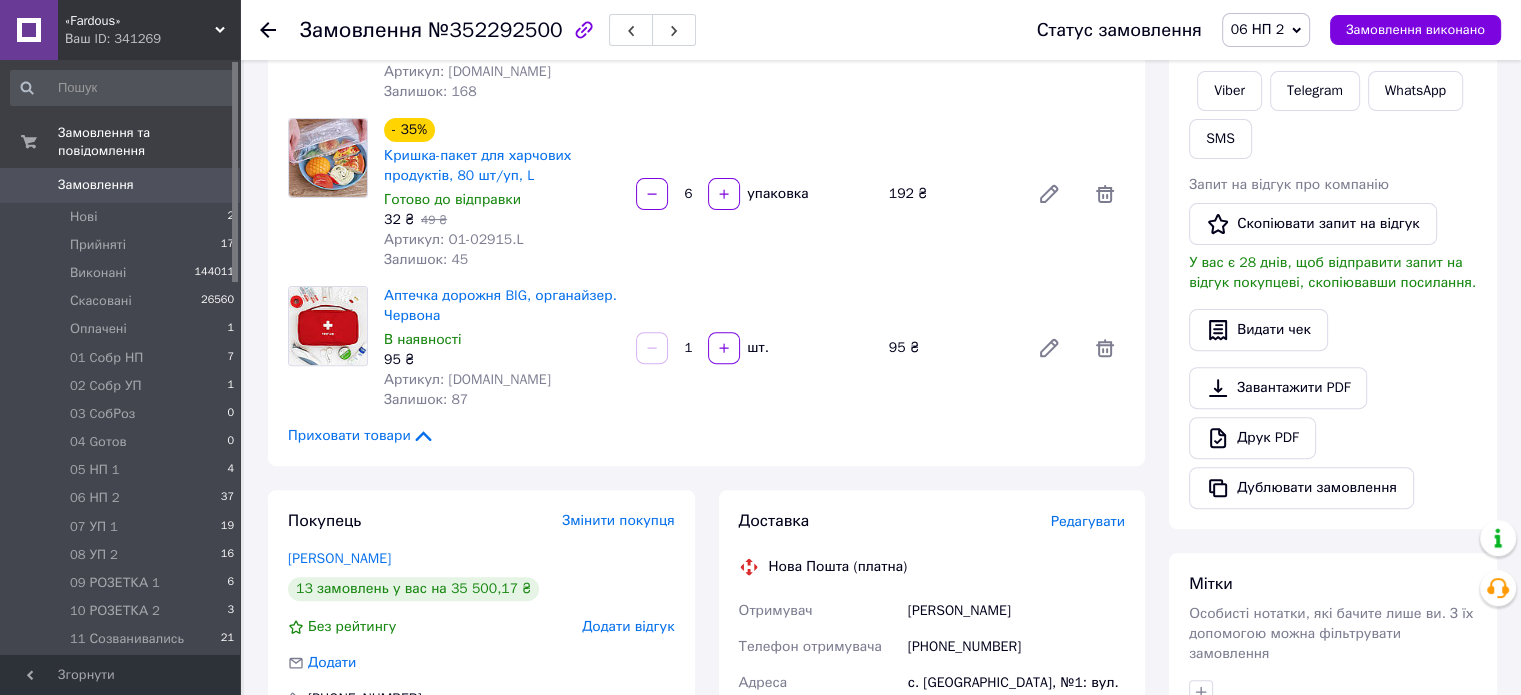 scroll, scrollTop: 621, scrollLeft: 0, axis: vertical 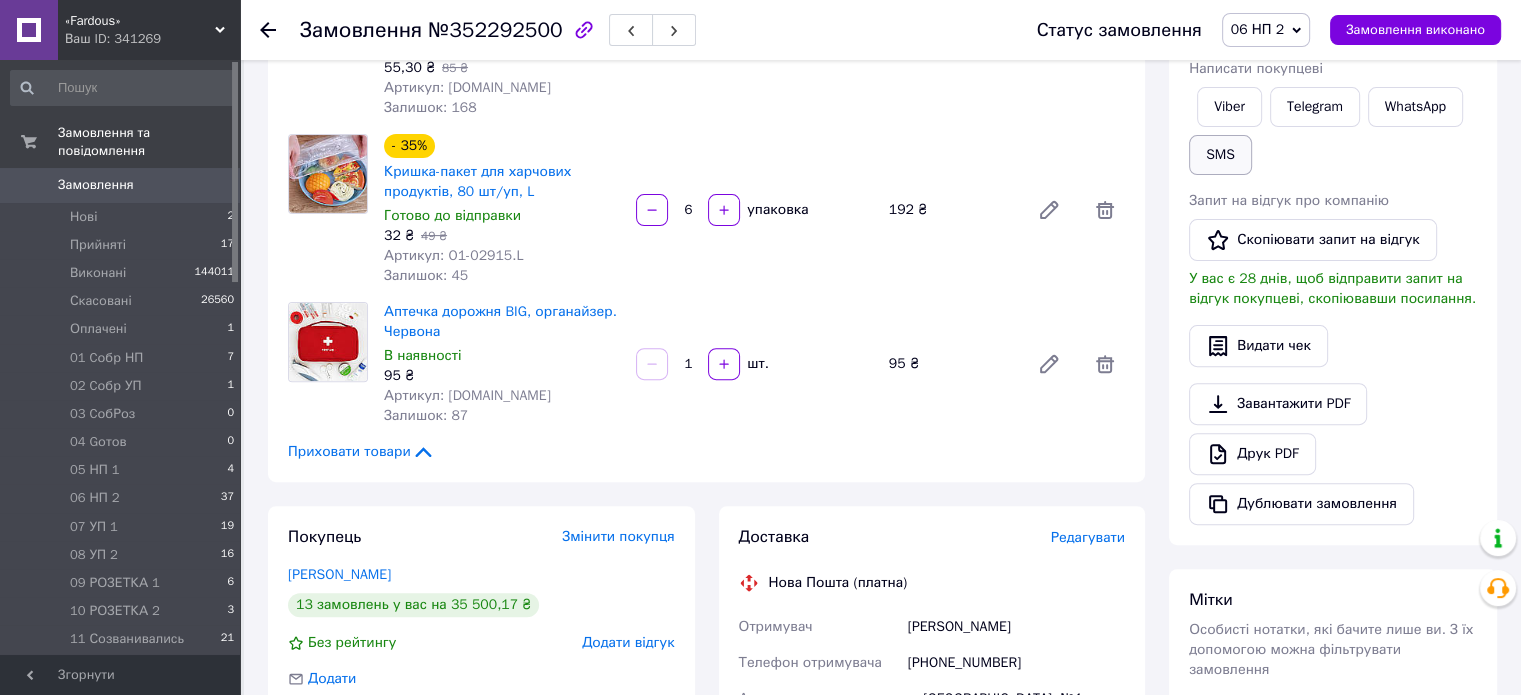 click on "SMS" at bounding box center [1220, 155] 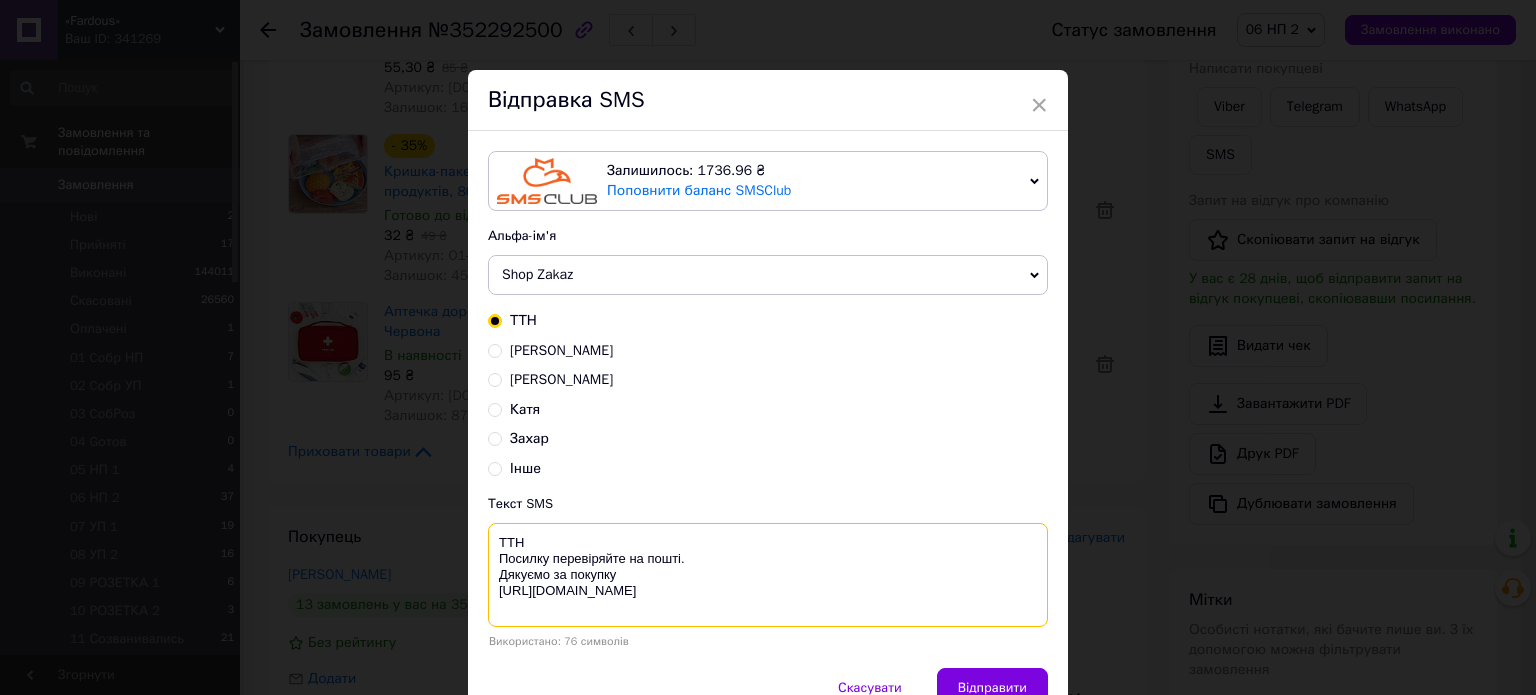 drag, startPoint x: 691, startPoint y: 559, endPoint x: 496, endPoint y: 536, distance: 196.35173 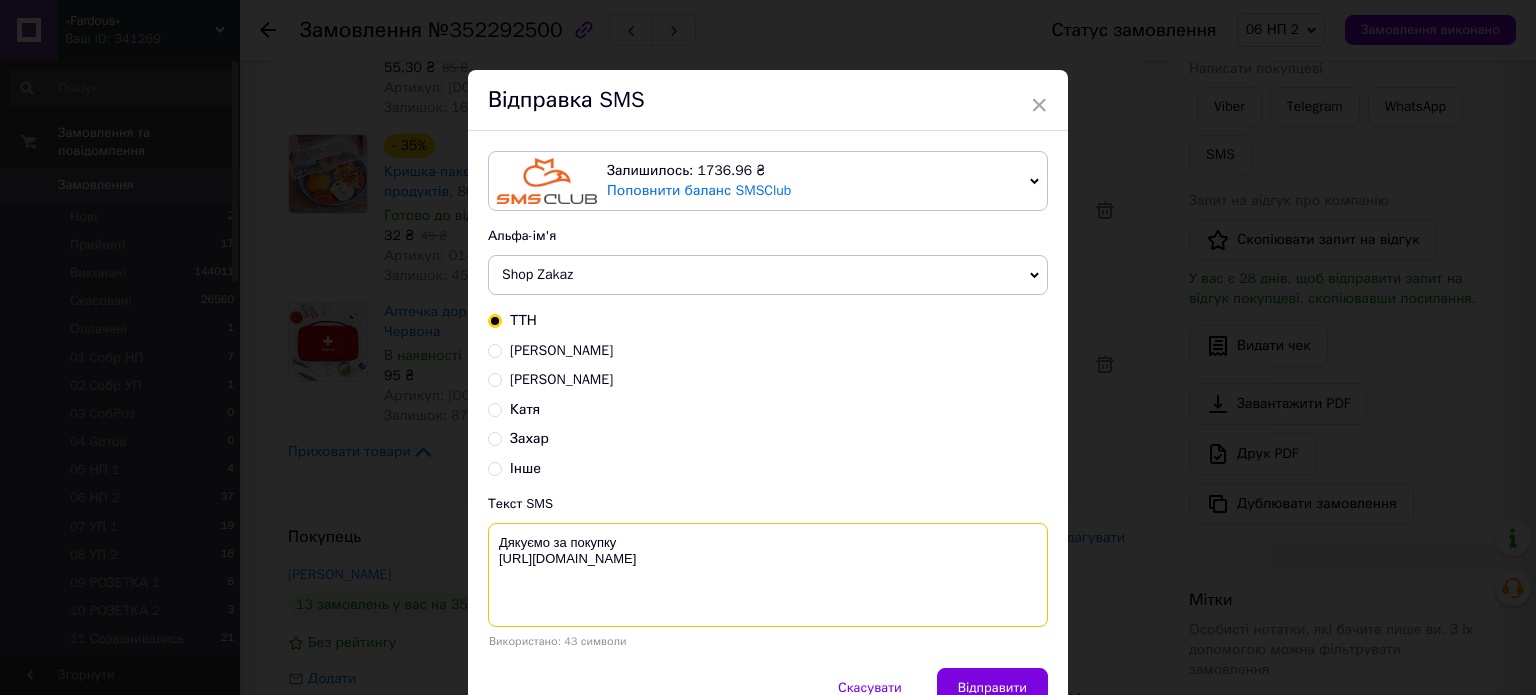 paste on "Ваша оплата зарахована.
Очікуйте номер ТТН у день відправки Вашого товару." 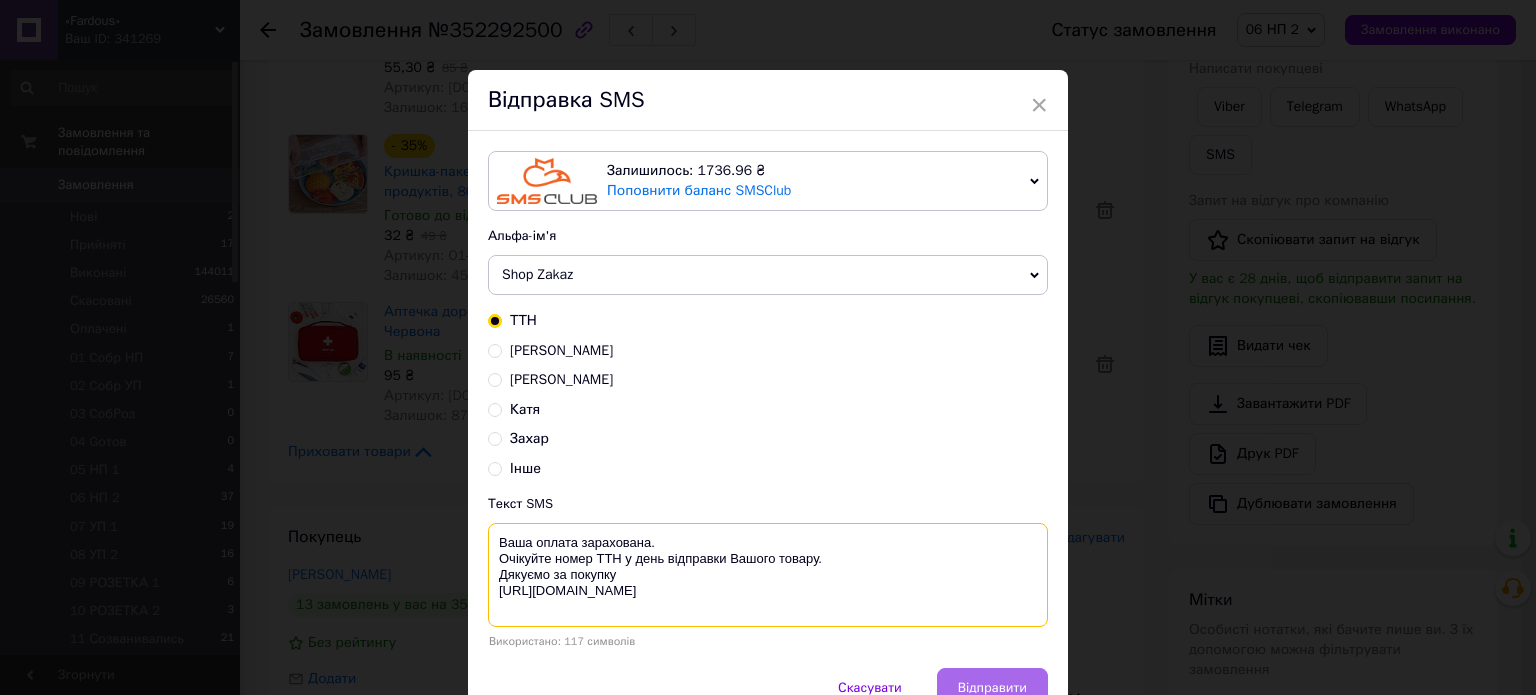 type on "Ваша оплата зарахована.
Очікуйте номер ТТН у день відправки Вашого товару.
Дякуємо за покупку
[URL][DOMAIN_NAME]" 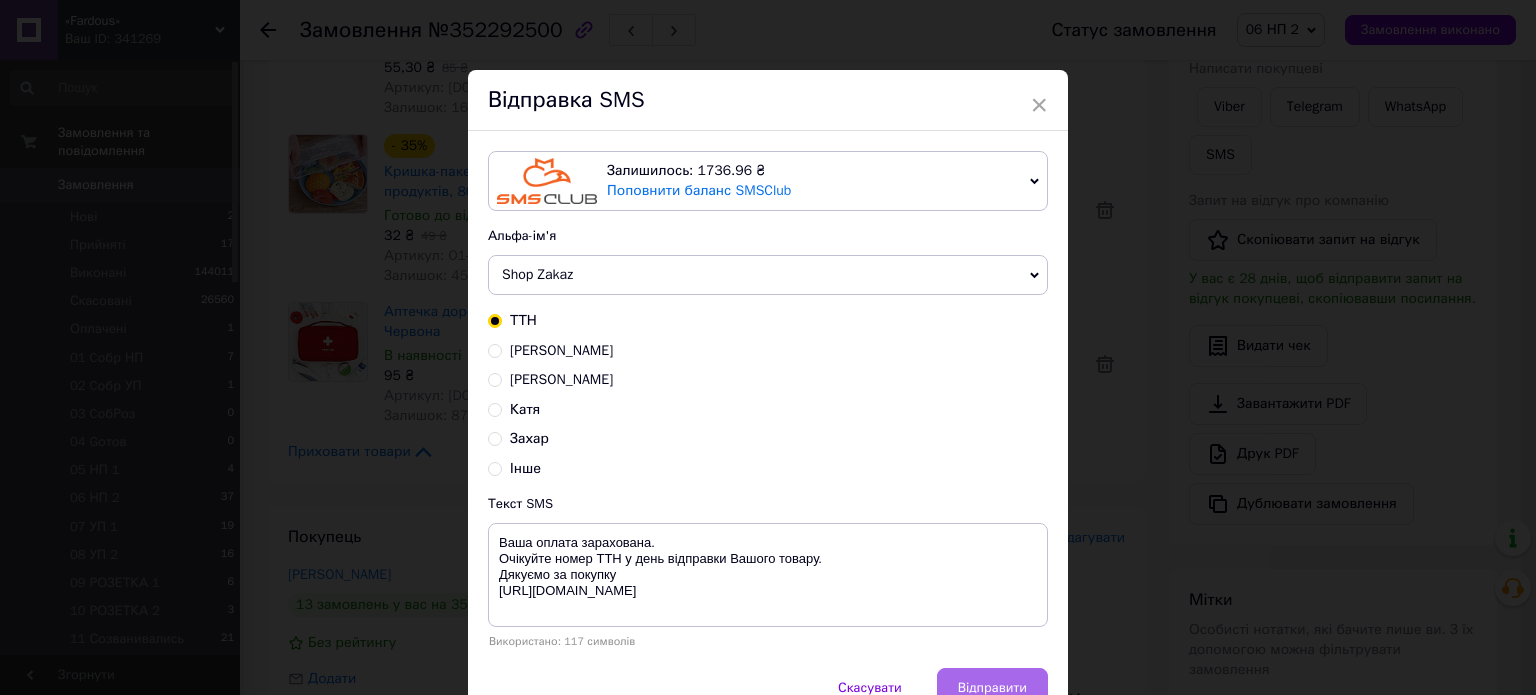 click on "Відправити" at bounding box center [992, 688] 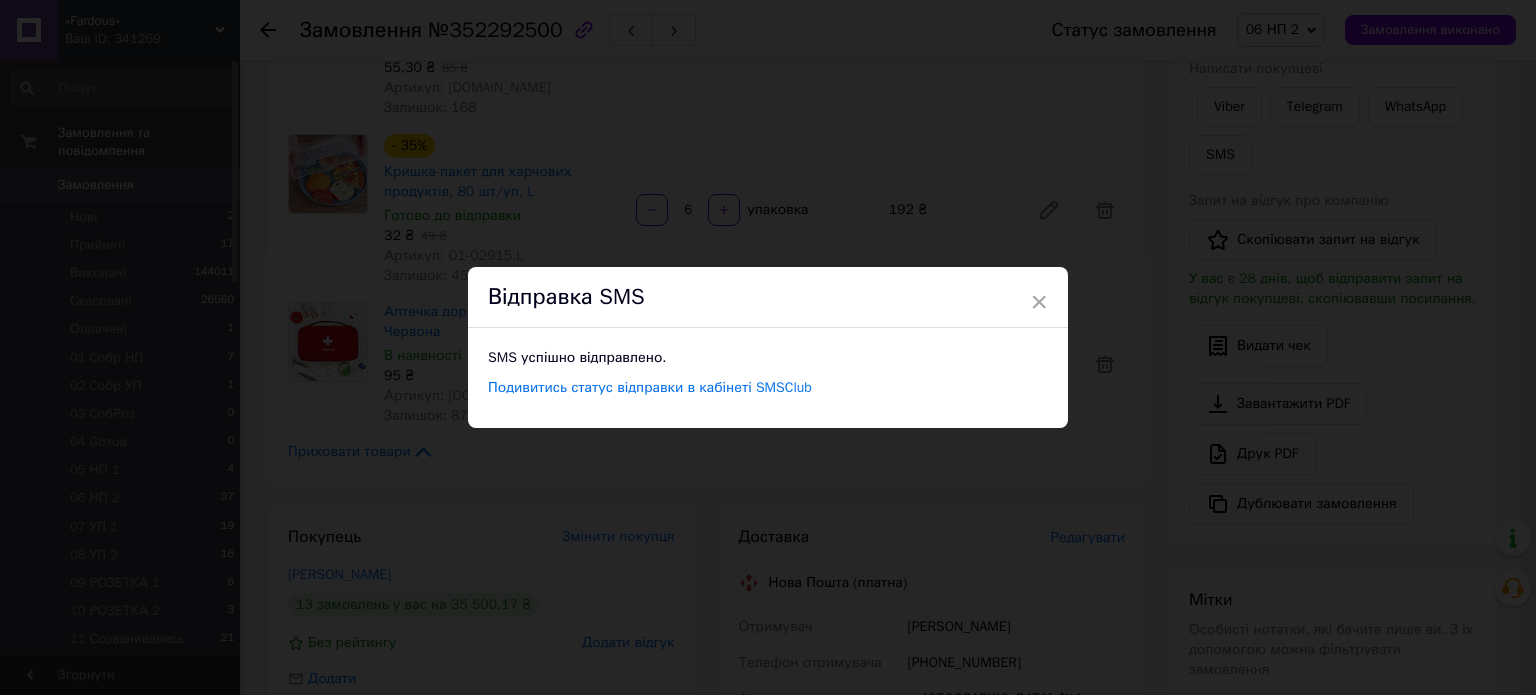 click on "× Відправка SMS SMS успішно відправлено. Подивитись статус відправки в кабінеті SMSClub" at bounding box center (768, 347) 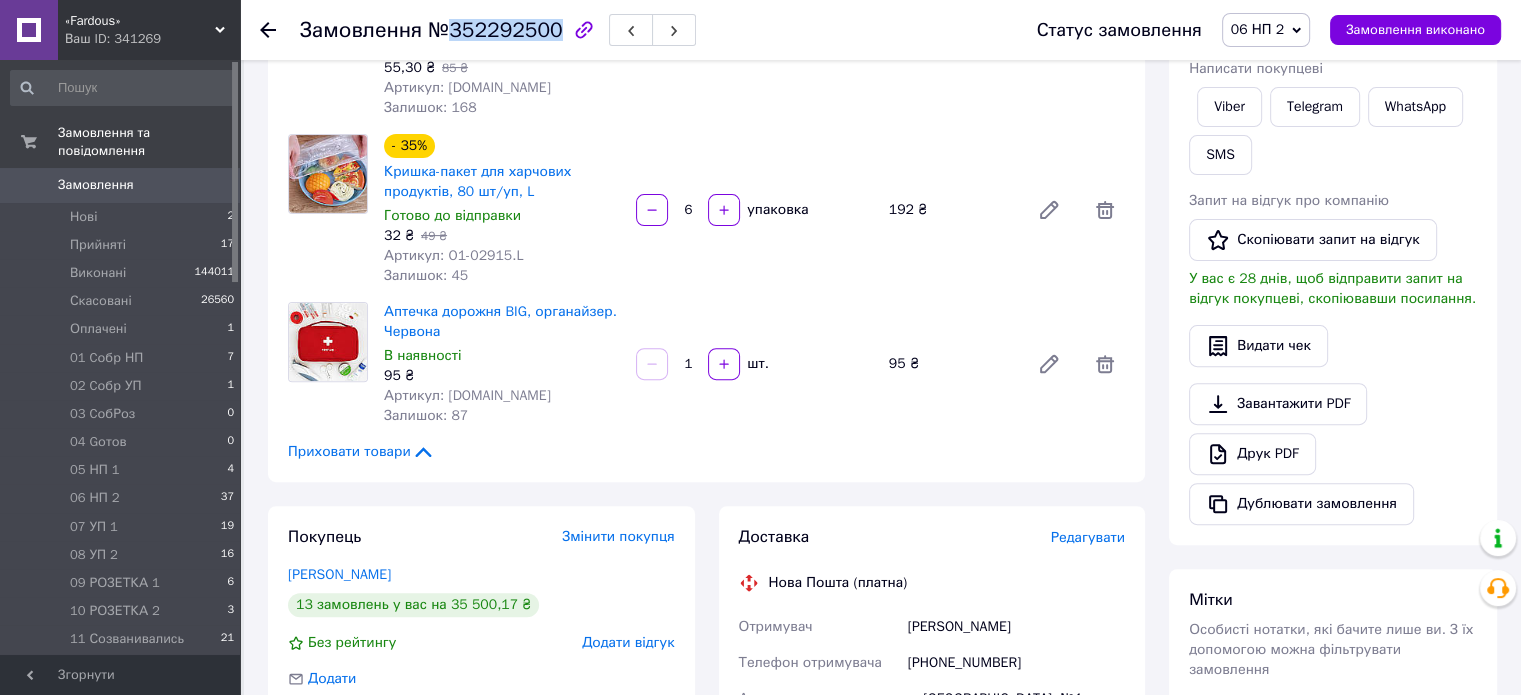 click on "№352292500" at bounding box center (495, 30) 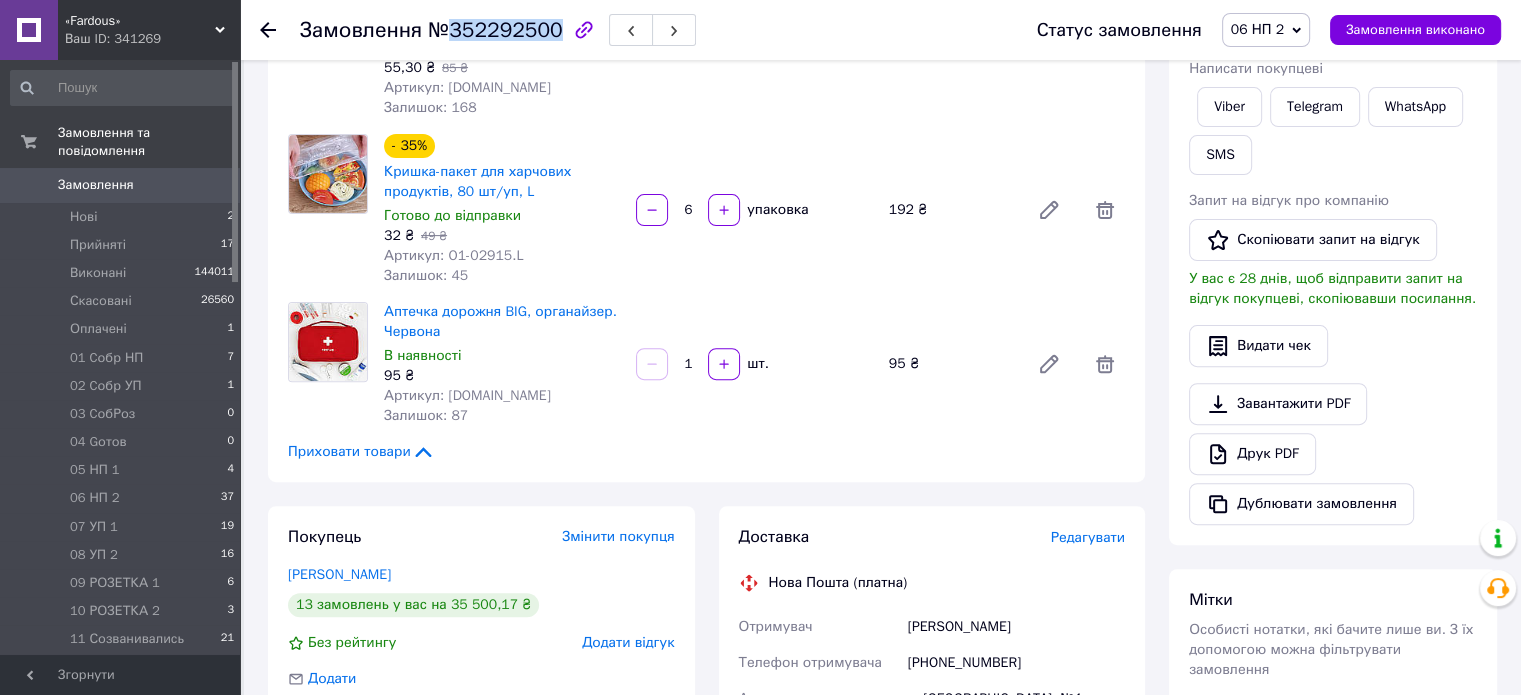 click on "Замовлення" at bounding box center (121, 185) 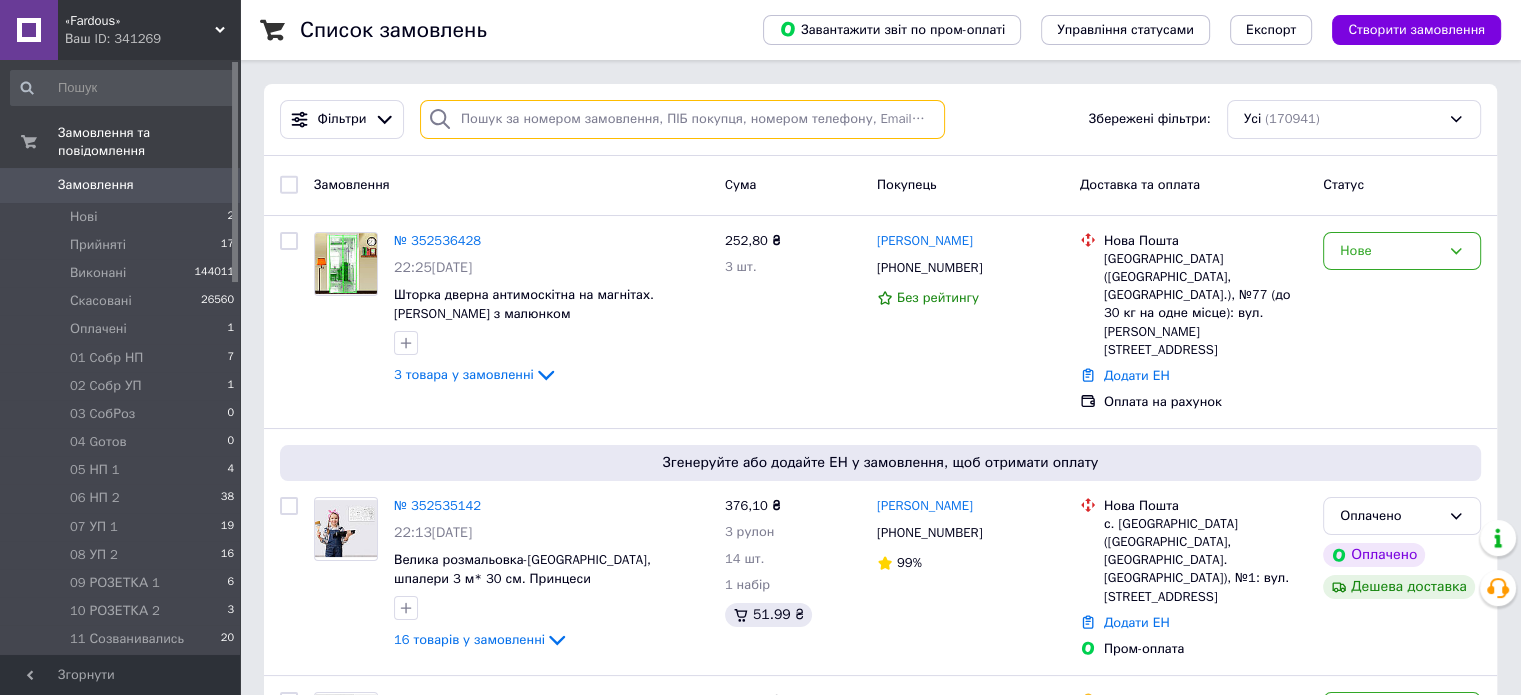 click at bounding box center (682, 119) 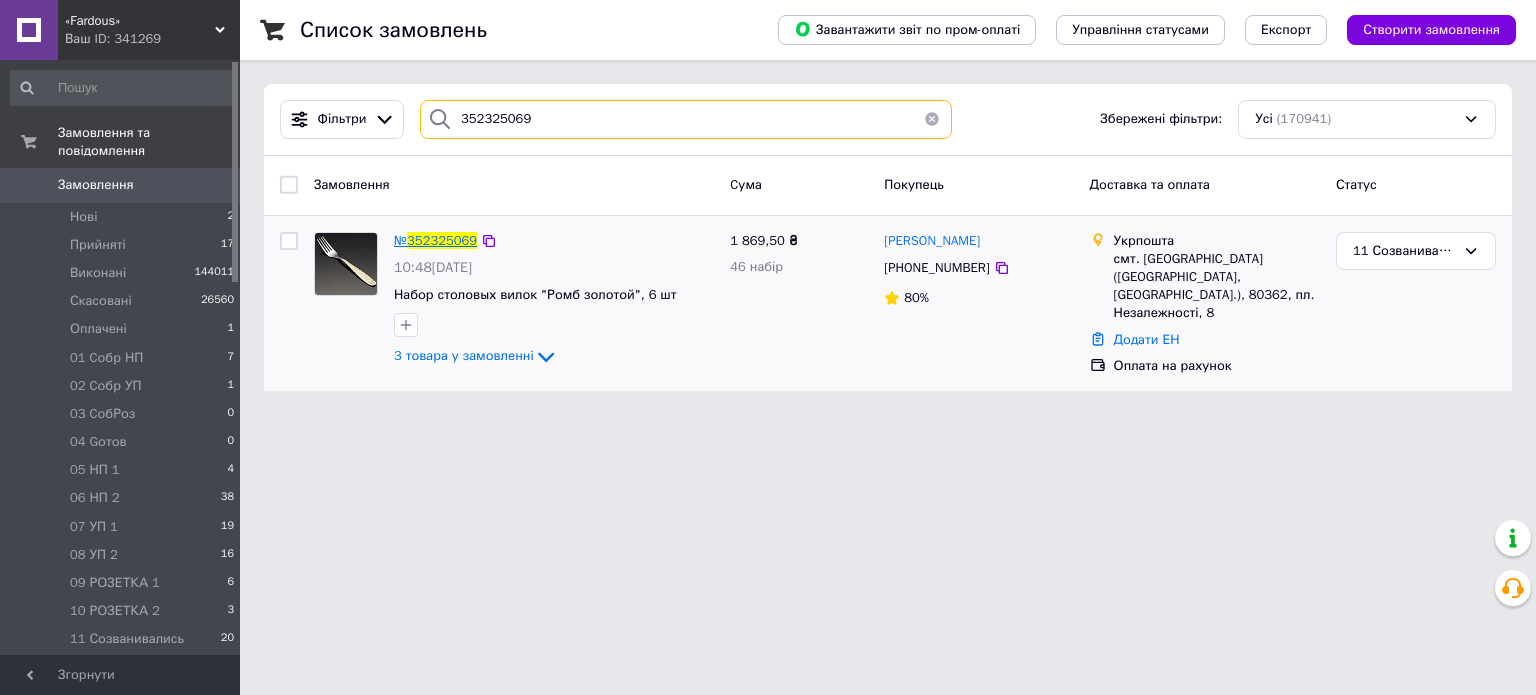 type on "352325069" 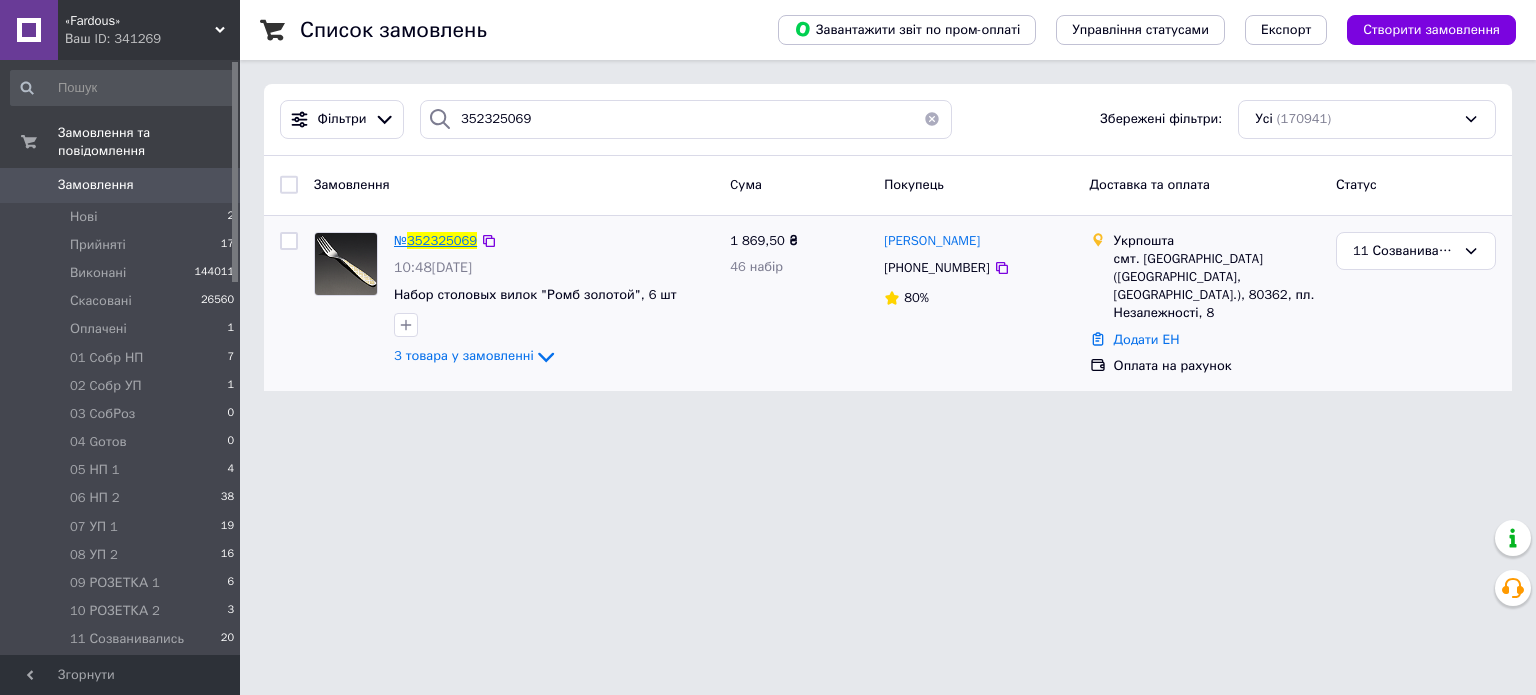 click on "352325069" at bounding box center (442, 240) 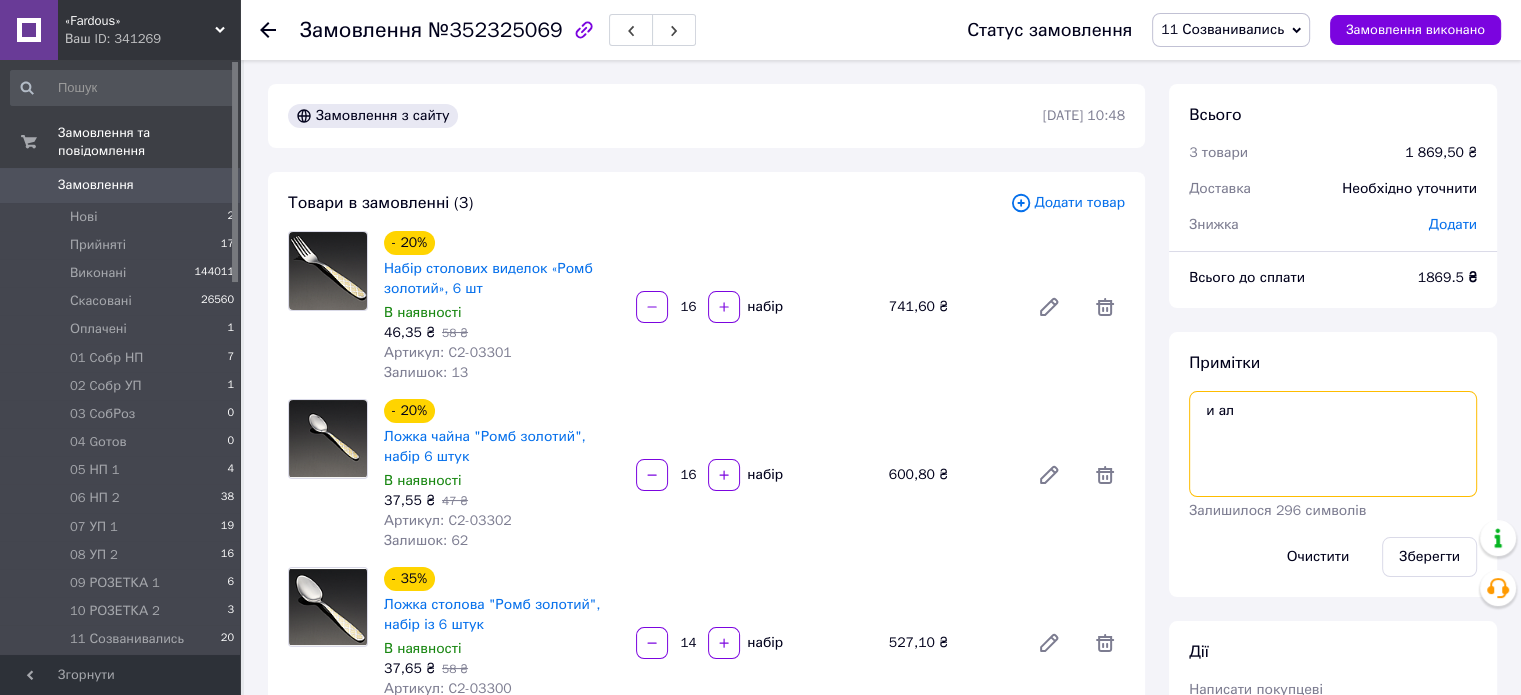 click on "и ал" at bounding box center (1333, 444) 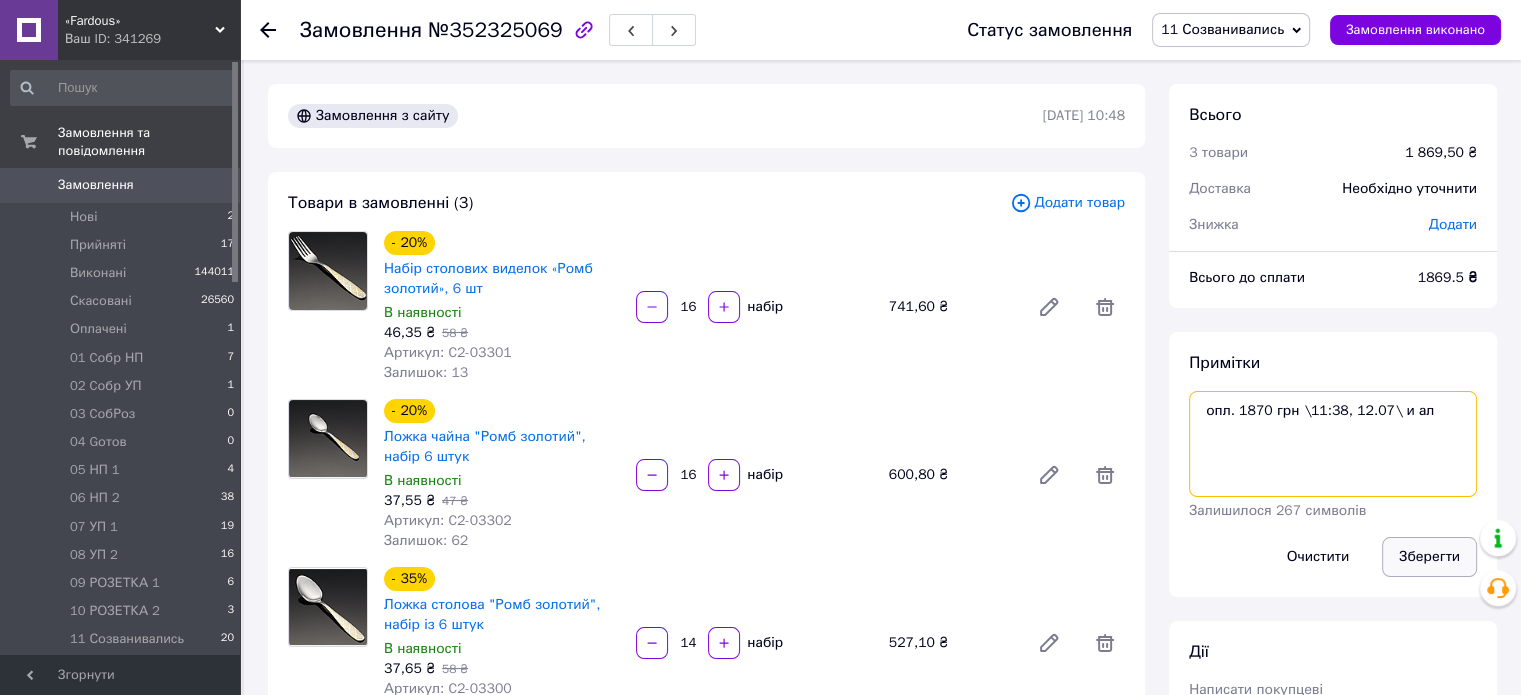 type on "опл. 1870 грн \11:38, 12.07\ и ал" 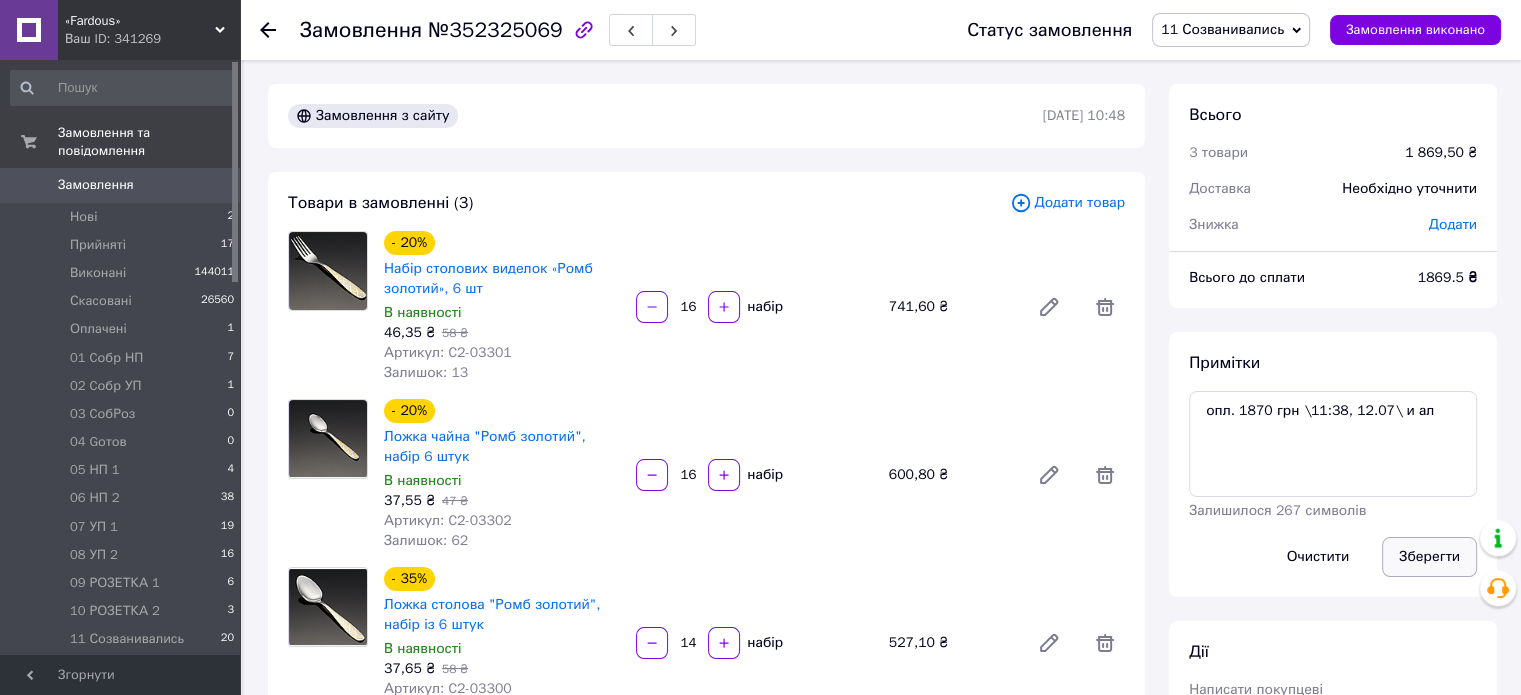 click on "Зберегти" at bounding box center (1429, 557) 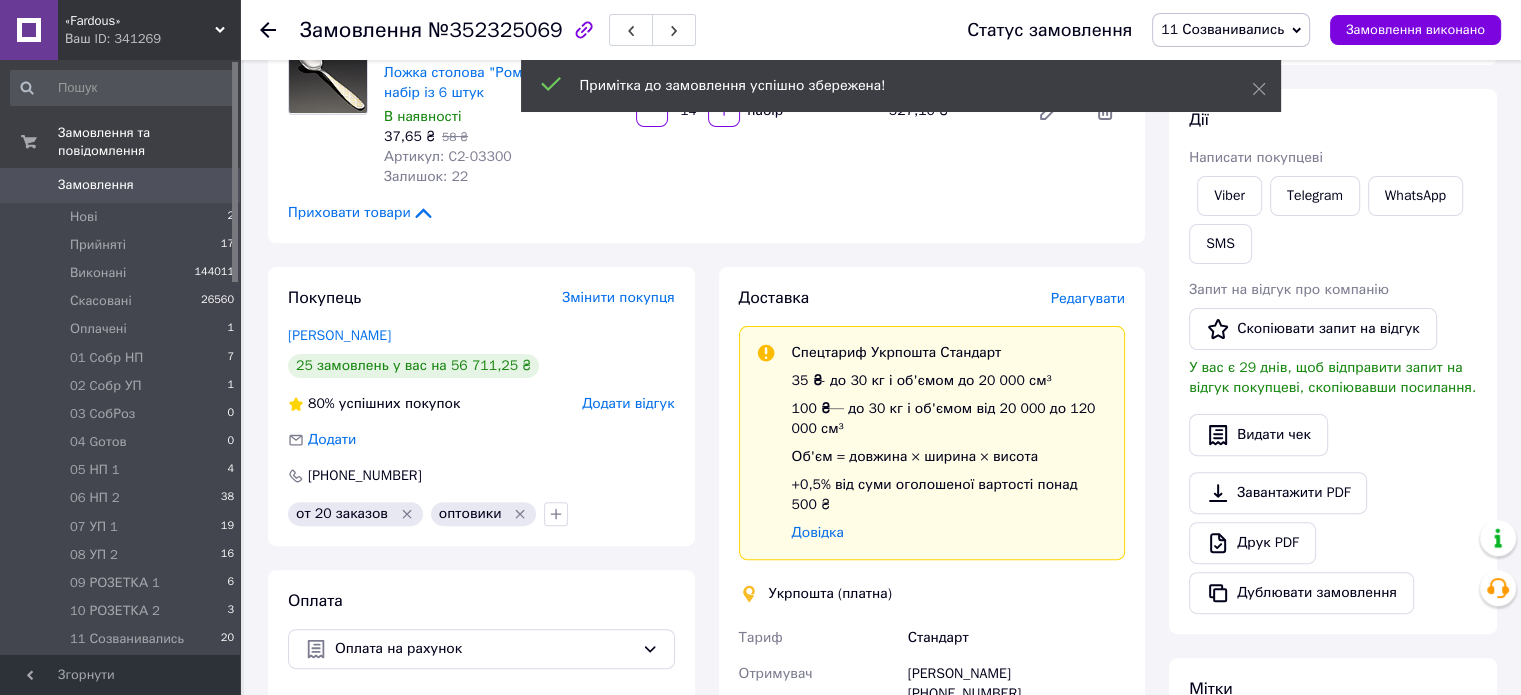 scroll, scrollTop: 539, scrollLeft: 0, axis: vertical 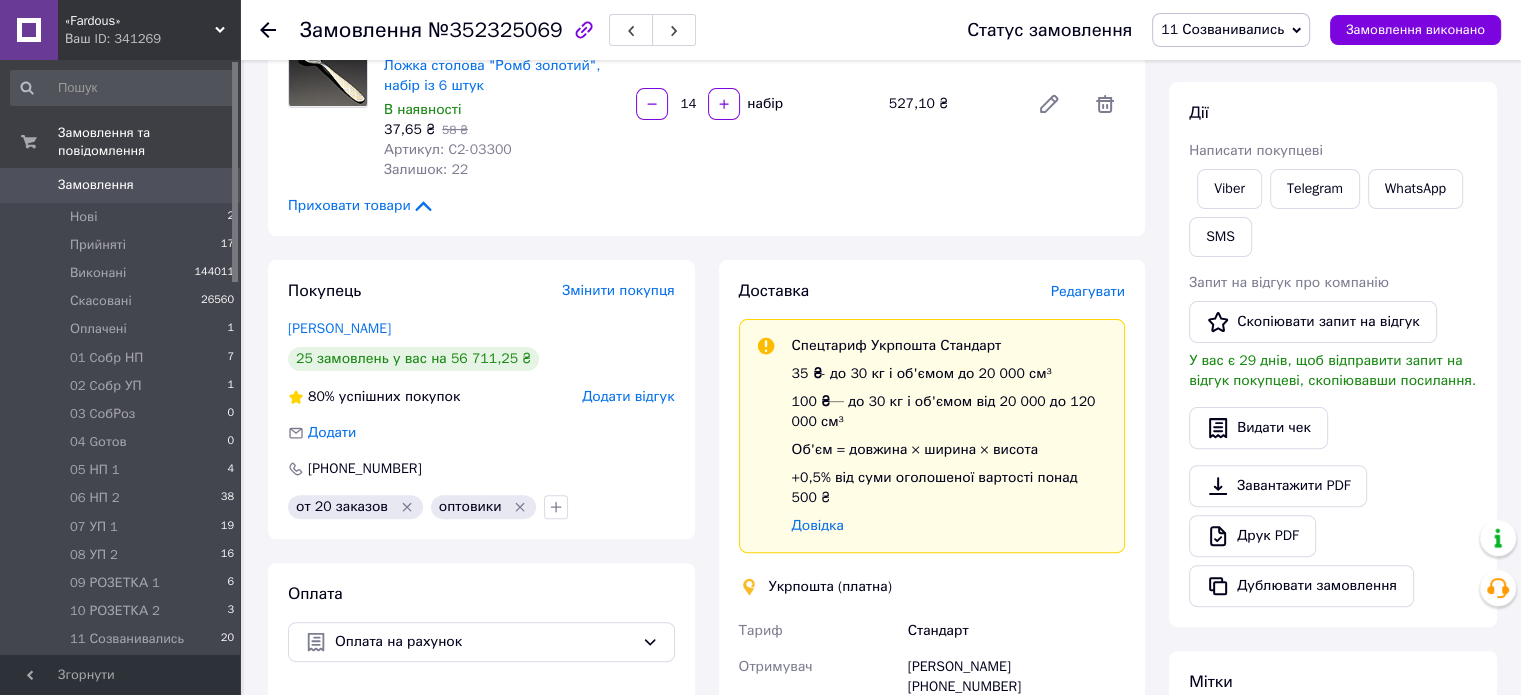 click on "11 Созванивались" at bounding box center [1231, 30] 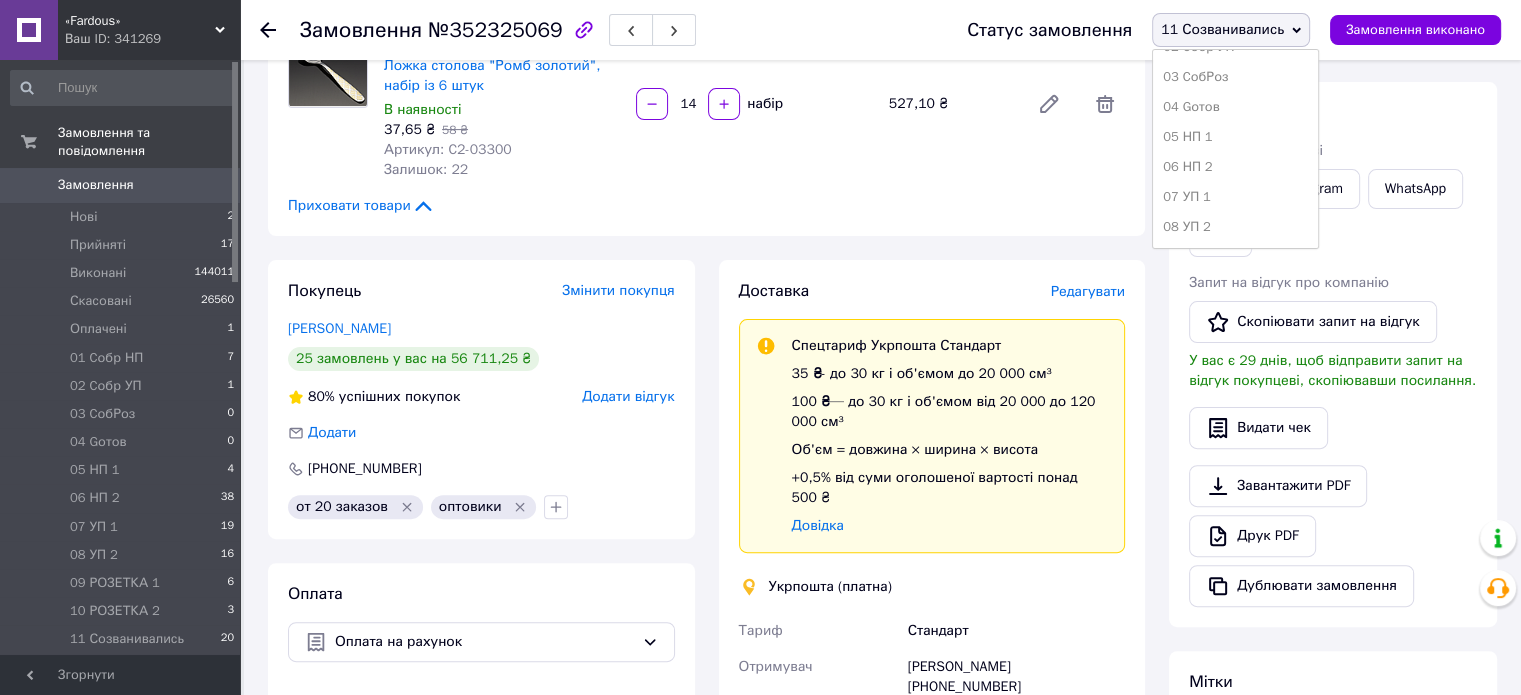 scroll, scrollTop: 520, scrollLeft: 0, axis: vertical 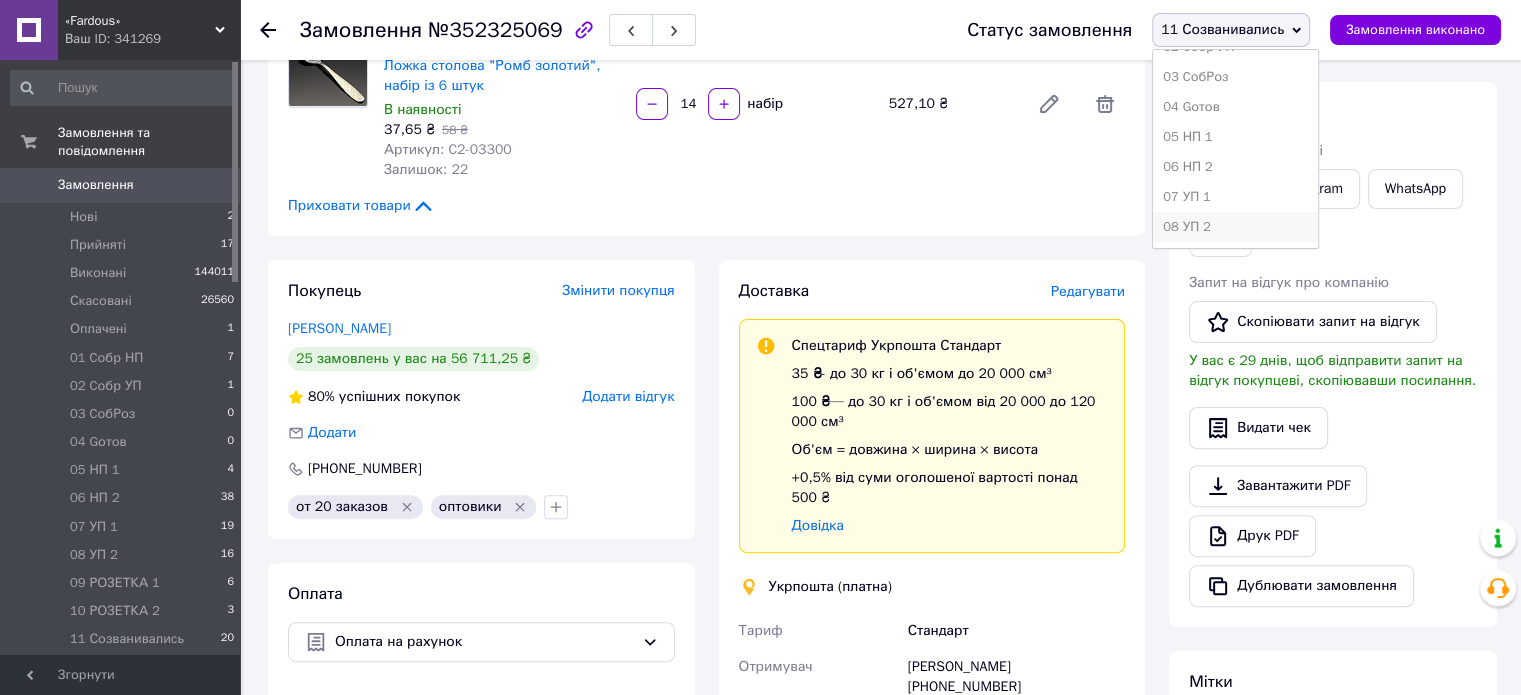 click on "08 УП 2" at bounding box center [1235, 227] 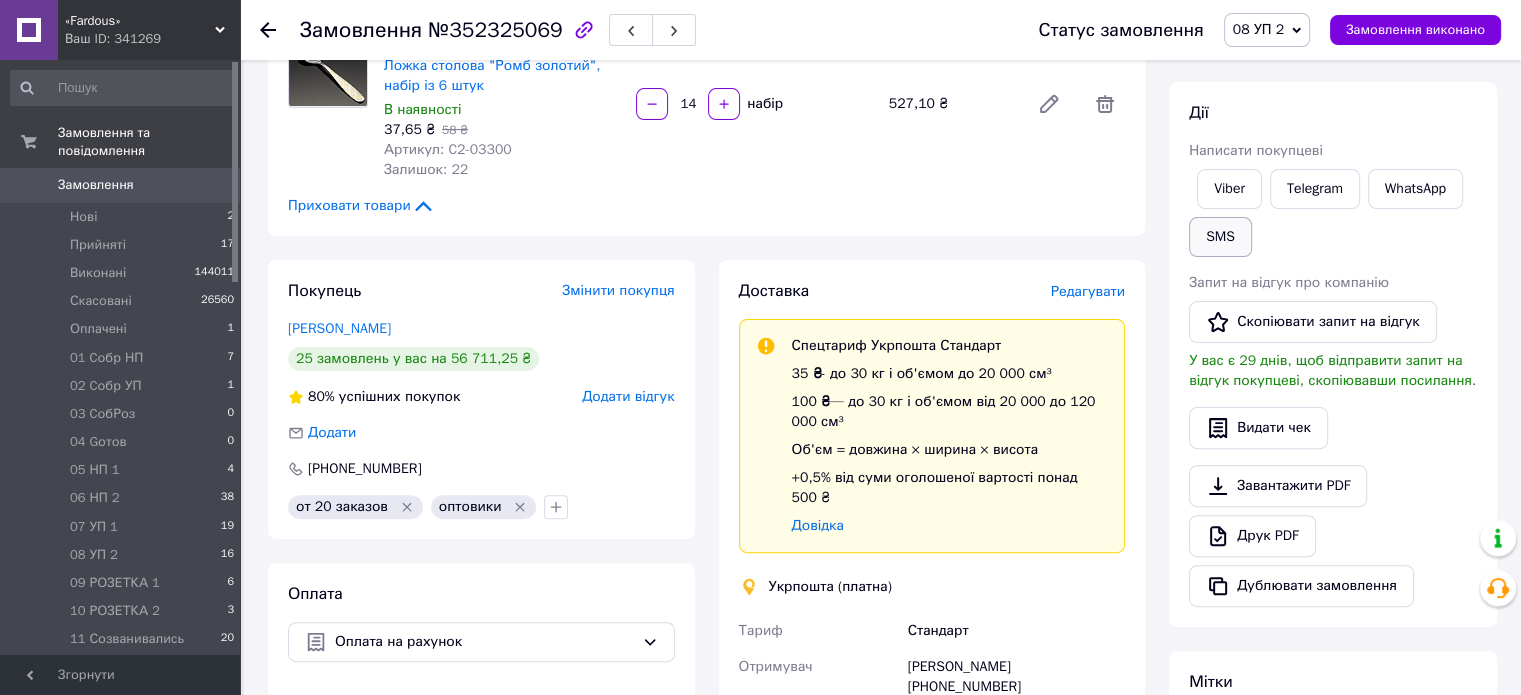 click on "SMS" at bounding box center [1220, 237] 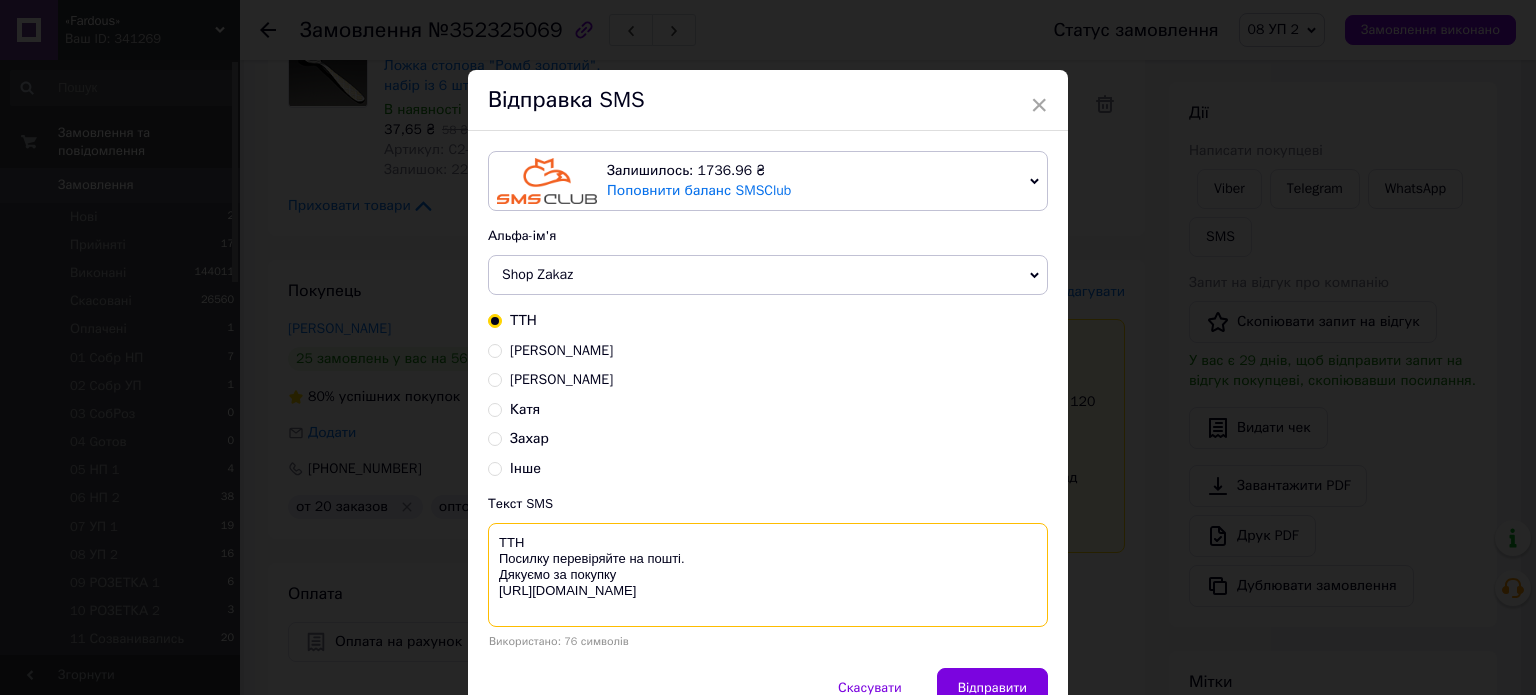 drag, startPoint x: 686, startPoint y: 559, endPoint x: 494, endPoint y: 537, distance: 193.2563 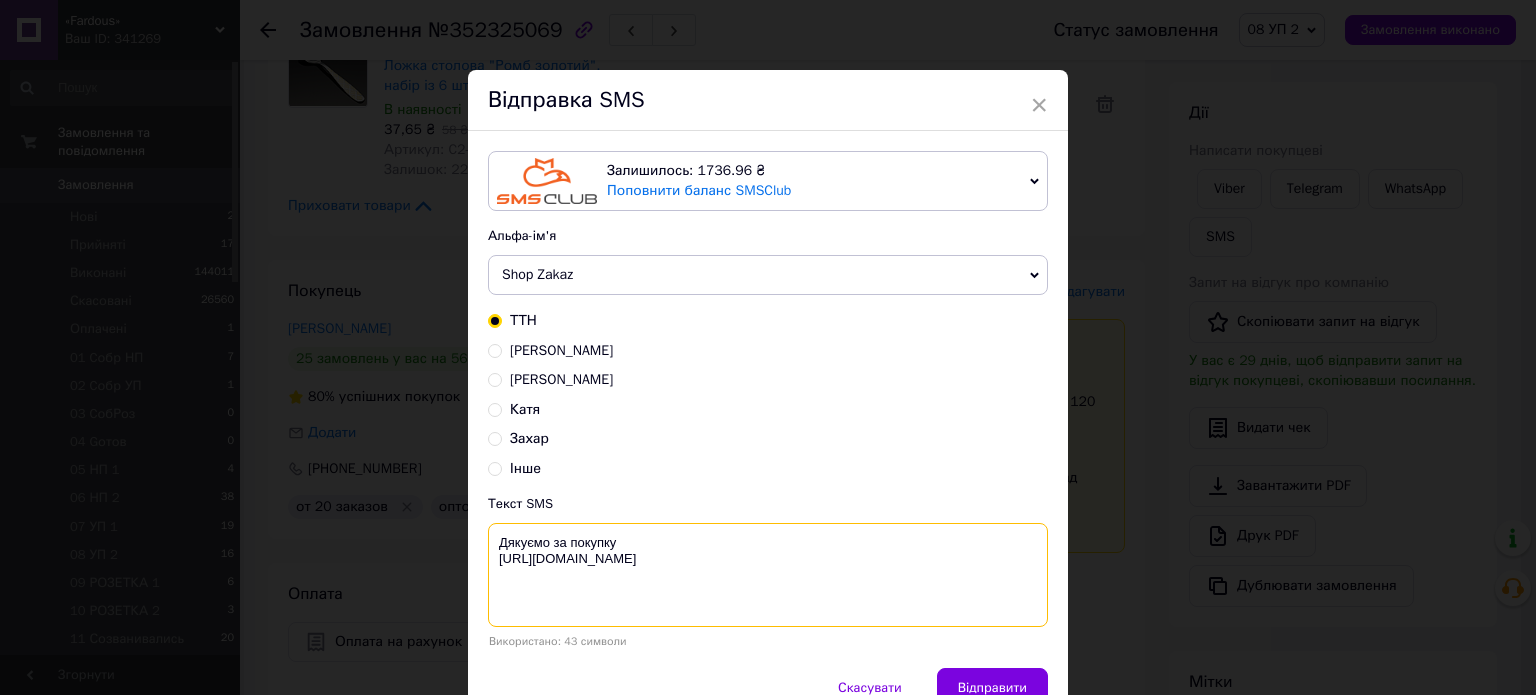 paste on "Ваша оплата зарахована.
Очікуйте номер ТТН у день відправки Вашого товару." 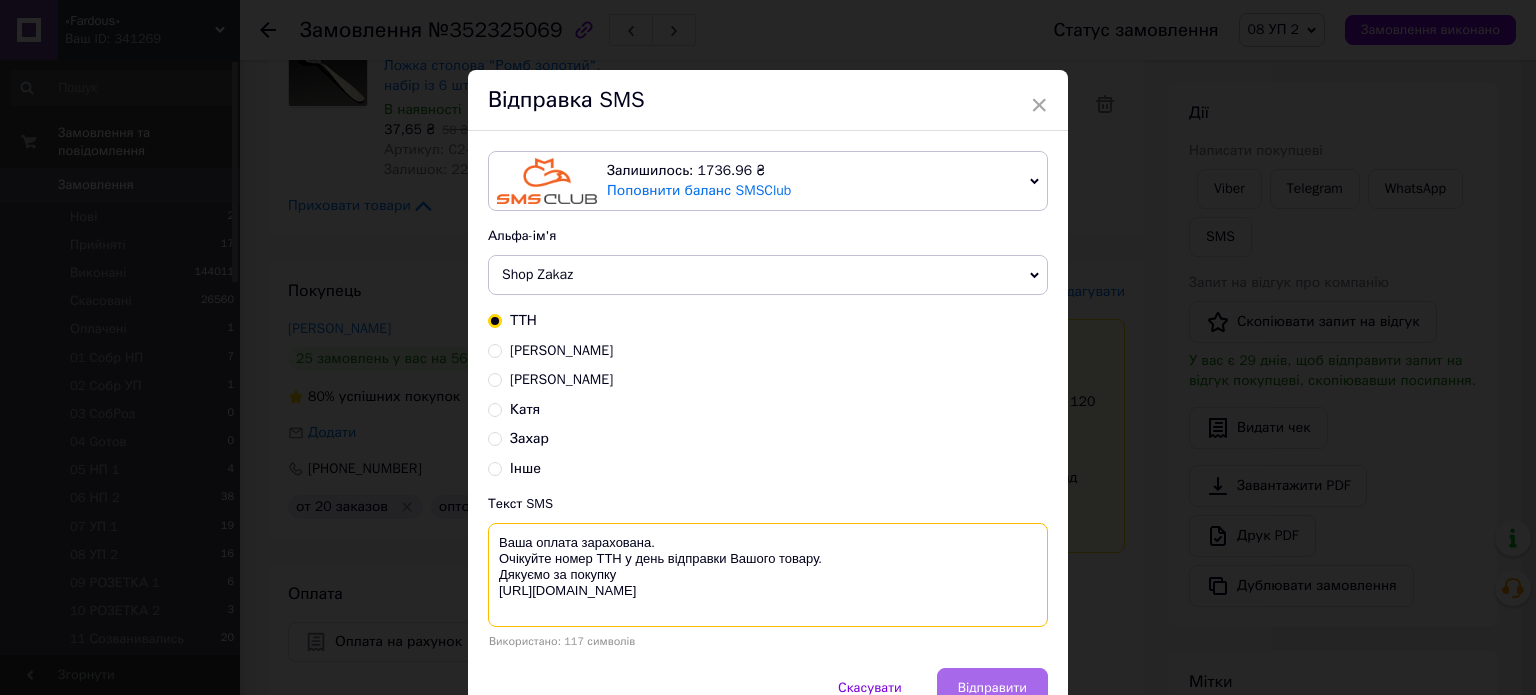 type on "Ваша оплата зарахована.
Очікуйте номер ТТН у день відправки Вашого товару.
Дякуємо за покупку
[URL][DOMAIN_NAME]" 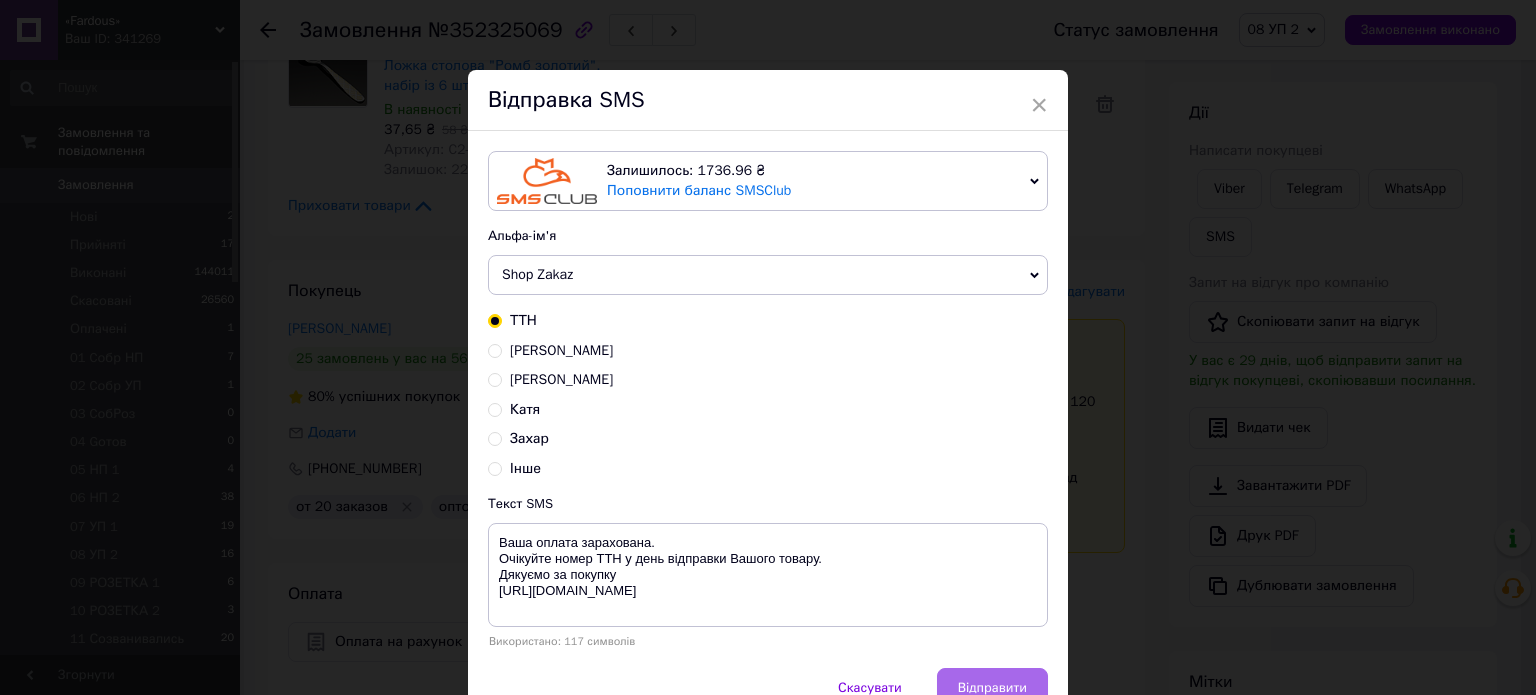 click on "Відправити" at bounding box center (992, 688) 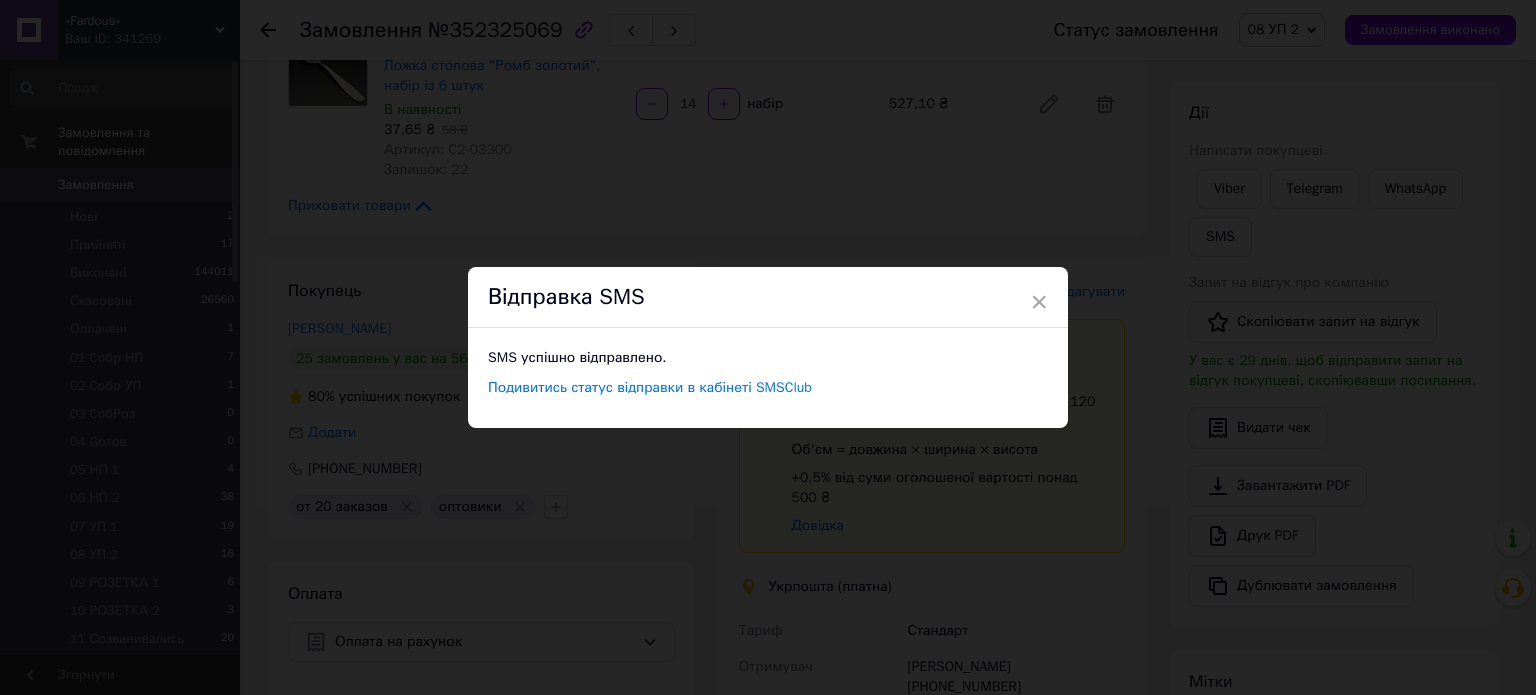 click on "× Відправка SMS SMS успішно відправлено. Подивитись статус відправки в кабінеті SMSClub" at bounding box center [768, 347] 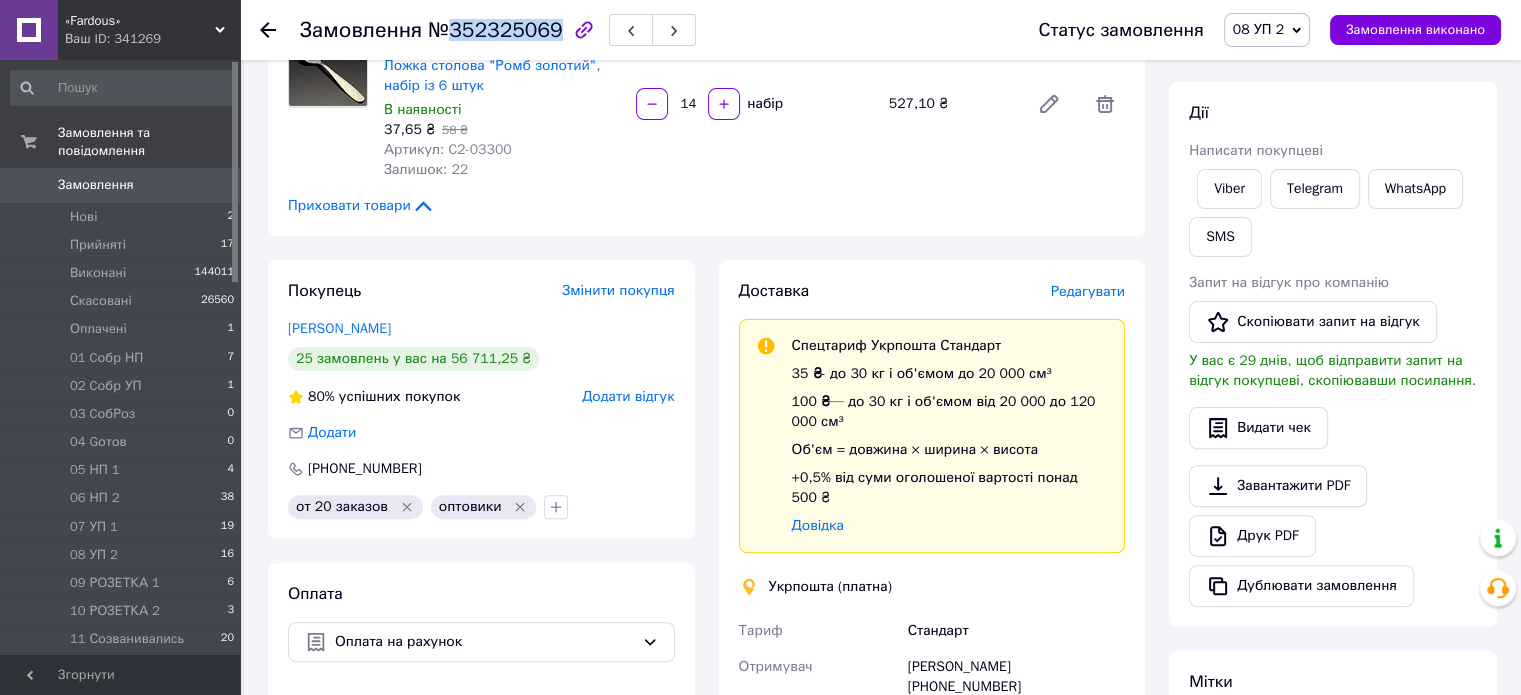 click on "№352325069" at bounding box center [495, 30] 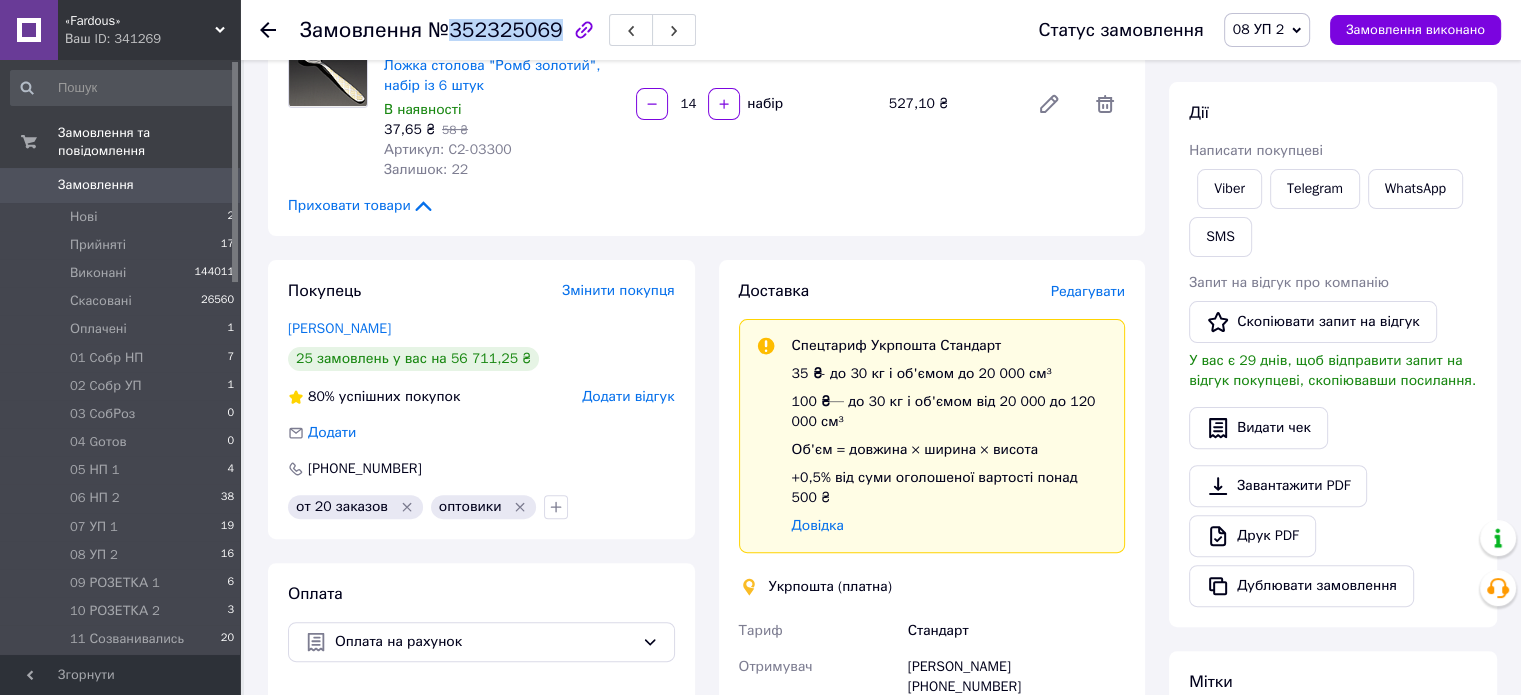 click on "Замовлення" at bounding box center (121, 185) 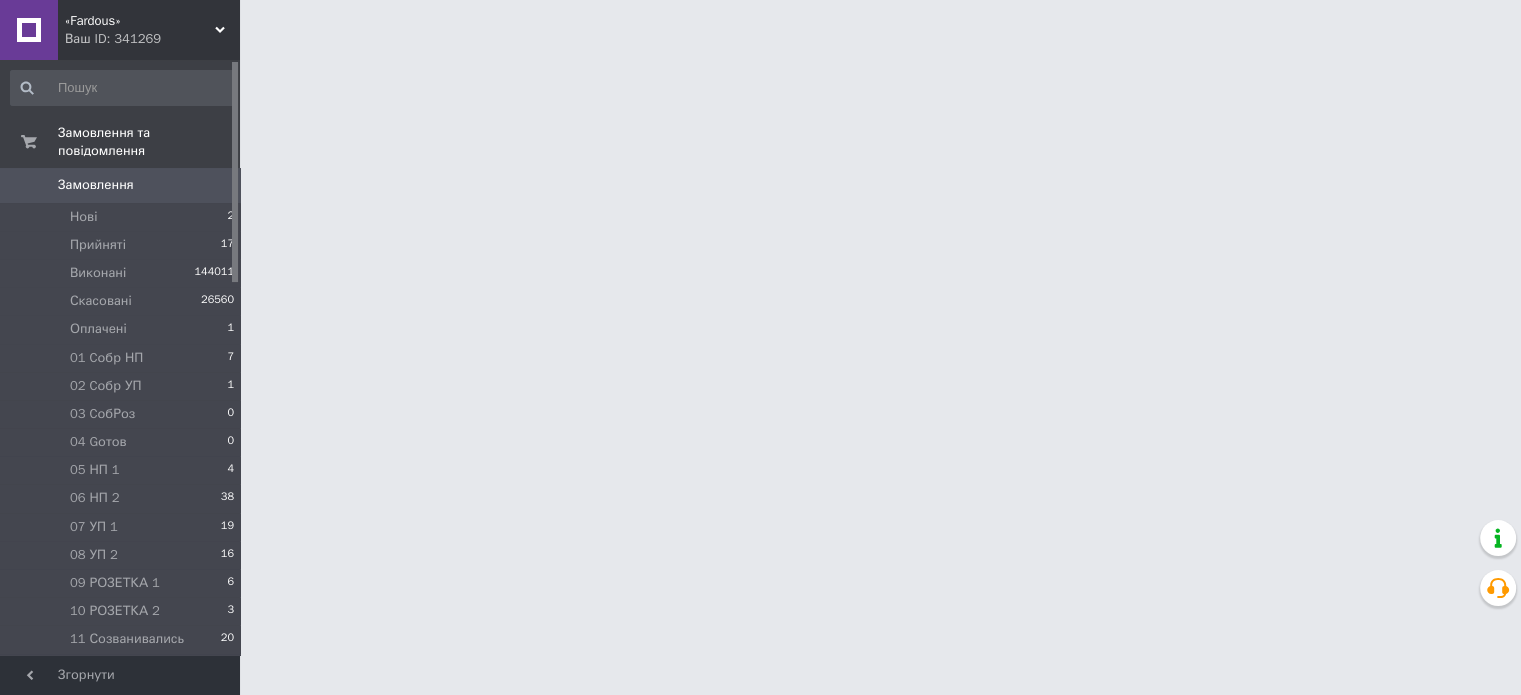 scroll, scrollTop: 0, scrollLeft: 0, axis: both 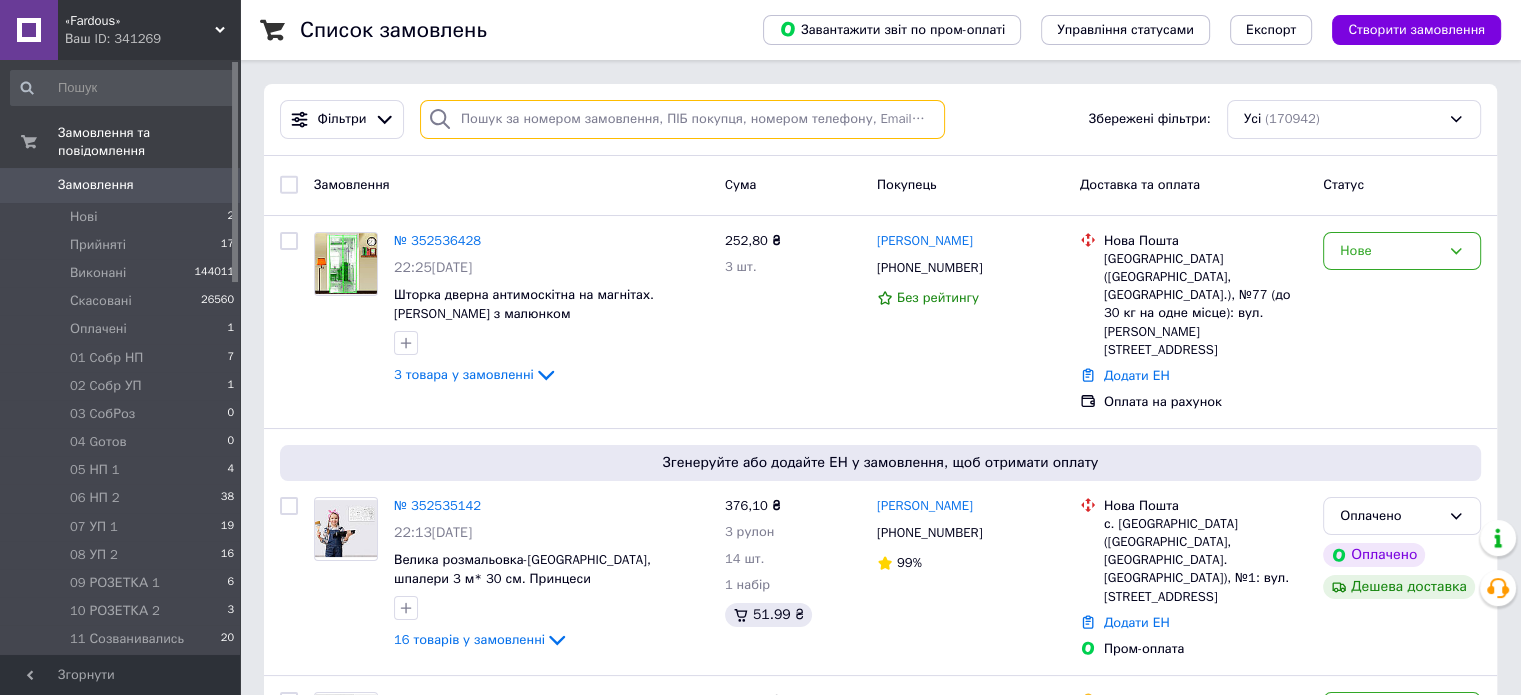 click at bounding box center [682, 119] 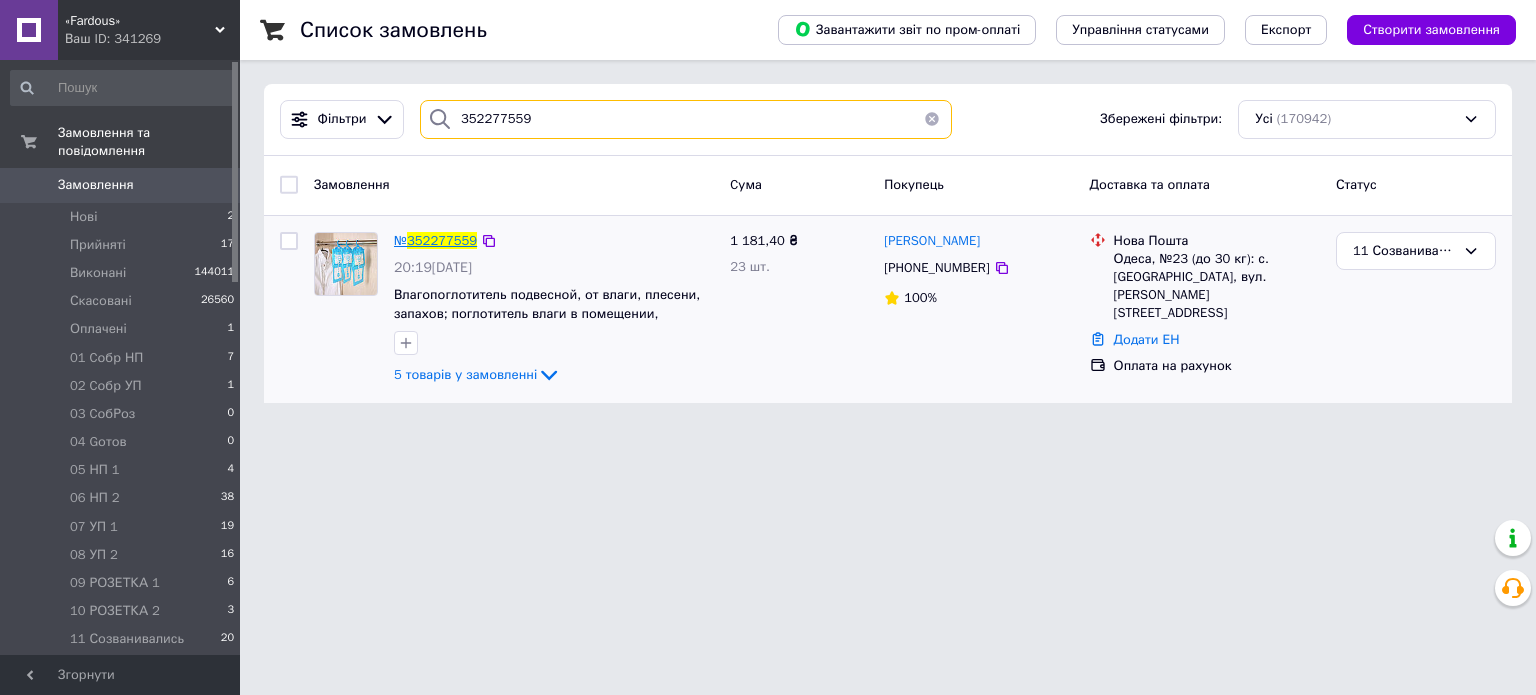 type on "352277559" 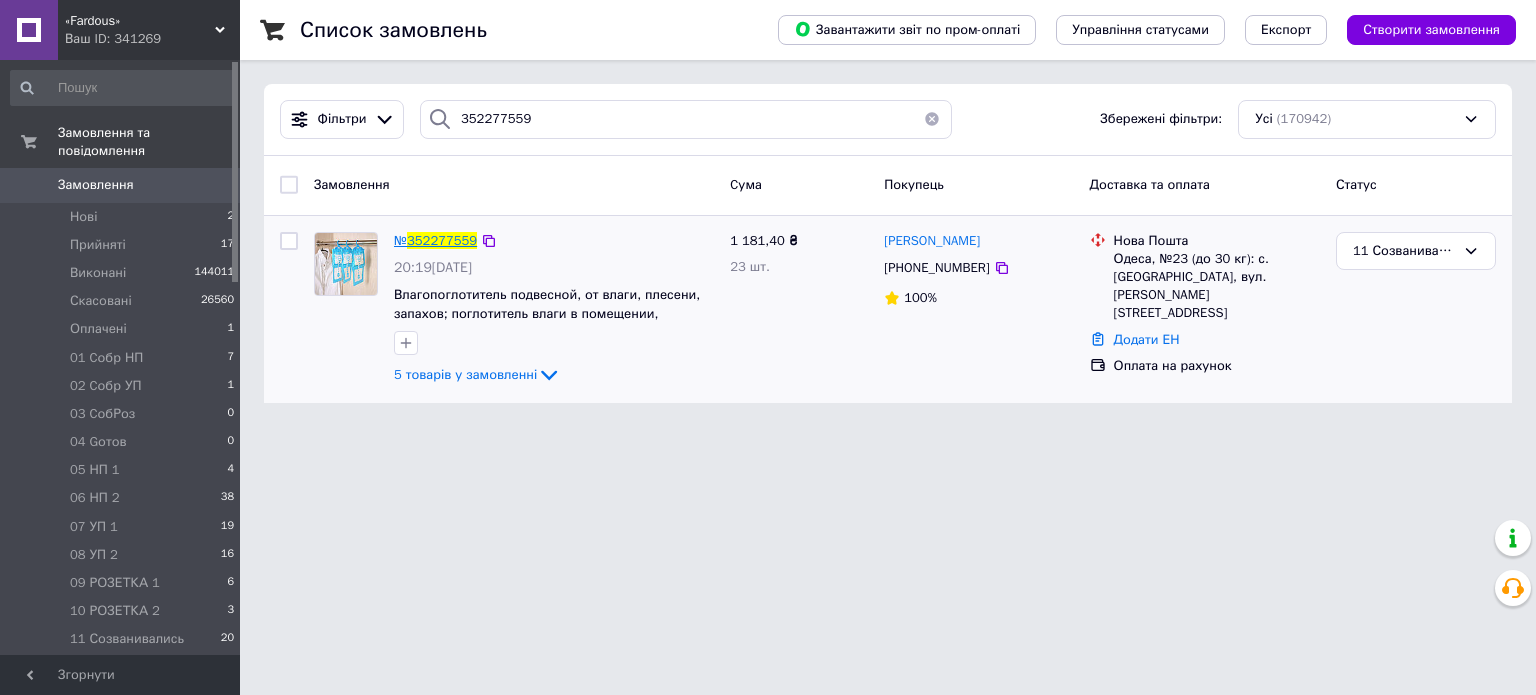 click on "352277559" at bounding box center [442, 240] 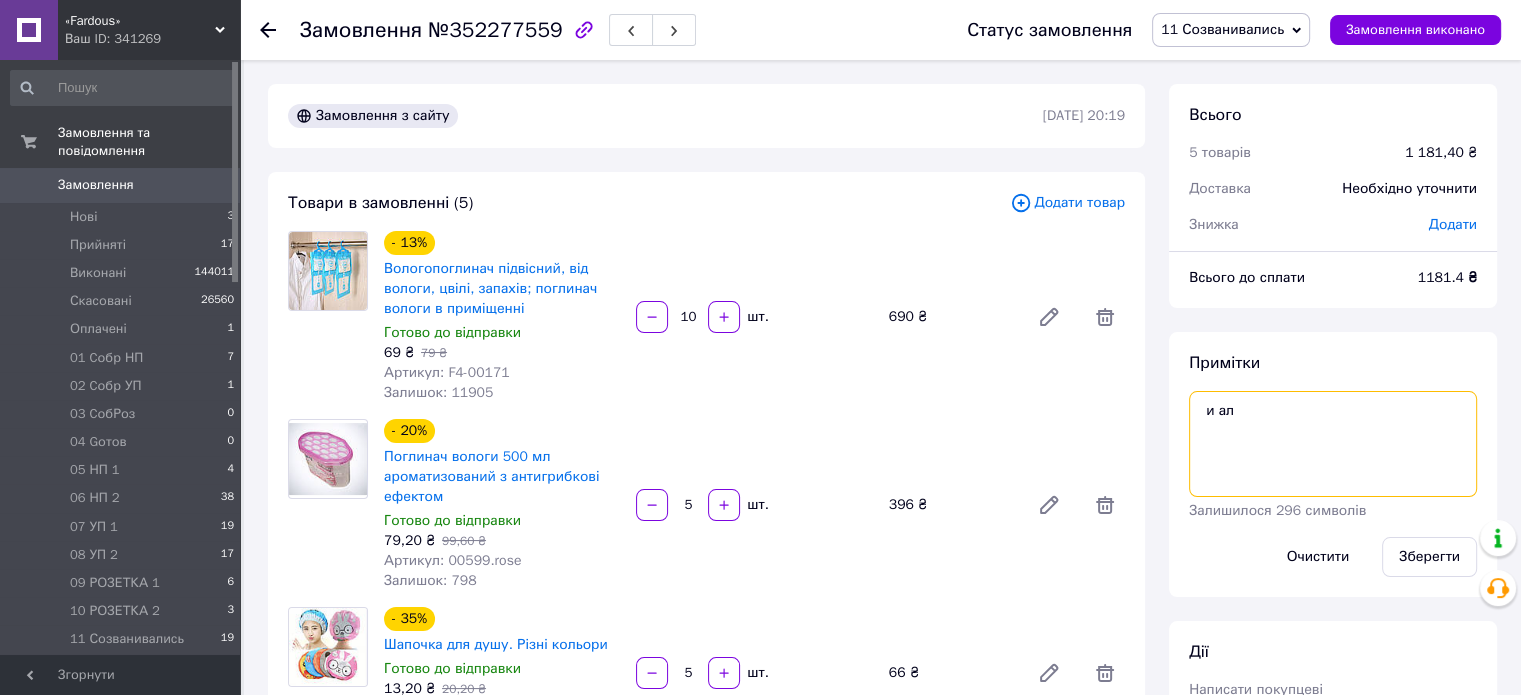 click on "и ал" at bounding box center [1333, 444] 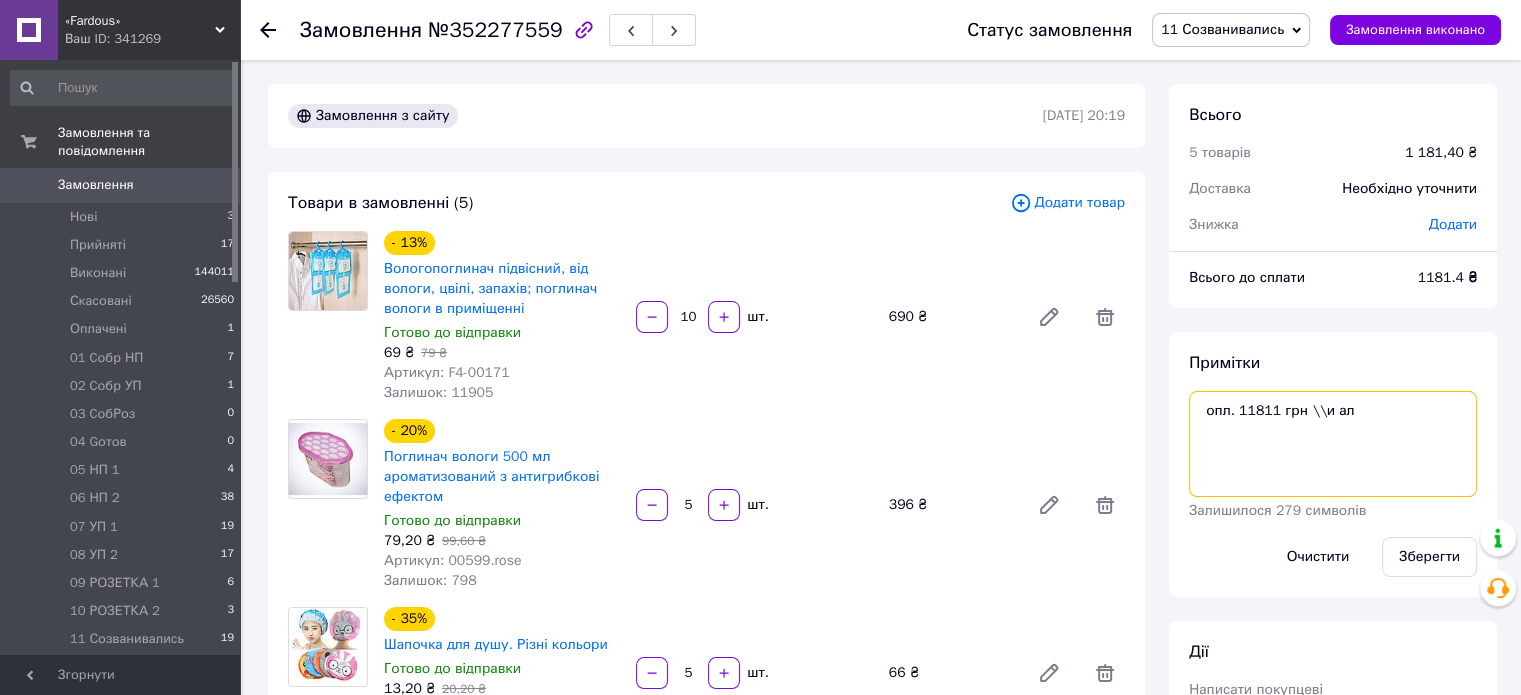 click on "опл. 11811 грн \\и ал" at bounding box center [1333, 444] 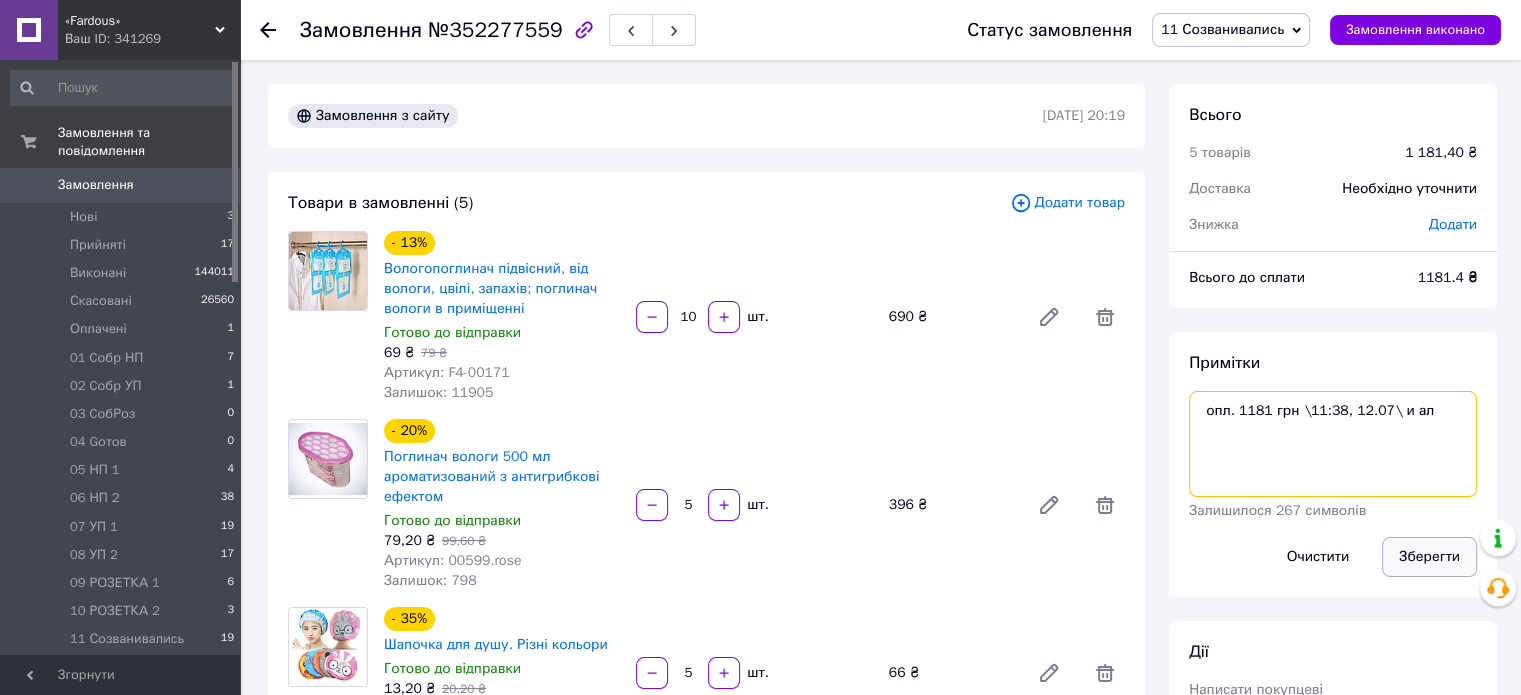type on "опл. 1181 грн \11:38, 12.07\ и ал" 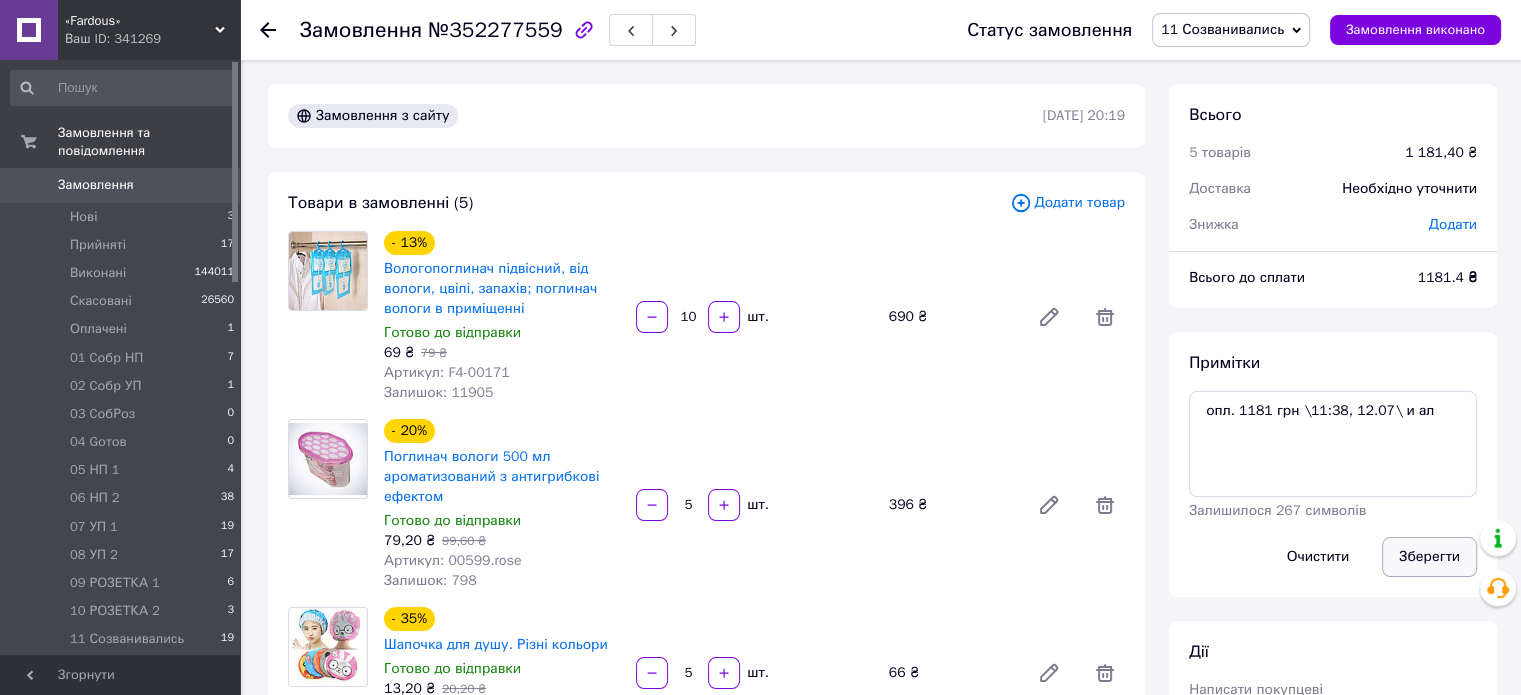 click on "Зберегти" at bounding box center (1429, 557) 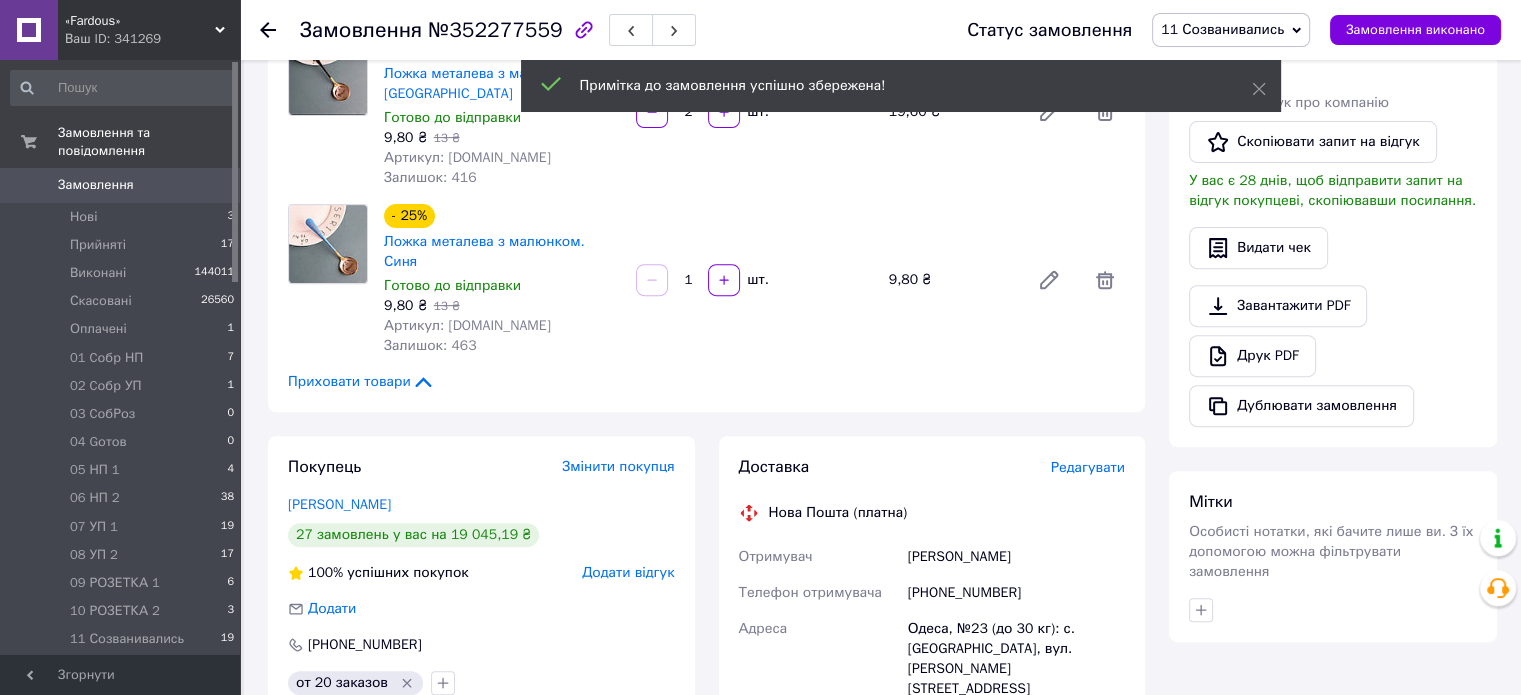 scroll, scrollTop: 757, scrollLeft: 0, axis: vertical 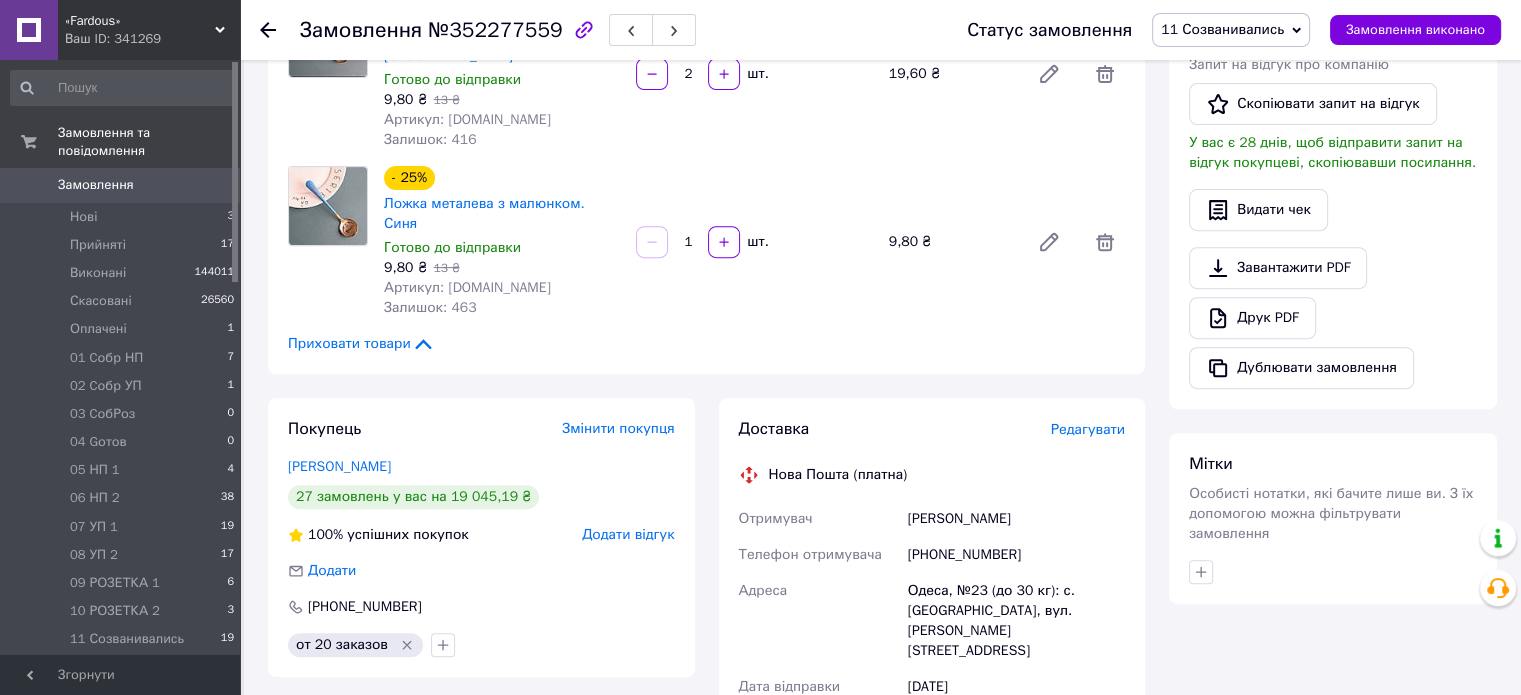 click on "11 Созванивались" at bounding box center [1231, 30] 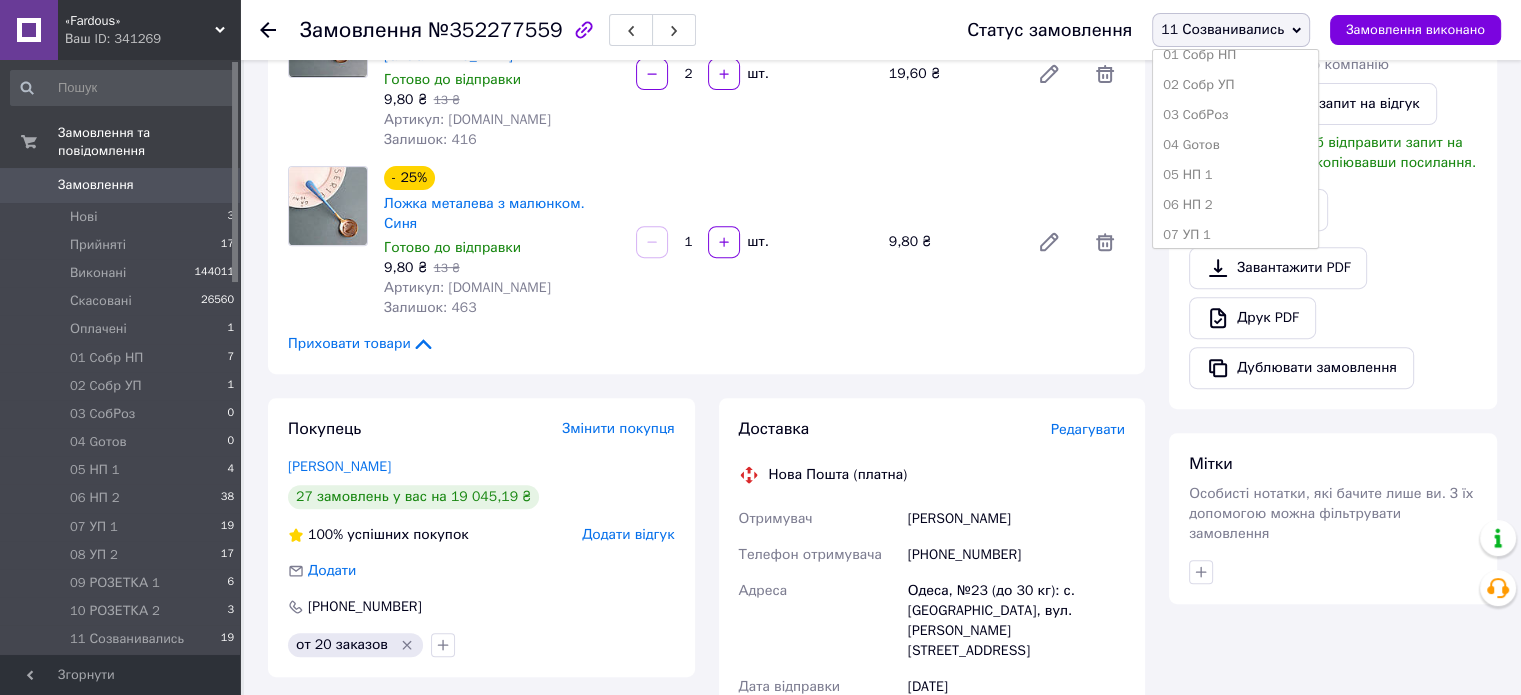 scroll, scrollTop: 173, scrollLeft: 0, axis: vertical 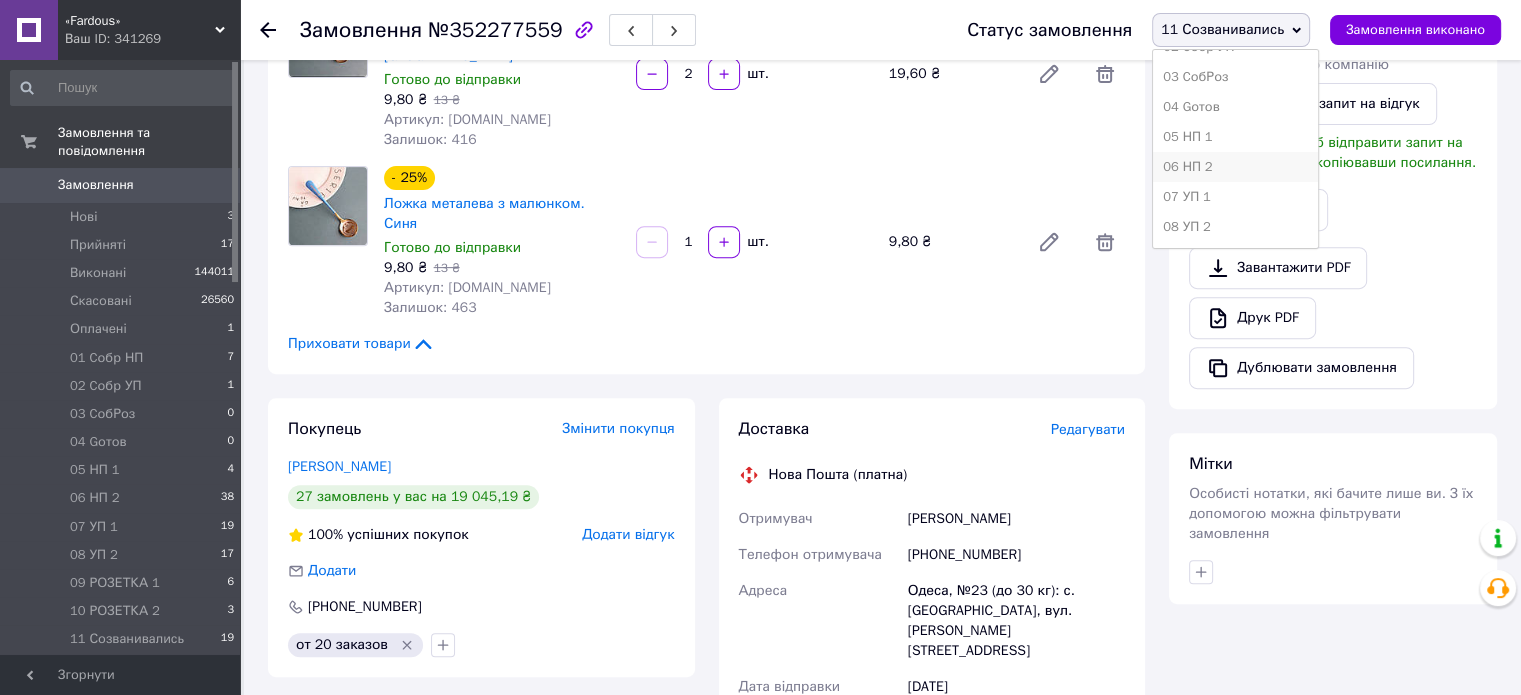 click on "06 НП 2" at bounding box center [1235, 167] 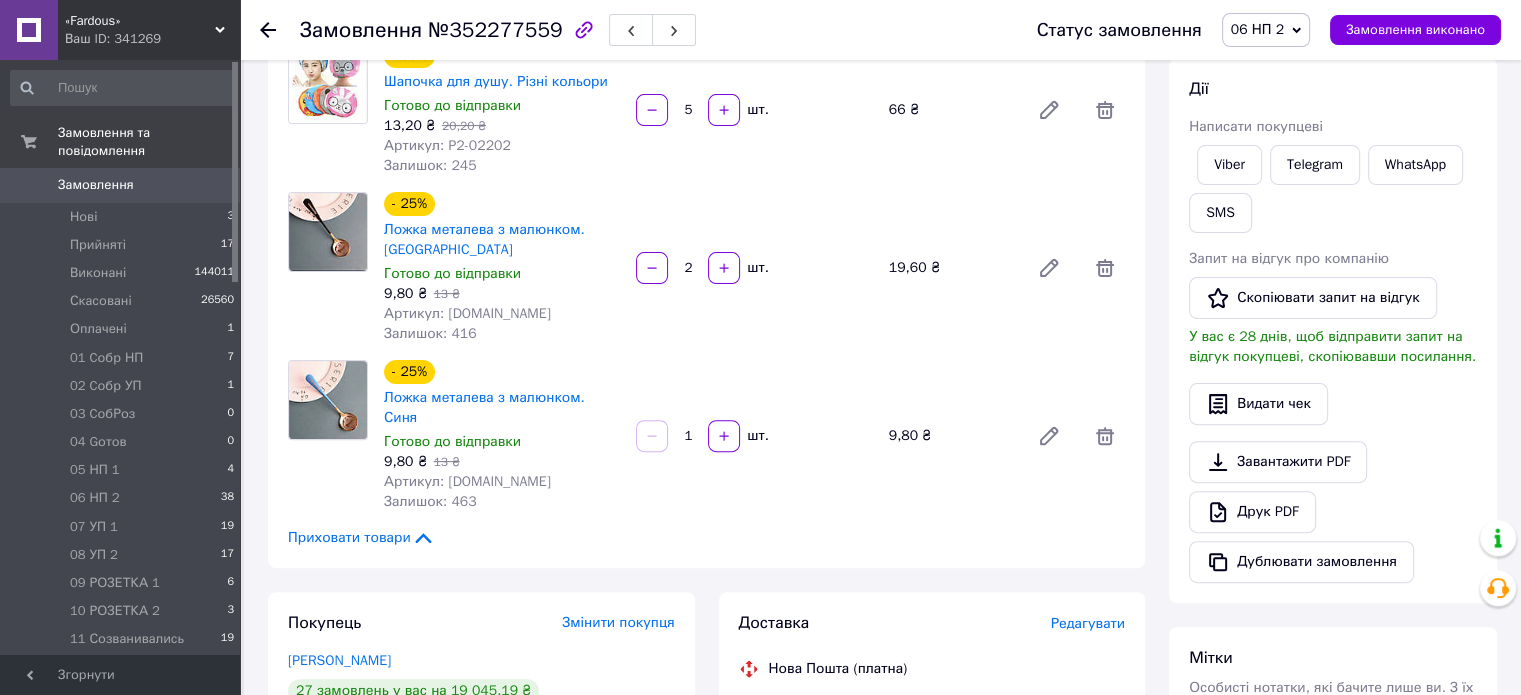 scroll, scrollTop: 450, scrollLeft: 0, axis: vertical 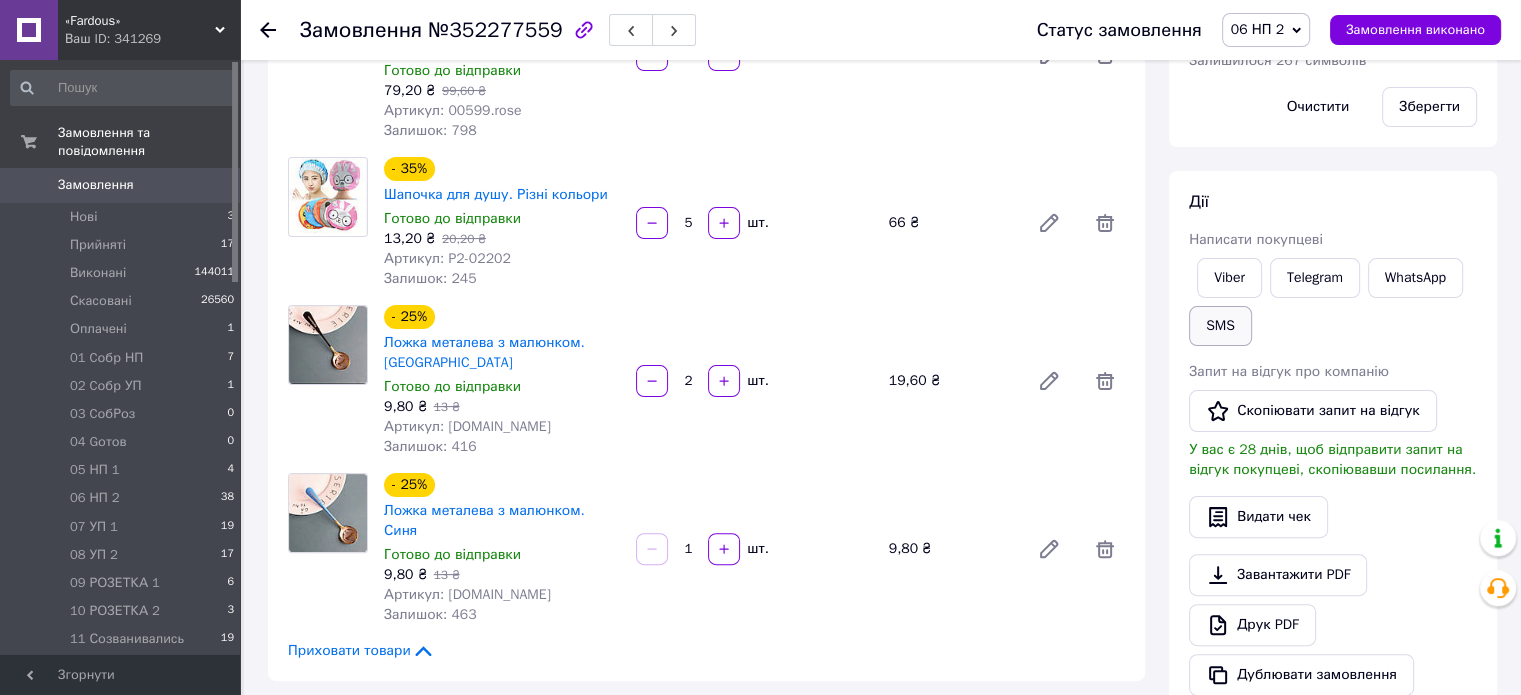 click on "SMS" at bounding box center (1220, 326) 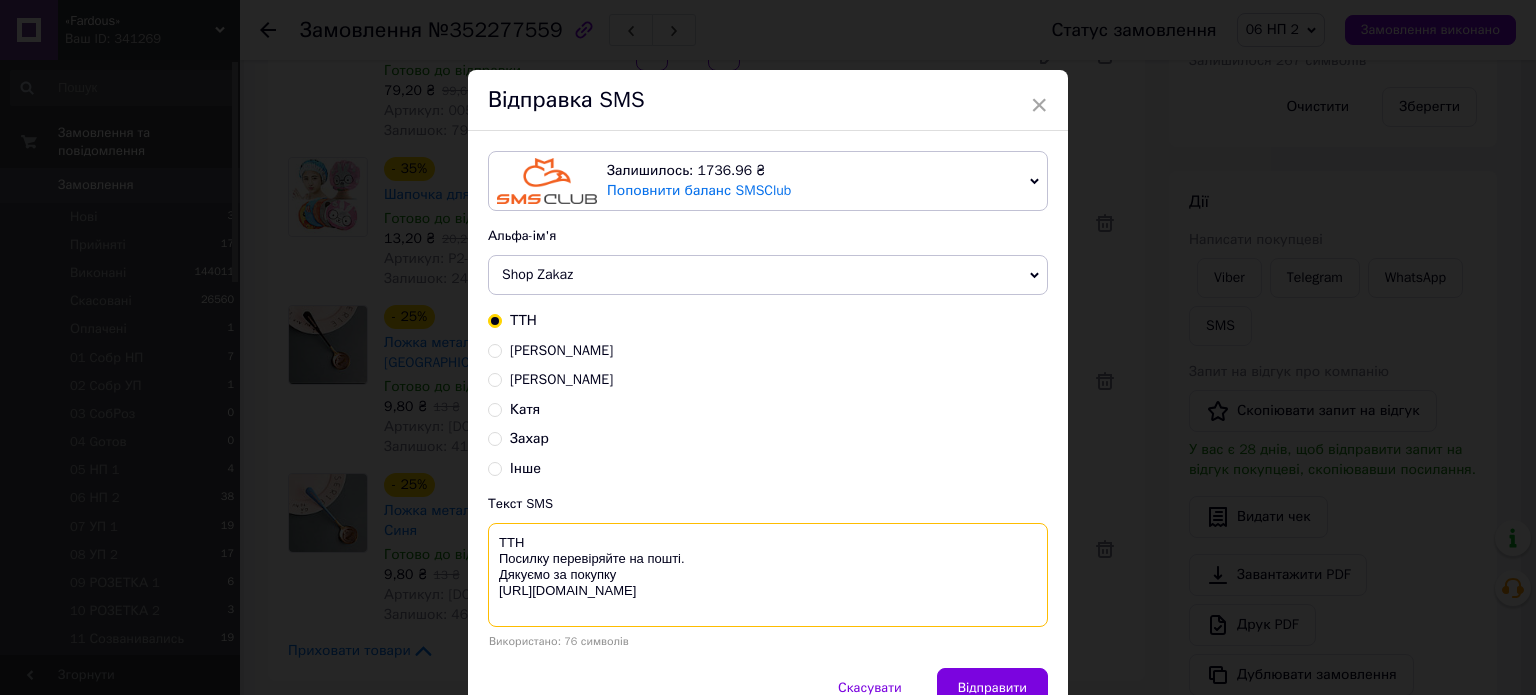 drag, startPoint x: 684, startPoint y: 558, endPoint x: 498, endPoint y: 543, distance: 186.60385 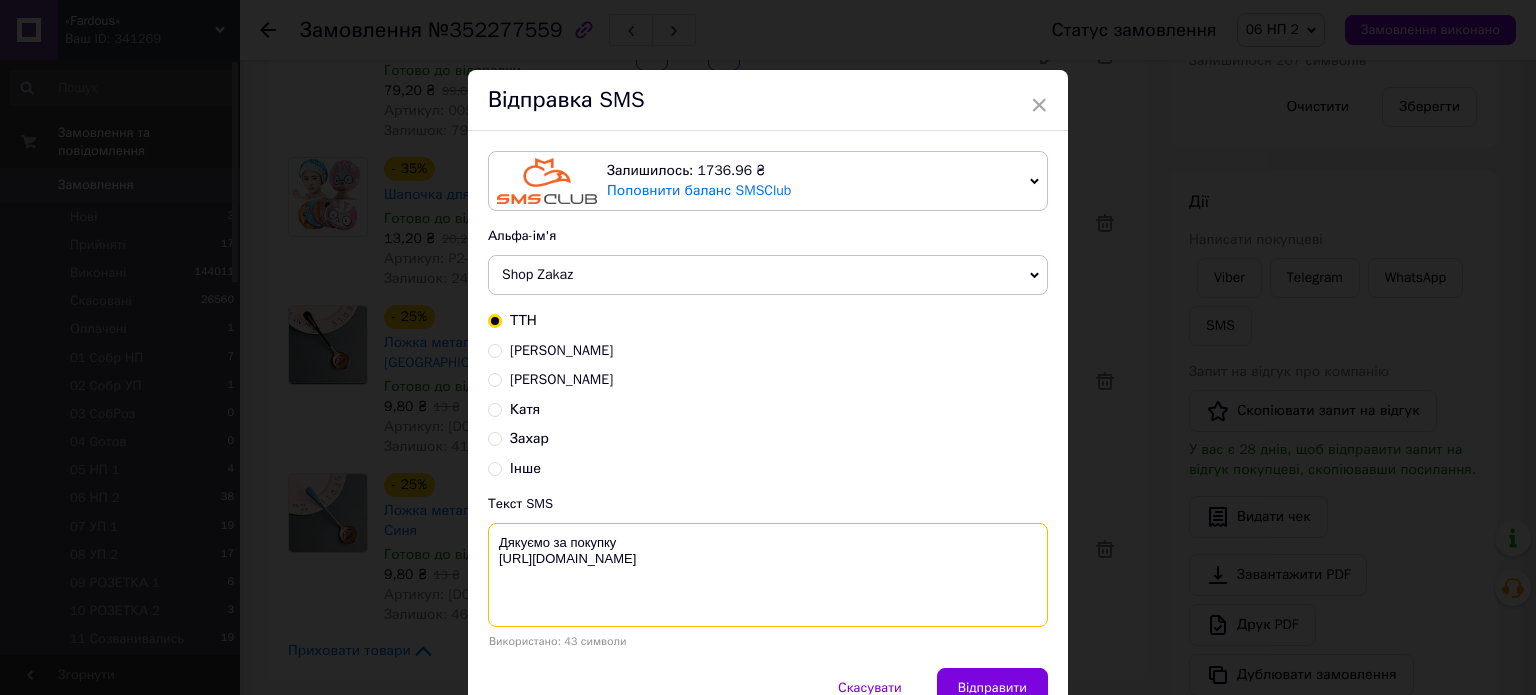 paste on "Ваша оплата зарахована.
Очікуйте номер ТТН у день відправки Вашого товару." 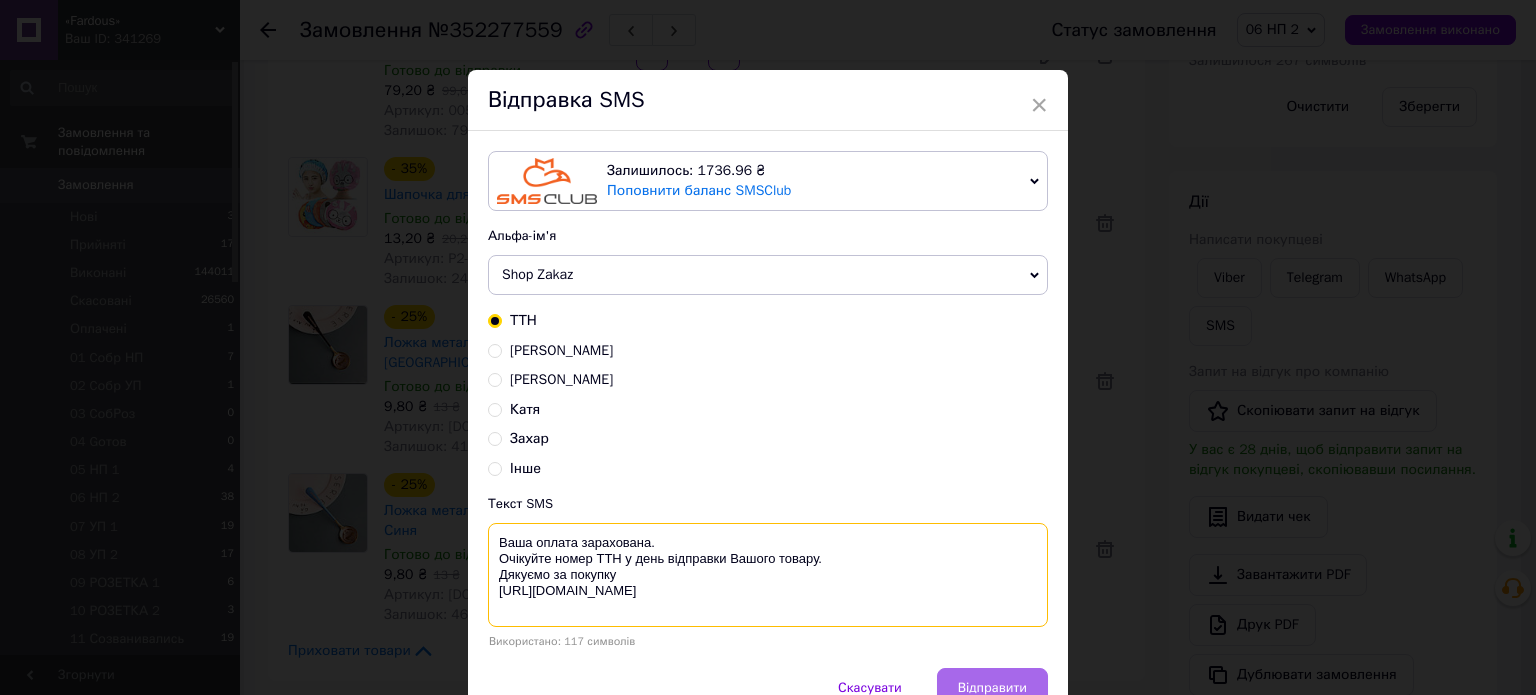 type on "Ваша оплата зарахована.
Очікуйте номер ТТН у день відправки Вашого товару.
Дякуємо за покупку
[URL][DOMAIN_NAME]" 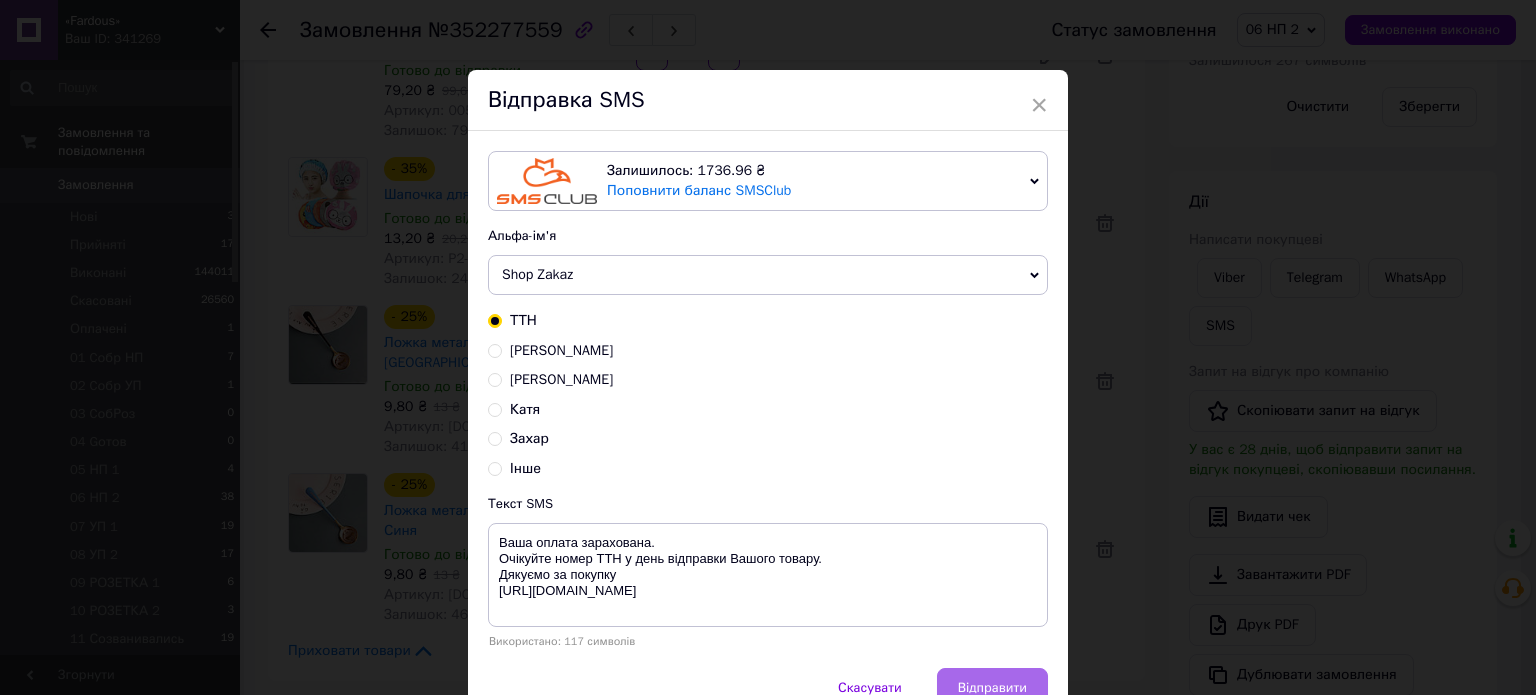 click on "Відправити" at bounding box center [992, 688] 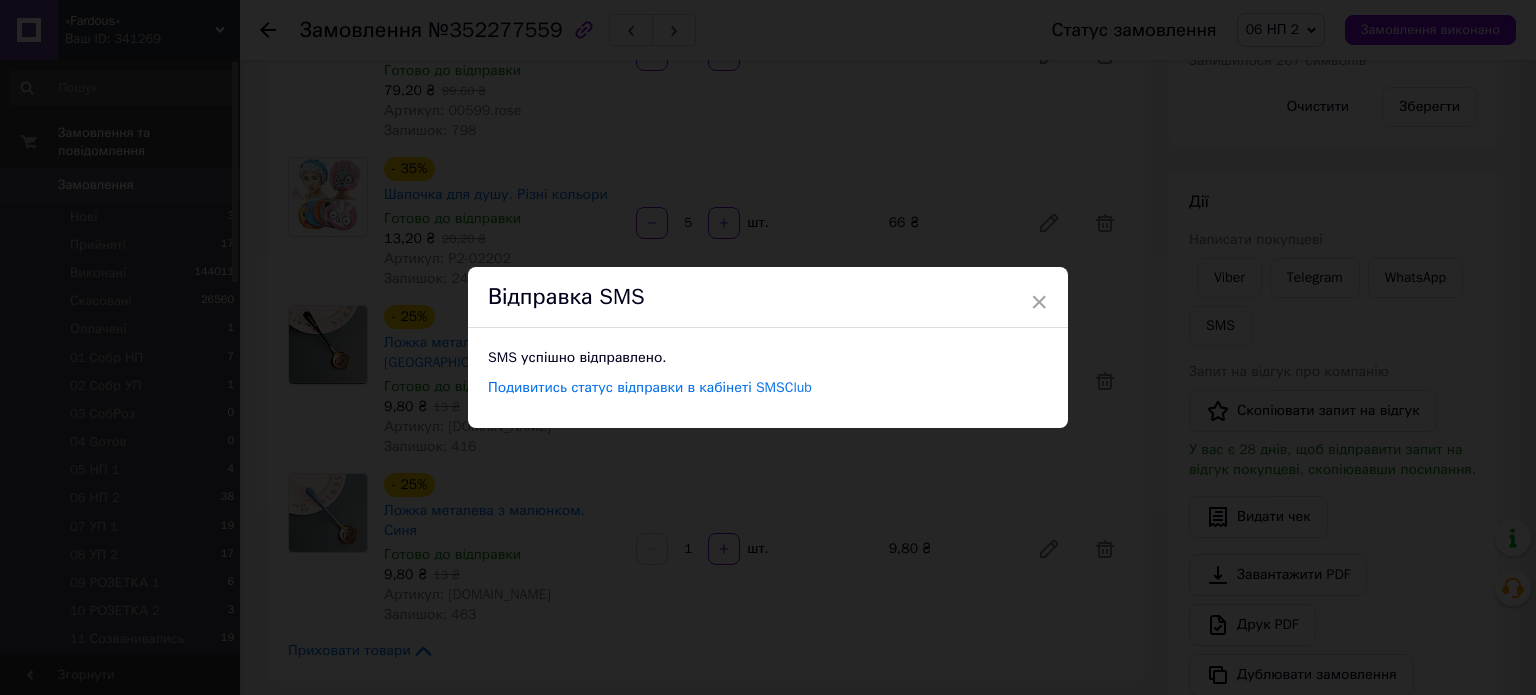 click on "× Відправка SMS SMS успішно відправлено. Подивитись статус відправки в кабінеті SMSClub" at bounding box center (768, 347) 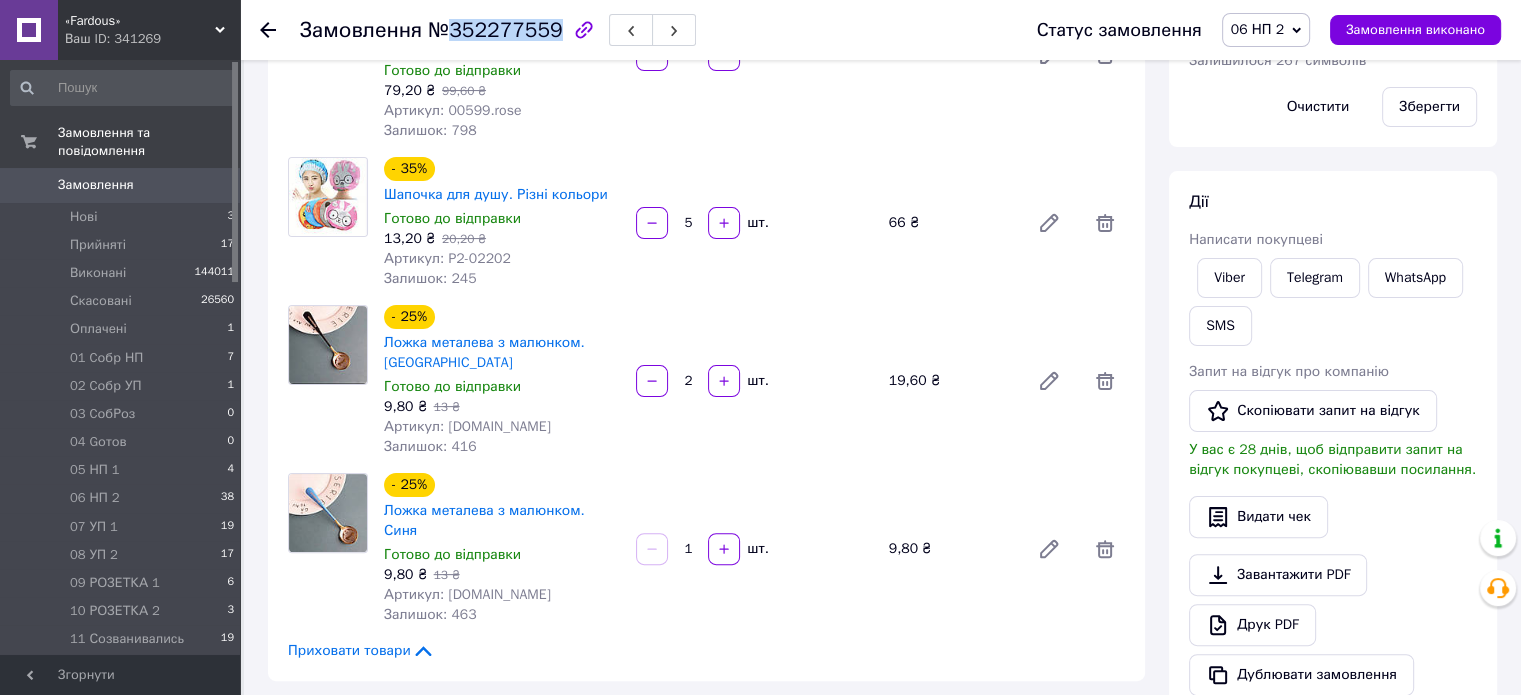 click on "№352277559" at bounding box center (495, 30) 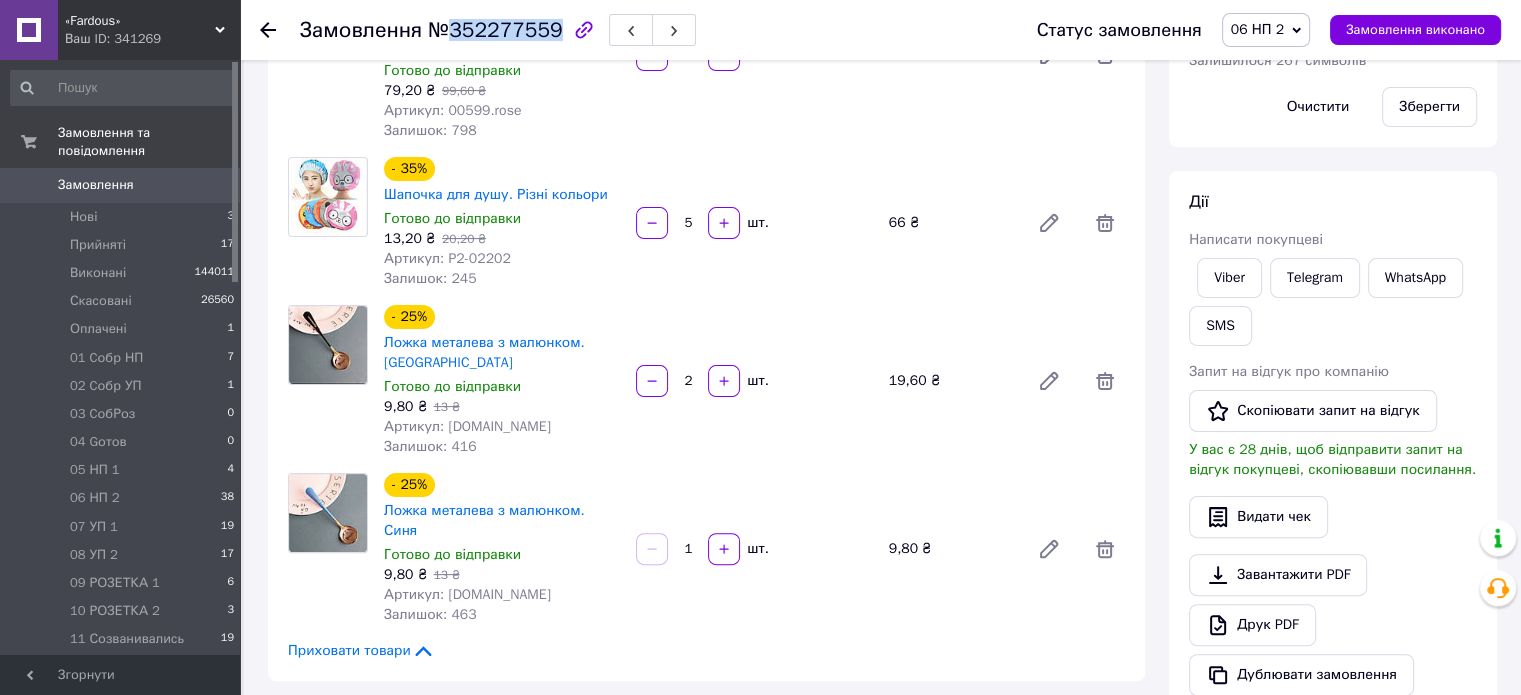 click on "№352277559" at bounding box center (495, 30) 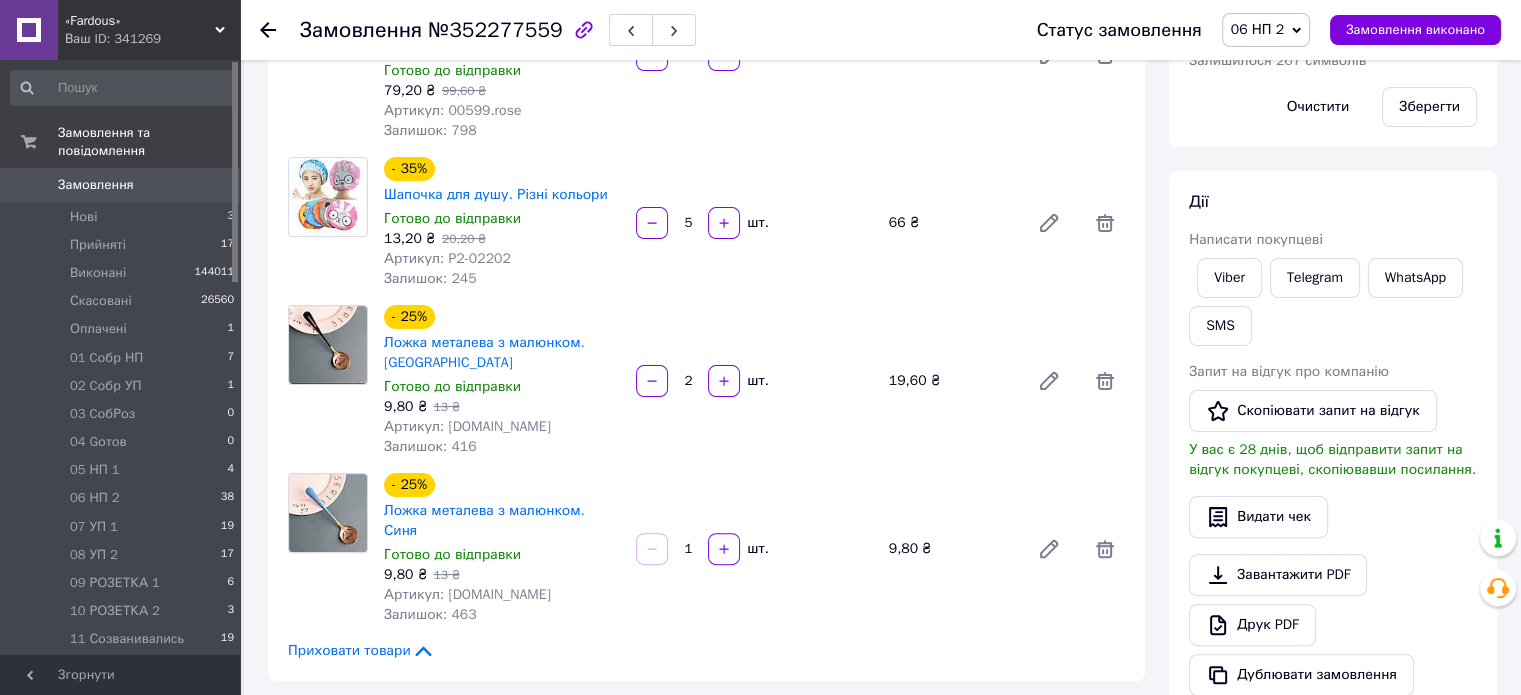 click on "№352277559" at bounding box center [495, 30] 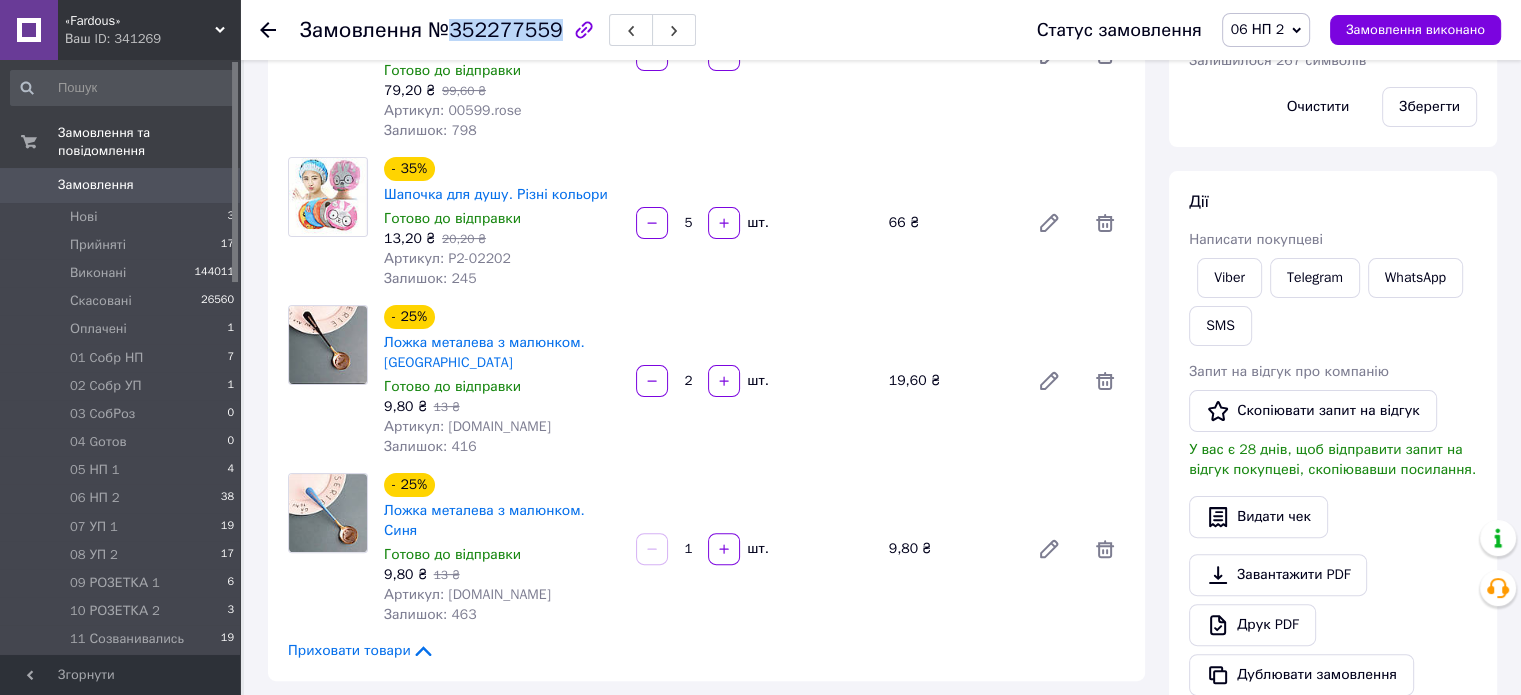 click on "№352277559" at bounding box center (495, 30) 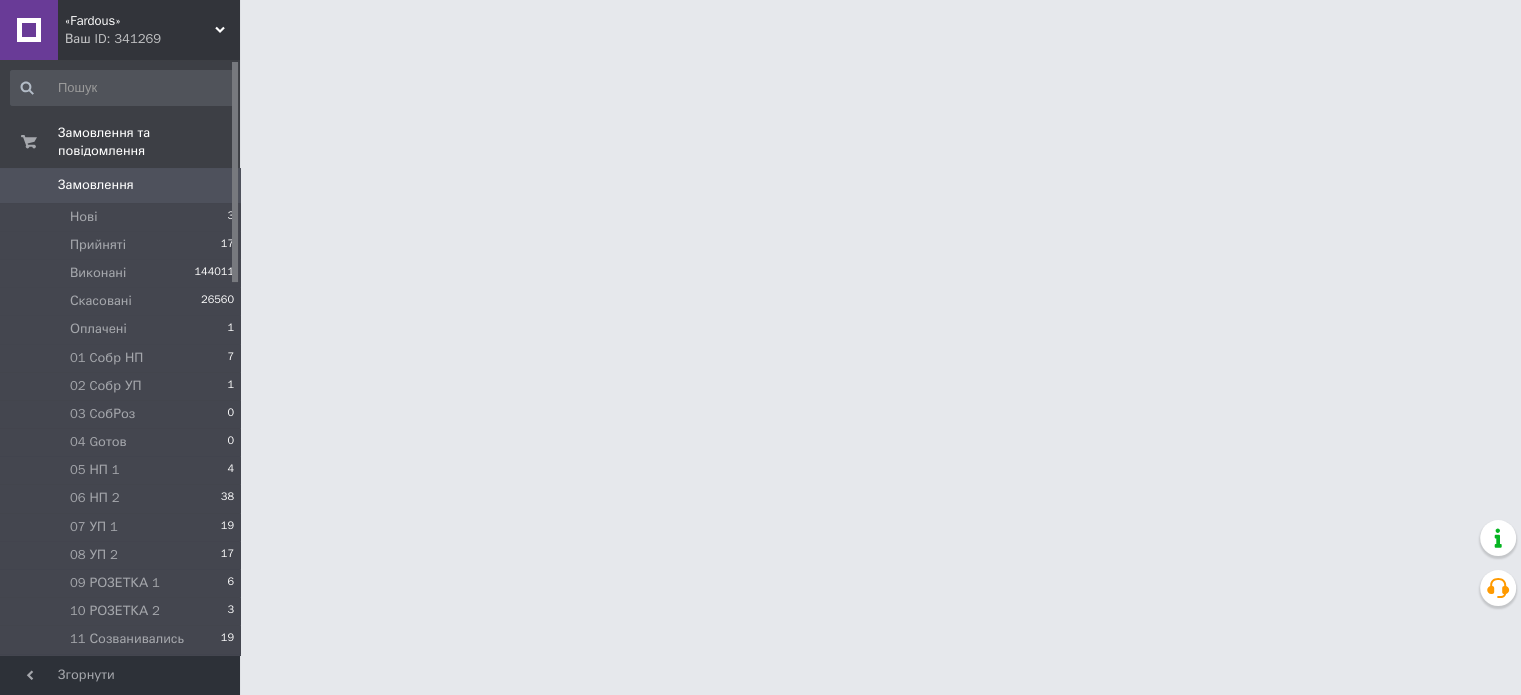 scroll, scrollTop: 0, scrollLeft: 0, axis: both 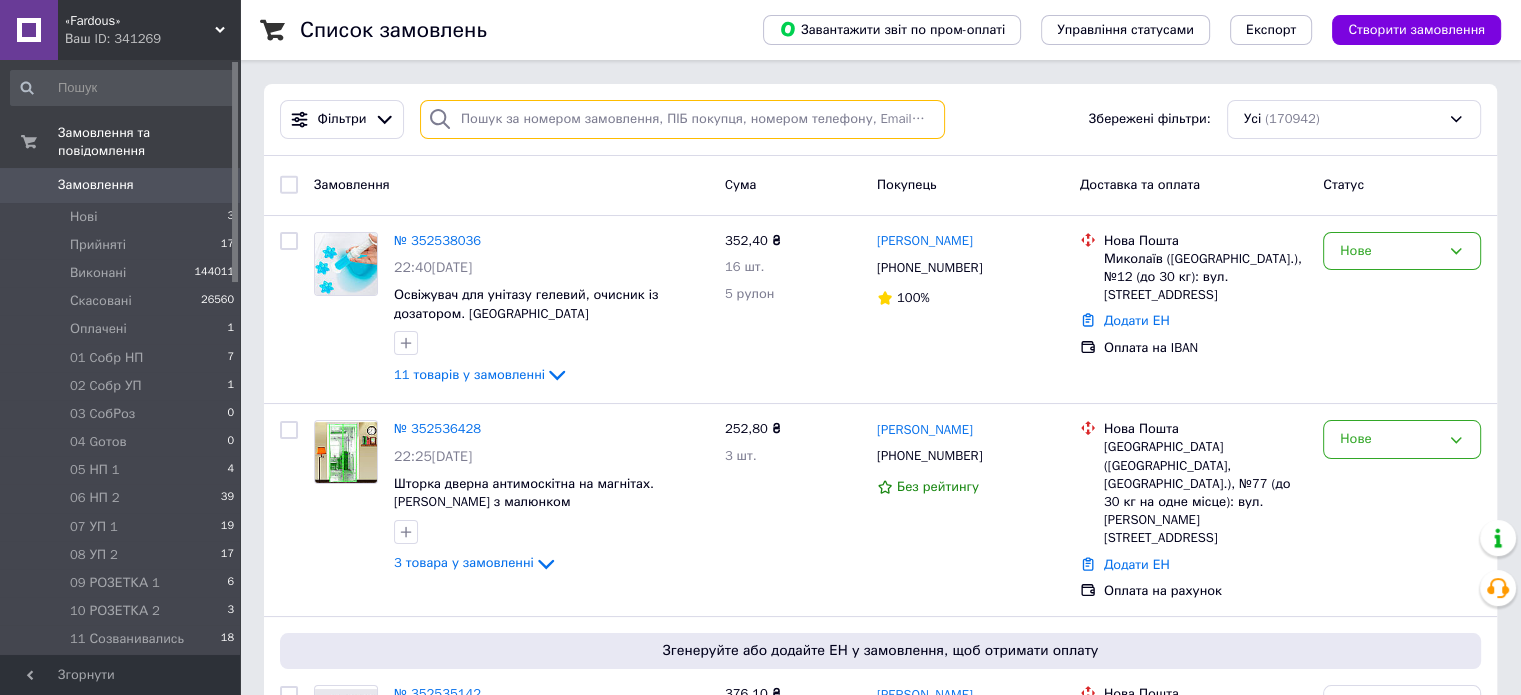 click at bounding box center (682, 119) 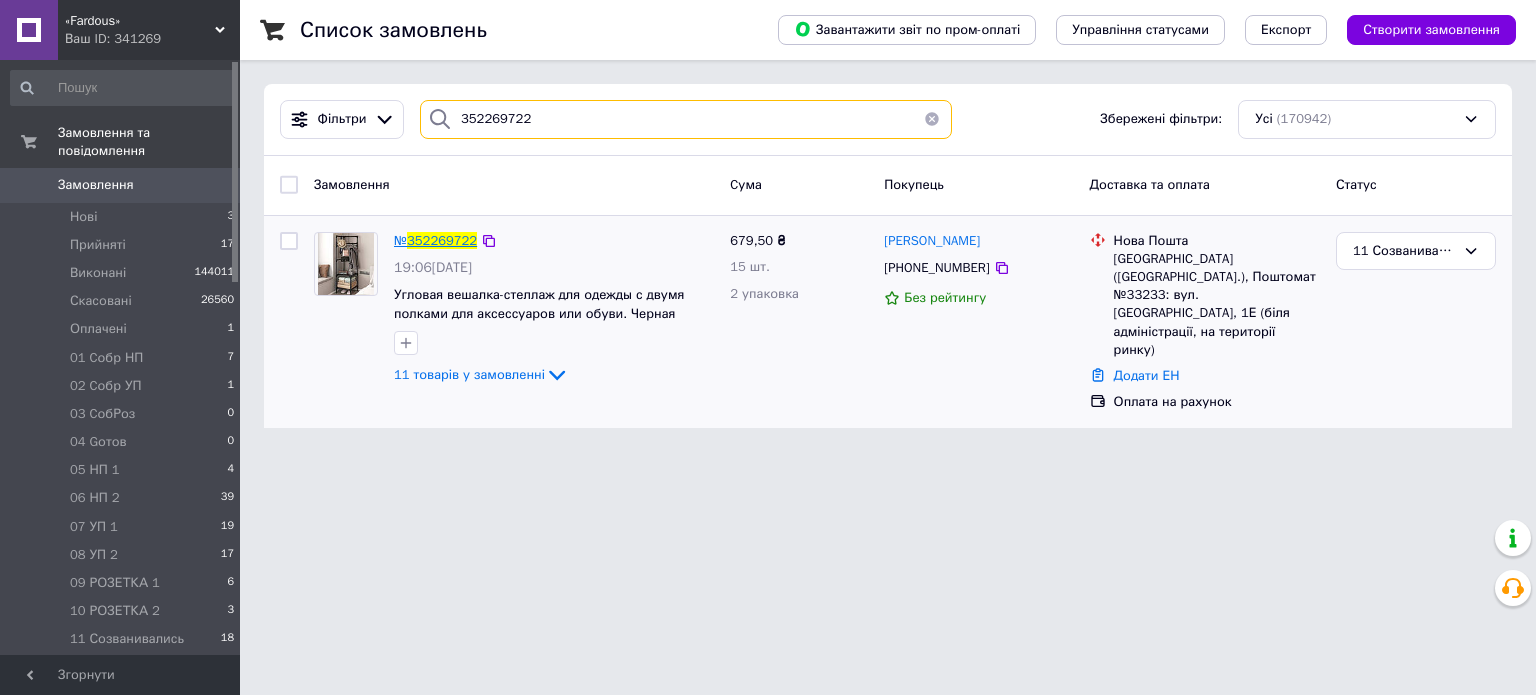 type on "352269722" 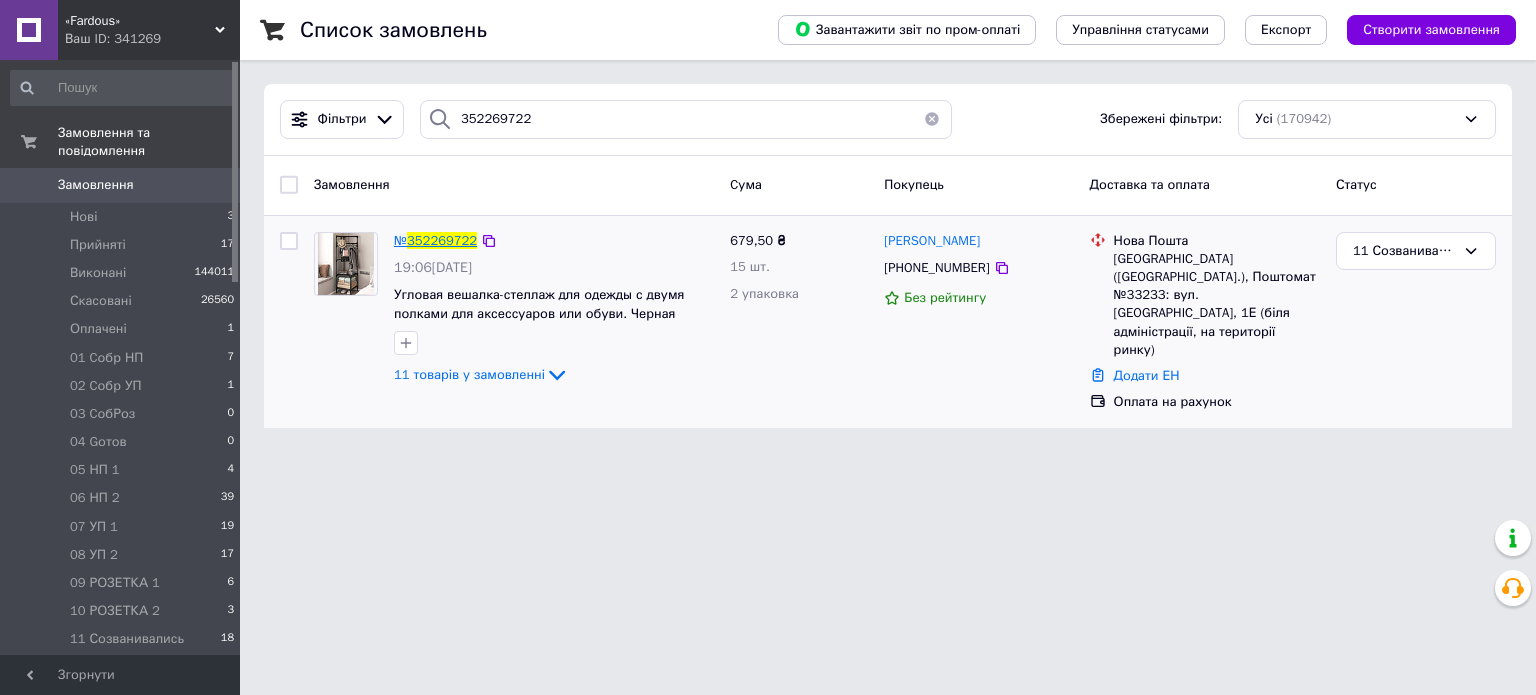click on "352269722" at bounding box center [442, 240] 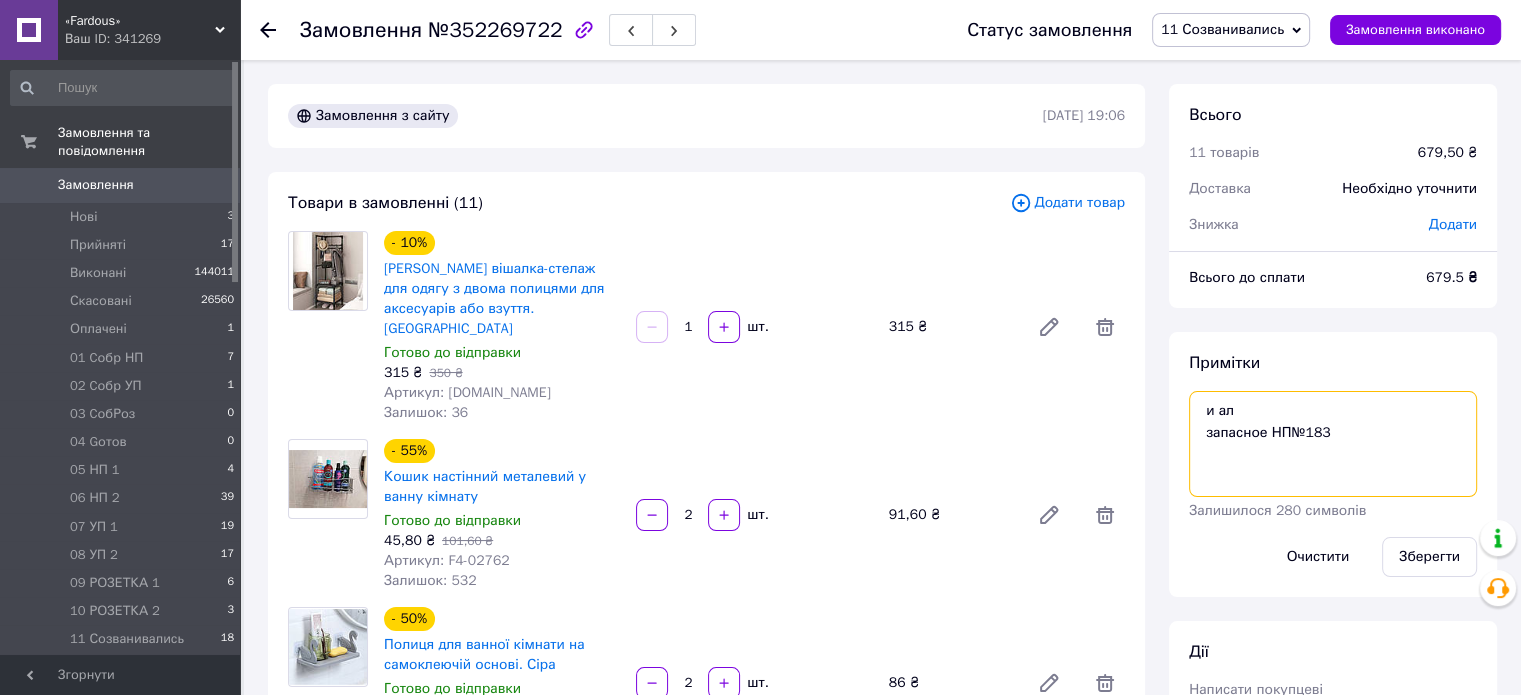 click on "и ал
запасное НП№183" at bounding box center [1333, 444] 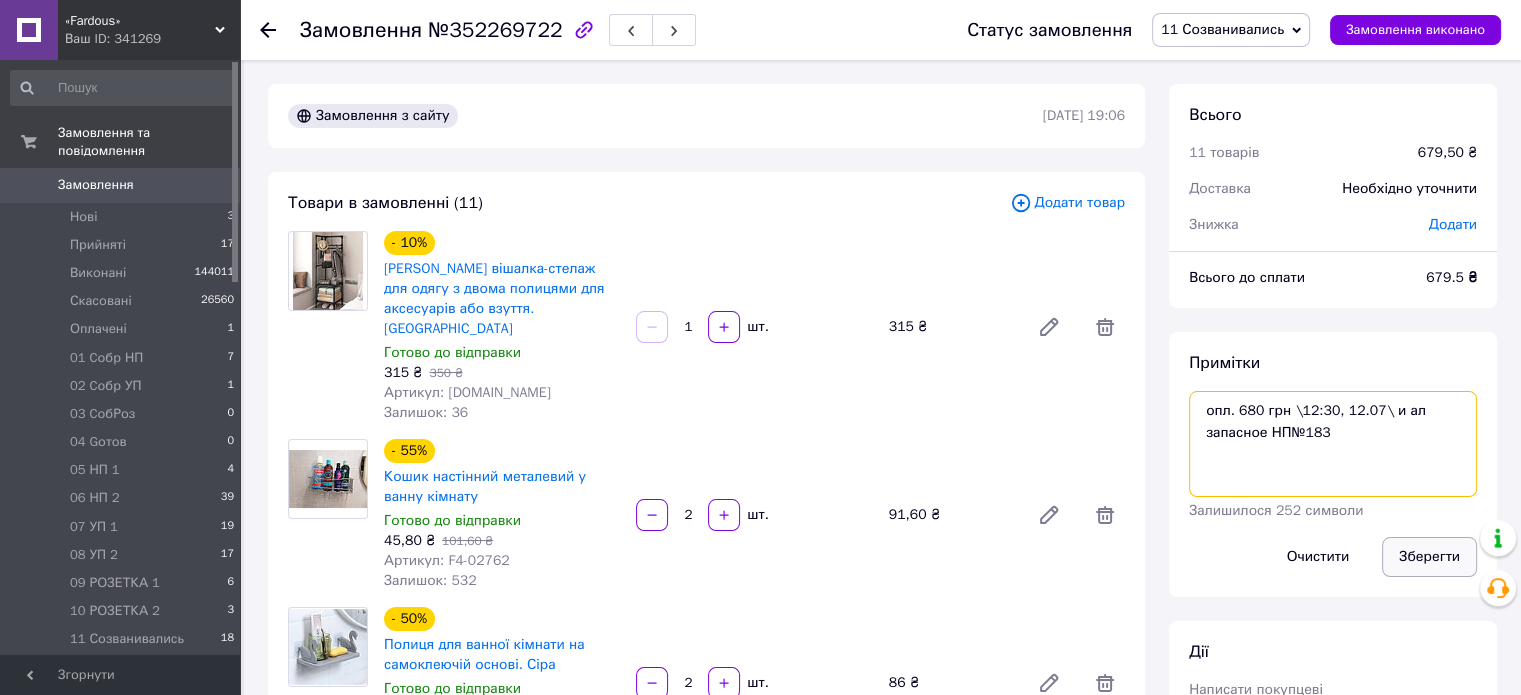 type on "опл. 680 грн \12:30, 12.07\ и ал
запасное НП№183" 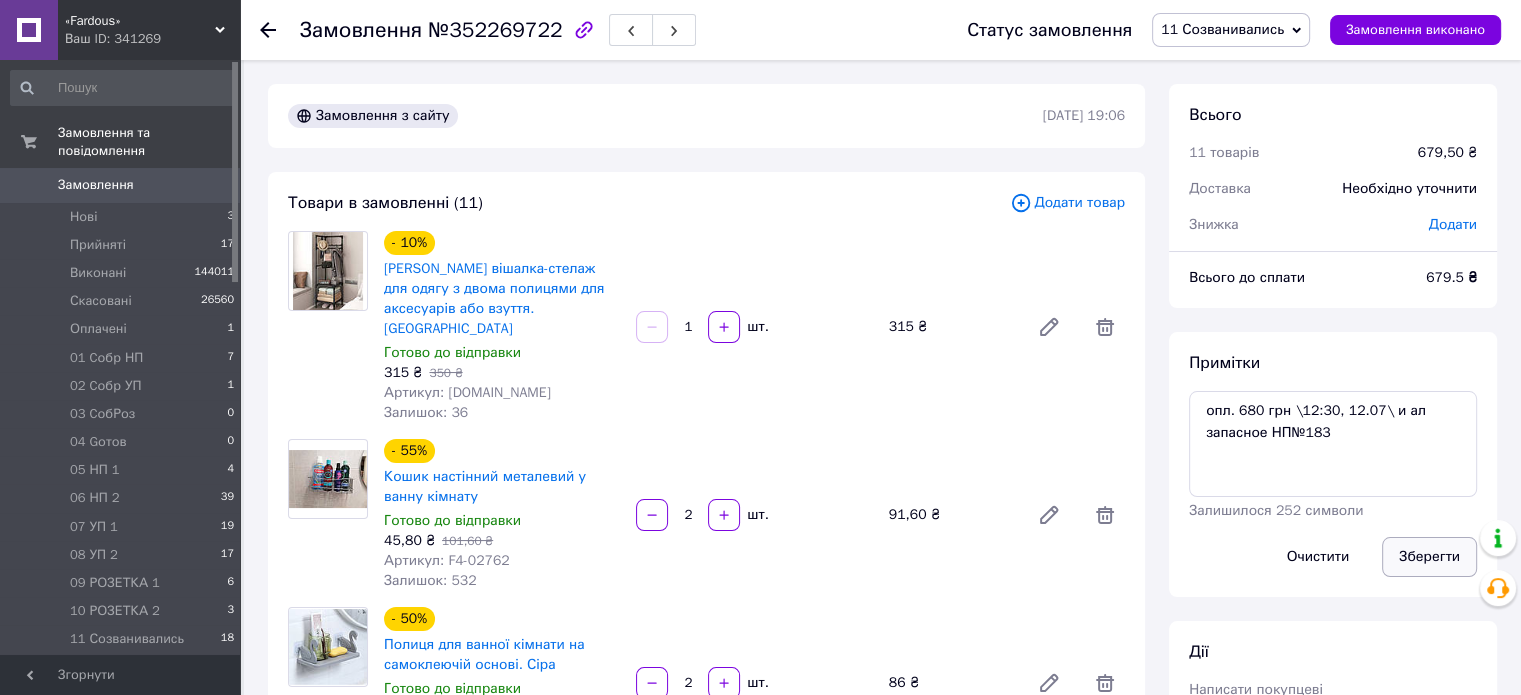click on "Зберегти" at bounding box center (1429, 557) 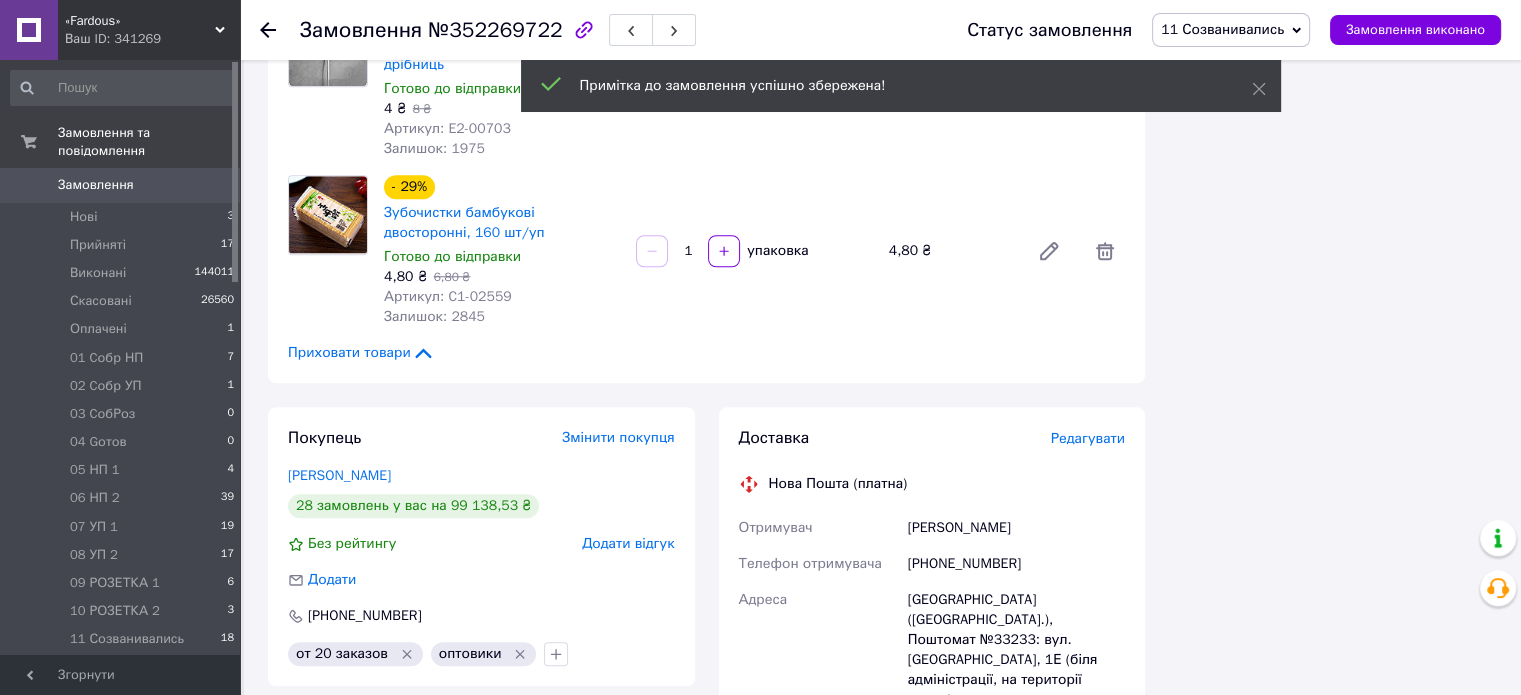 scroll, scrollTop: 1808, scrollLeft: 0, axis: vertical 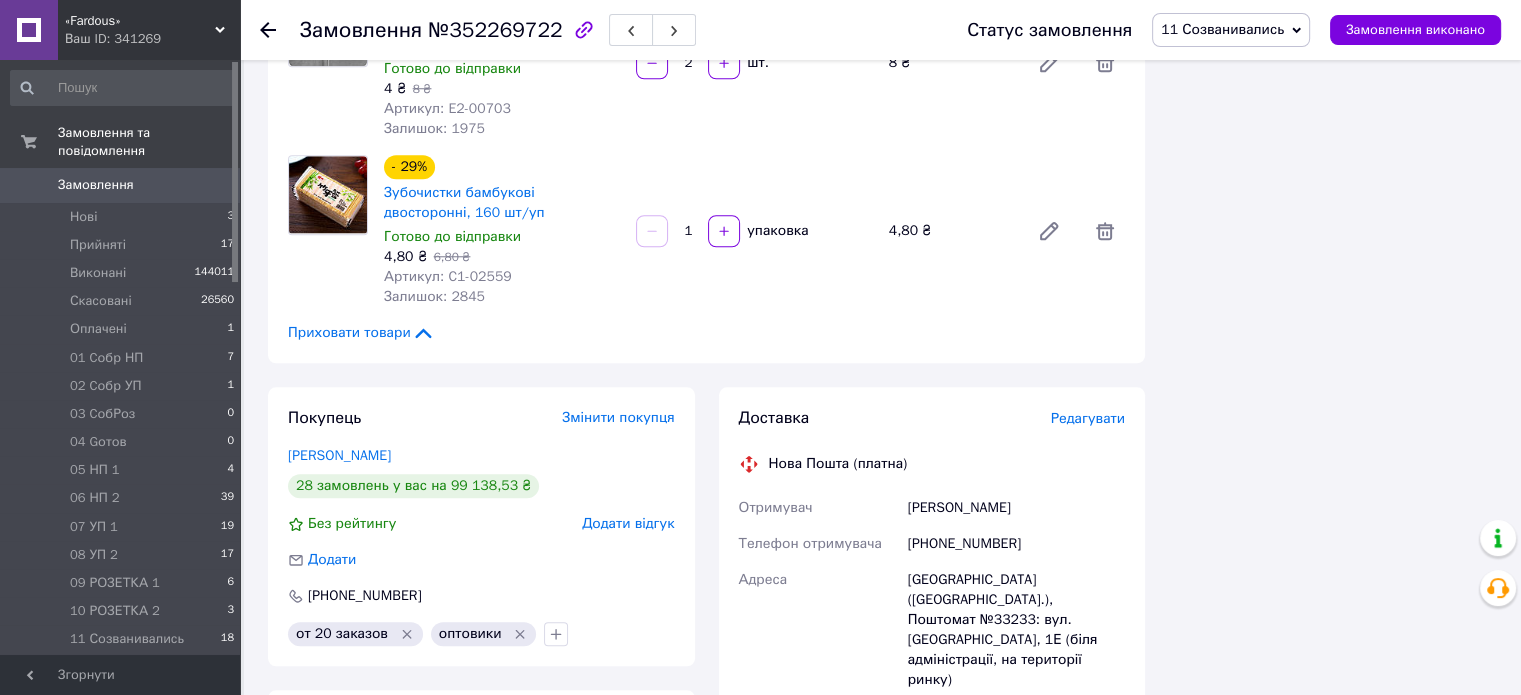 click on "11 Созванивались" at bounding box center (1222, 29) 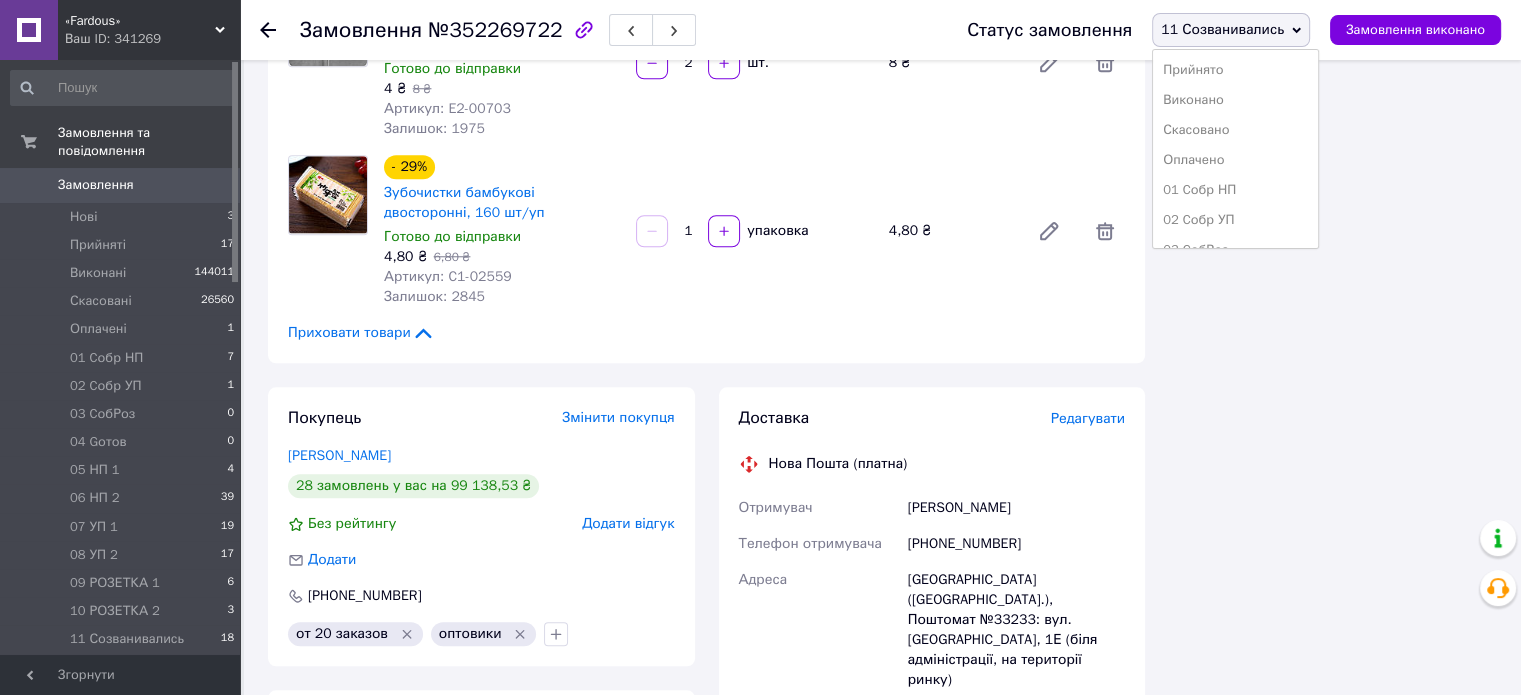 scroll, scrollTop: 173, scrollLeft: 0, axis: vertical 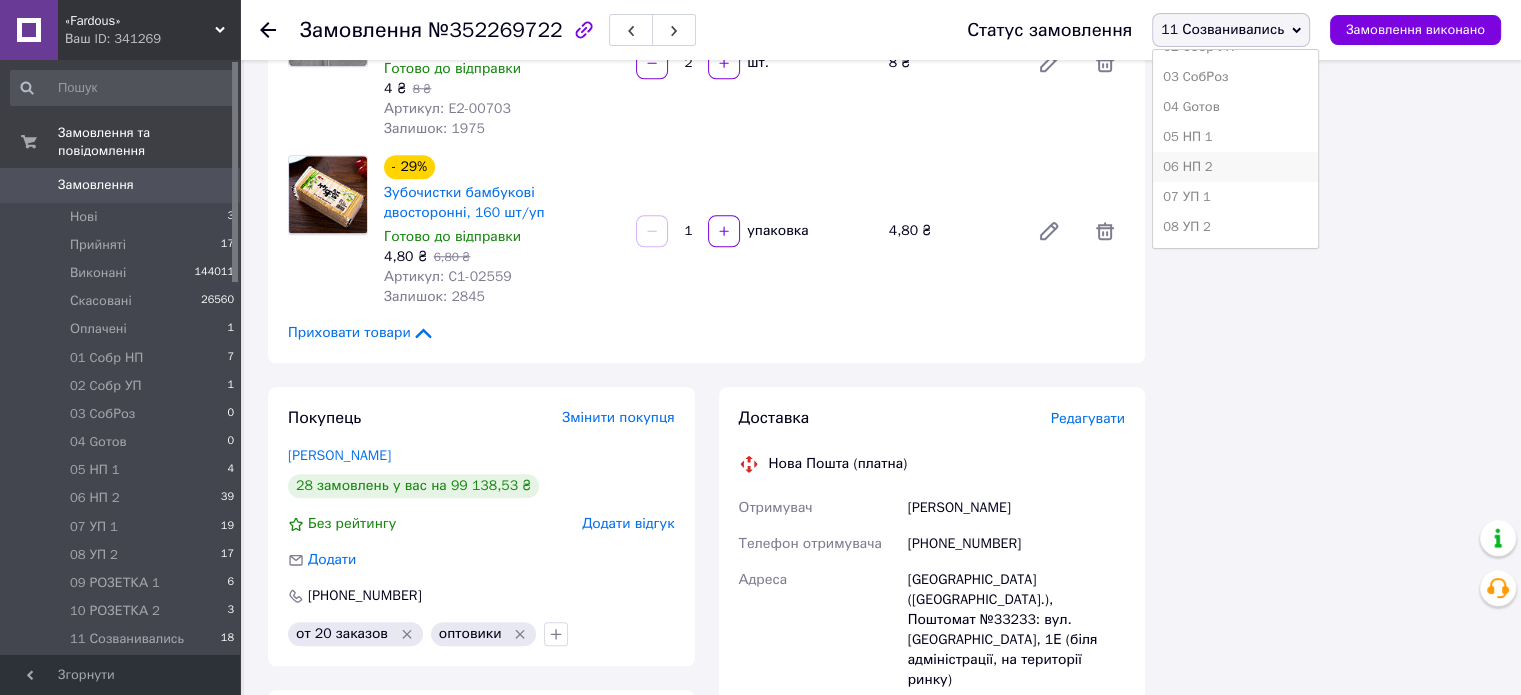 click on "06 НП 2" at bounding box center [1235, 167] 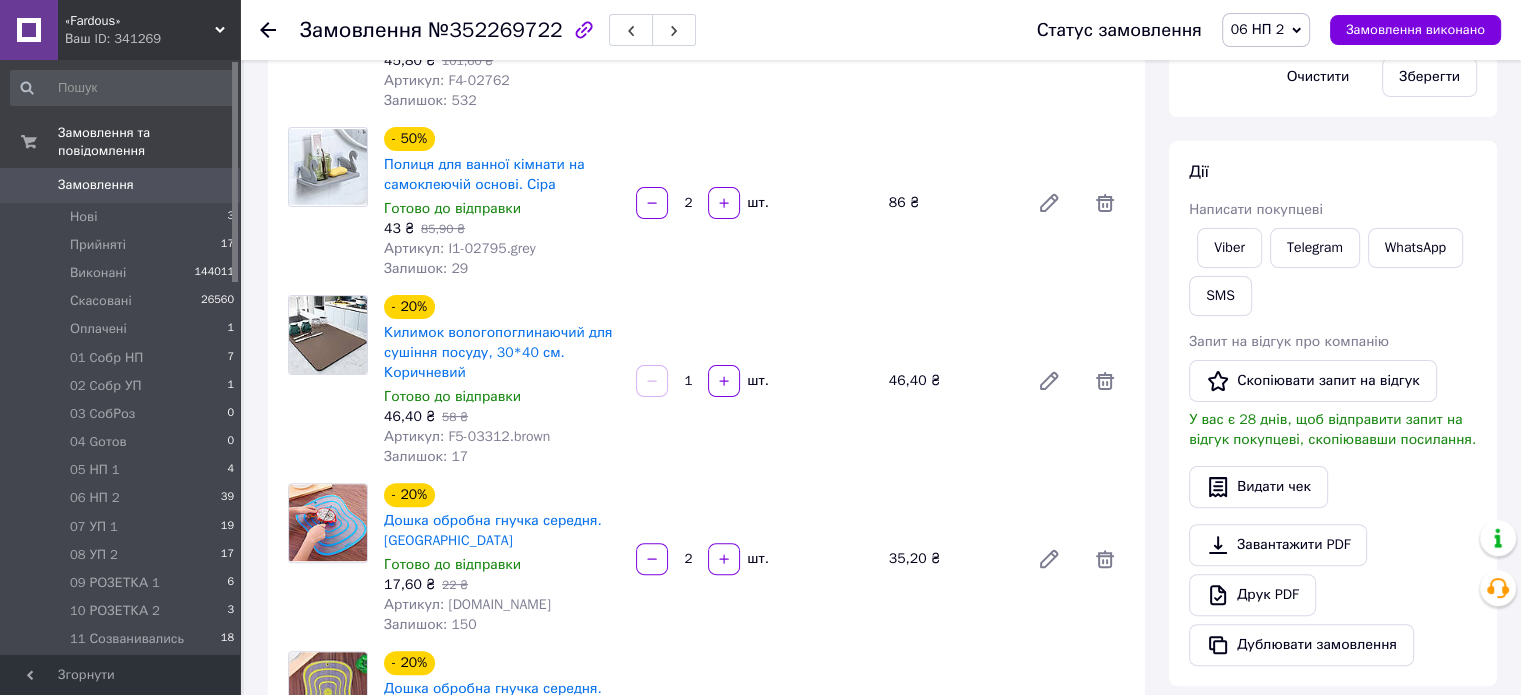 scroll, scrollTop: 433, scrollLeft: 0, axis: vertical 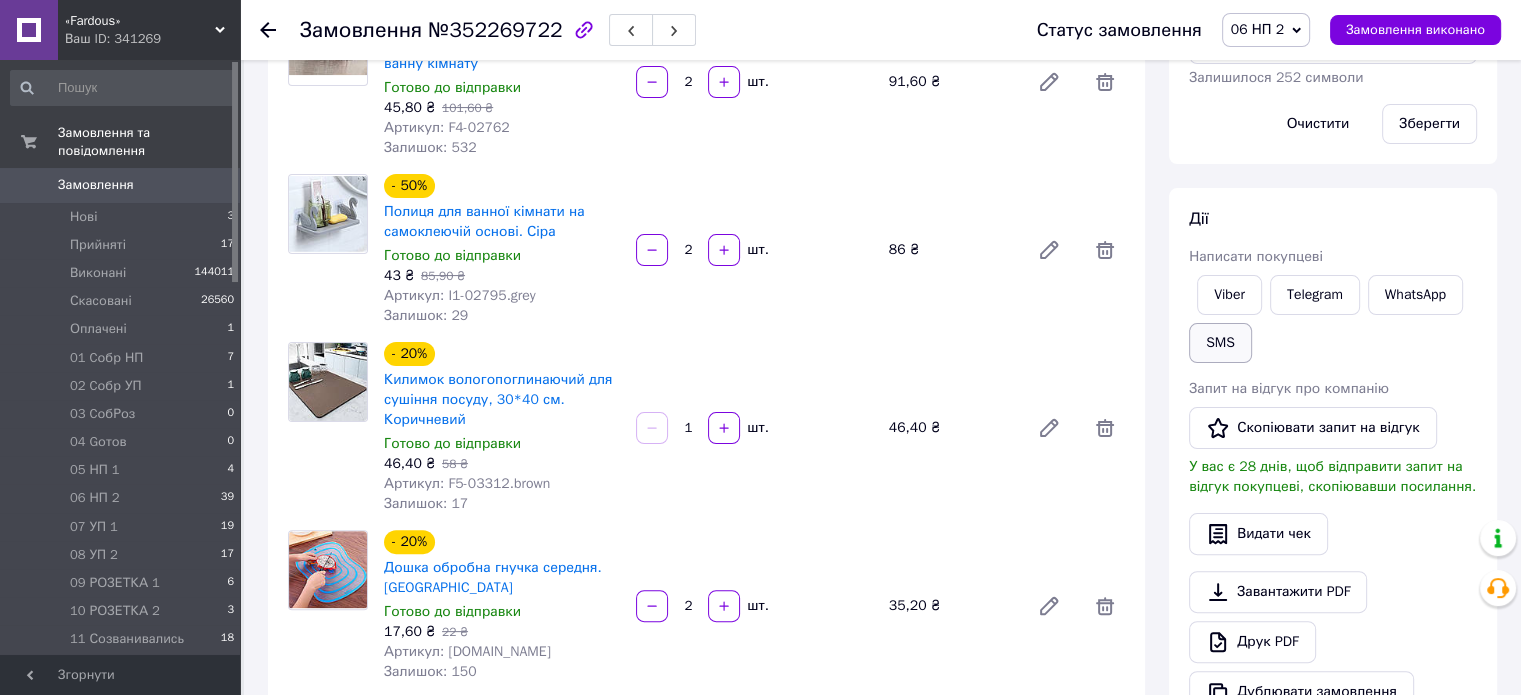 click on "SMS" at bounding box center [1220, 343] 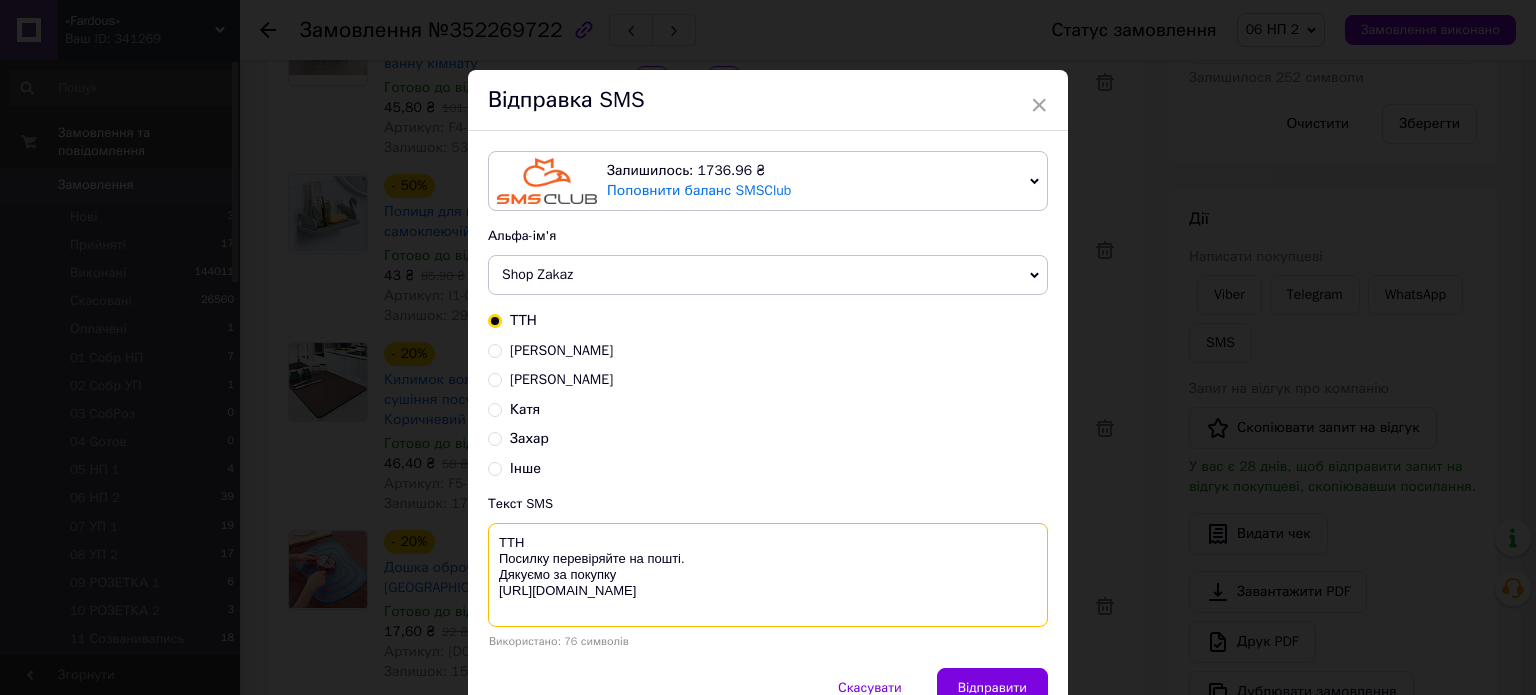 drag, startPoint x: 684, startPoint y: 559, endPoint x: 501, endPoint y: 537, distance: 184.31766 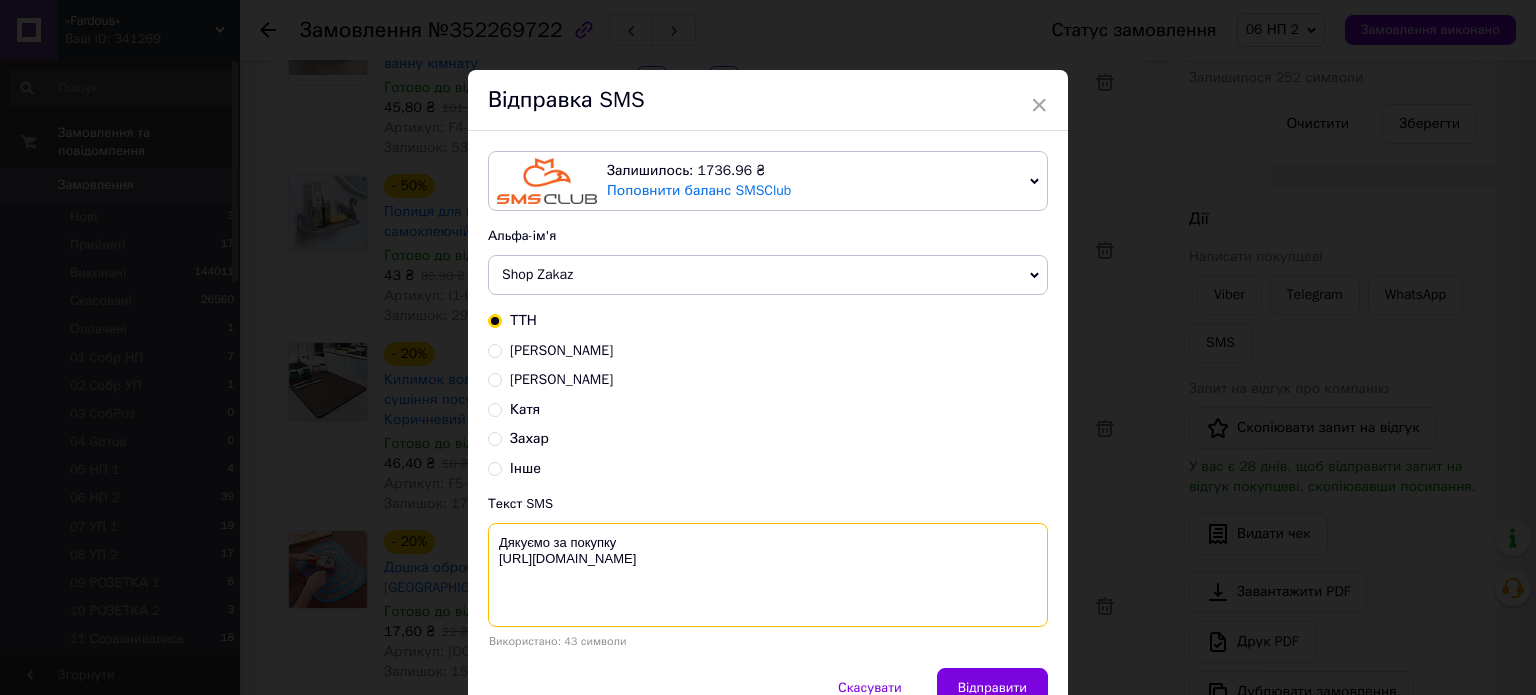 paste on "Ваша оплата зарахована.
Очікуйте номер ТТН у день відправки Вашого товару." 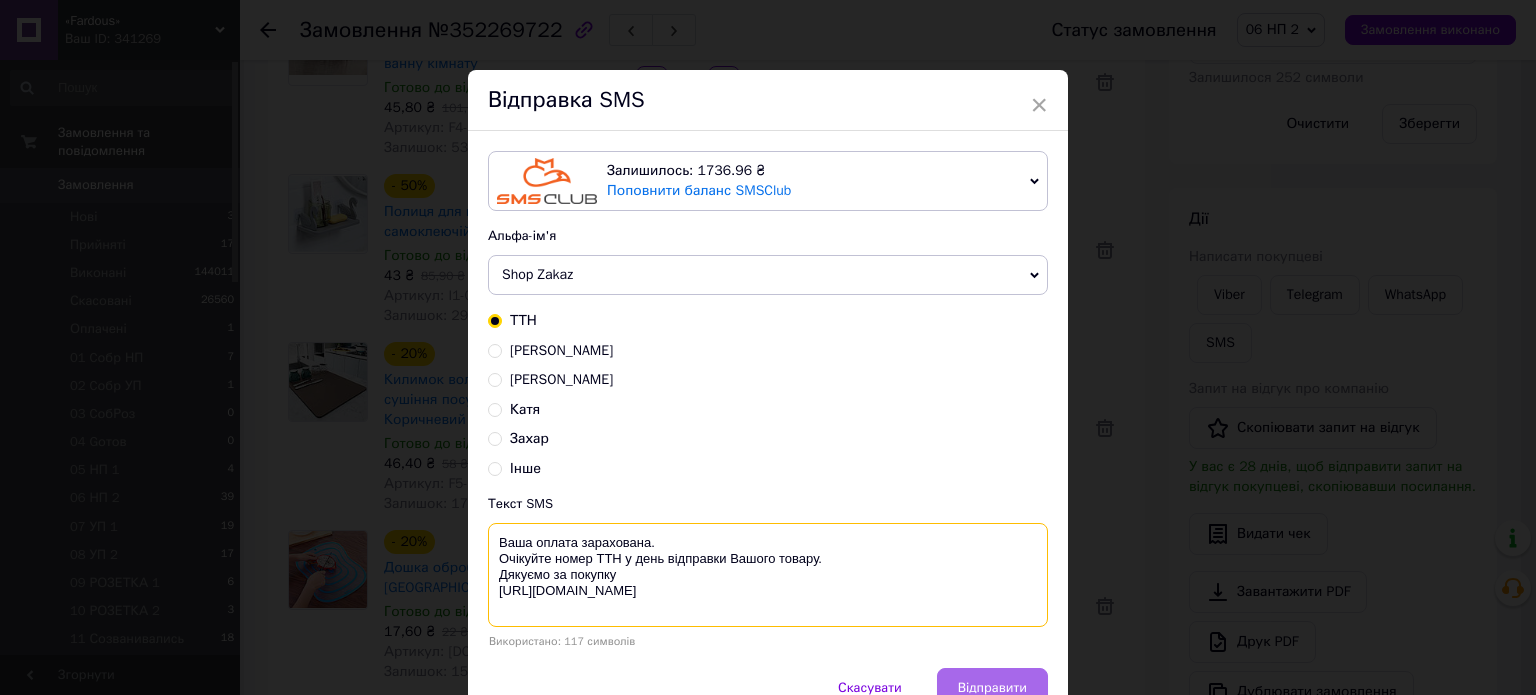 type on "Ваша оплата зарахована.
Очікуйте номер ТТН у день відправки Вашого товару.
Дякуємо за покупку
[URL][DOMAIN_NAME]" 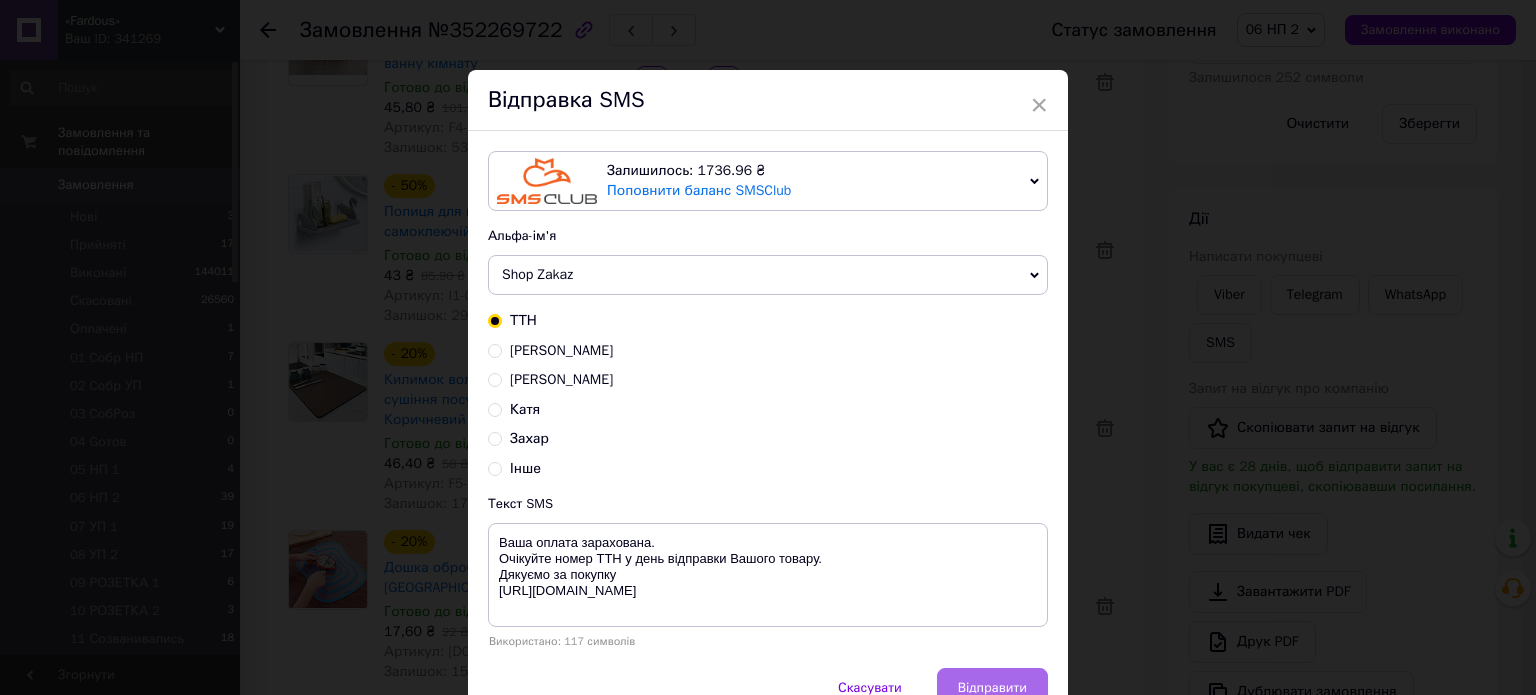 click on "Відправити" at bounding box center [992, 688] 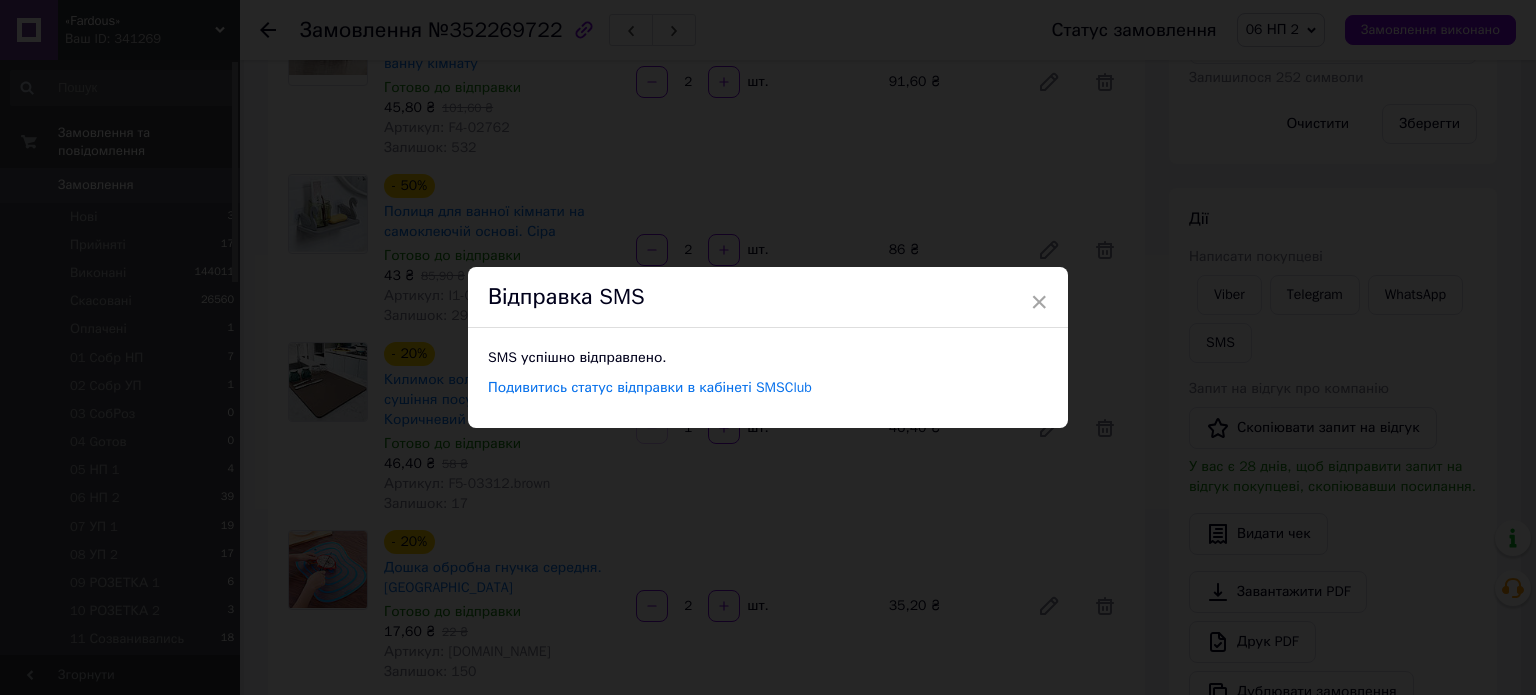 click on "× Відправка SMS SMS успішно відправлено. Подивитись статус відправки в кабінеті SMSClub" at bounding box center (768, 347) 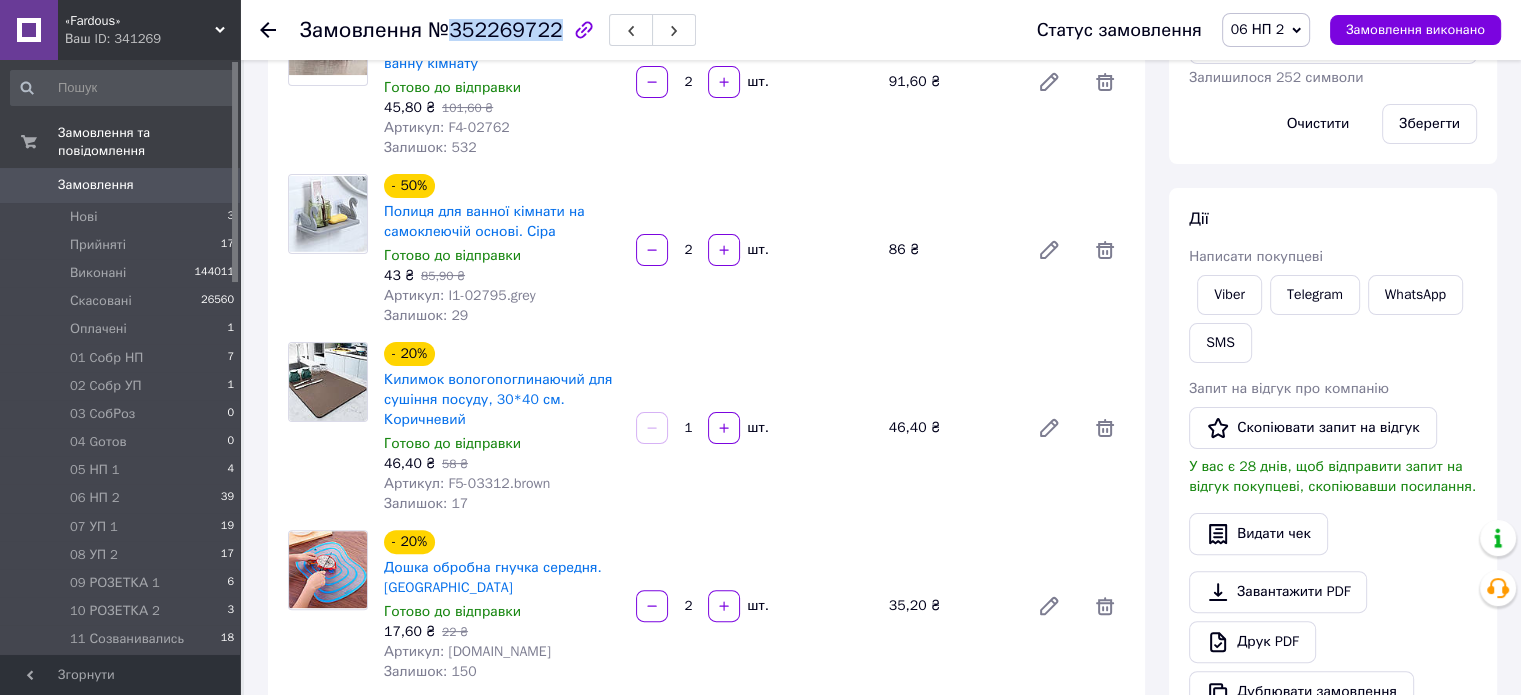 click on "№352269722" at bounding box center (495, 30) 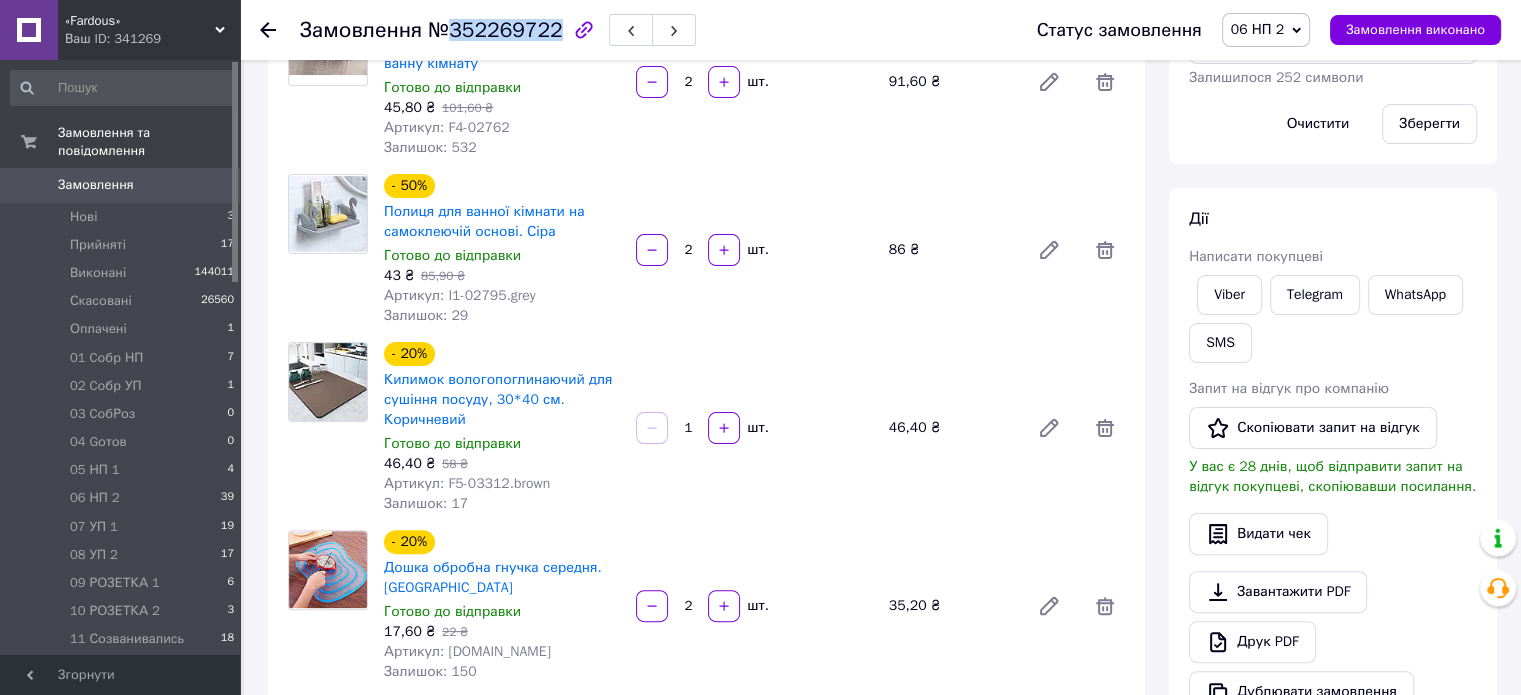 click on "Замовлення" at bounding box center [121, 185] 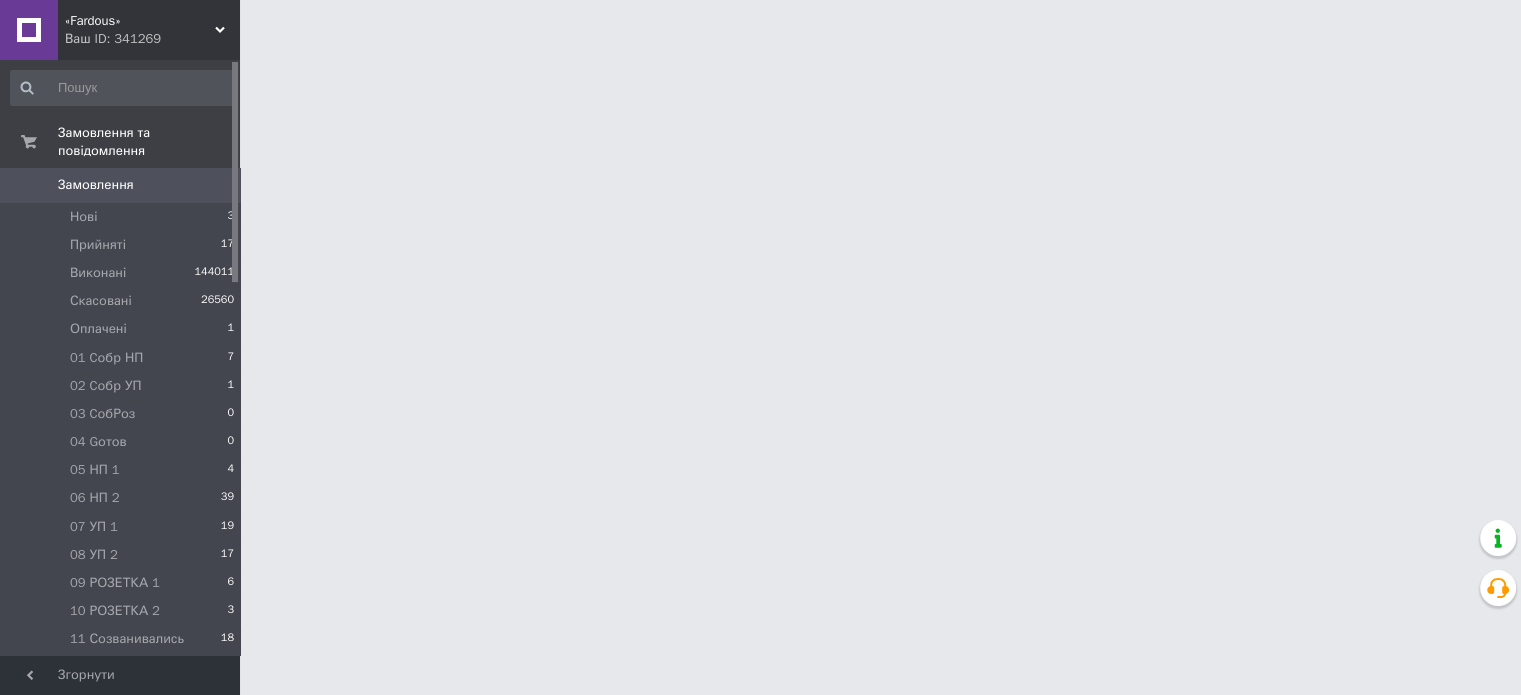 scroll, scrollTop: 0, scrollLeft: 0, axis: both 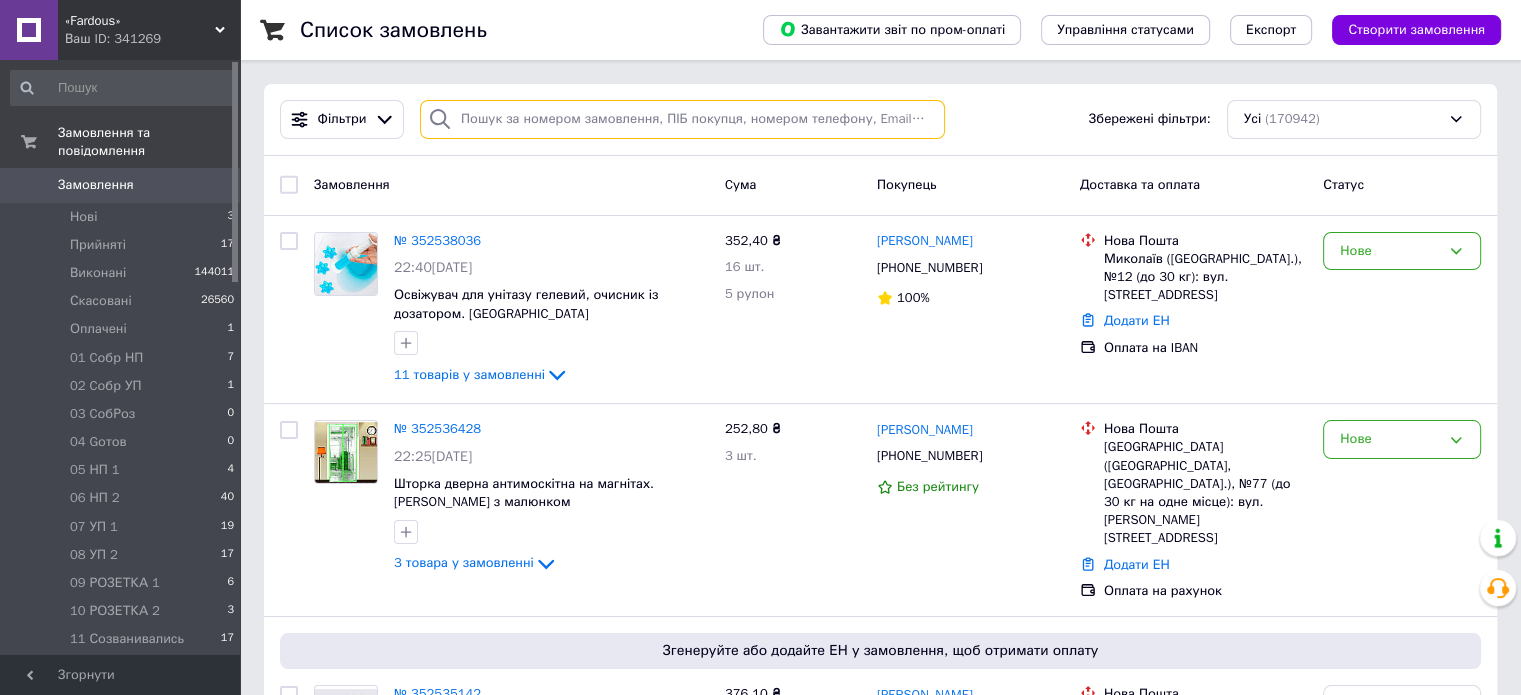 click at bounding box center (682, 119) 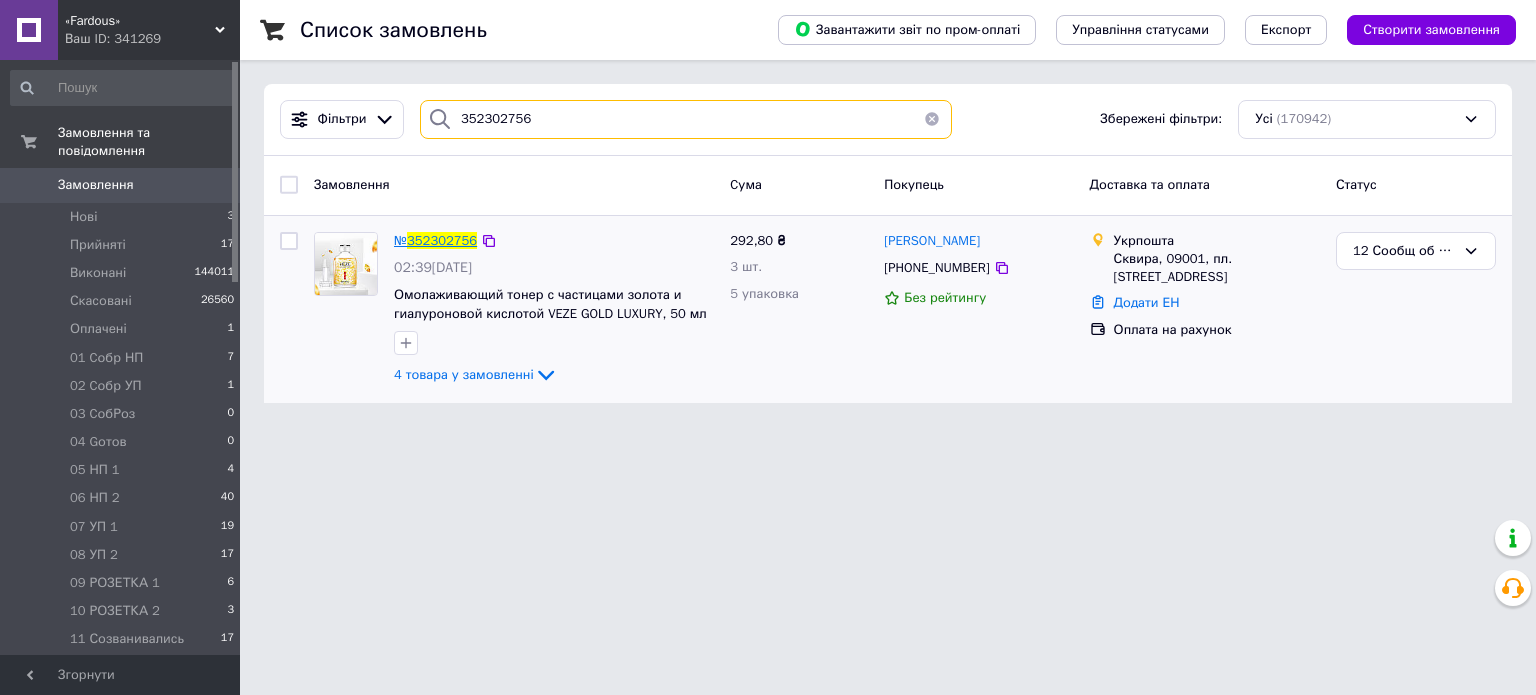 type on "352302756" 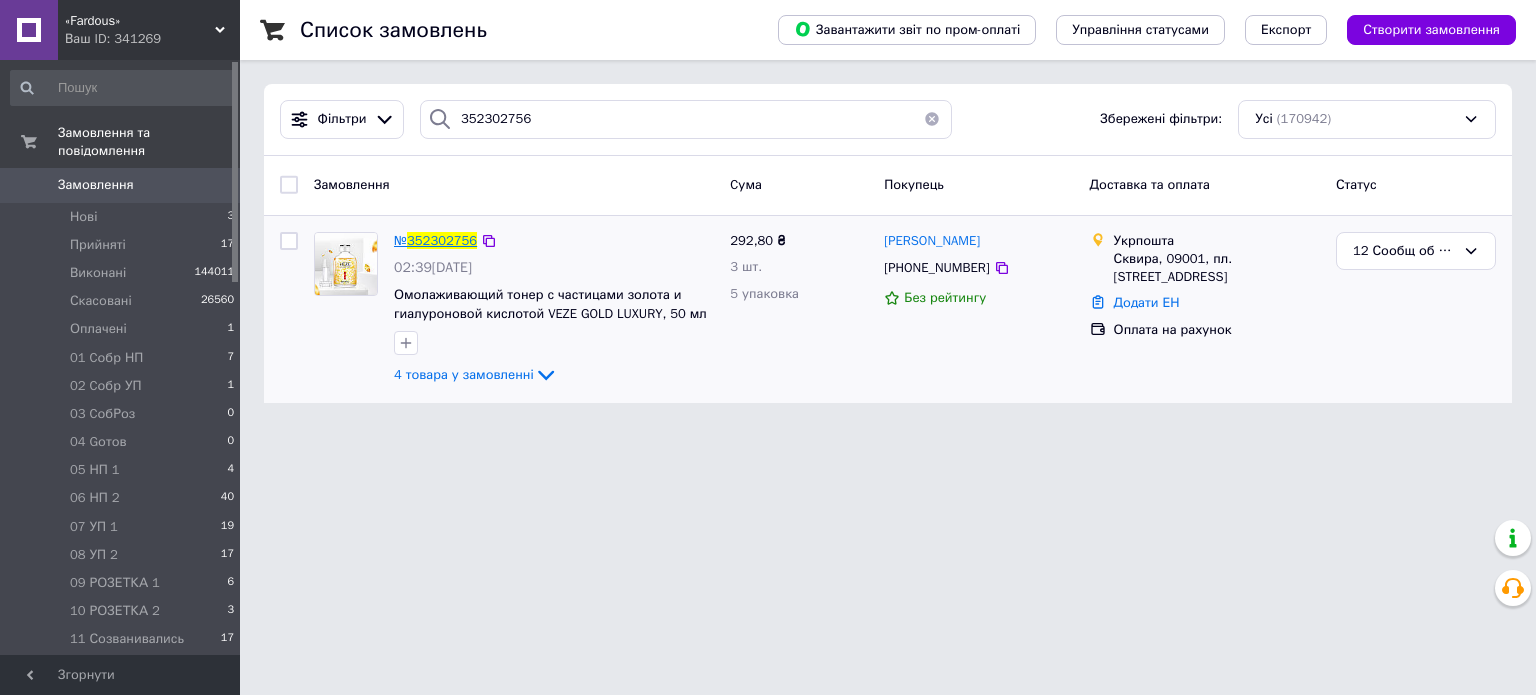 click on "352302756" at bounding box center (442, 240) 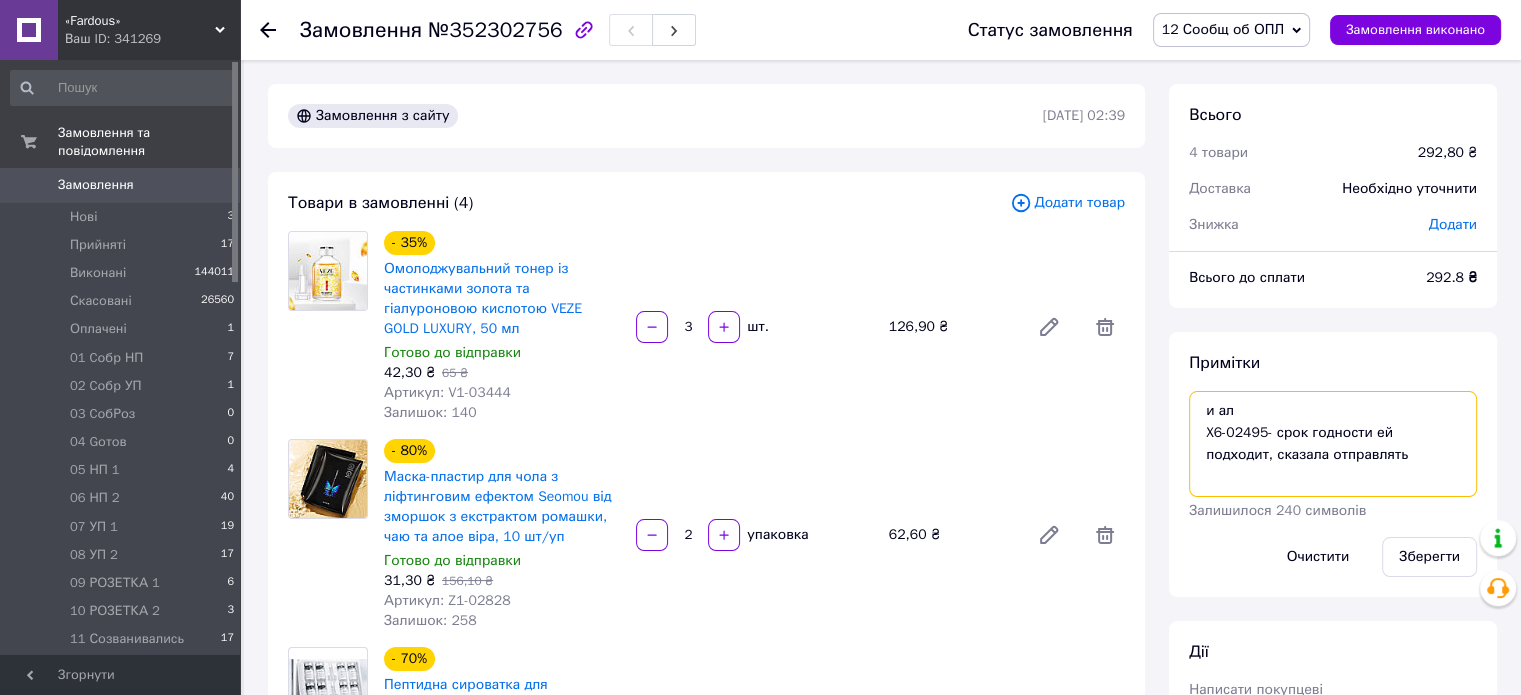 click on "и ал
X6-02495- срок годности ей подходит, сказала отправлять" at bounding box center [1333, 444] 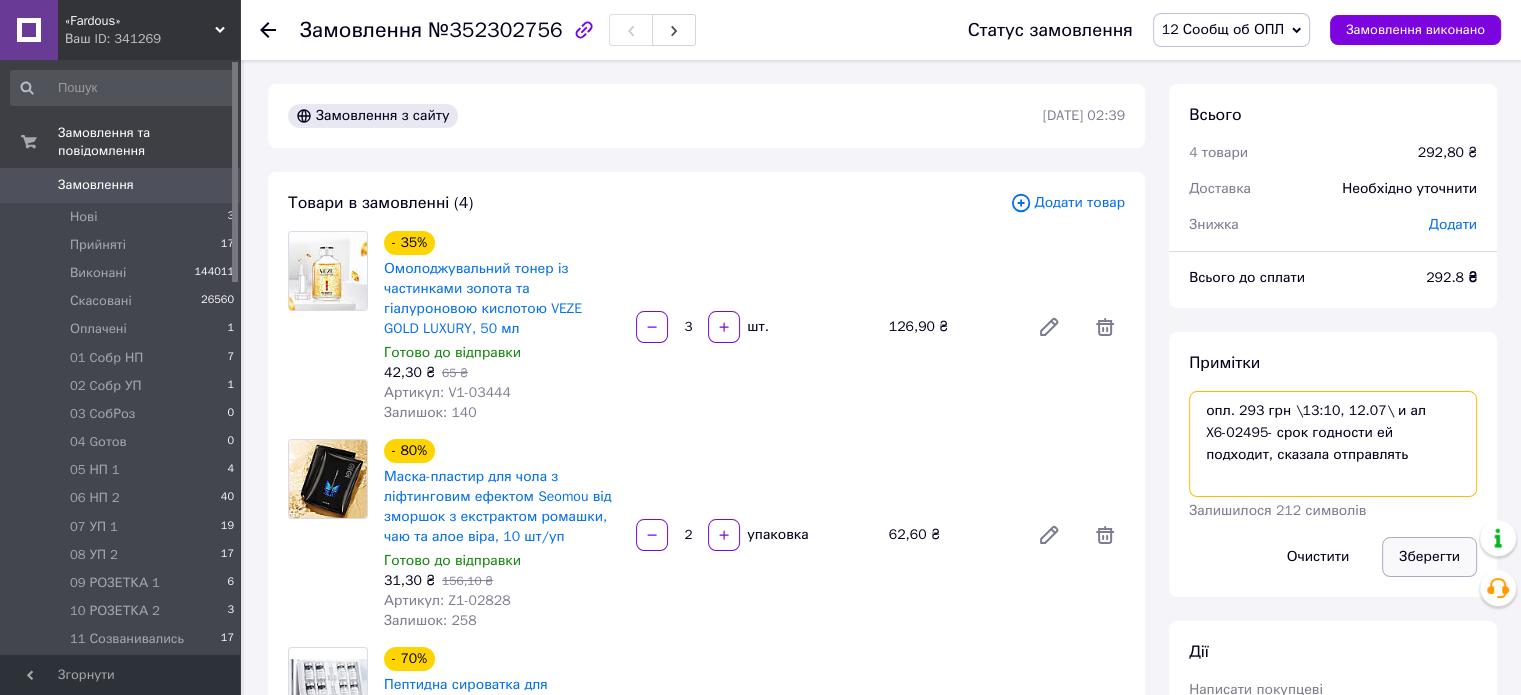 type on "опл. 293 грн \13:10, 12.07\ и ал
X6-02495- срок годности ей подходит, сказала отправлять" 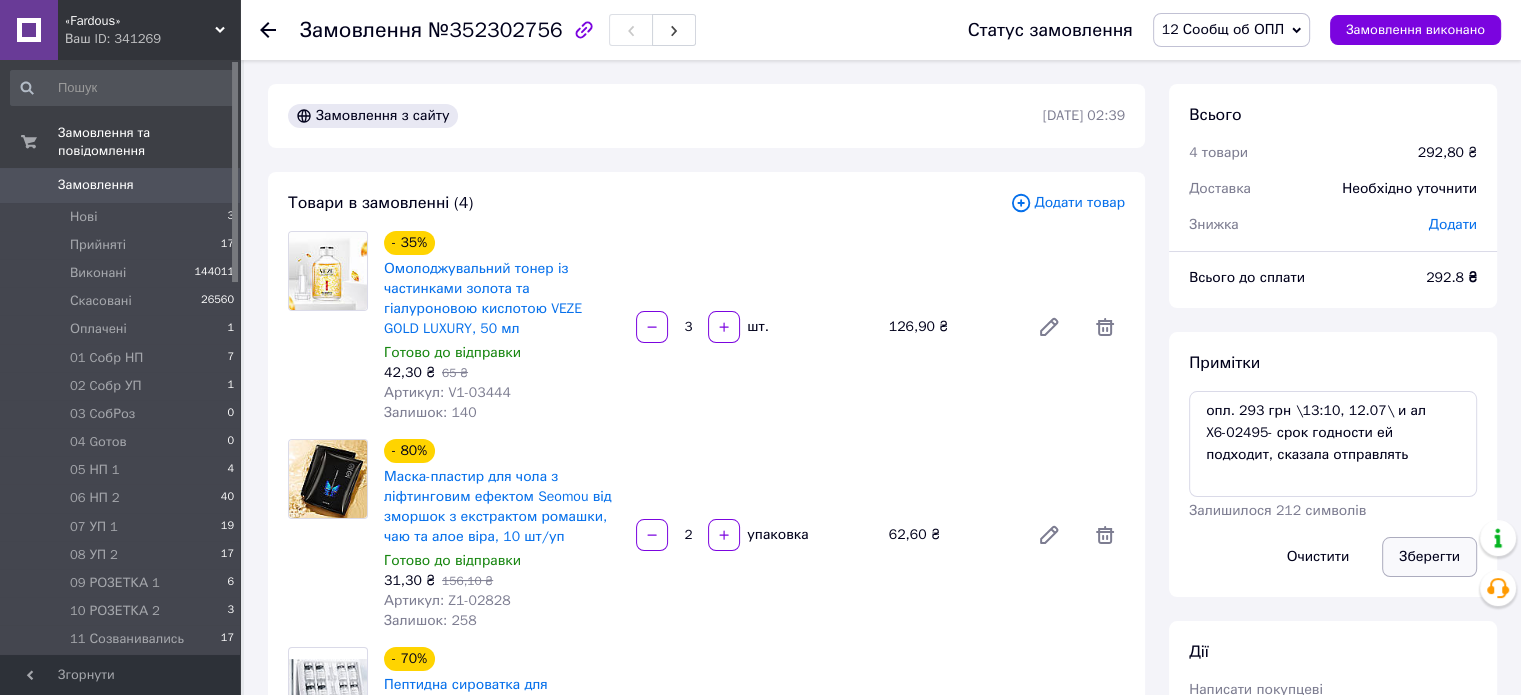click on "Зберегти" at bounding box center (1429, 557) 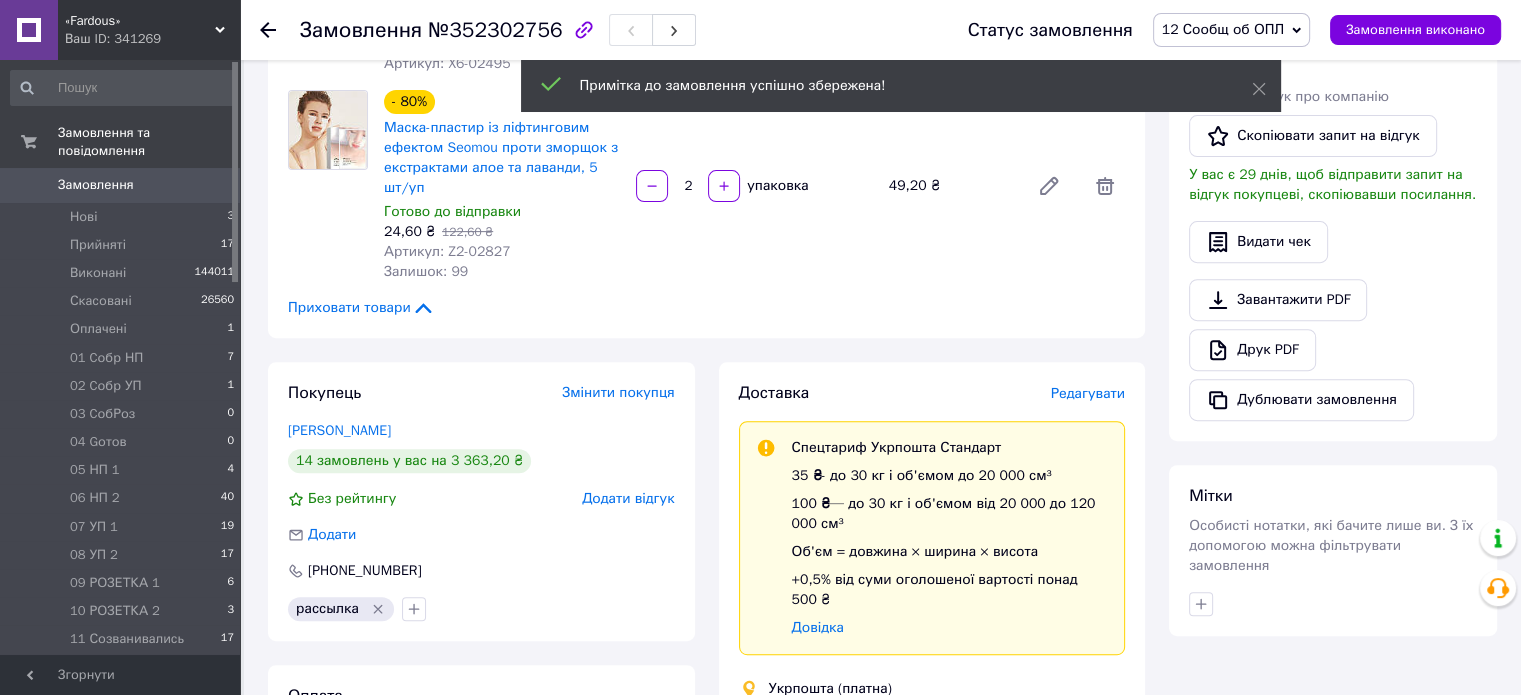 scroll, scrollTop: 876, scrollLeft: 0, axis: vertical 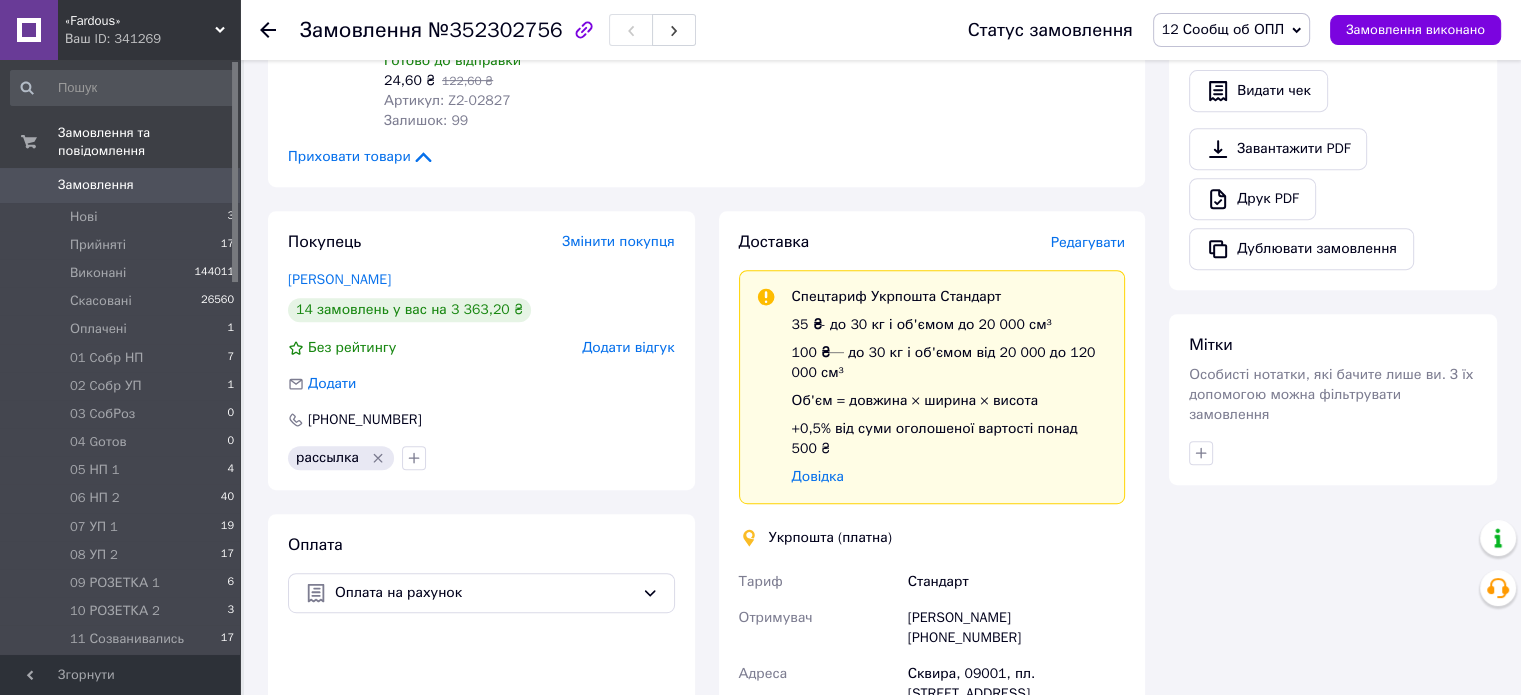 click on "12 Сообщ об ОПЛ" at bounding box center [1231, 30] 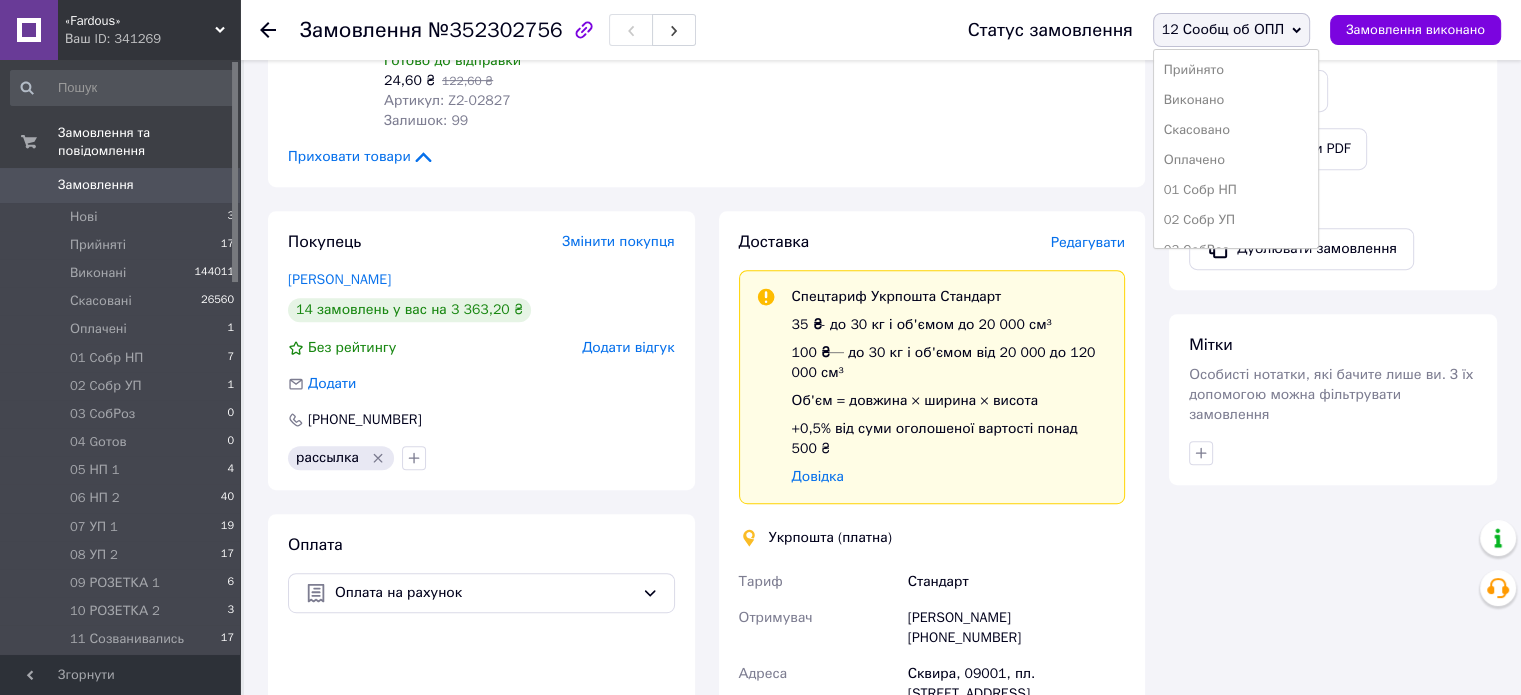 scroll, scrollTop: 173, scrollLeft: 0, axis: vertical 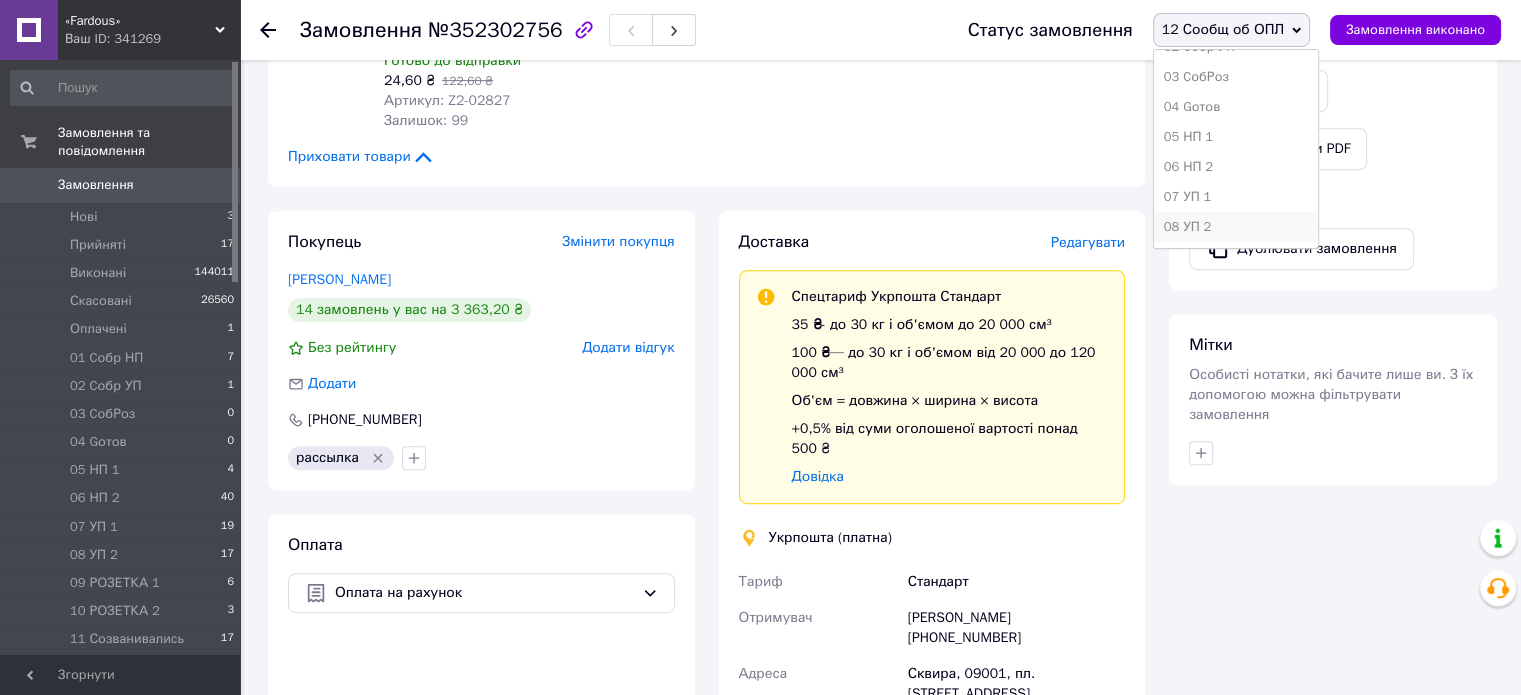 click on "08 УП 2" at bounding box center [1236, 227] 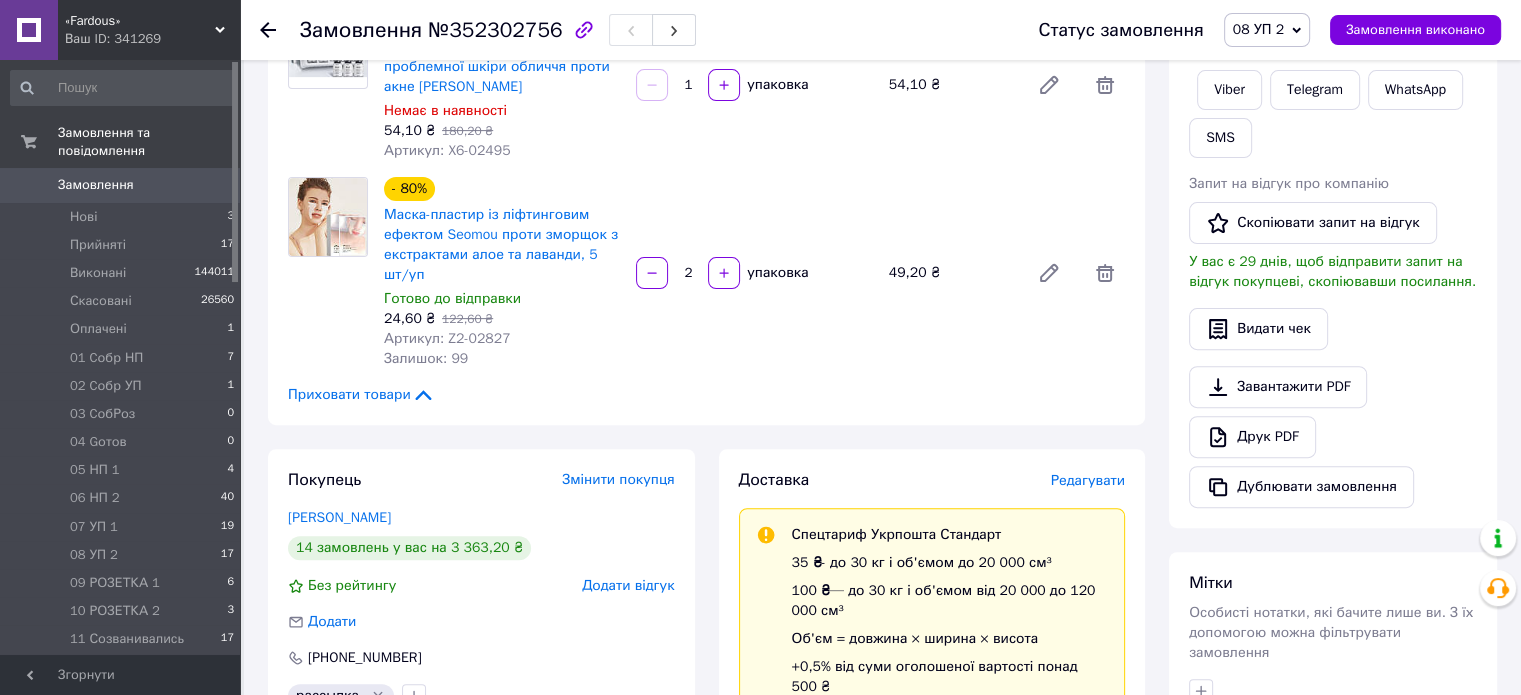 scroll, scrollTop: 595, scrollLeft: 0, axis: vertical 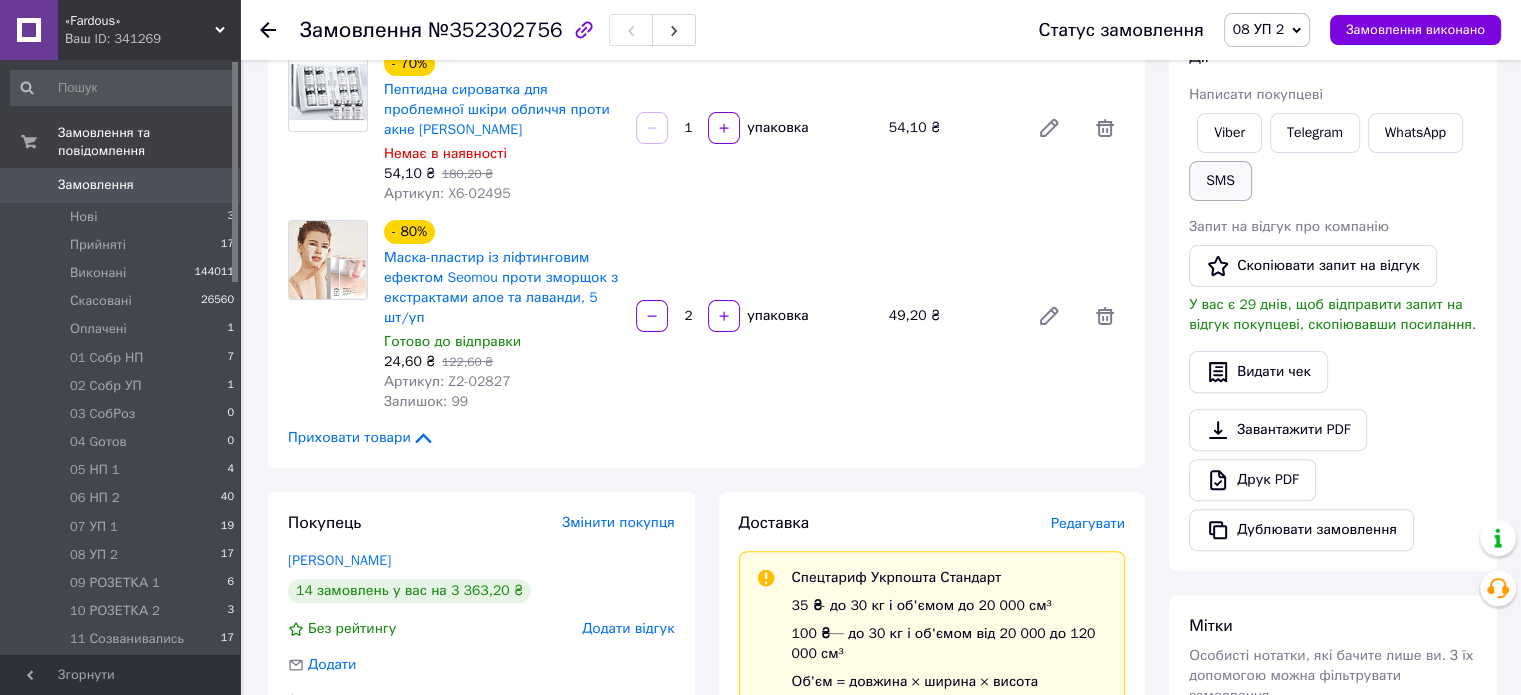 click on "SMS" at bounding box center (1220, 181) 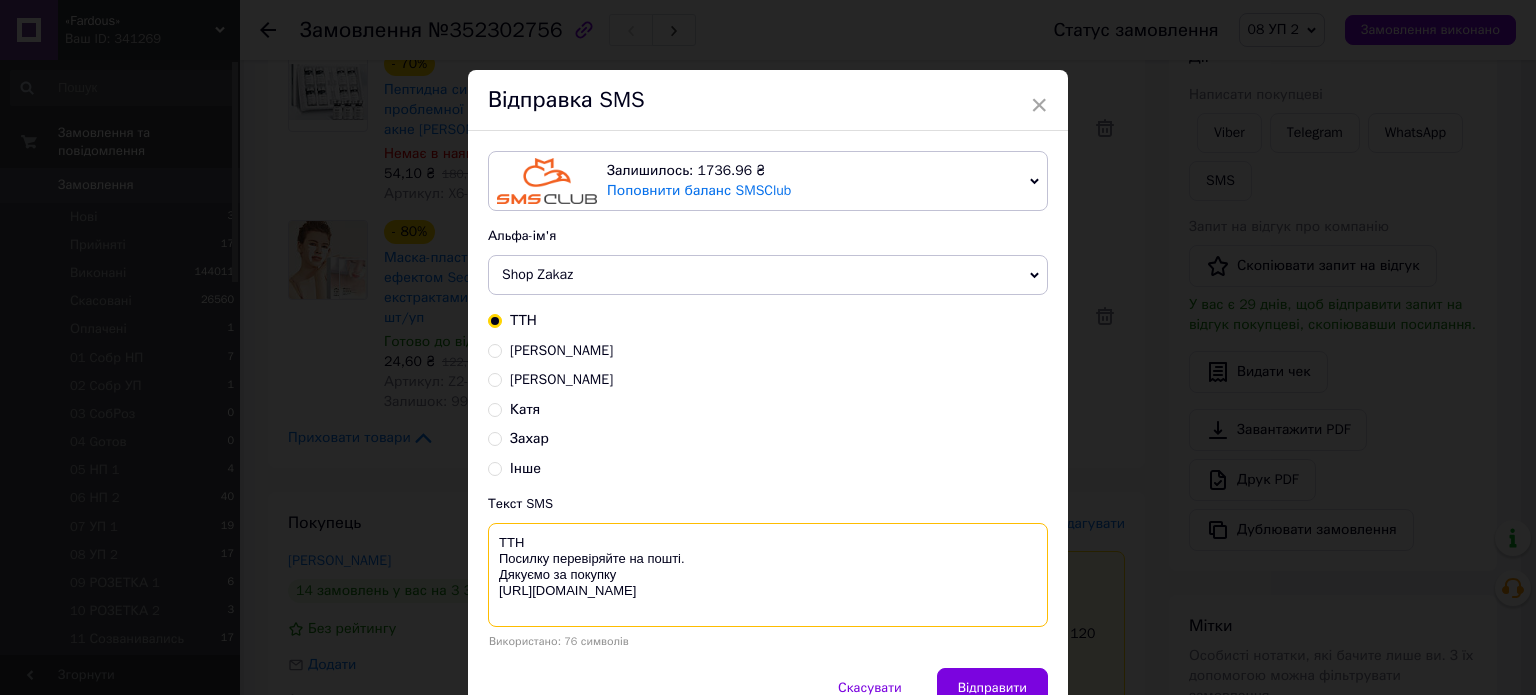 drag, startPoint x: 688, startPoint y: 558, endPoint x: 495, endPoint y: 535, distance: 194.36563 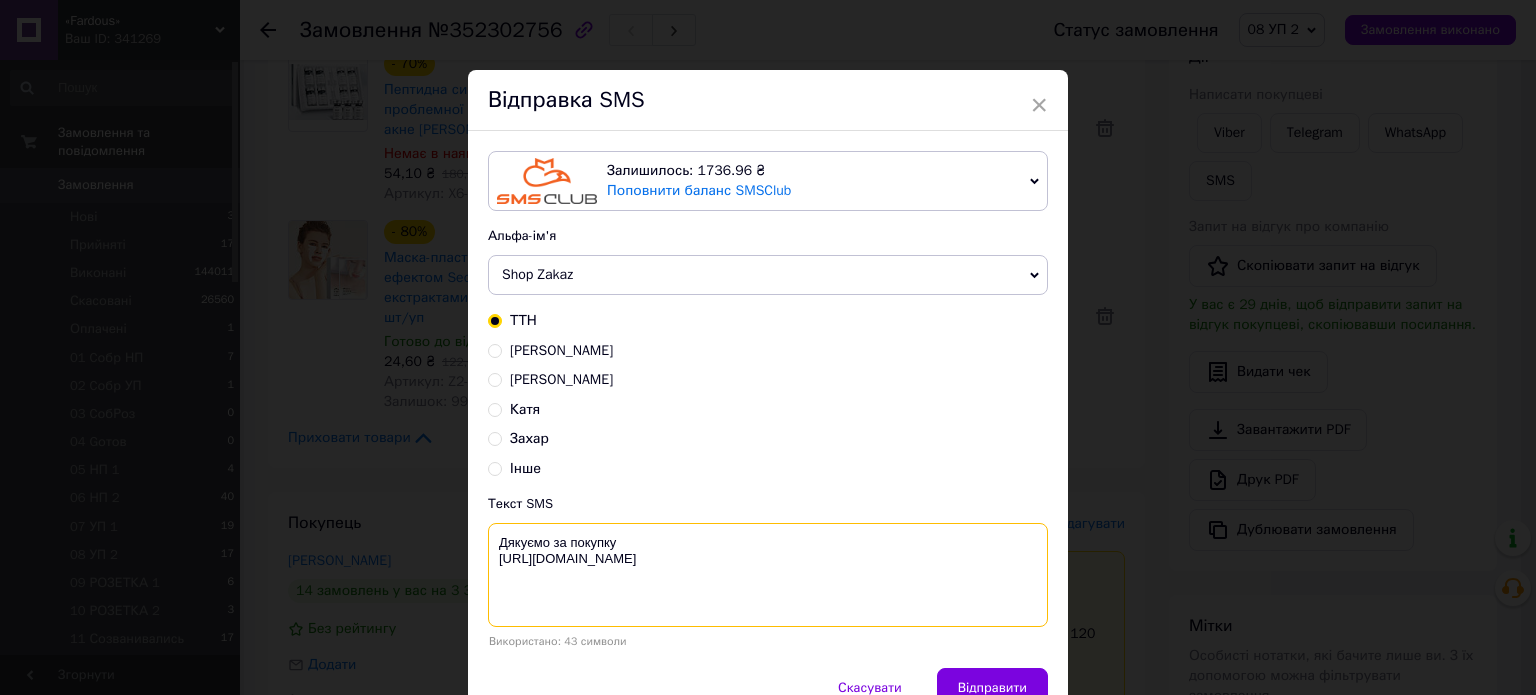 paste on "Ваша оплата зарахована.
Очікуйте номер ТТН у день відправки Вашого товару." 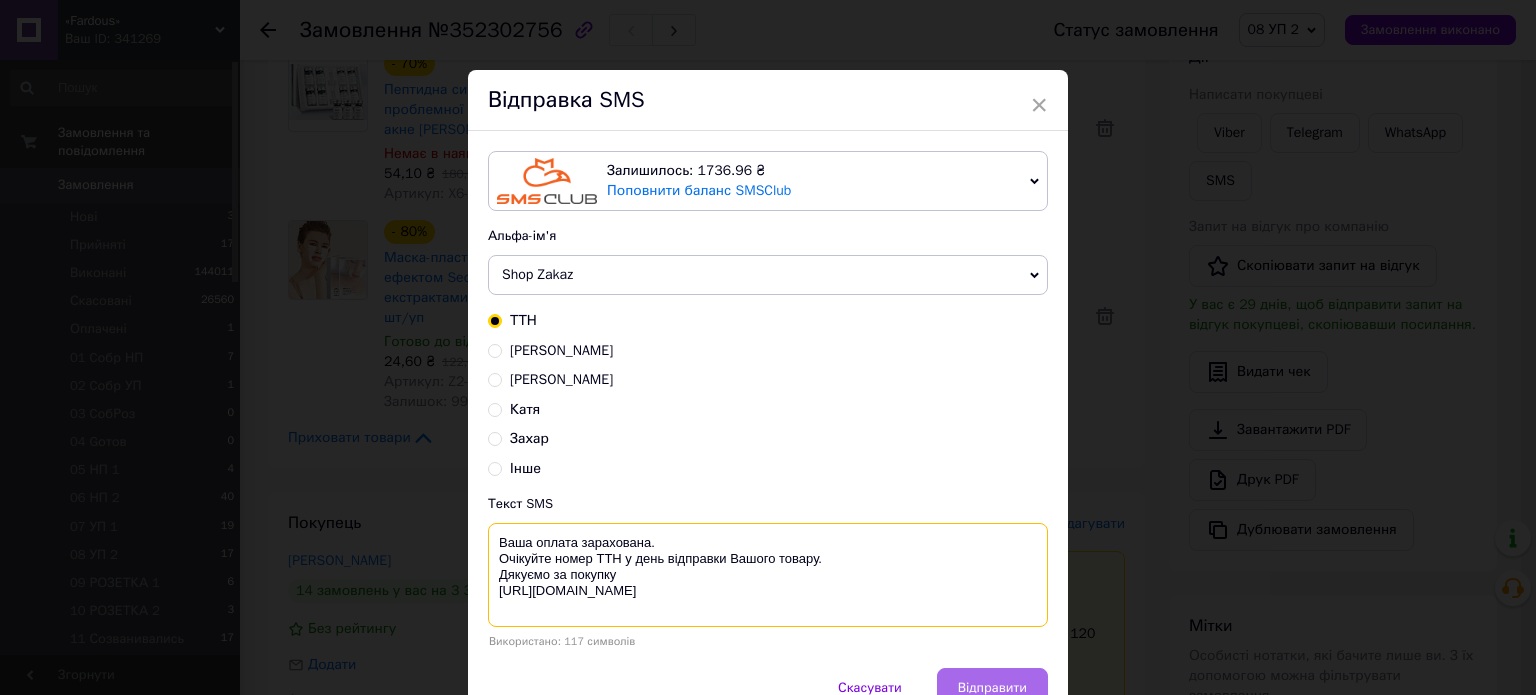 type on "Ваша оплата зарахована.
Очікуйте номер ТТН у день відправки Вашого товару.
Дякуємо за покупку
[URL][DOMAIN_NAME]" 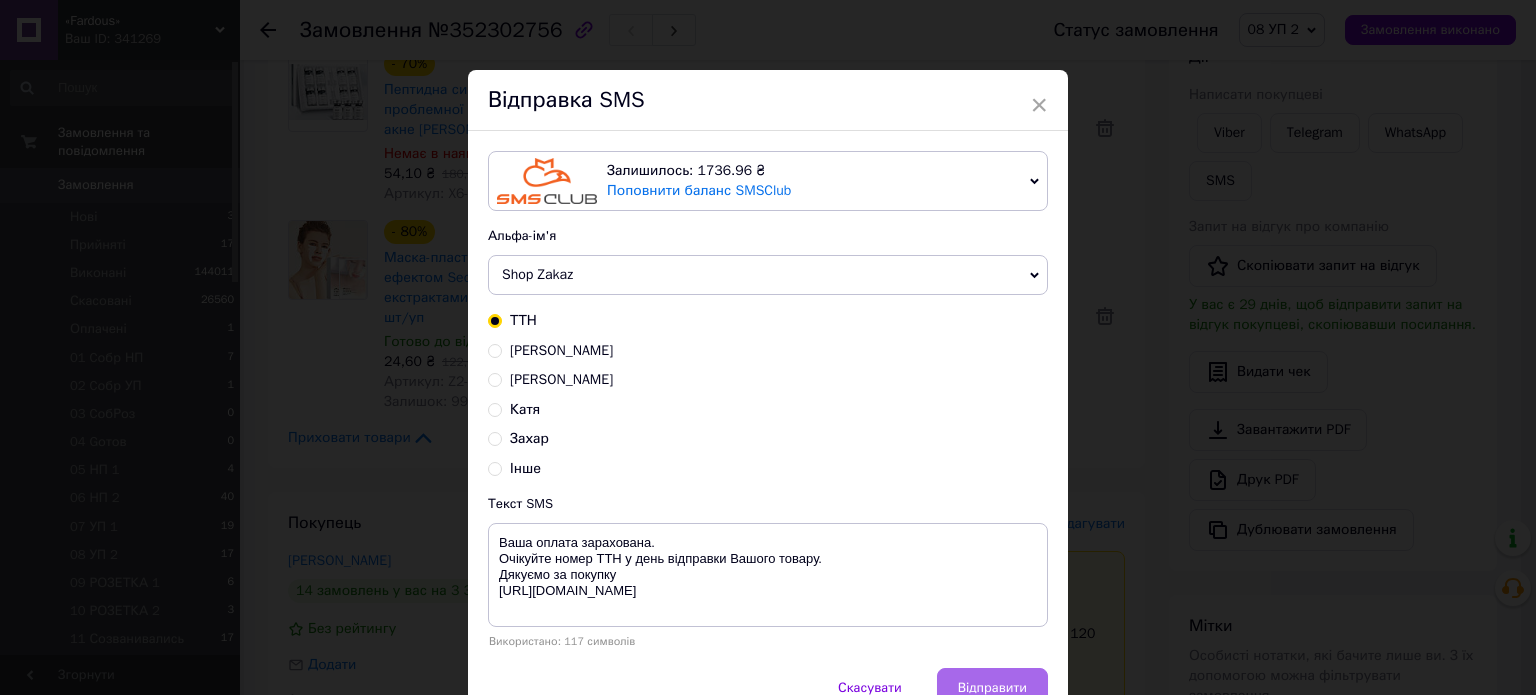 click on "Відправити" at bounding box center (992, 688) 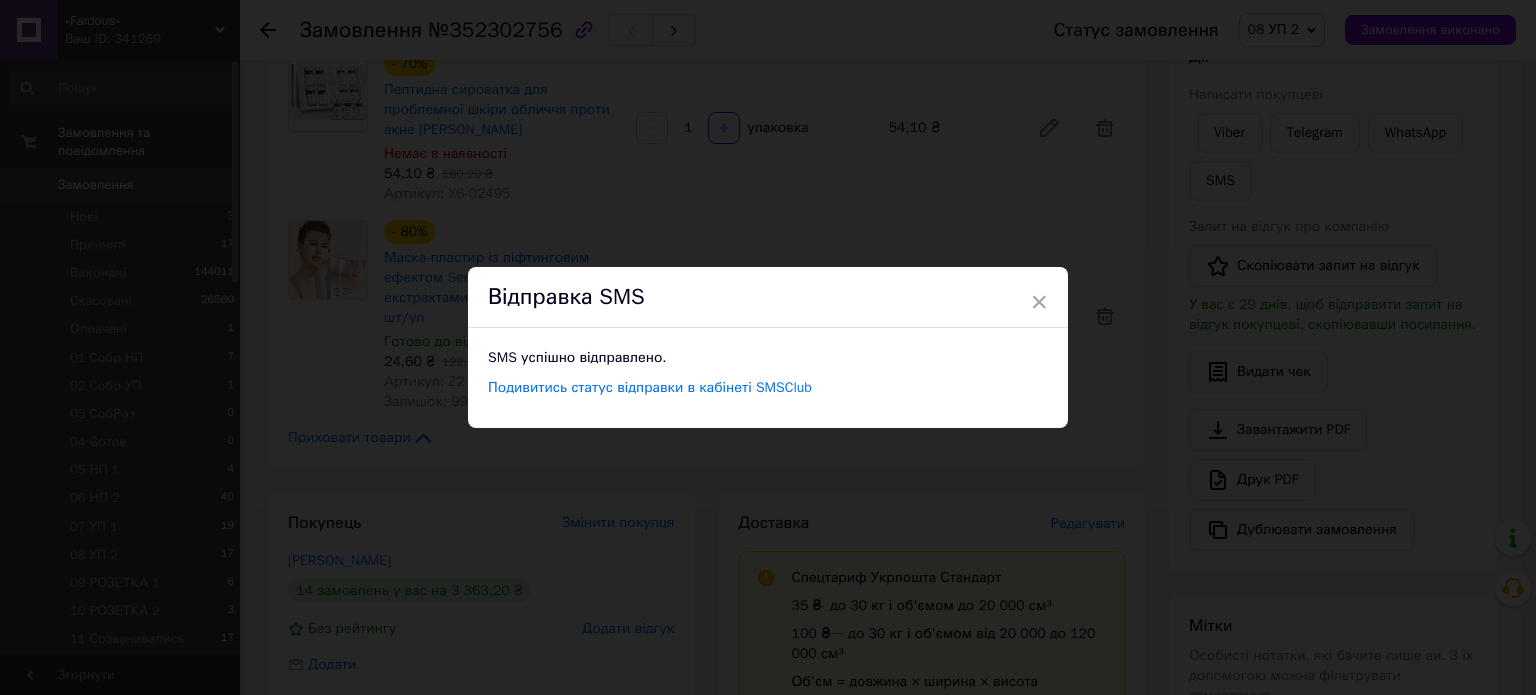click on "× Відправка SMS SMS успішно відправлено. Подивитись статус відправки в кабінеті SMSClub" at bounding box center (768, 347) 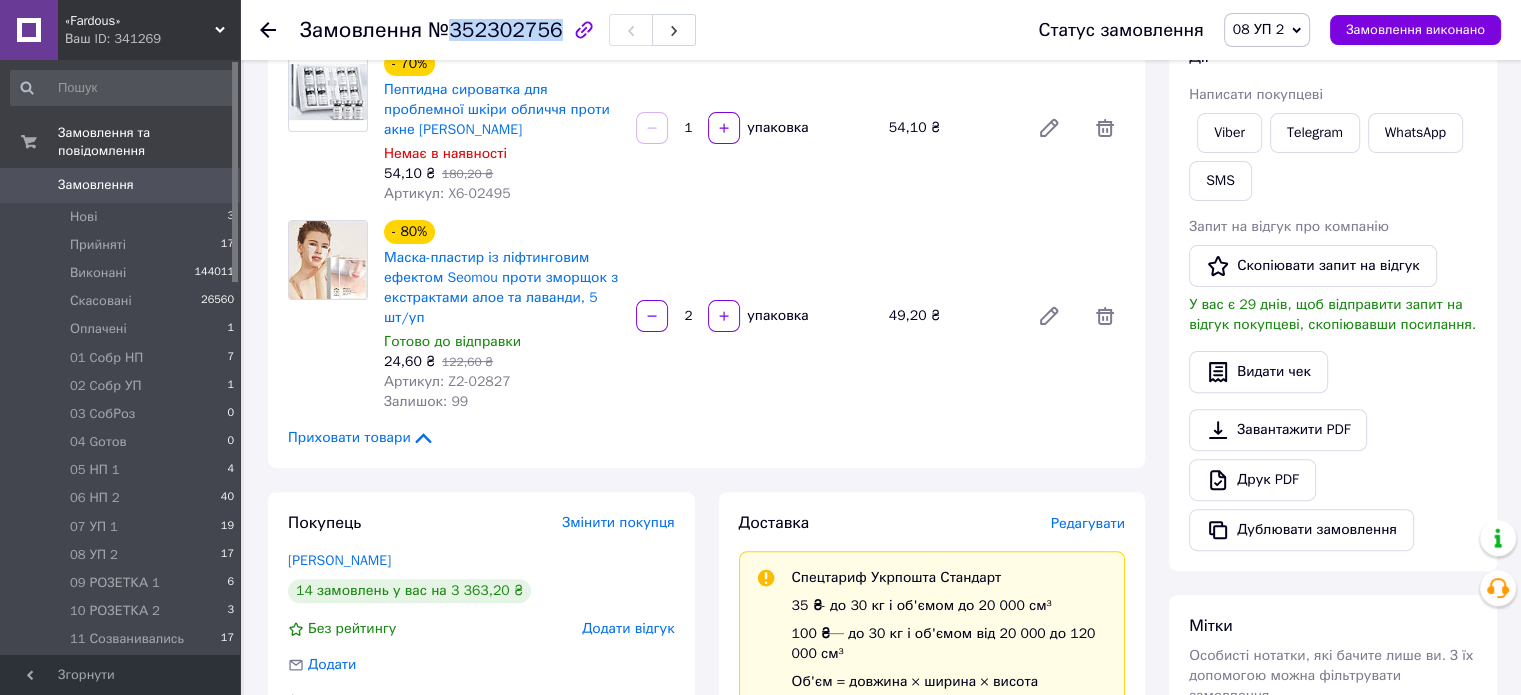 click on "№352302756" at bounding box center (495, 30) 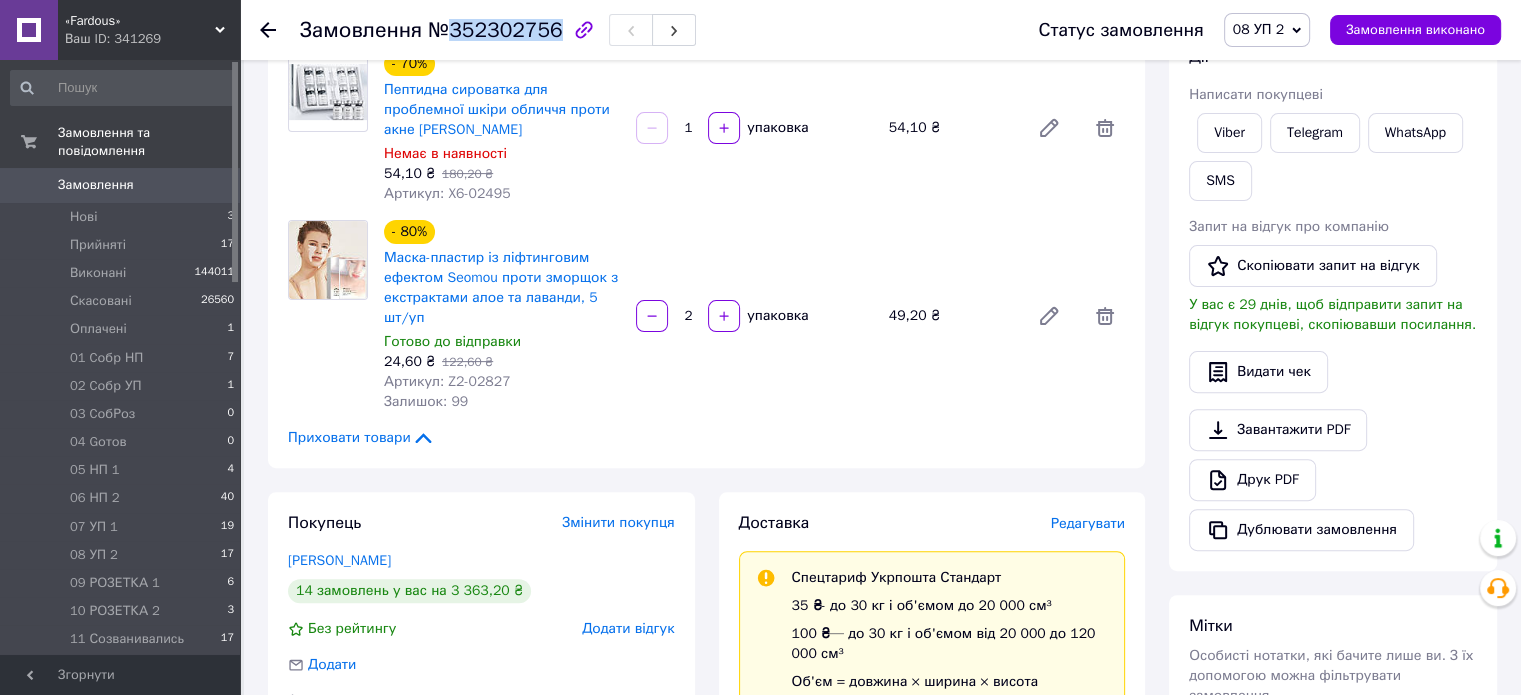 click on "Замовлення" at bounding box center [121, 185] 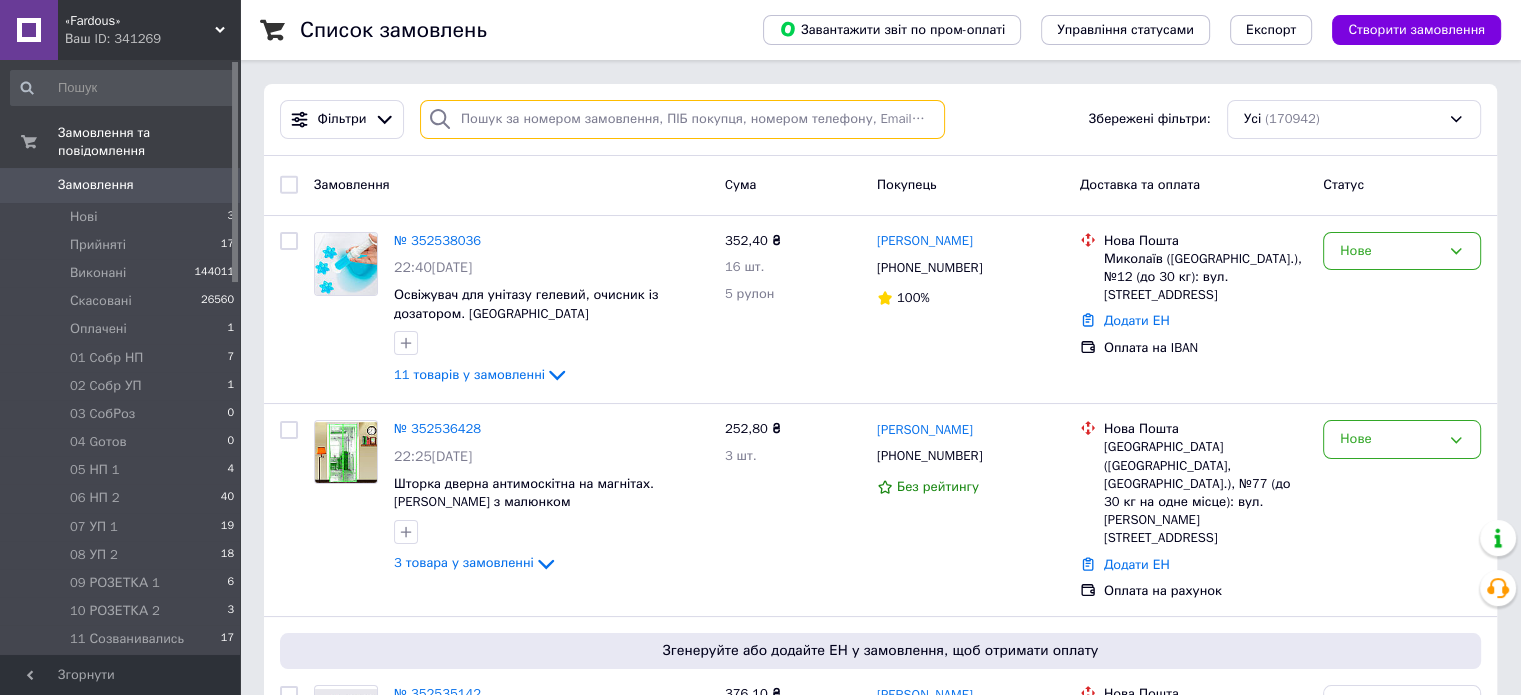 click at bounding box center [682, 119] 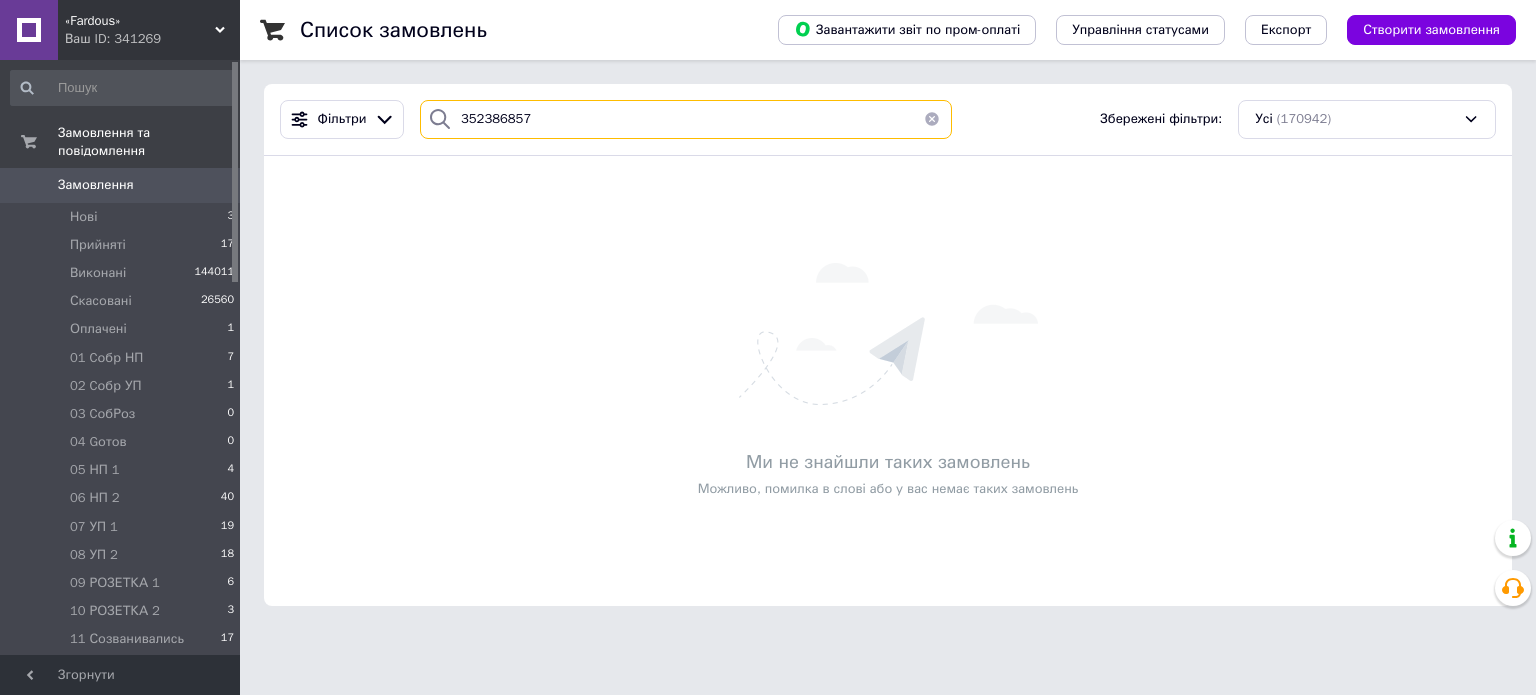 type on "352386857" 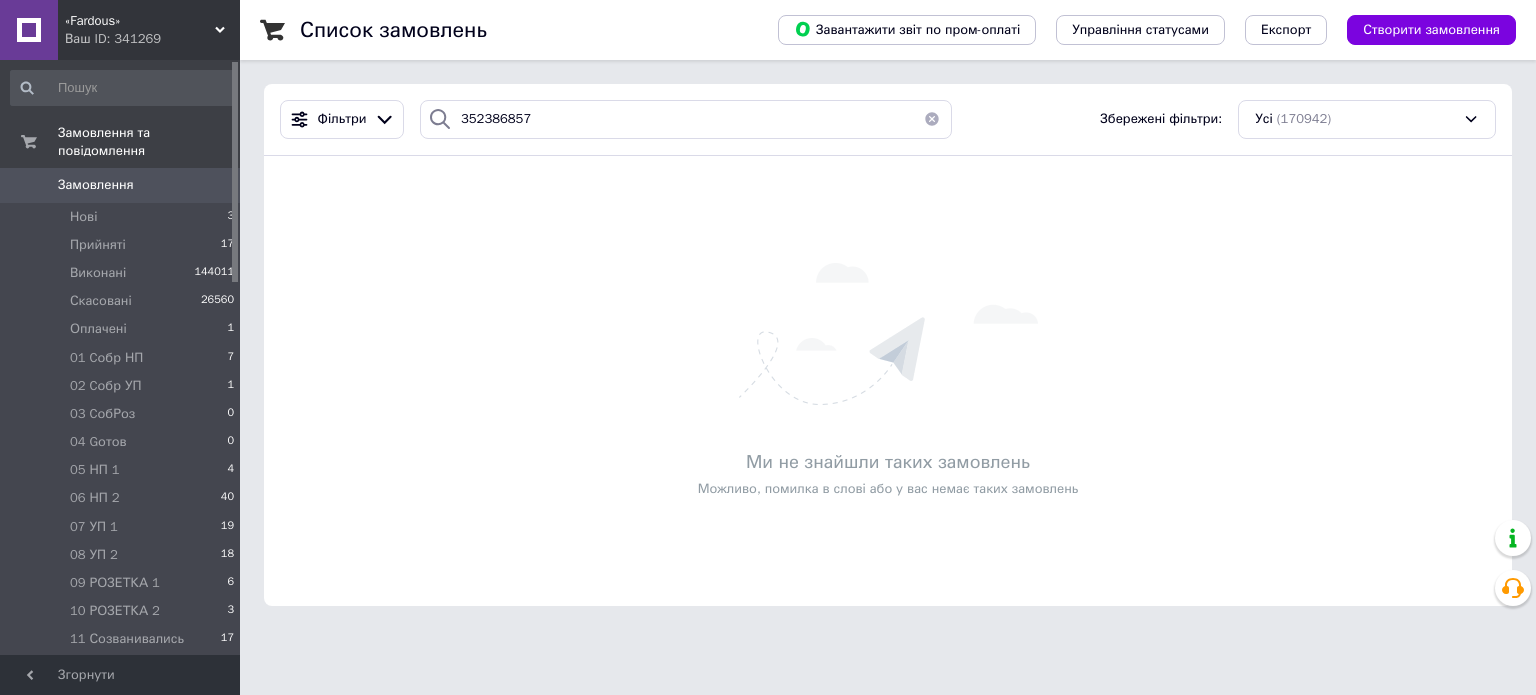 click at bounding box center (932, 119) 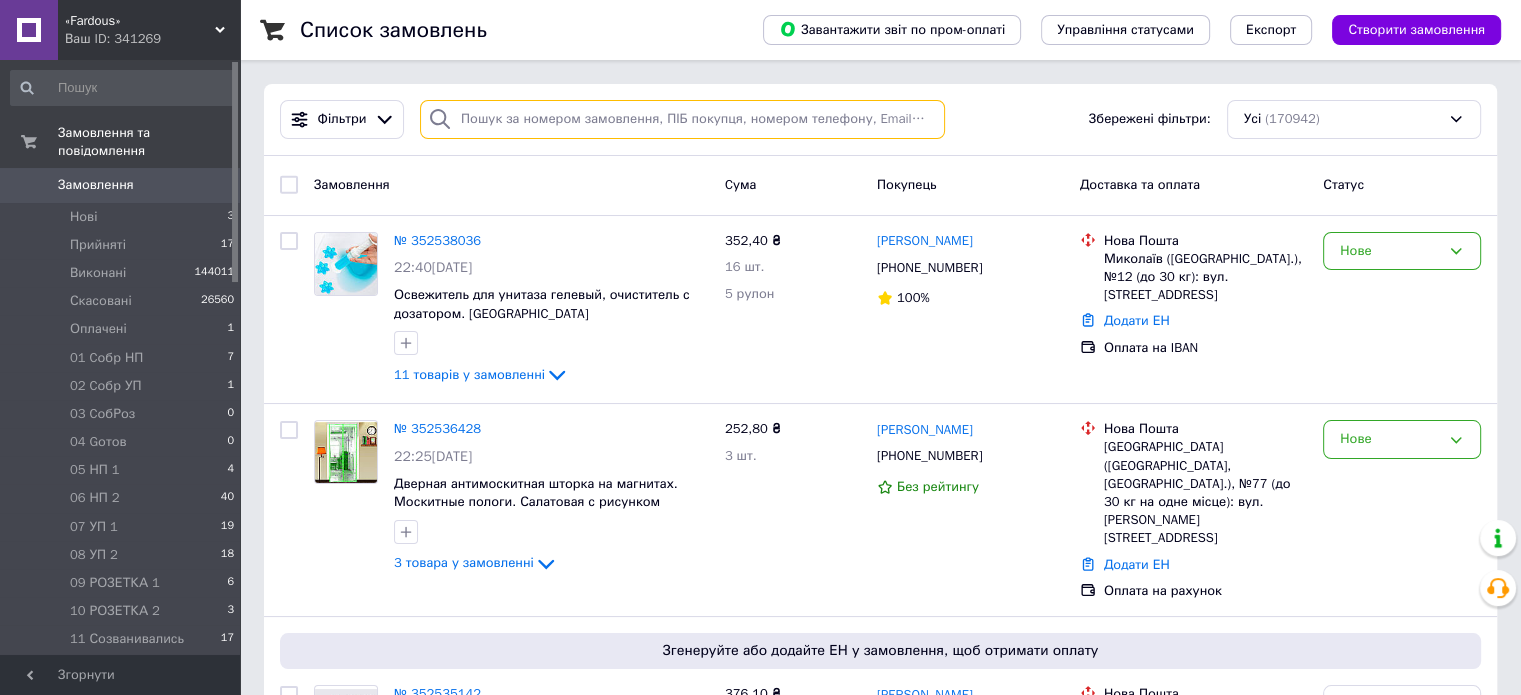 paste on "352267818" 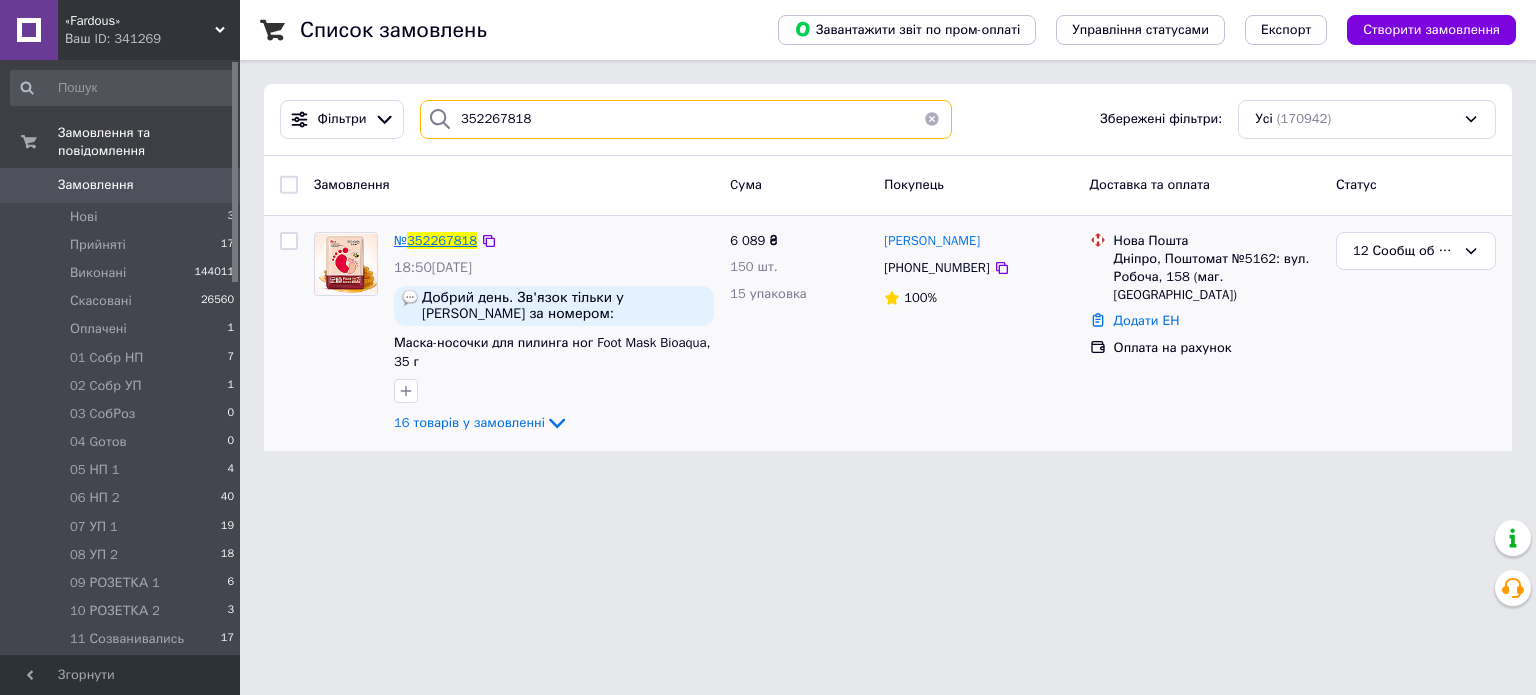 type on "352267818" 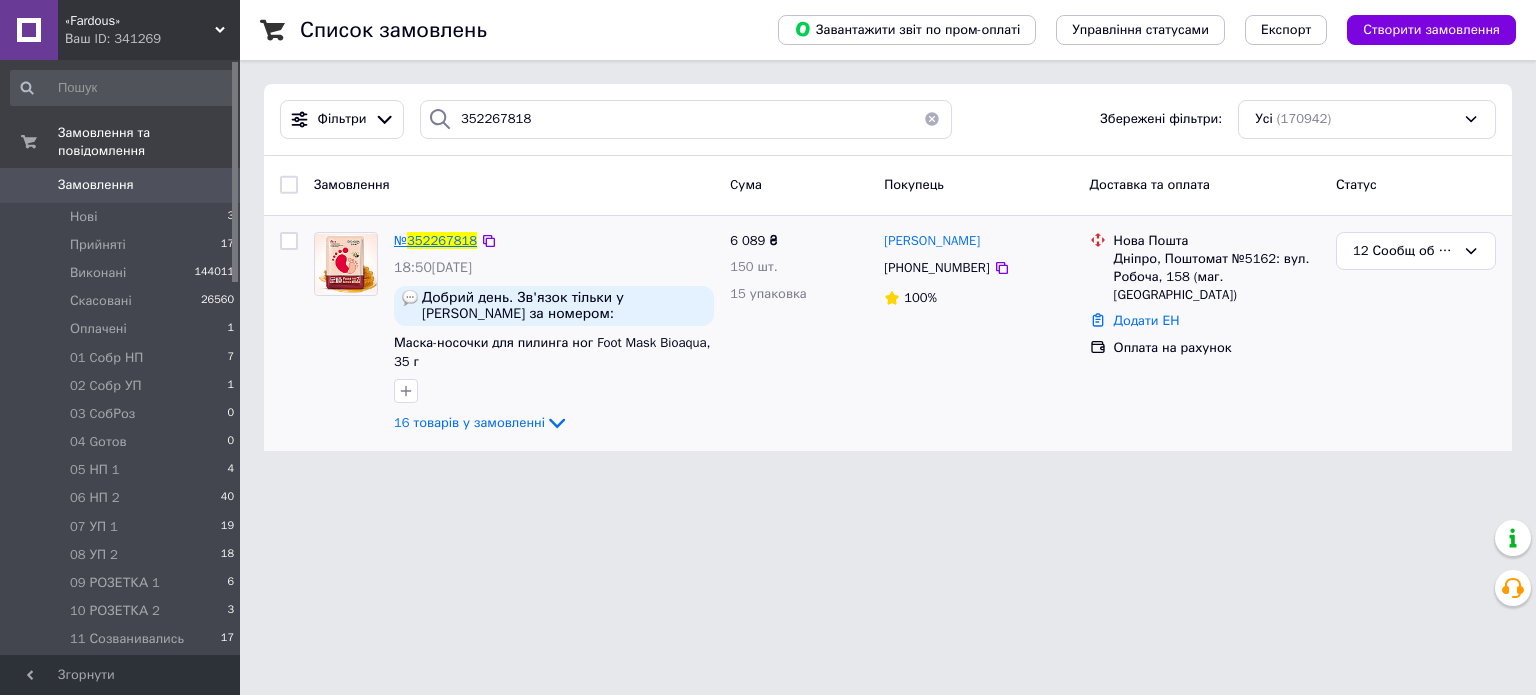click on "352267818" at bounding box center [442, 240] 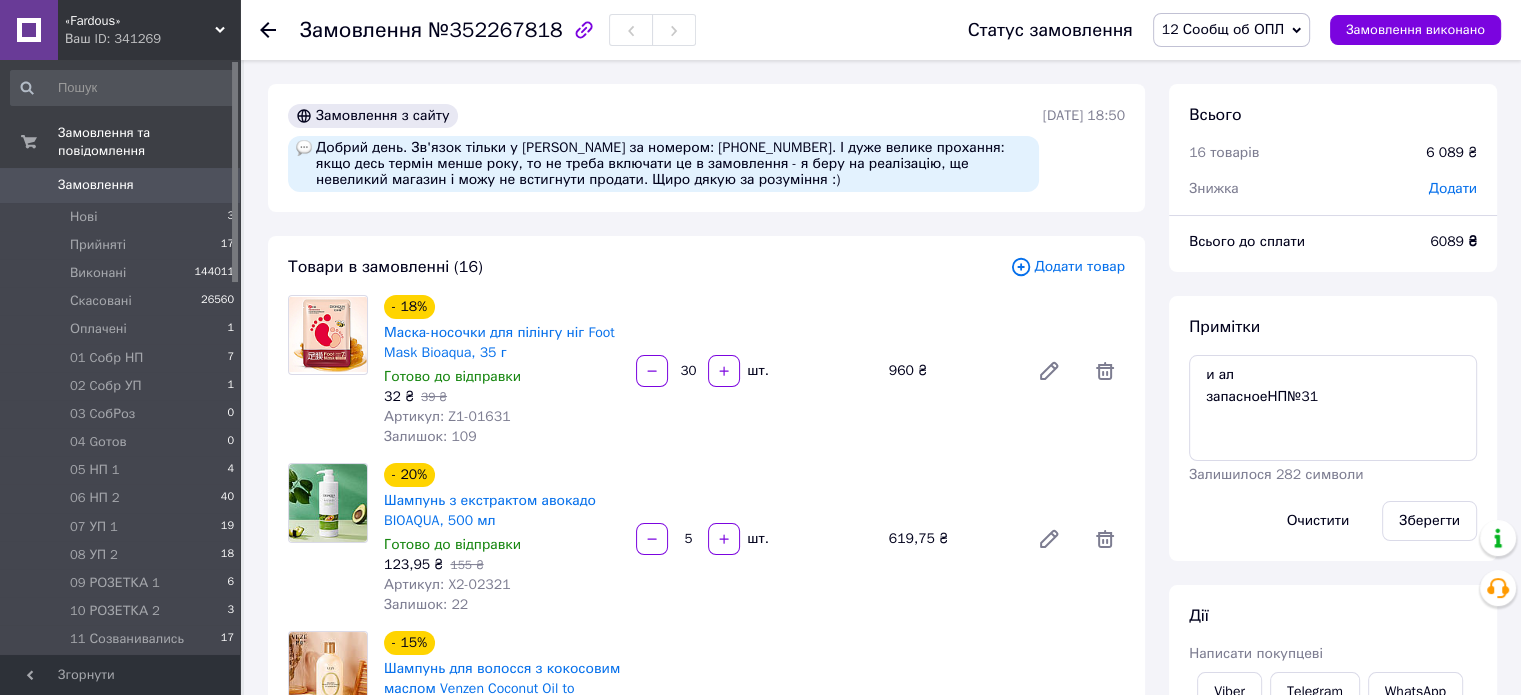 scroll, scrollTop: 24, scrollLeft: 0, axis: vertical 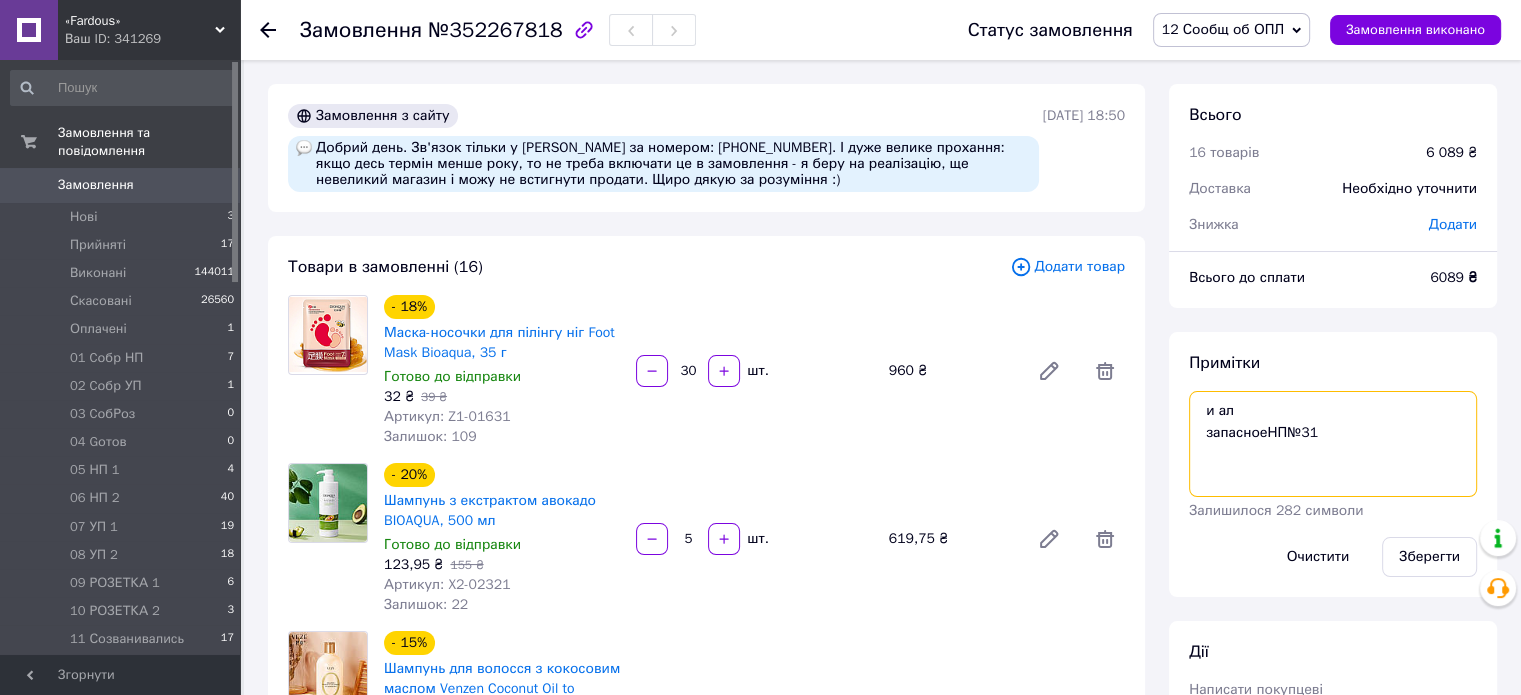 click on "и ал
запасноеНП№31" at bounding box center [1333, 444] 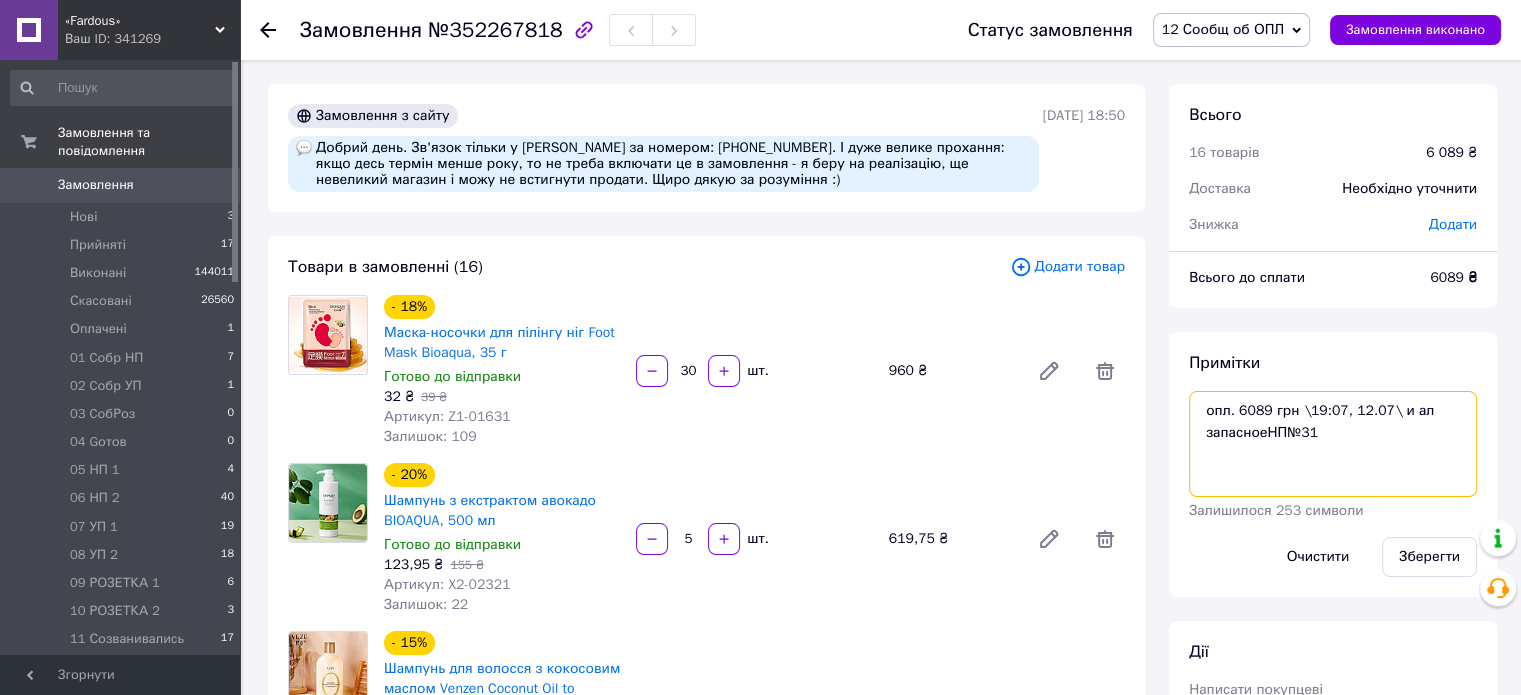 type on "опл. 6089 грн \19:07, 12.07\ и ал
запасноеНП№31" 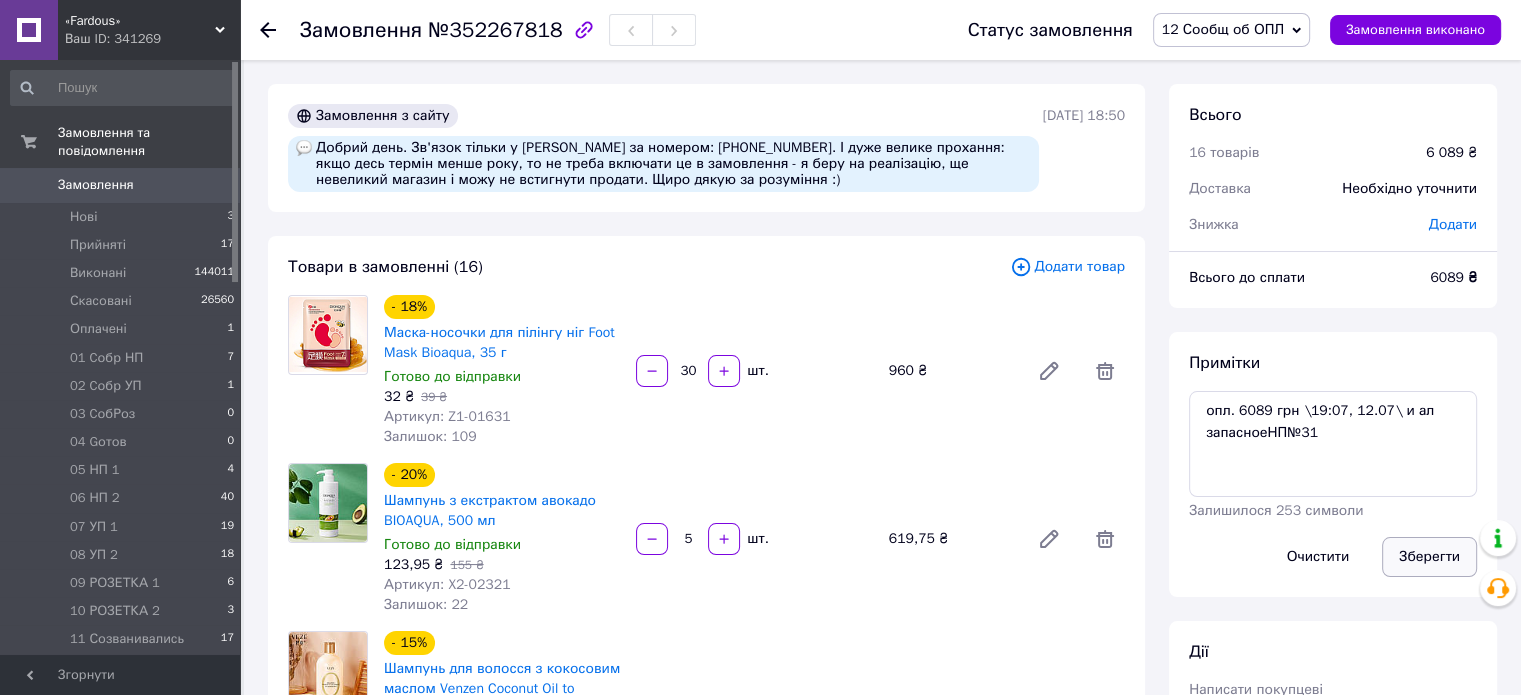 click on "Зберегти" at bounding box center (1429, 557) 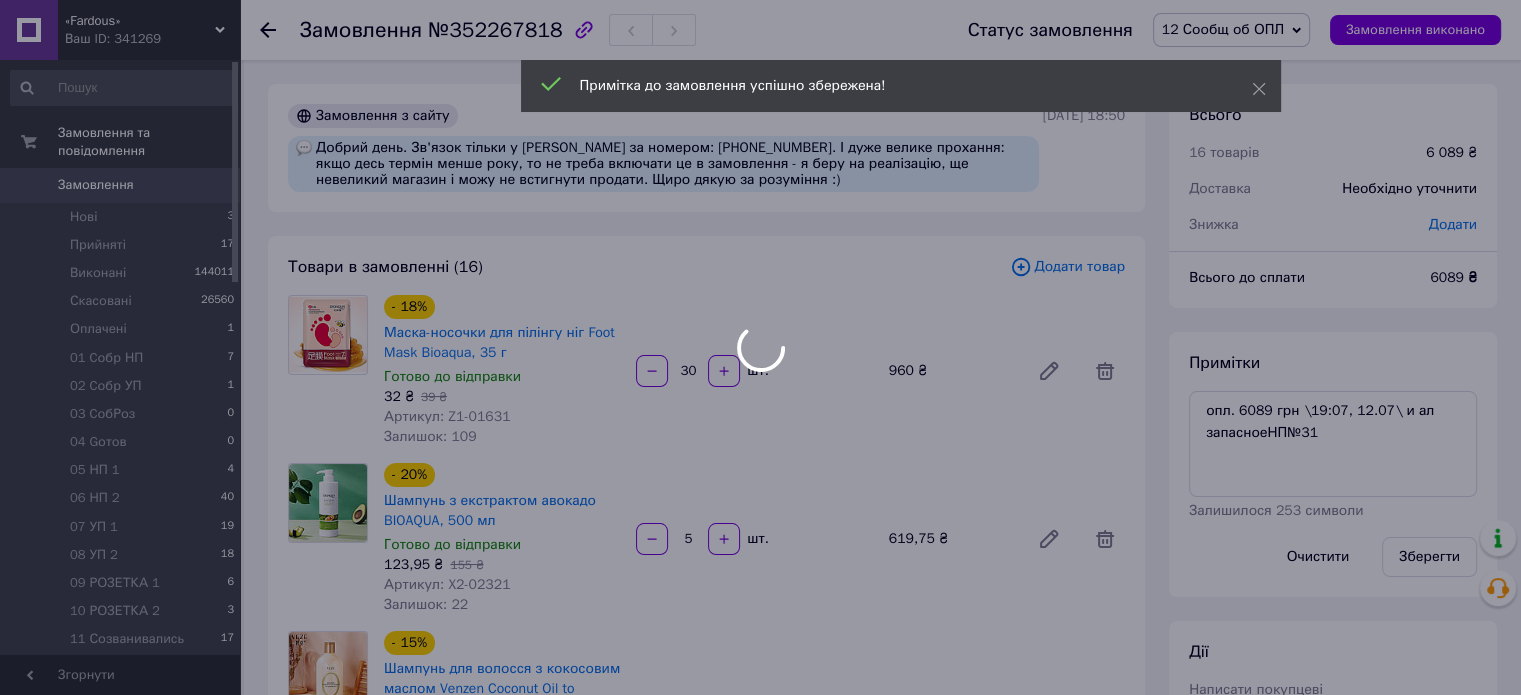 scroll, scrollTop: 72, scrollLeft: 0, axis: vertical 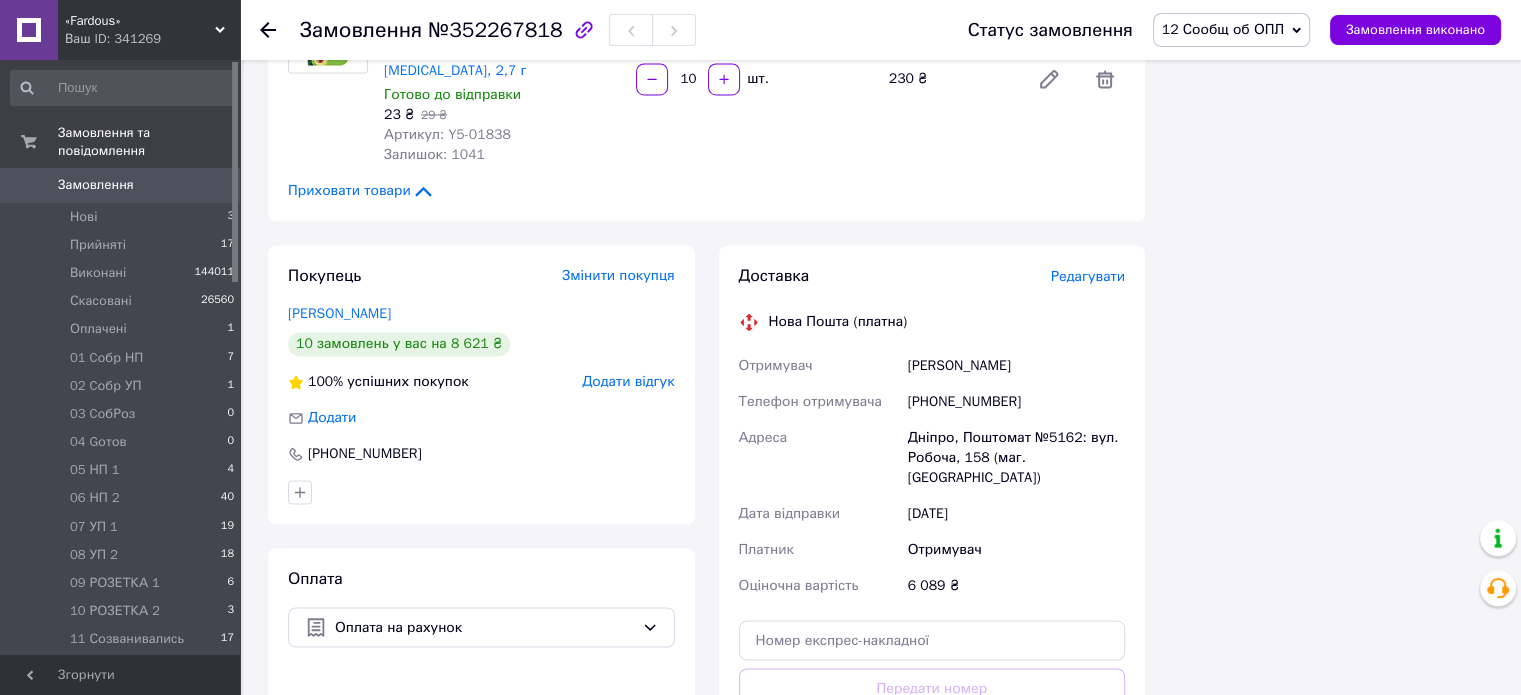 click on "12 Сообщ об ОПЛ" at bounding box center [1231, 30] 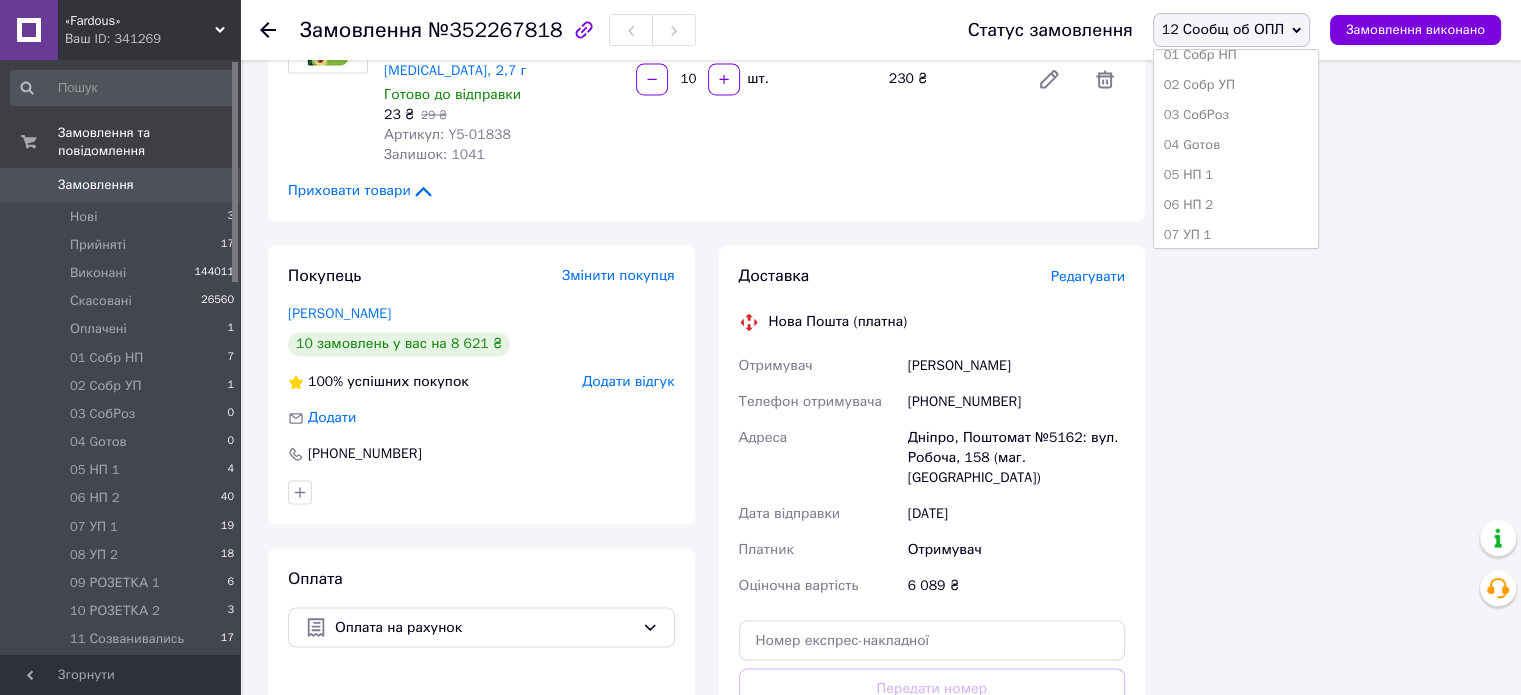 scroll, scrollTop: 173, scrollLeft: 0, axis: vertical 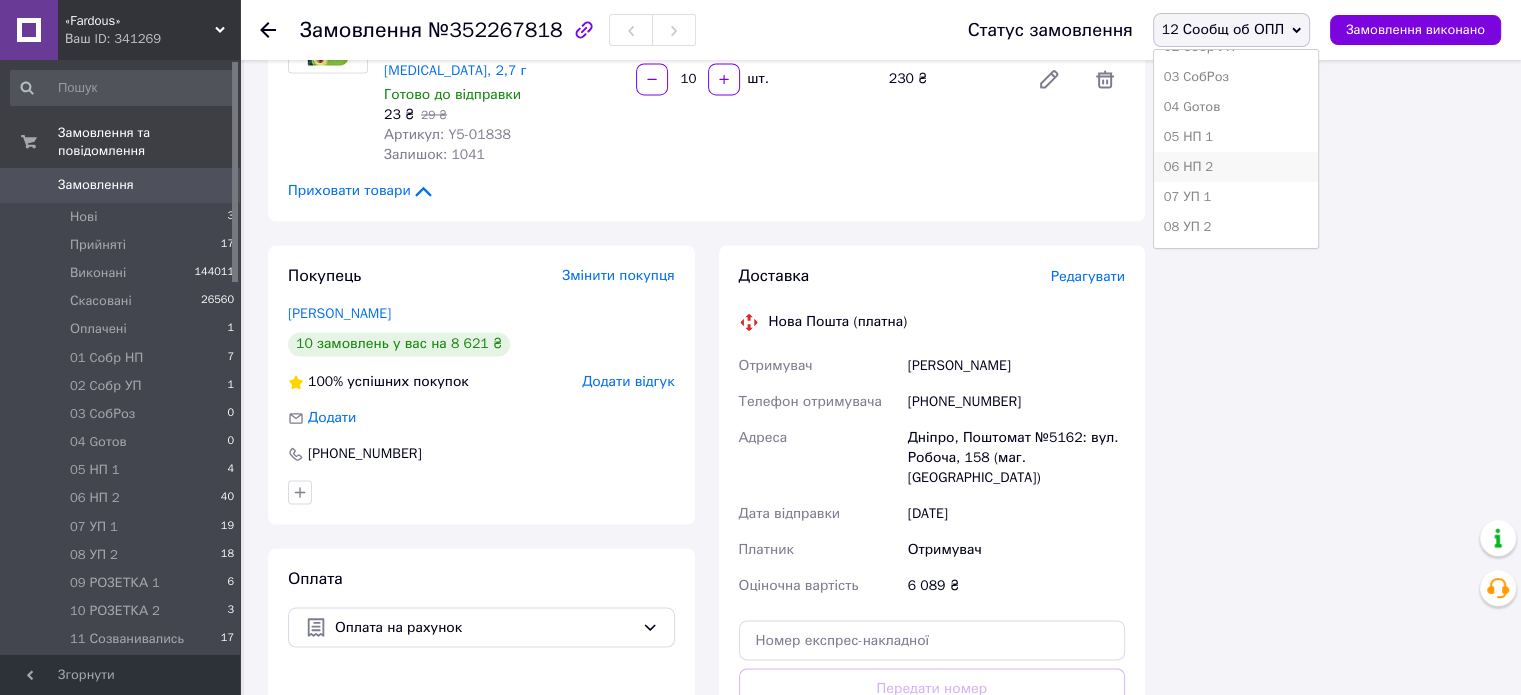 click on "06 НП 2" at bounding box center [1236, 167] 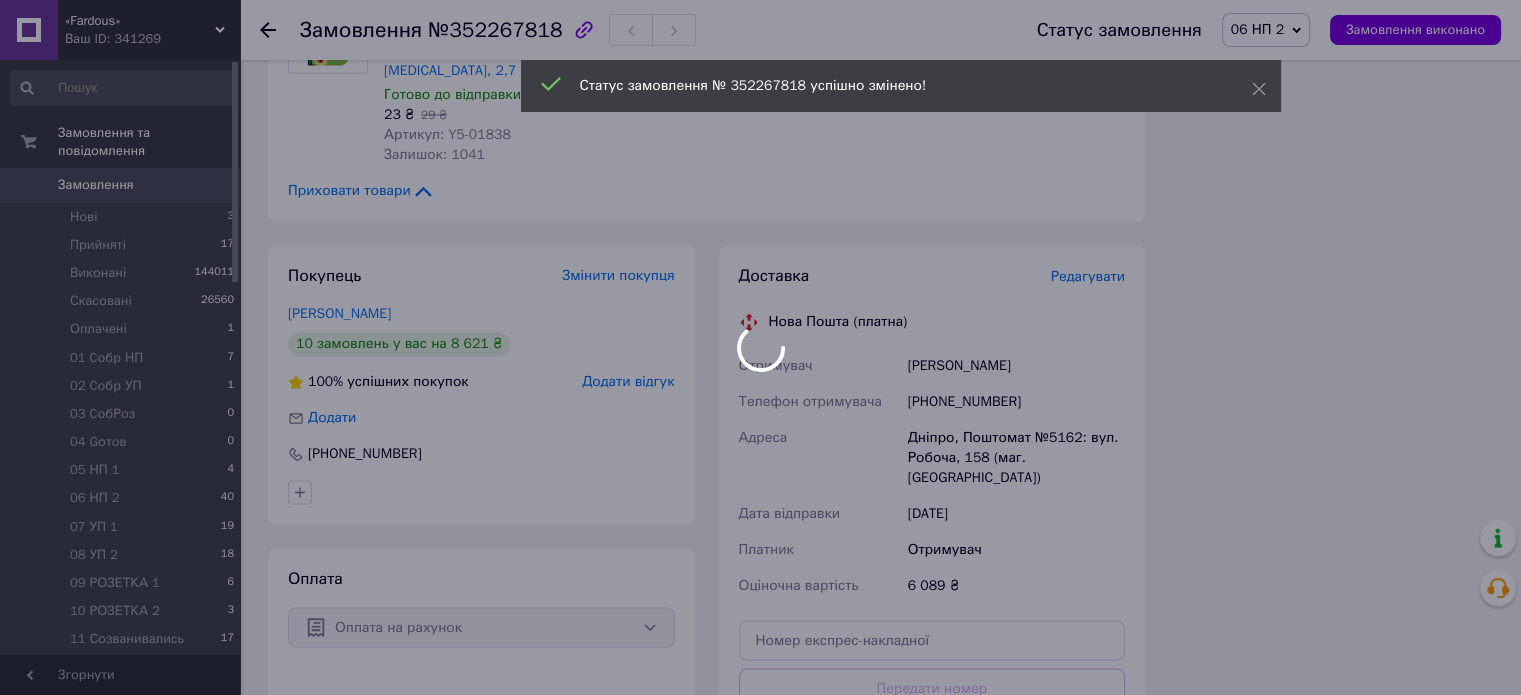 scroll, scrollTop: 120, scrollLeft: 0, axis: vertical 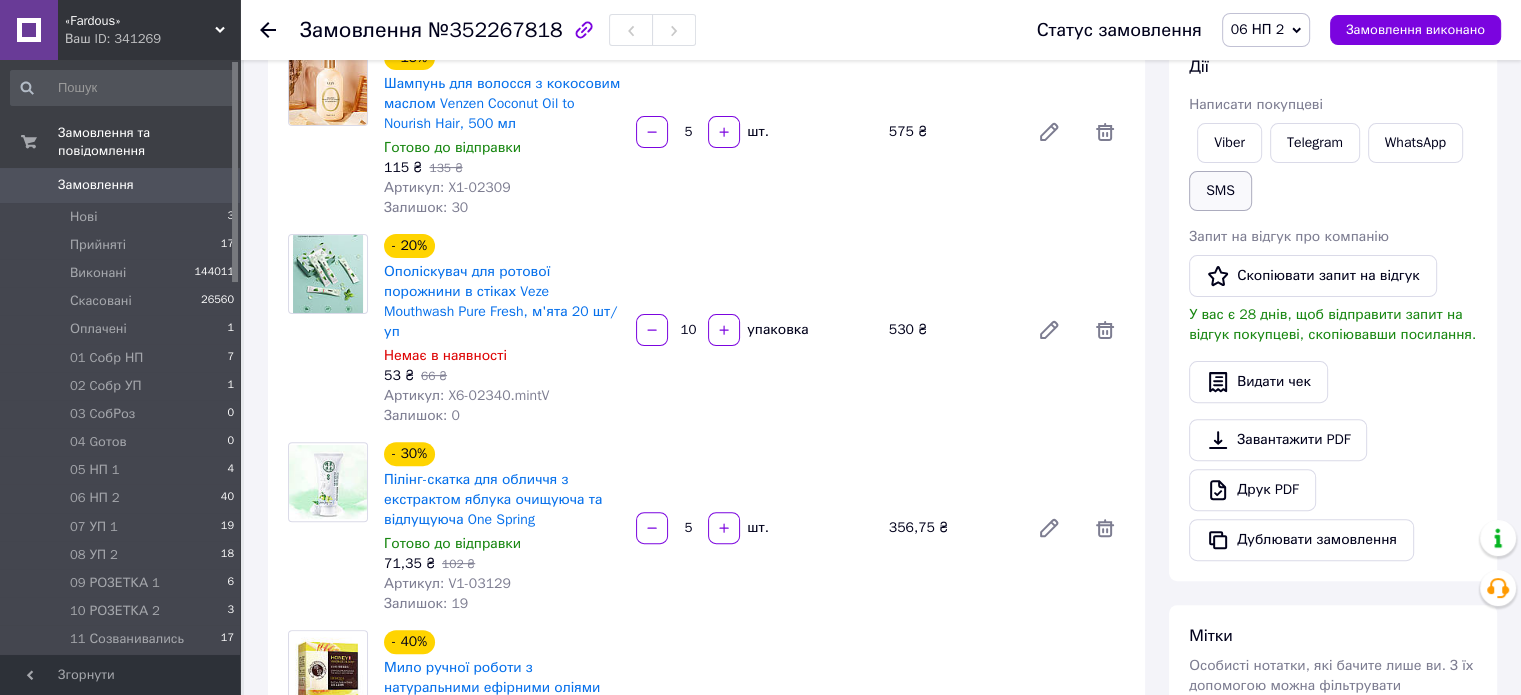 click on "SMS" at bounding box center (1220, 191) 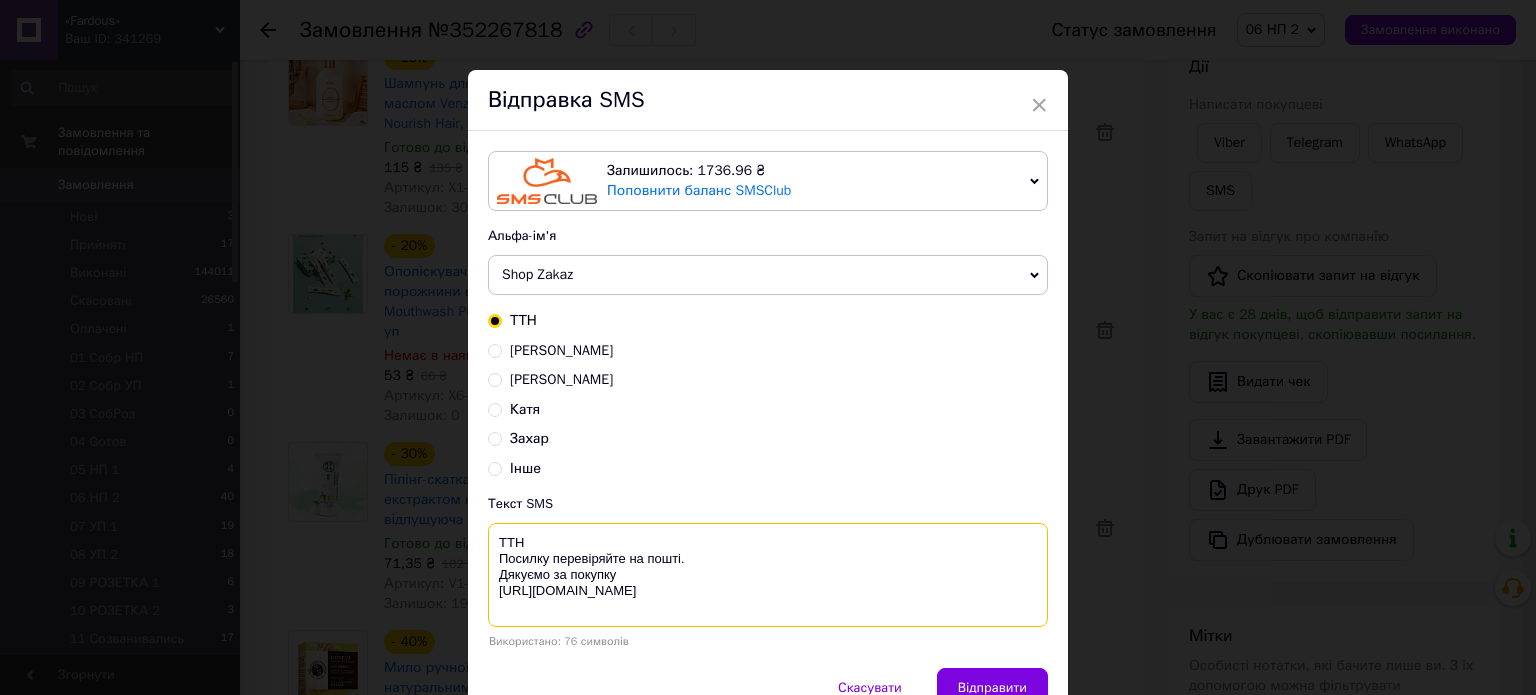 drag, startPoint x: 690, startPoint y: 557, endPoint x: 488, endPoint y: 540, distance: 202.71408 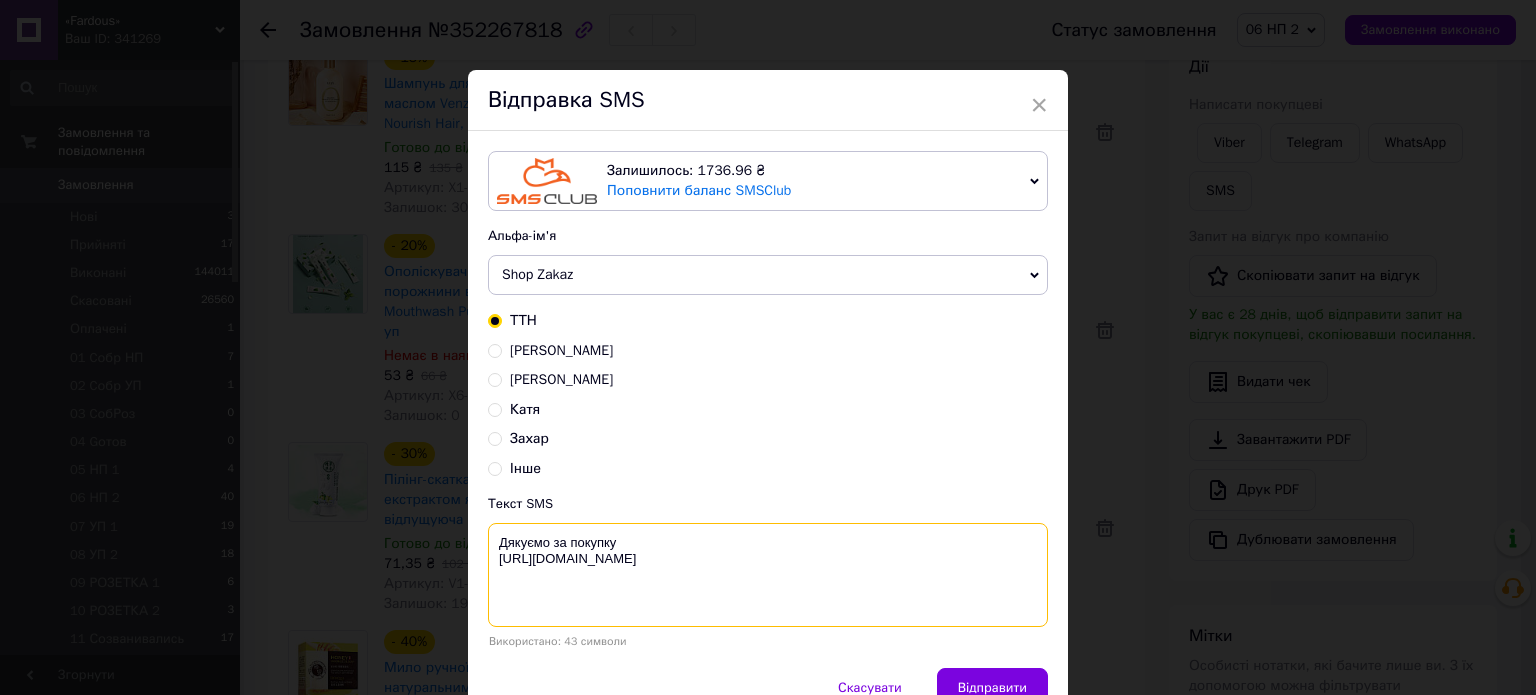 paste on "Ваша оплата зарахована.
Очікуйте номер ТТН у день відправки Вашого товару." 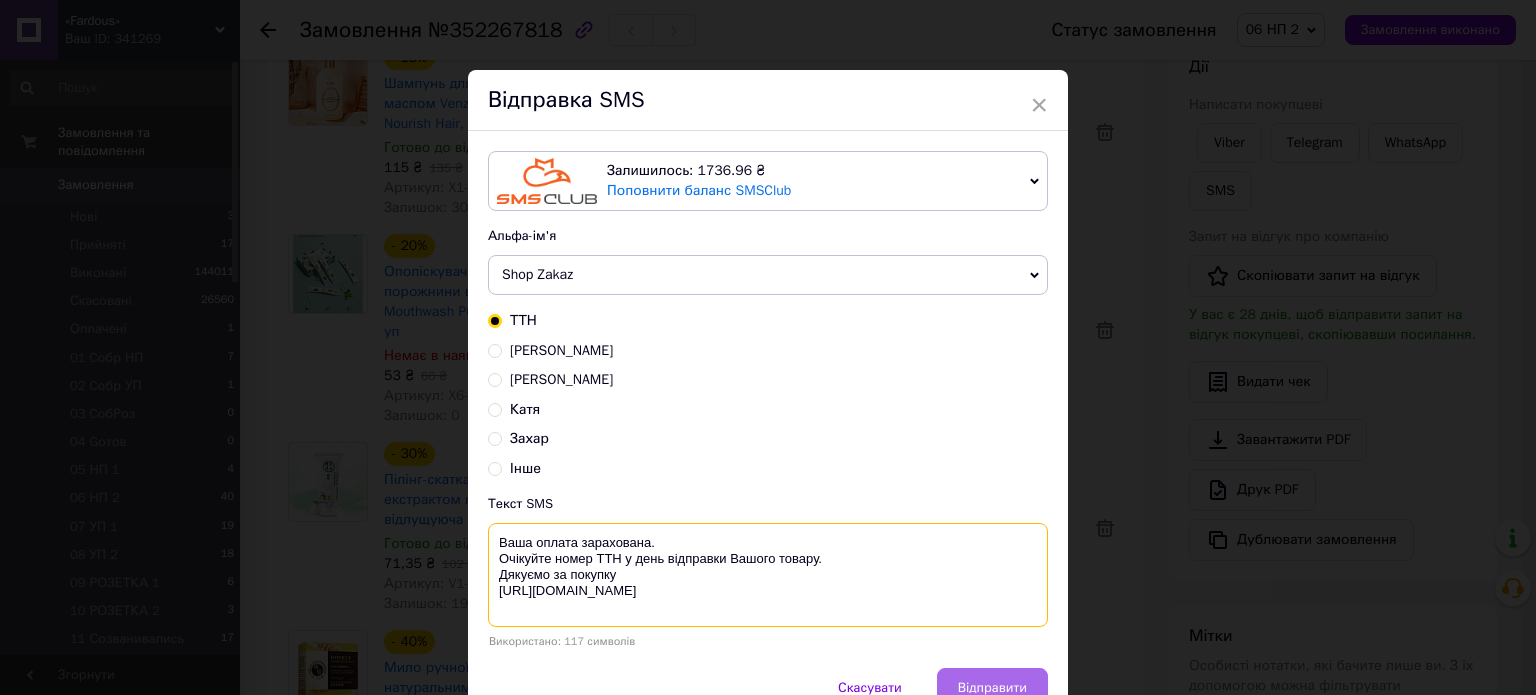 type on "Ваша оплата зарахована.
Очікуйте номер ТТН у день відправки Вашого товару.
Дякуємо за покупку
[URL][DOMAIN_NAME]" 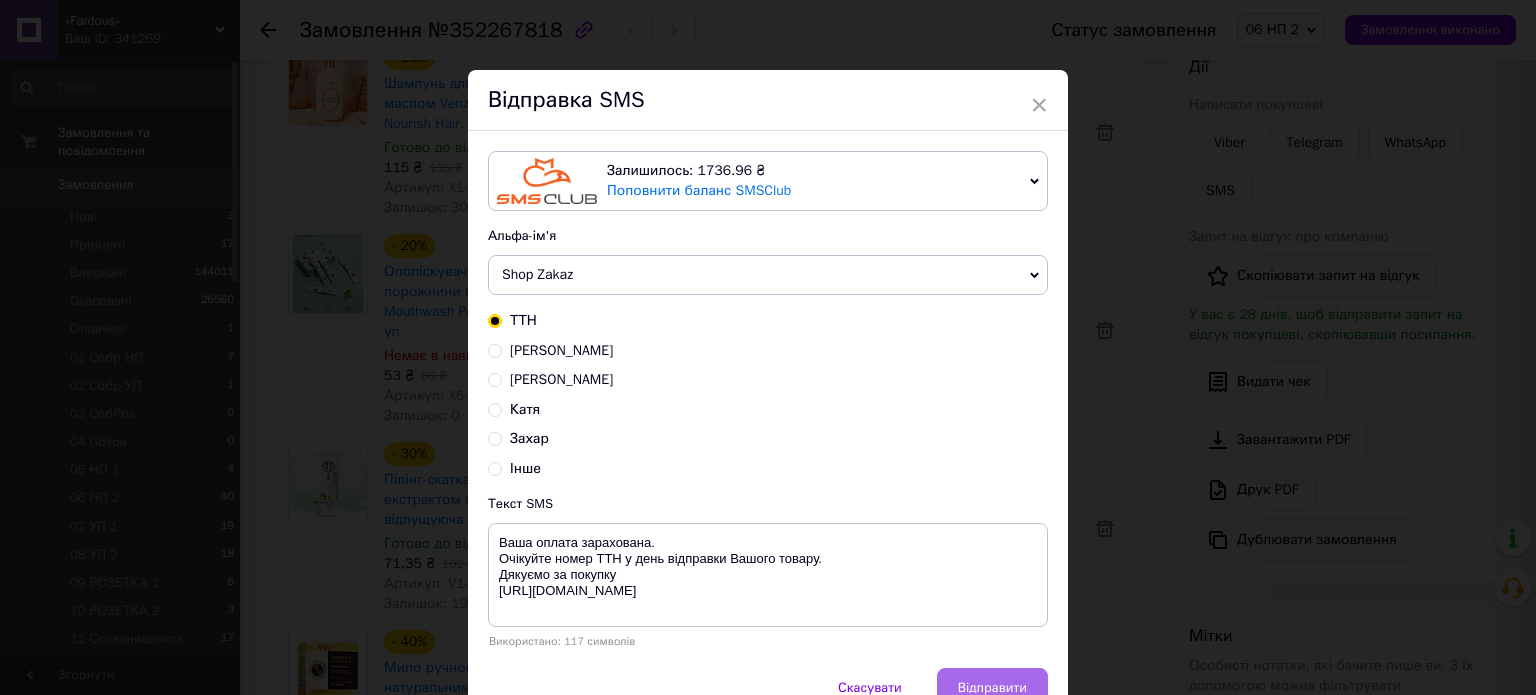 click on "Відправити" at bounding box center (992, 688) 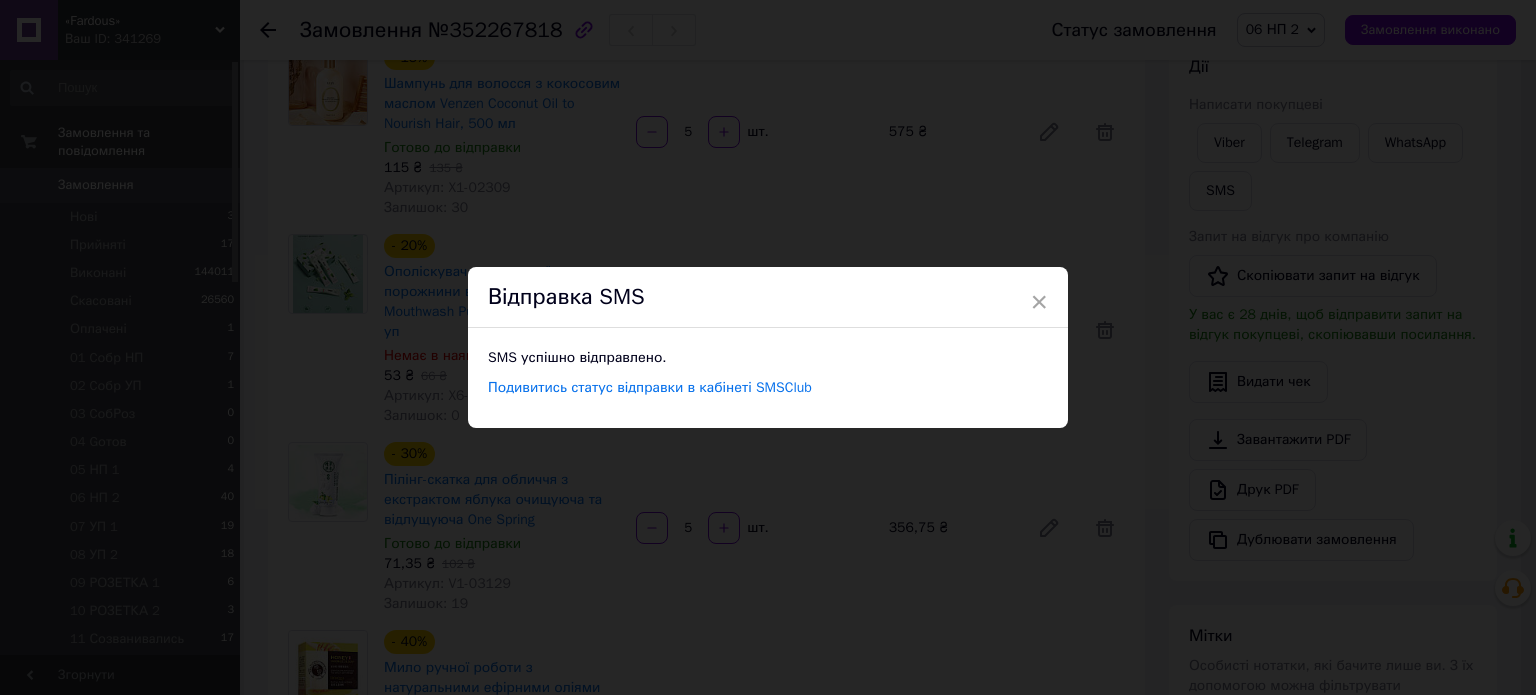 click on "× Відправка SMS SMS успішно відправлено. Подивитись статус відправки в кабінеті SMSClub" at bounding box center [768, 347] 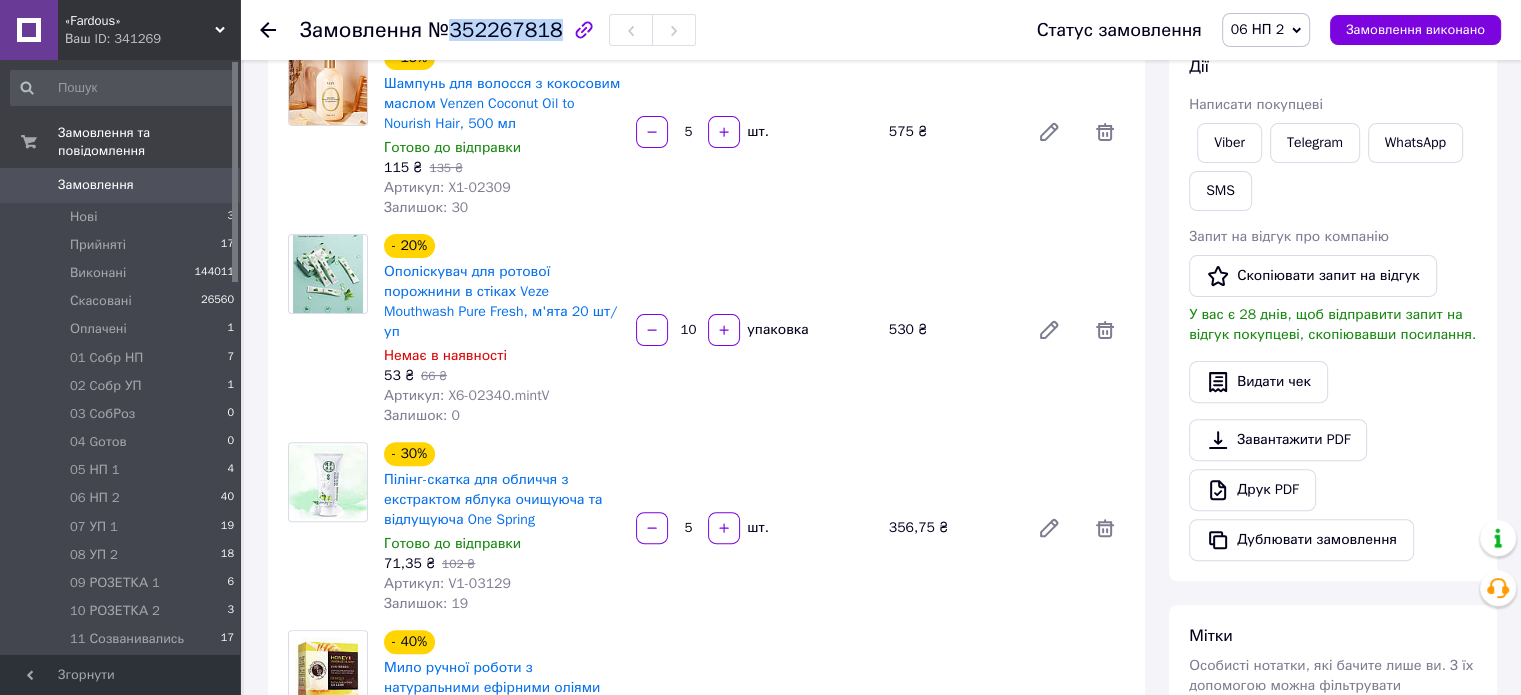 click on "№352267818" at bounding box center [495, 30] 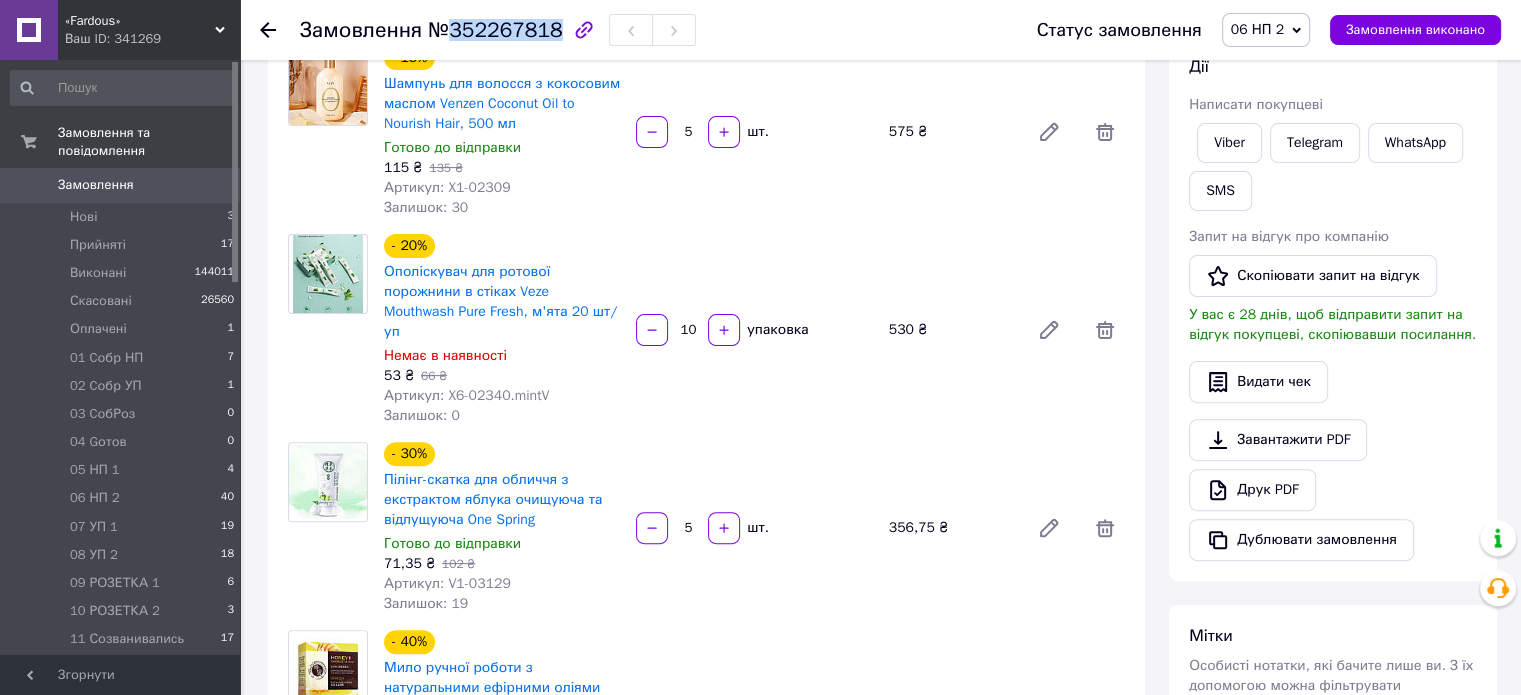 click on "№352267818" at bounding box center (495, 30) 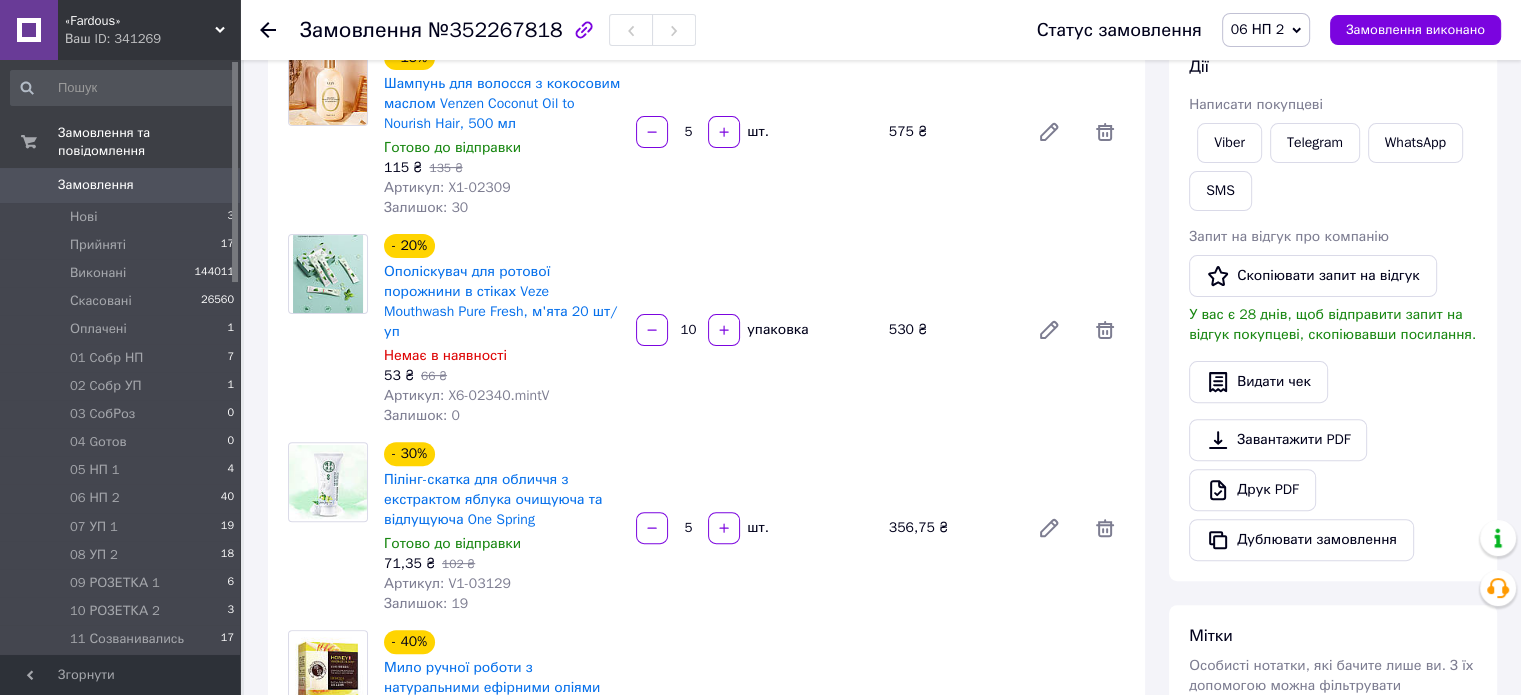 click on "№352267818" at bounding box center [495, 30] 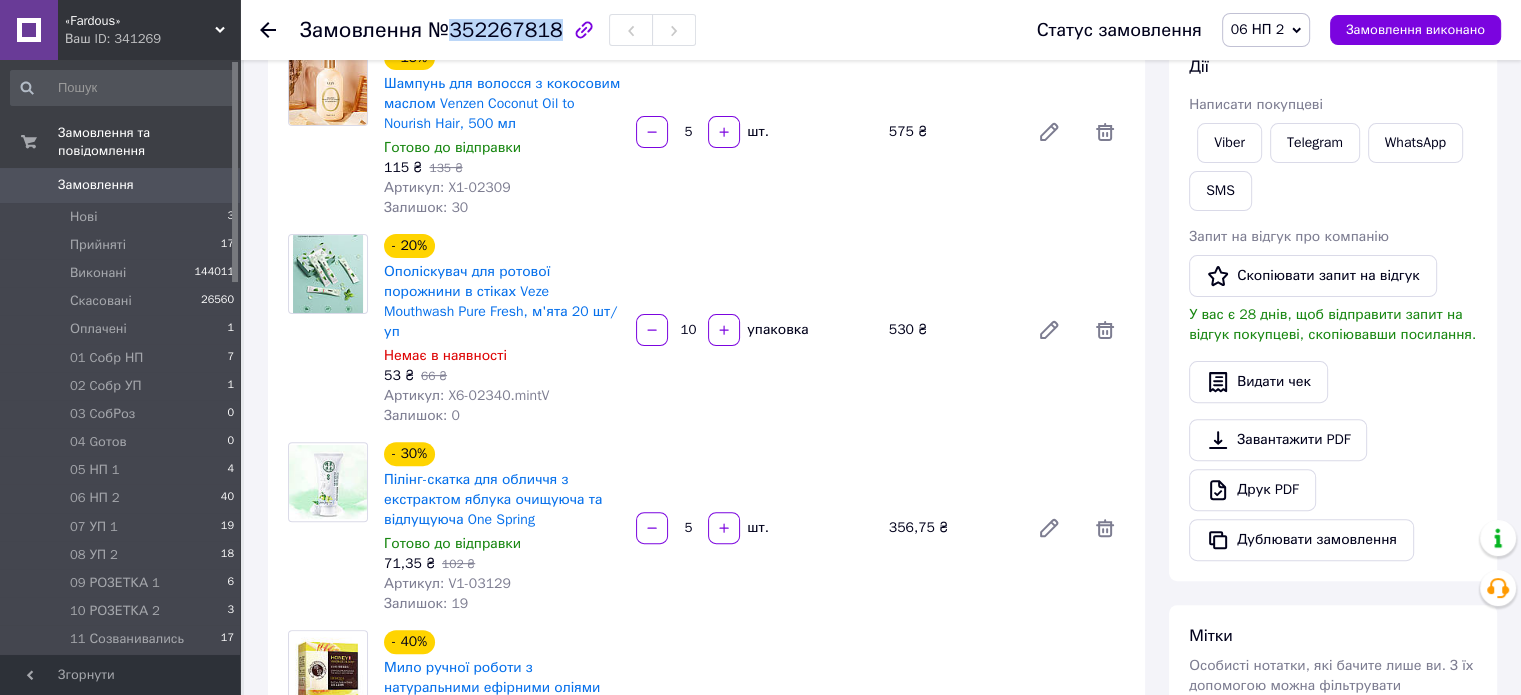 click on "№352267818" at bounding box center [495, 30] 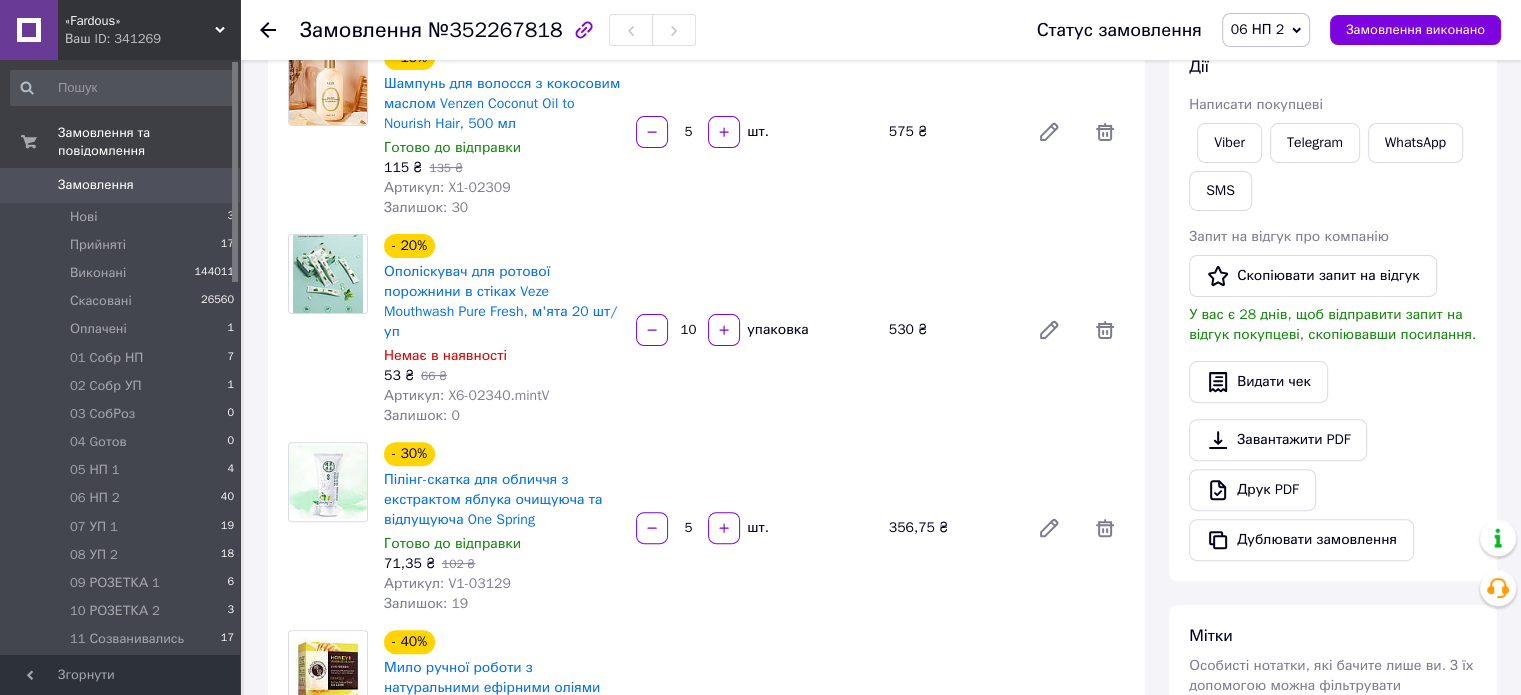 click on "1" at bounding box center [230, 668] 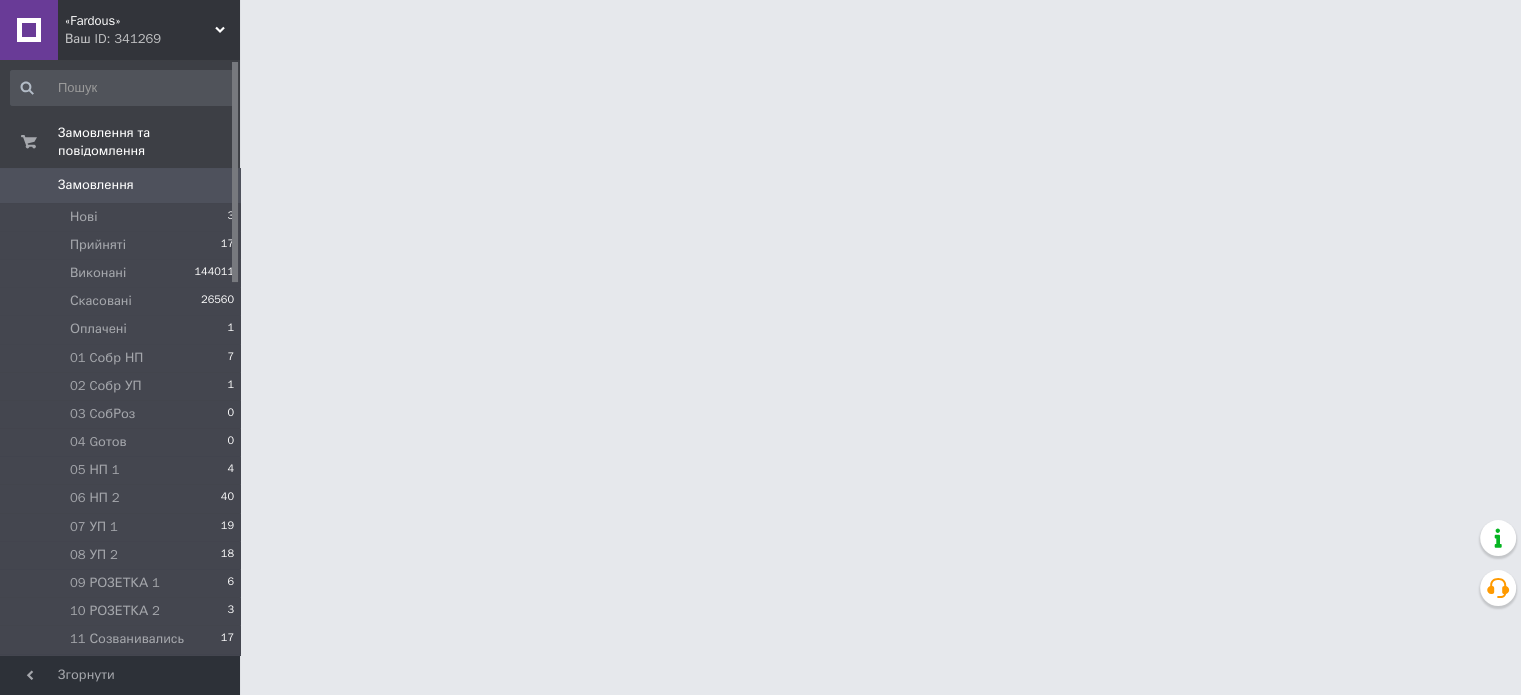 scroll, scrollTop: 0, scrollLeft: 0, axis: both 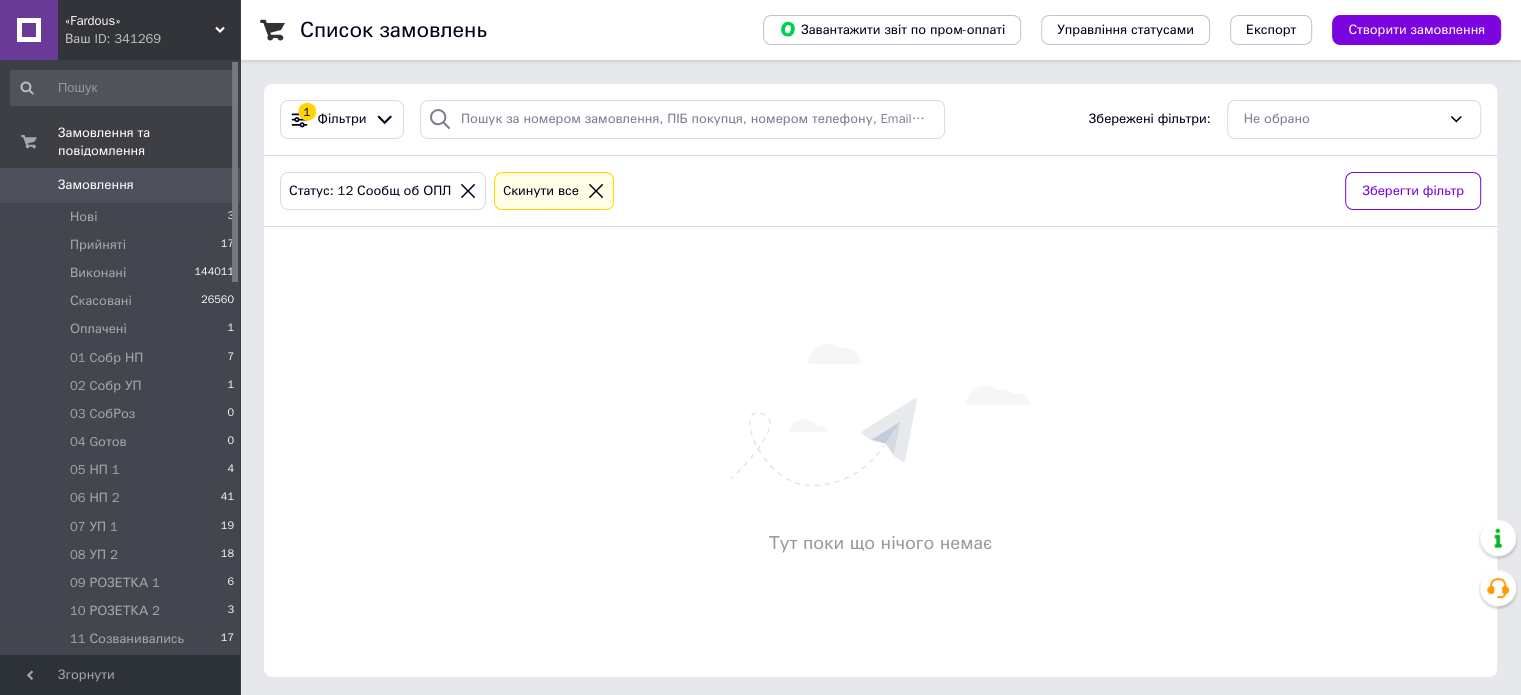 click on "0" at bounding box center [230, 668] 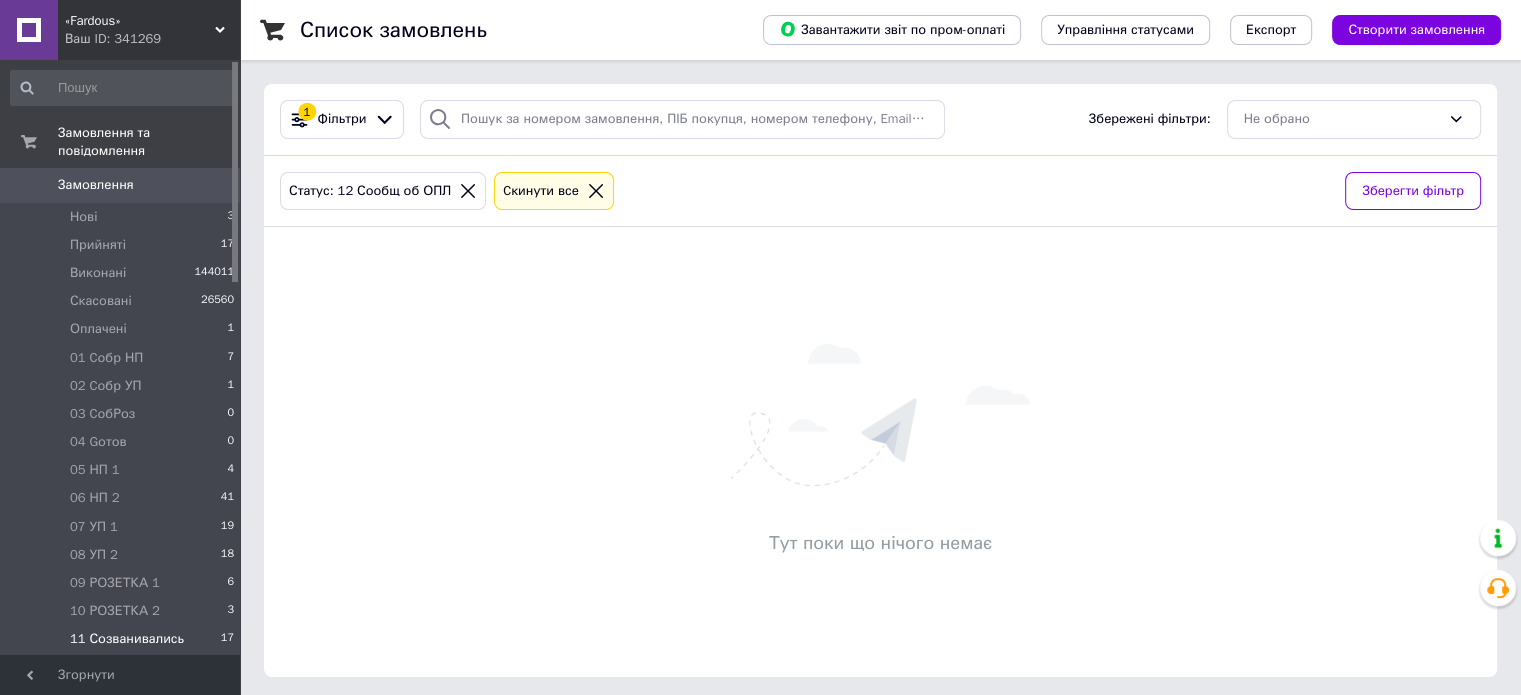 click on "17" at bounding box center (227, 639) 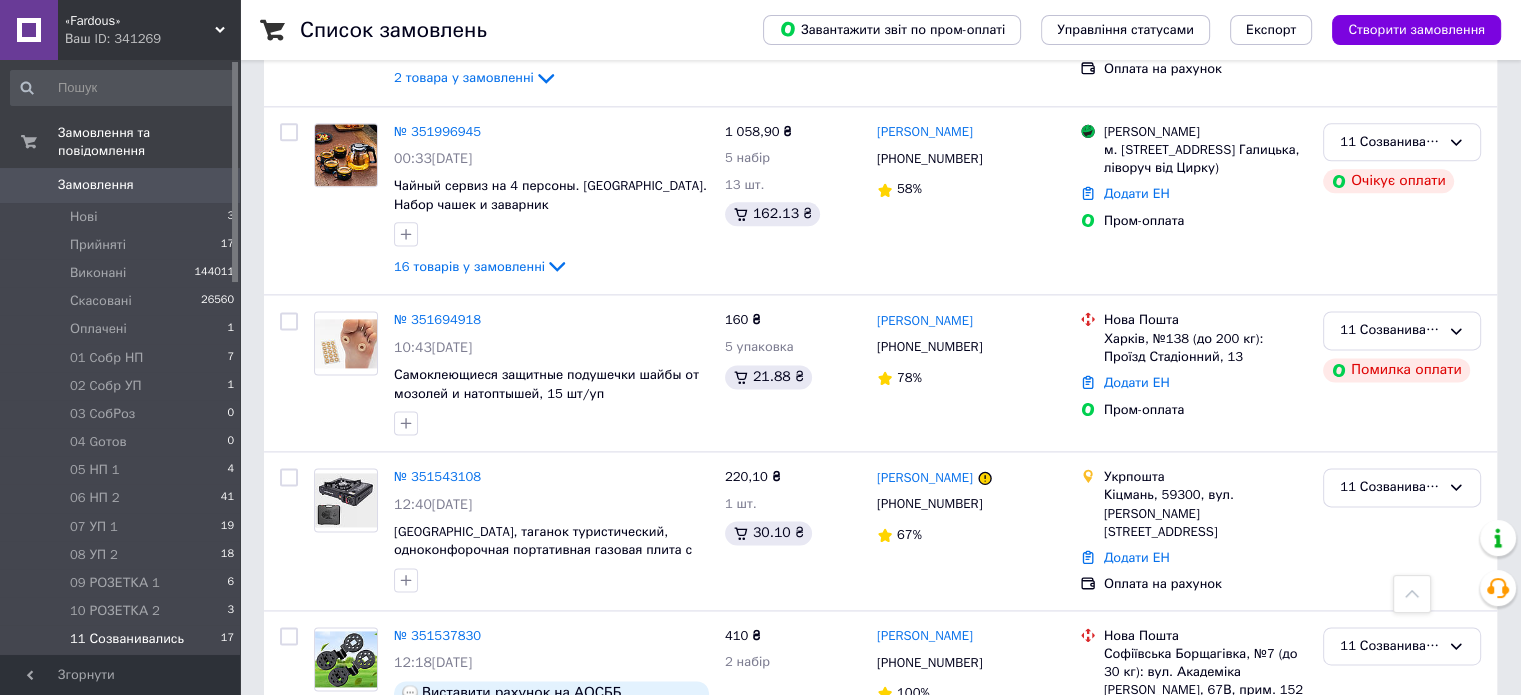 scroll, scrollTop: 2732, scrollLeft: 0, axis: vertical 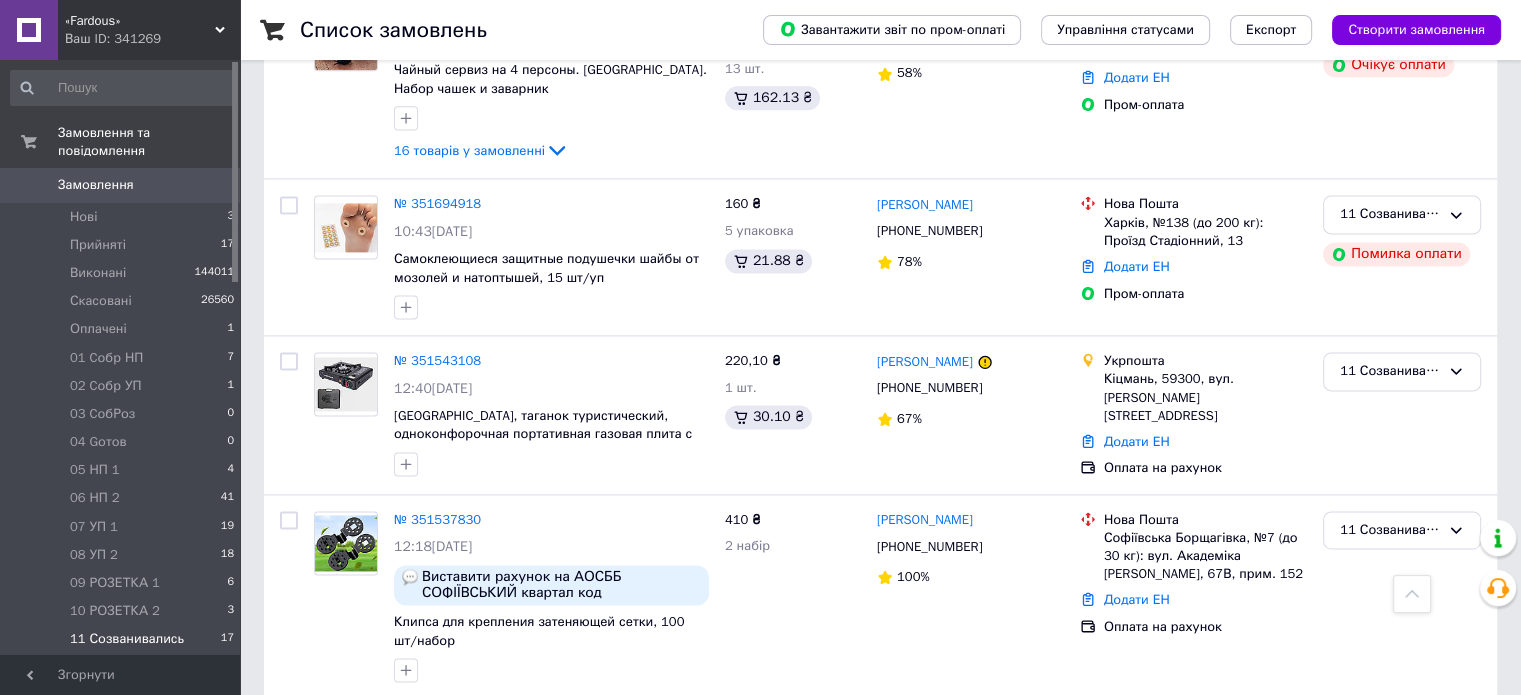 click on "0" at bounding box center [212, 185] 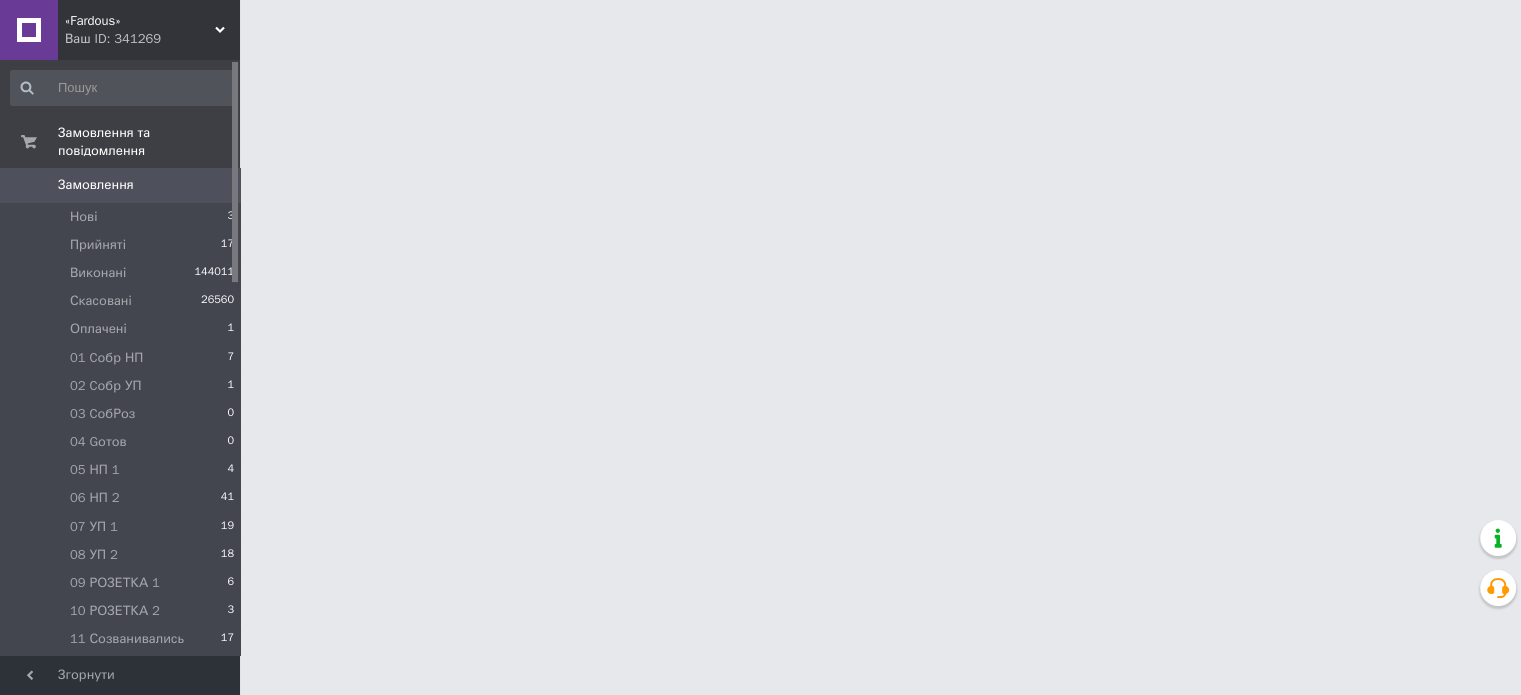 scroll, scrollTop: 0, scrollLeft: 0, axis: both 